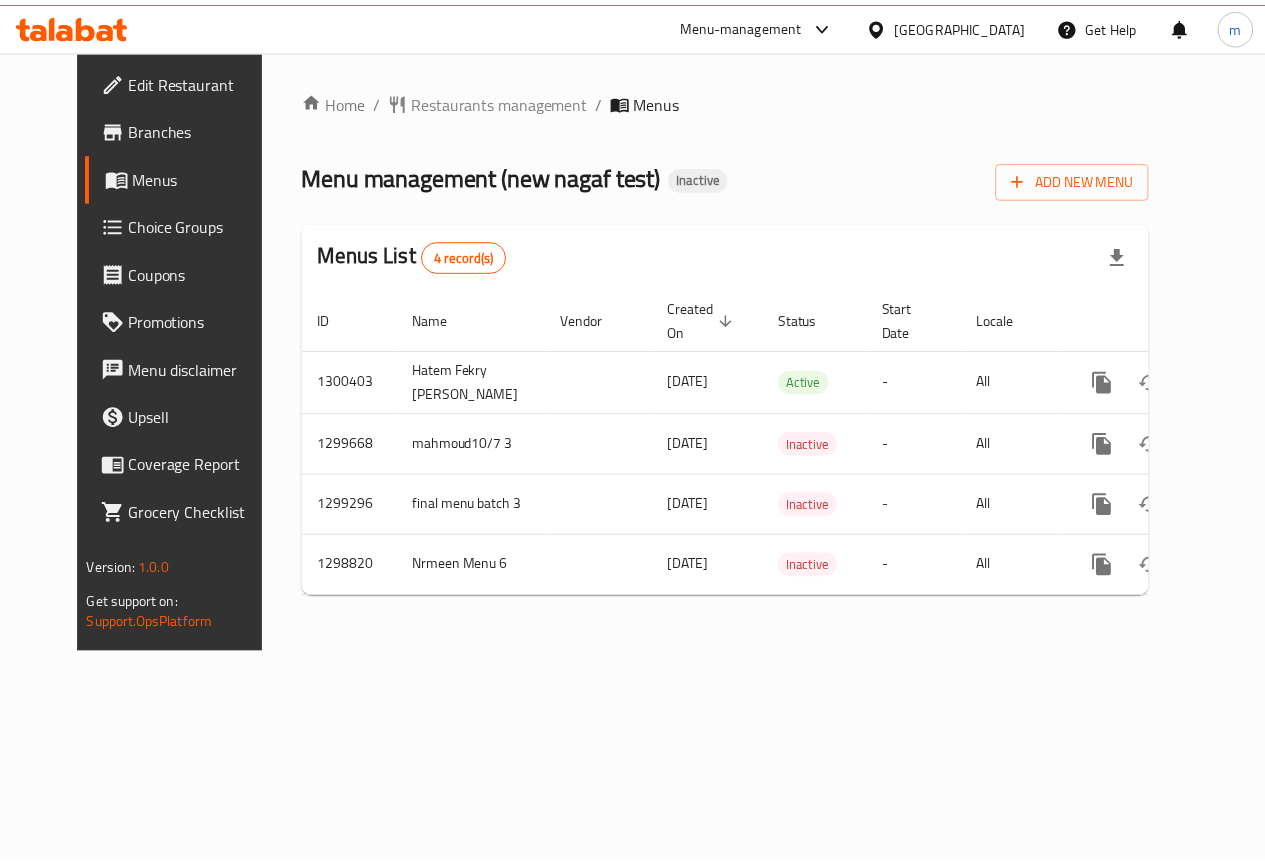 scroll, scrollTop: 0, scrollLeft: 0, axis: both 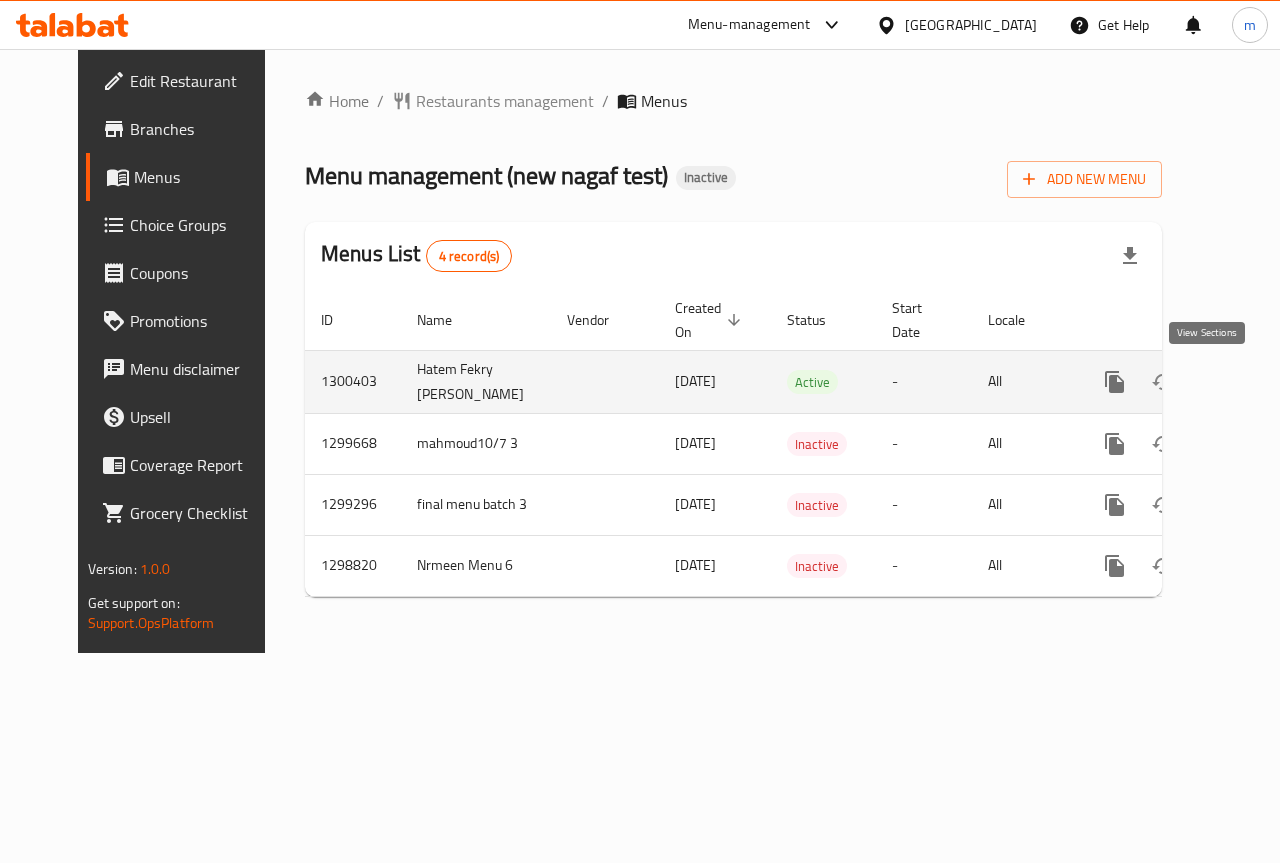 click 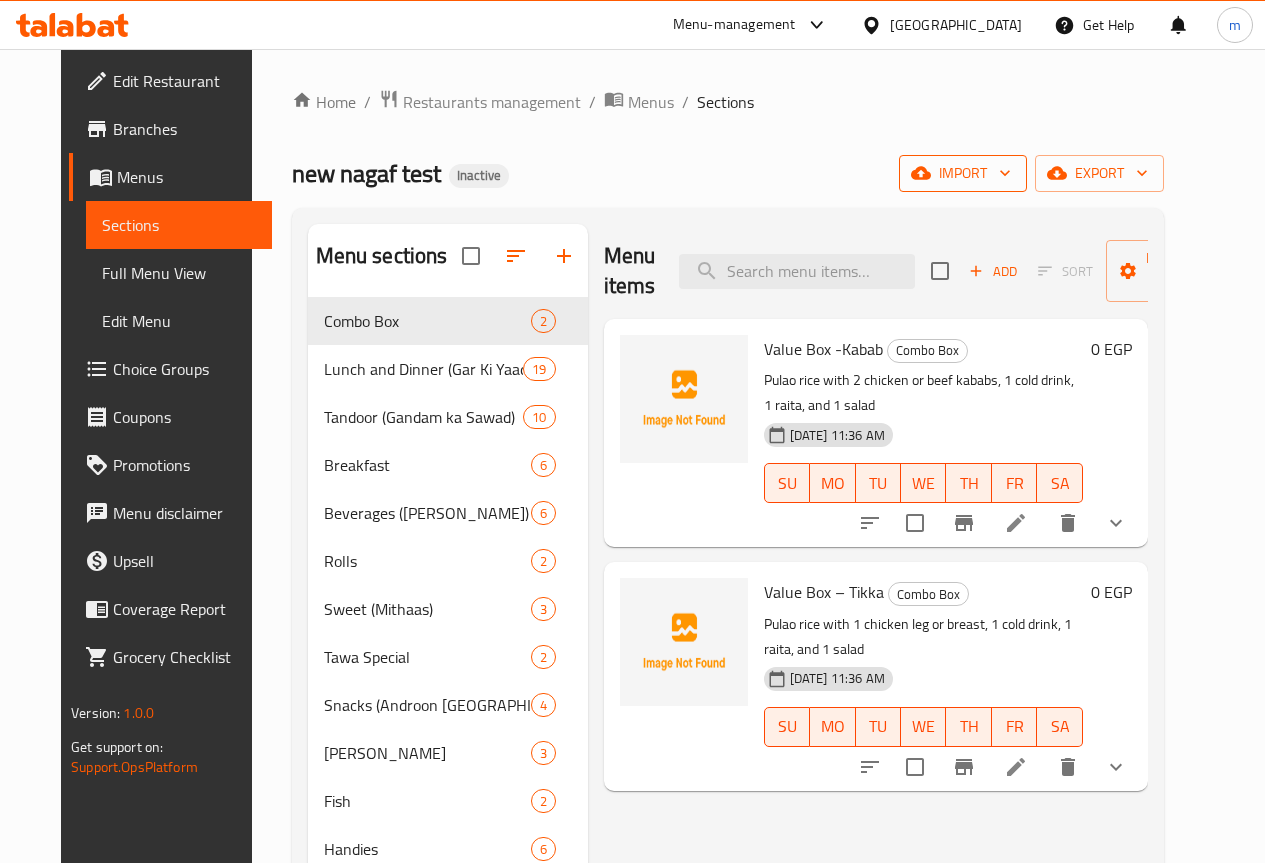 click on "import" at bounding box center [963, 173] 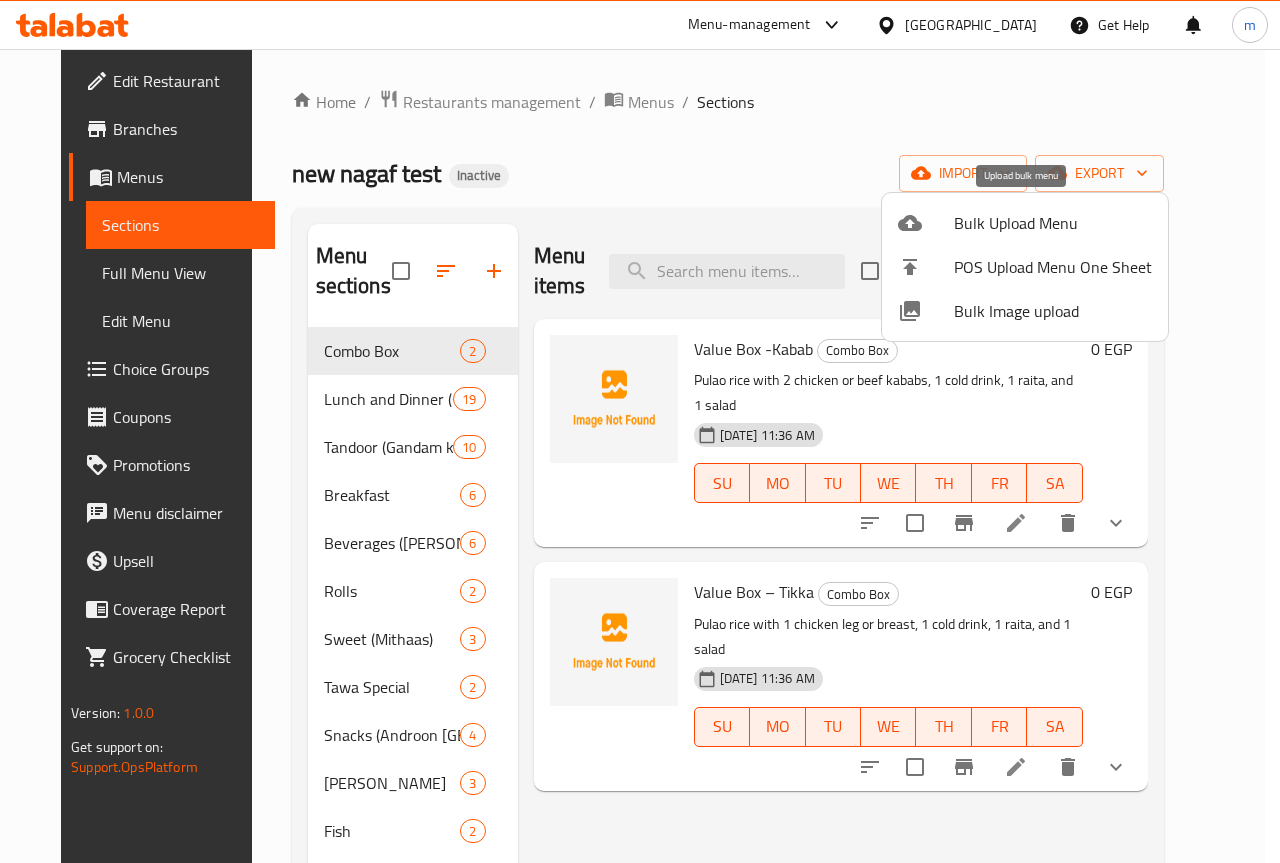click on "Bulk Upload Menu" at bounding box center [1053, 223] 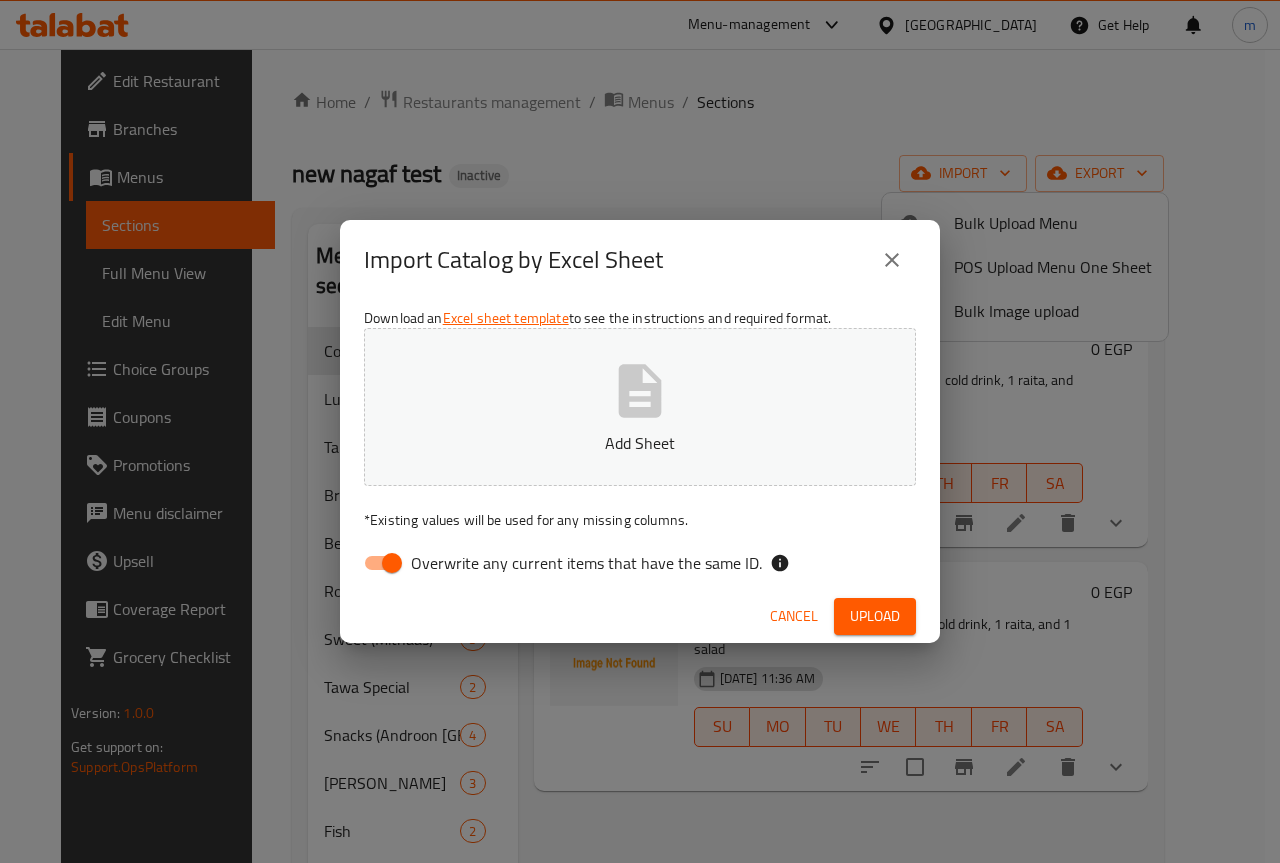 click on "Overwrite any current items that have the same ID." at bounding box center [392, 563] 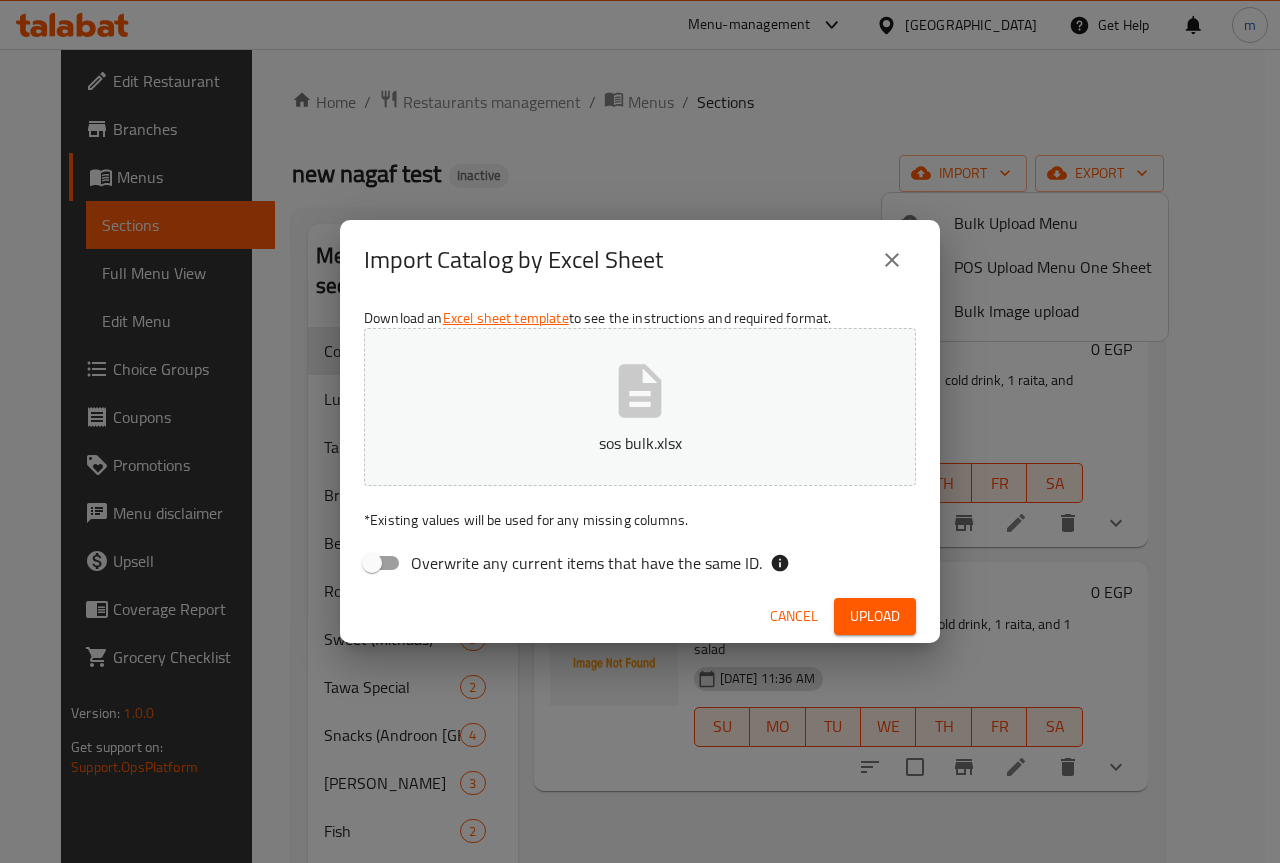 click on "Upload" at bounding box center [875, 616] 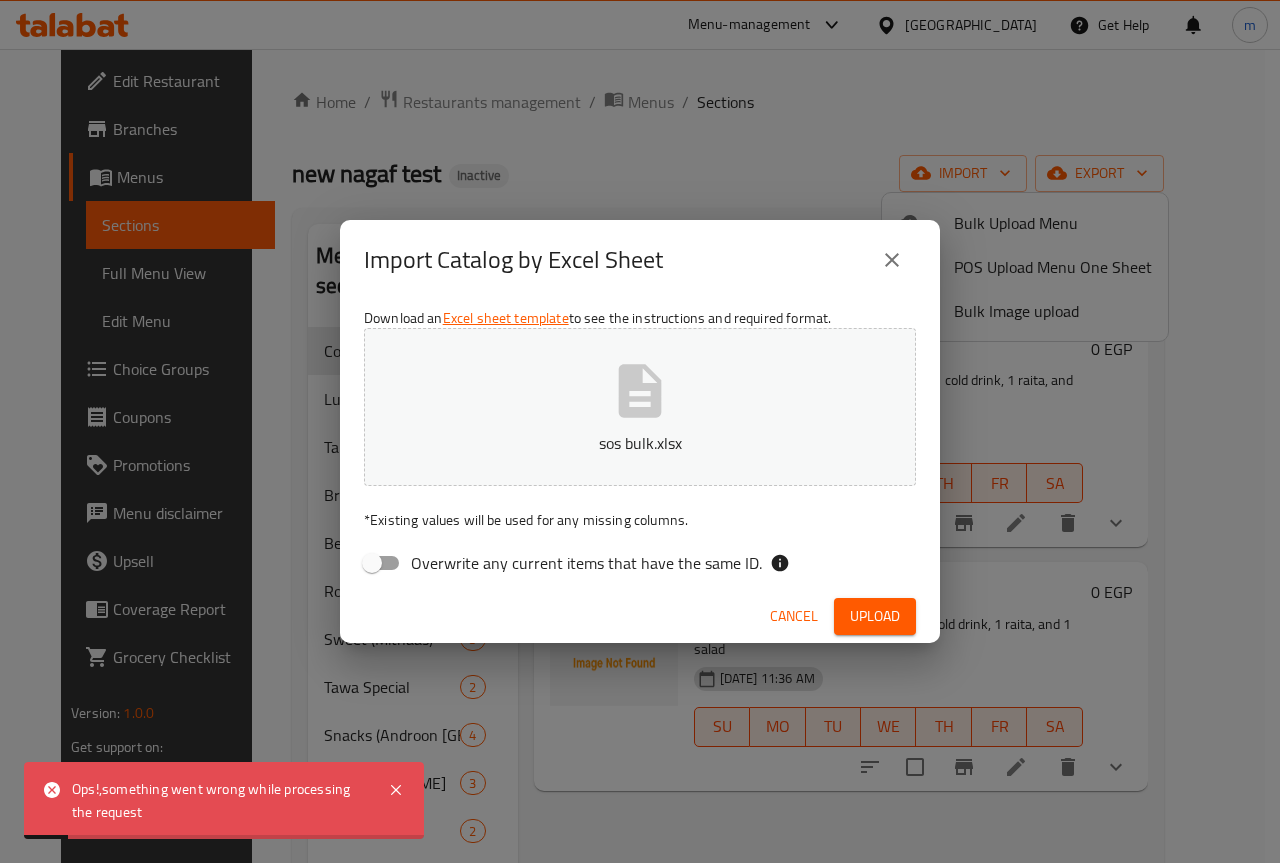 click on "Upload" at bounding box center (875, 616) 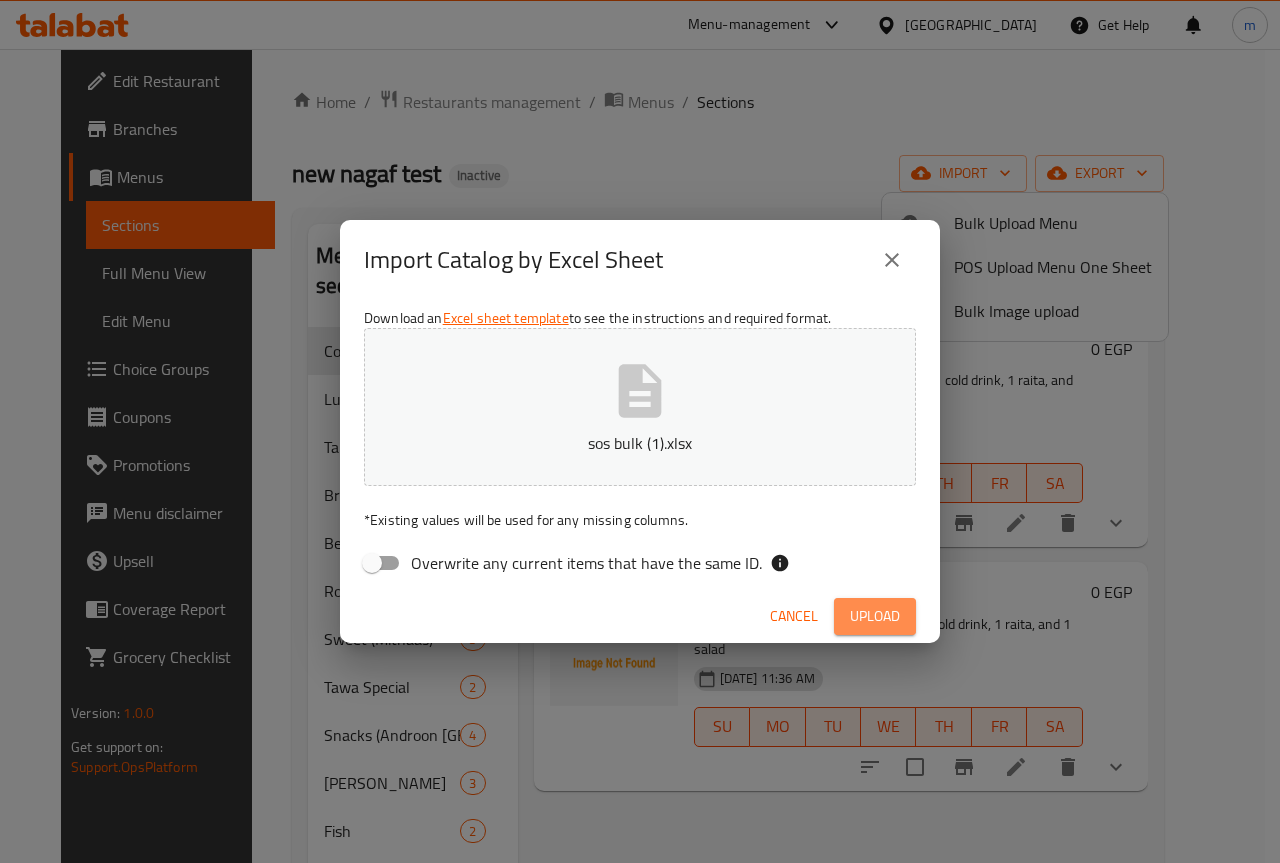 click on "Upload" at bounding box center (875, 616) 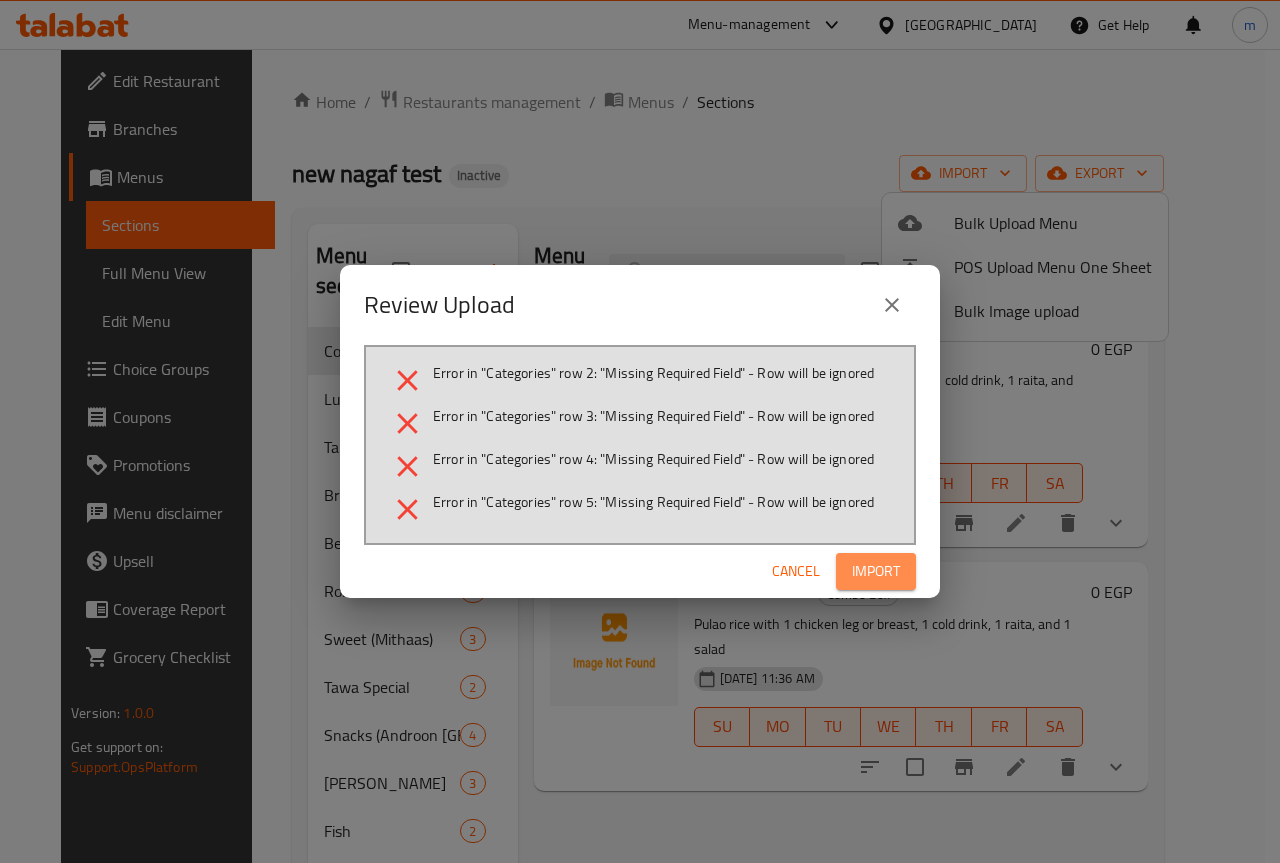click on "Import" at bounding box center [876, 571] 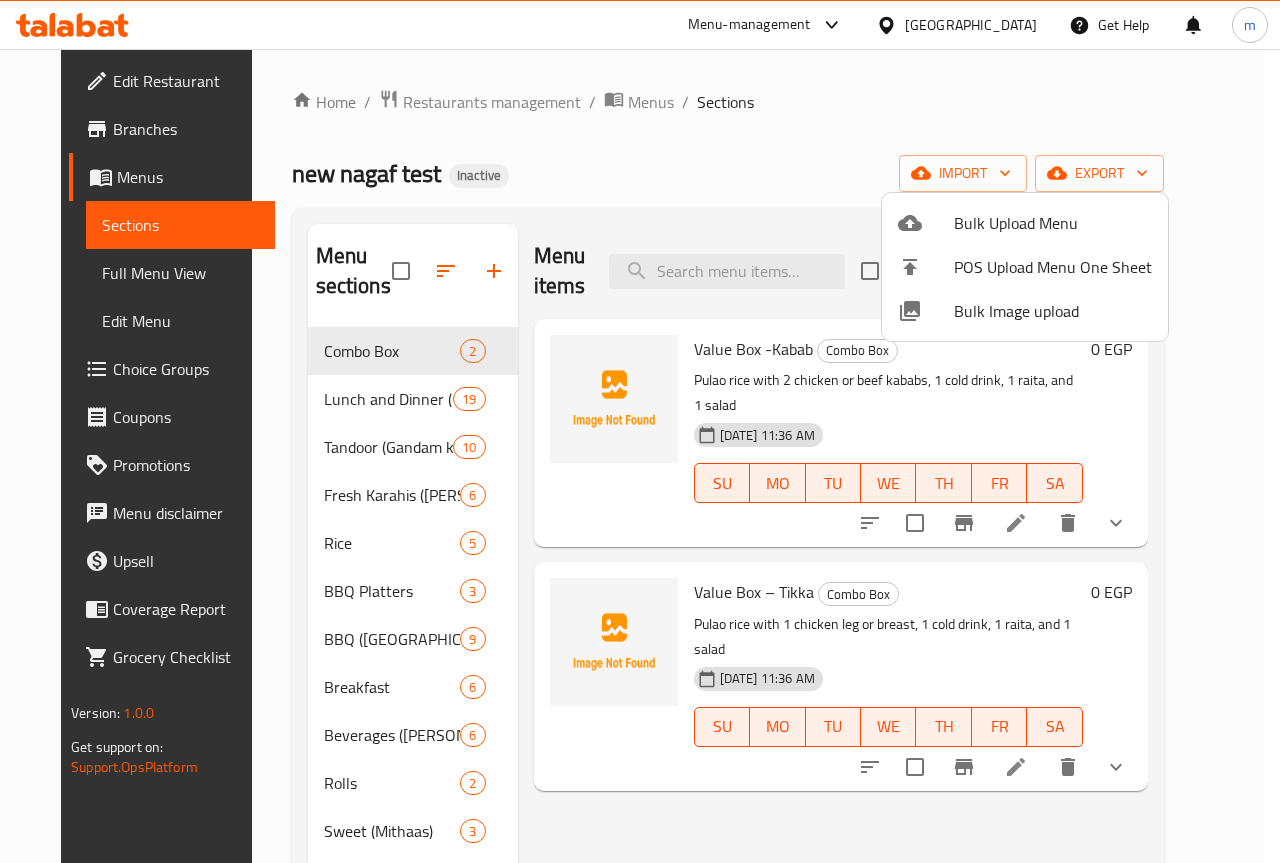 click at bounding box center [640, 431] 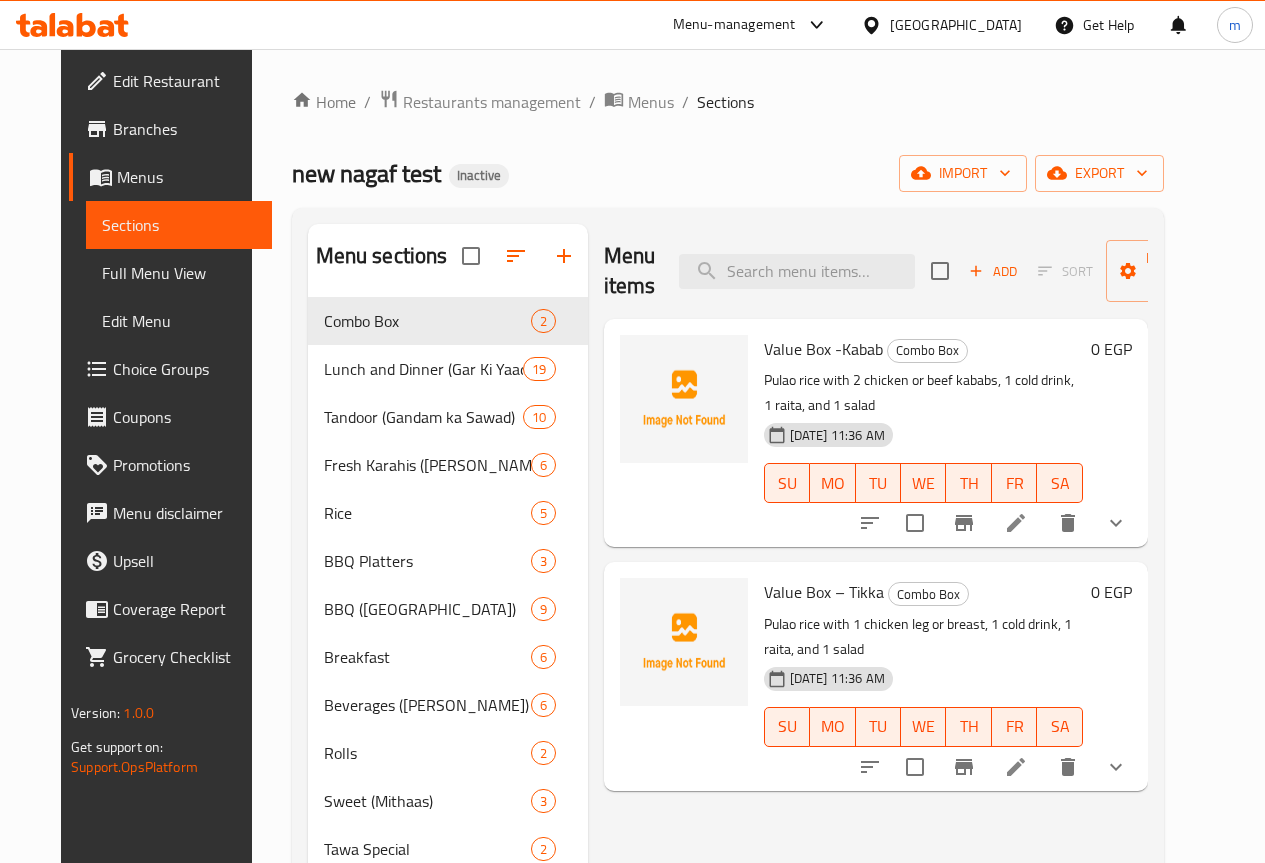 click on "Sections" at bounding box center (179, 225) 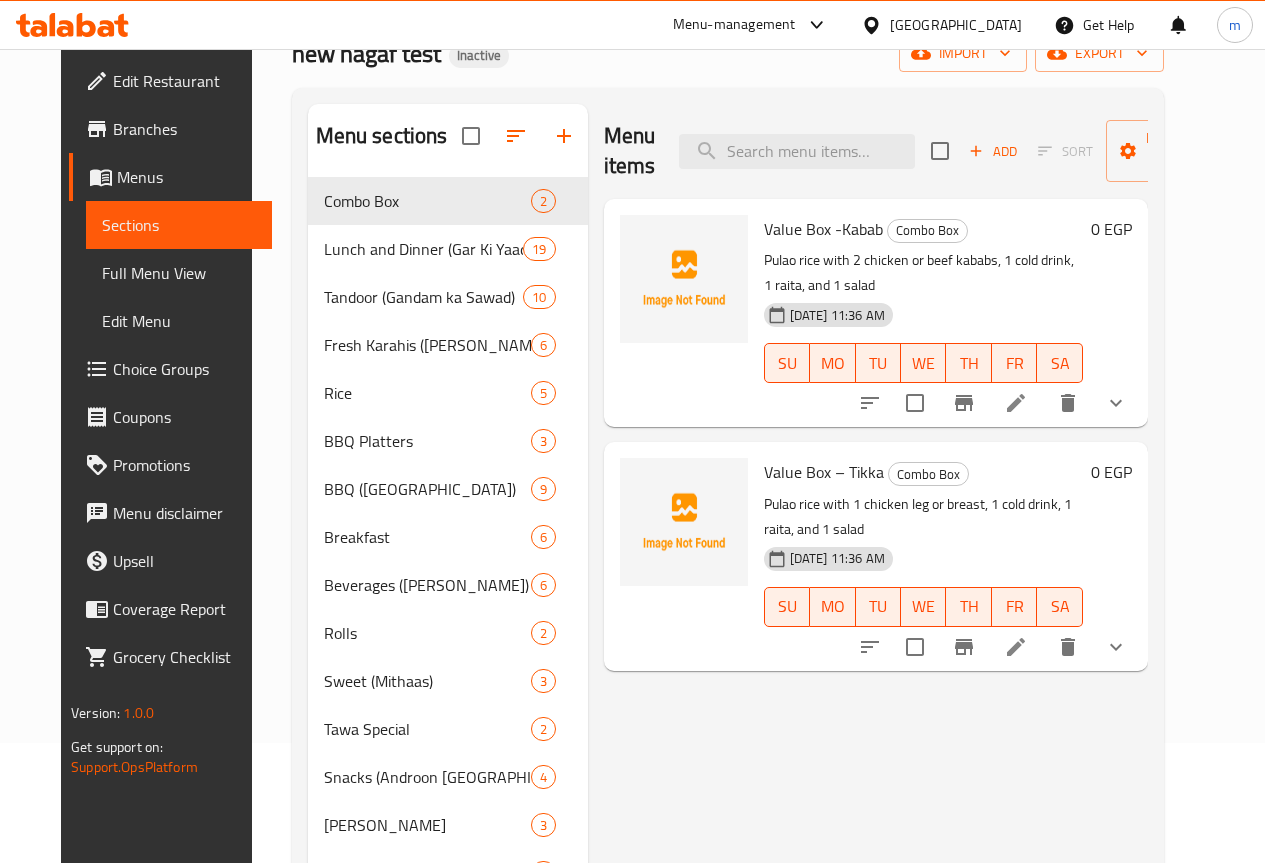 scroll, scrollTop: 296, scrollLeft: 0, axis: vertical 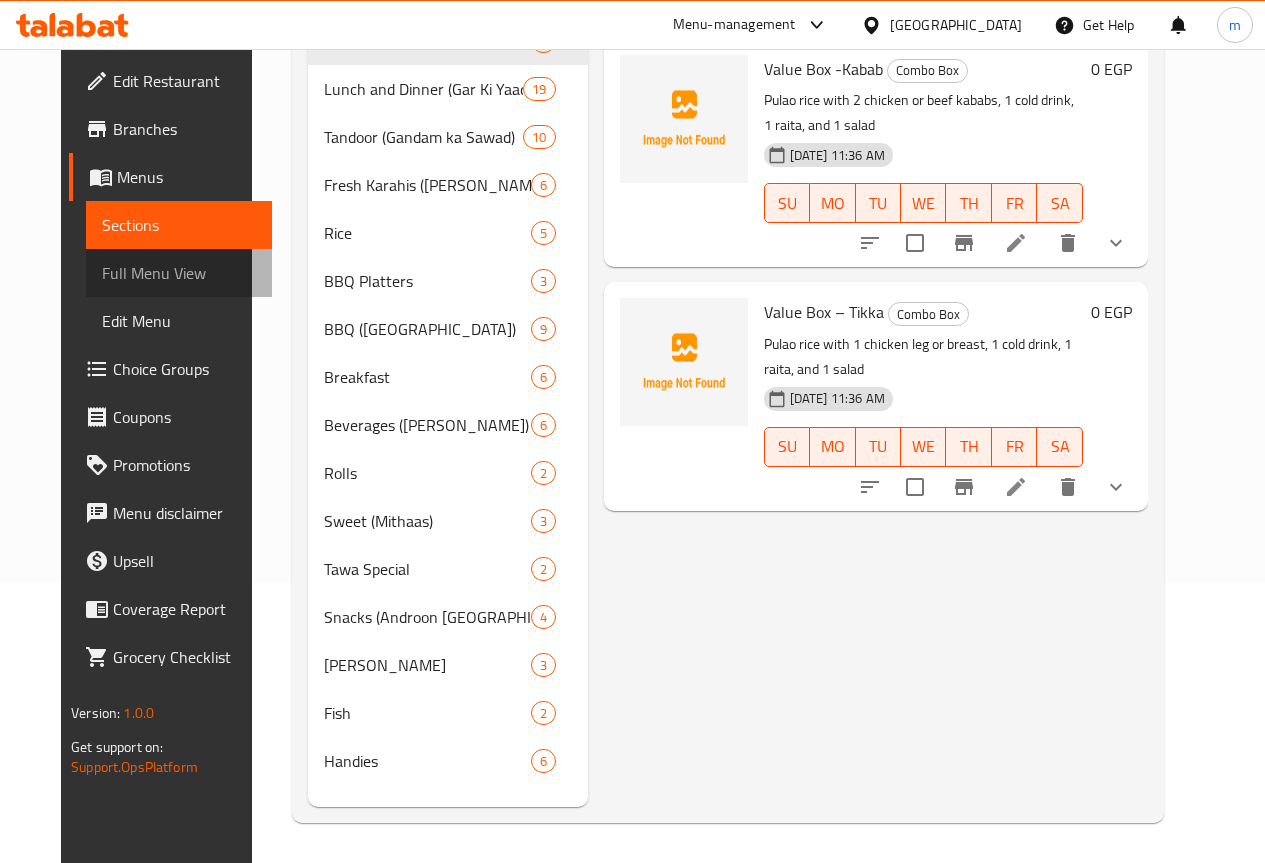 click on "Full Menu View" at bounding box center (179, 273) 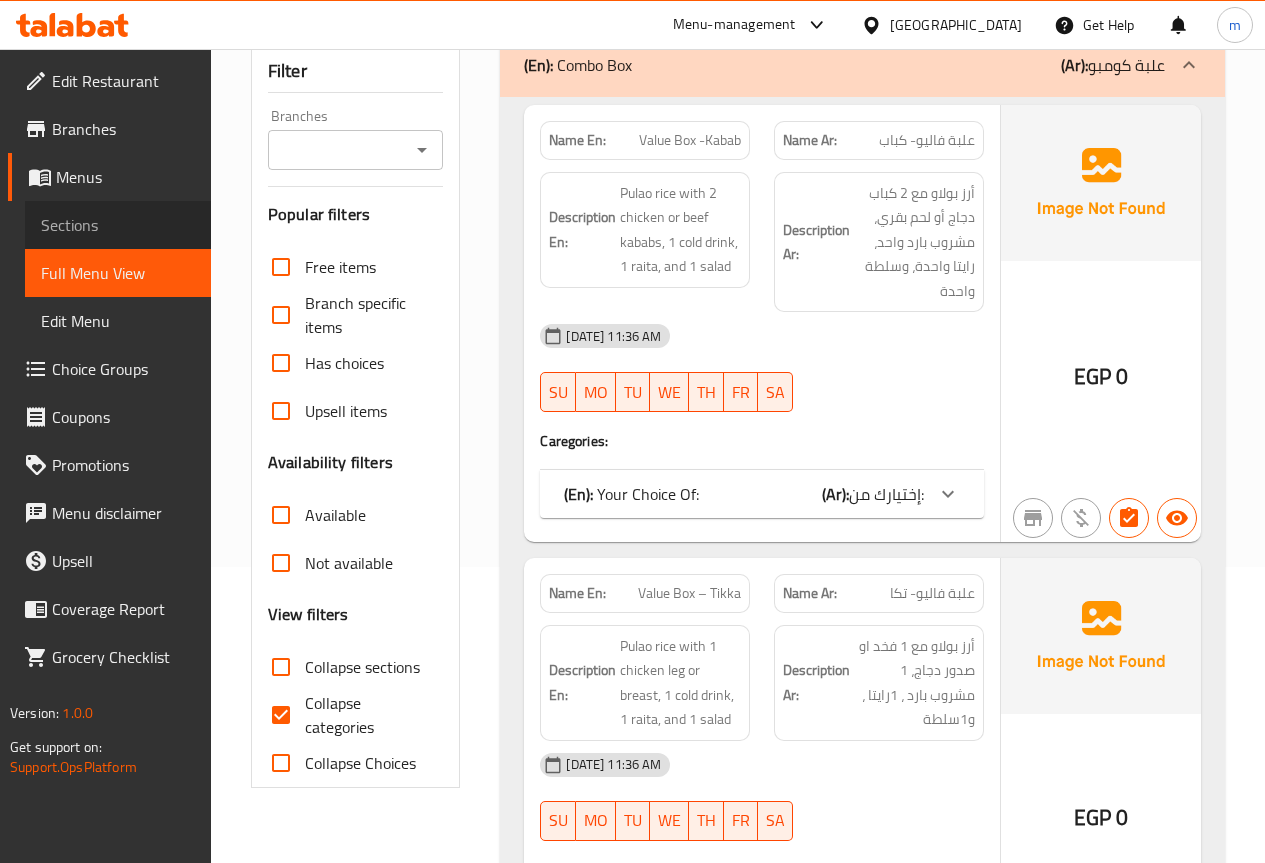 click on "Sections" at bounding box center (118, 225) 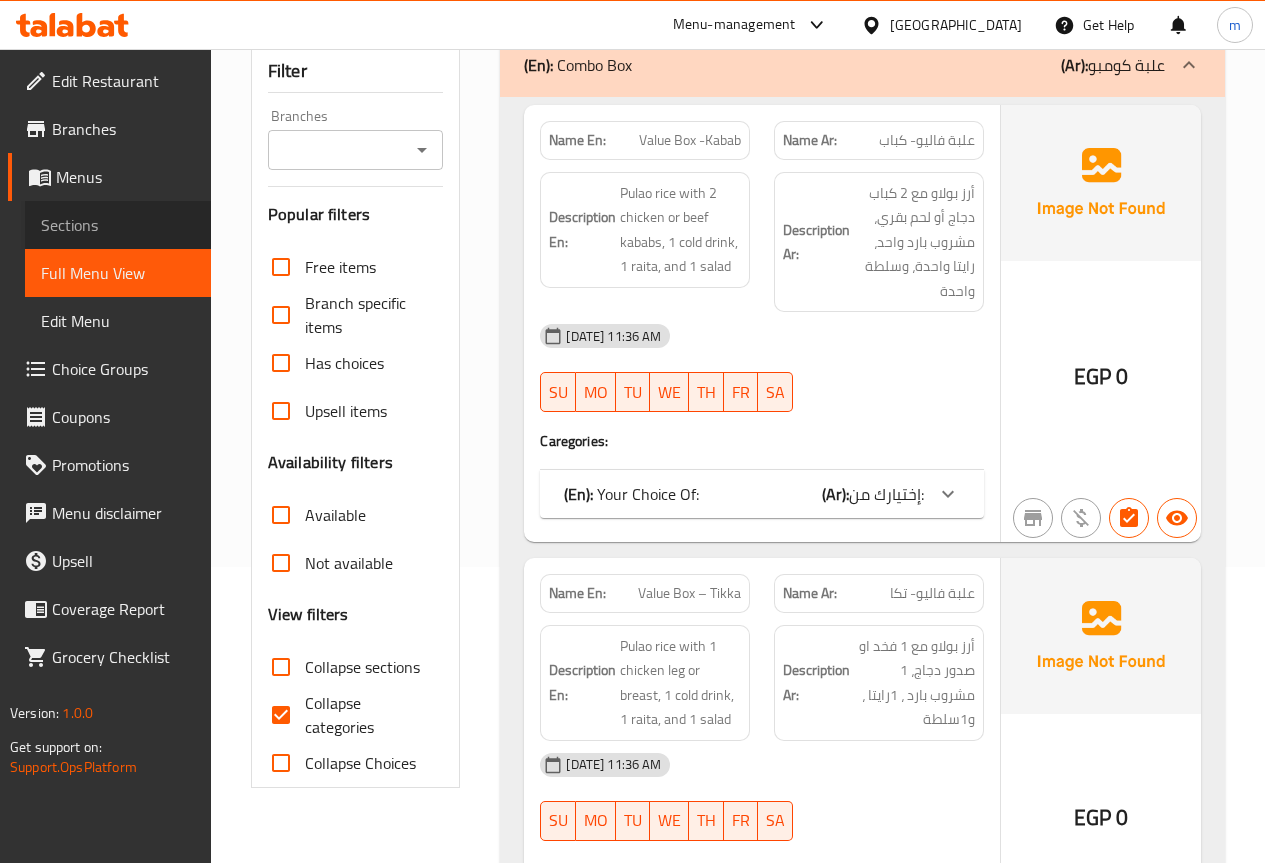 scroll, scrollTop: 280, scrollLeft: 0, axis: vertical 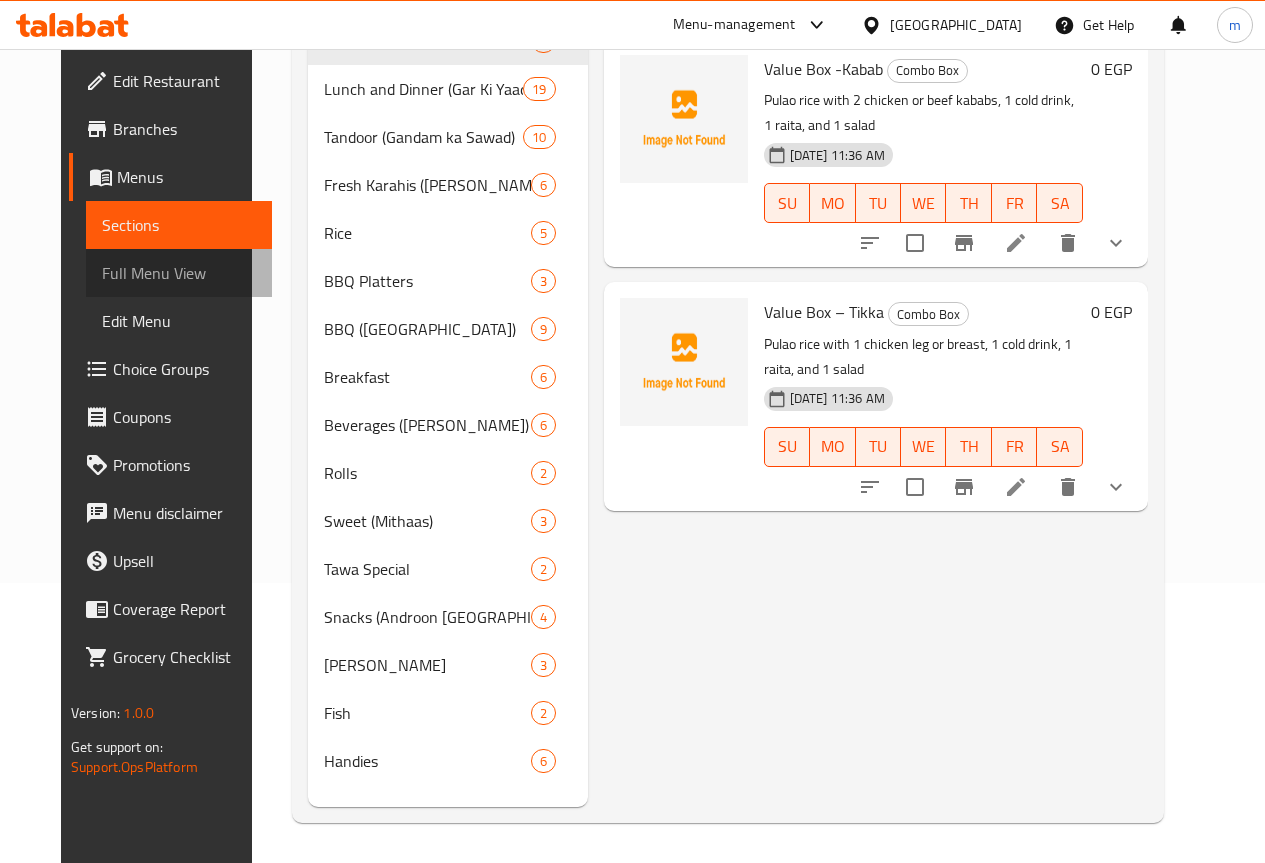 click on "Full Menu View" at bounding box center (179, 273) 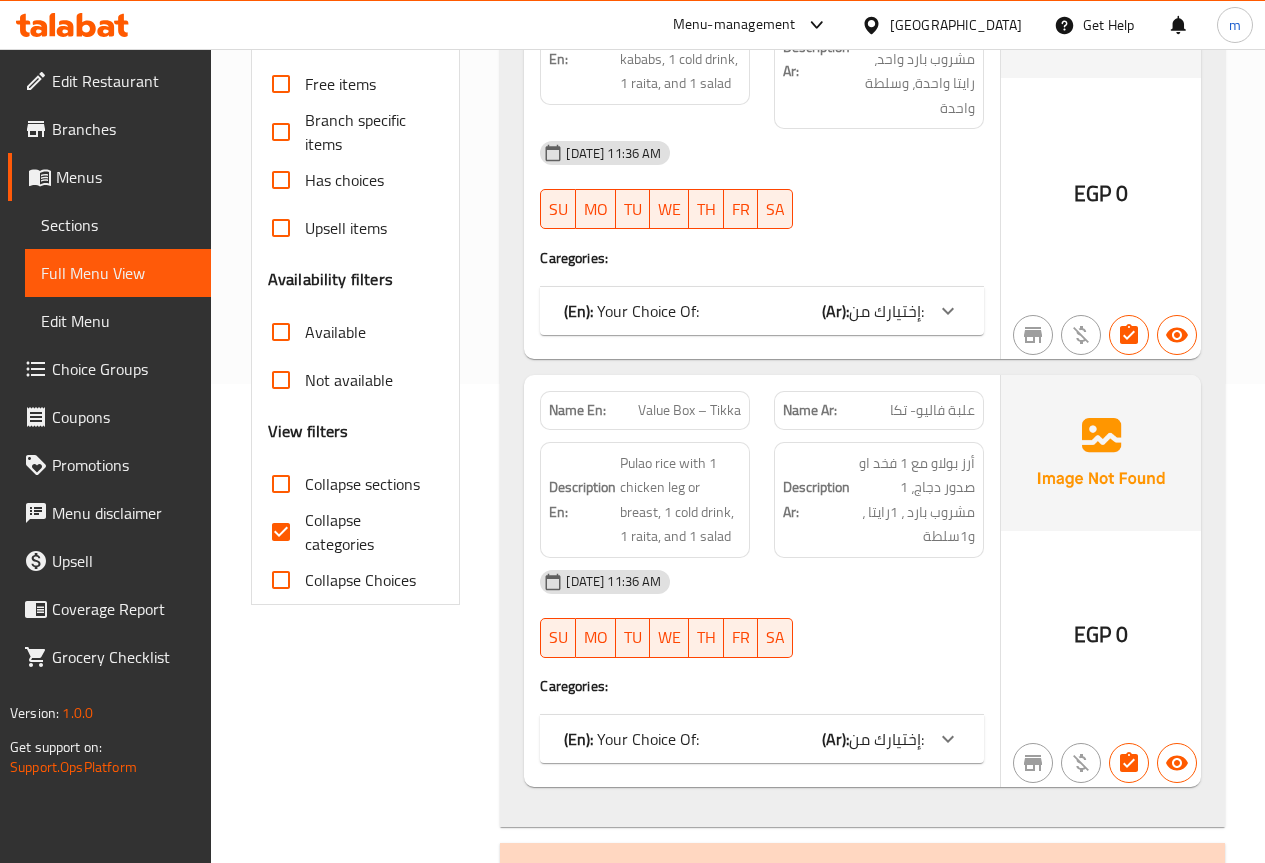 scroll, scrollTop: 480, scrollLeft: 0, axis: vertical 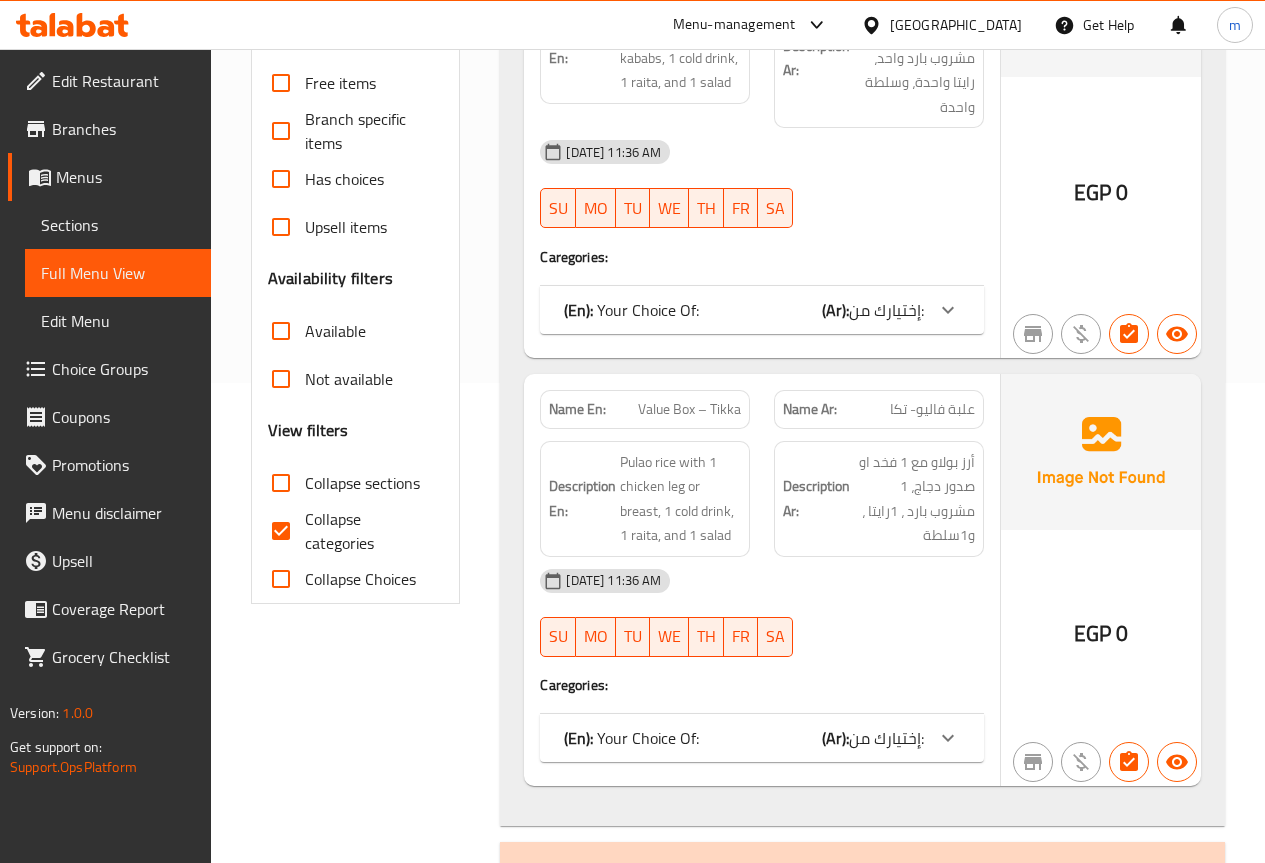 click on "Collapse sections" at bounding box center [281, 483] 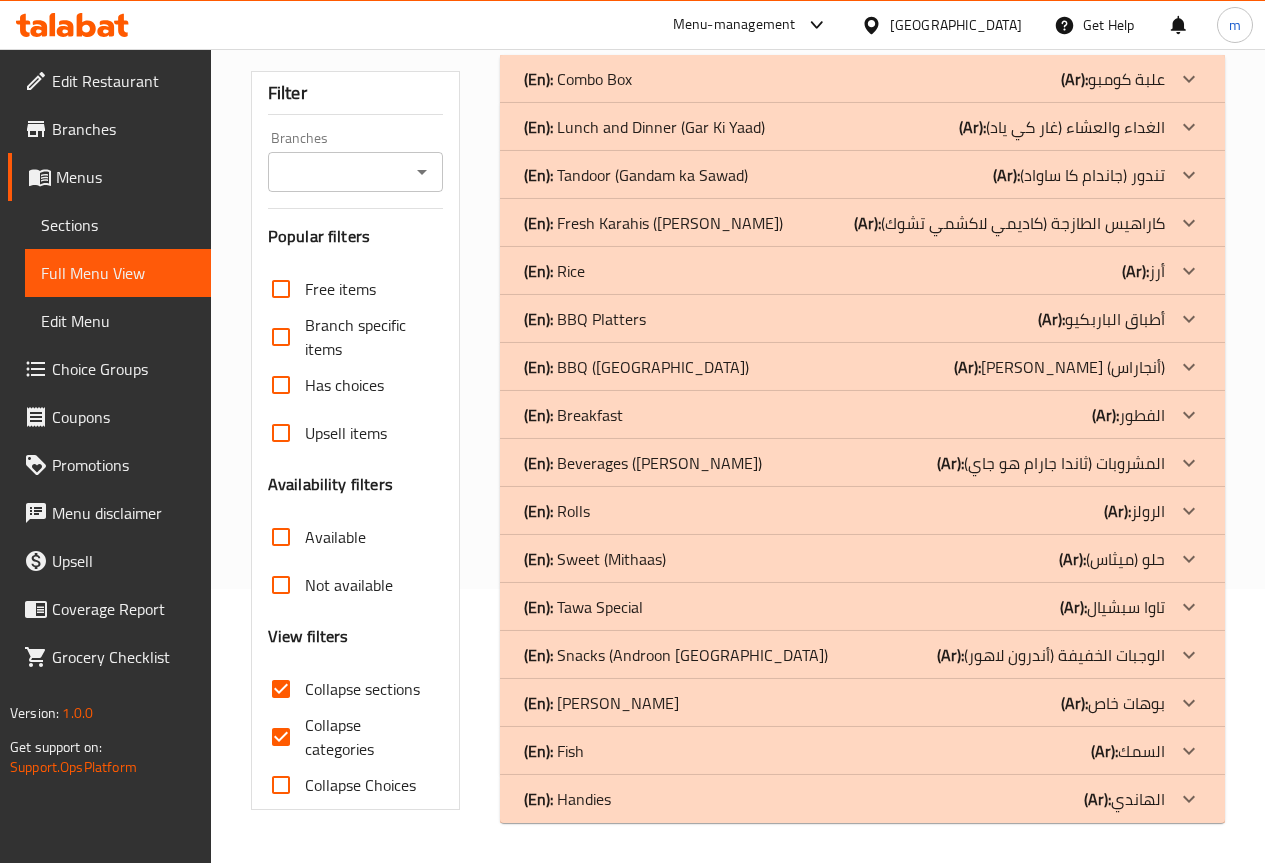 click on "Collapse categories" at bounding box center (281, 737) 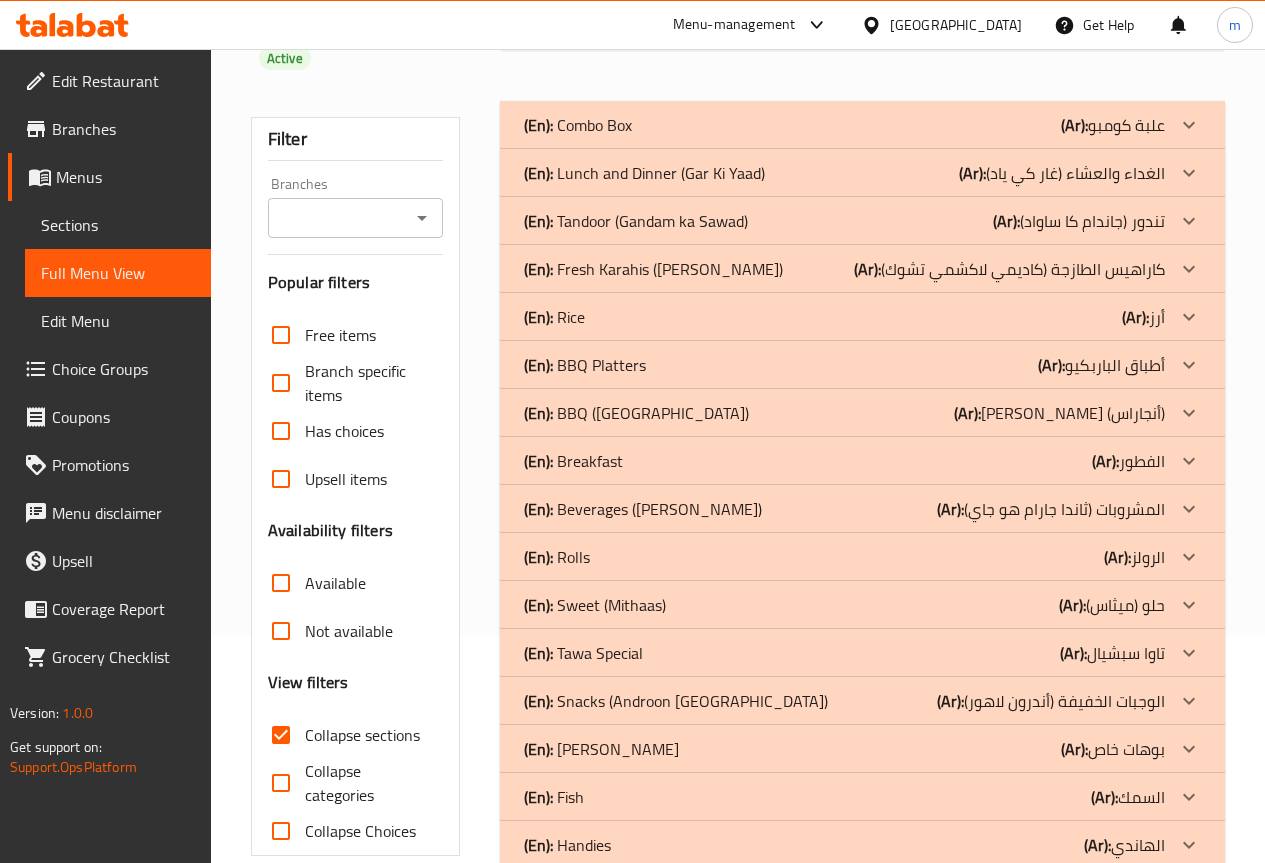 scroll, scrollTop: 244, scrollLeft: 0, axis: vertical 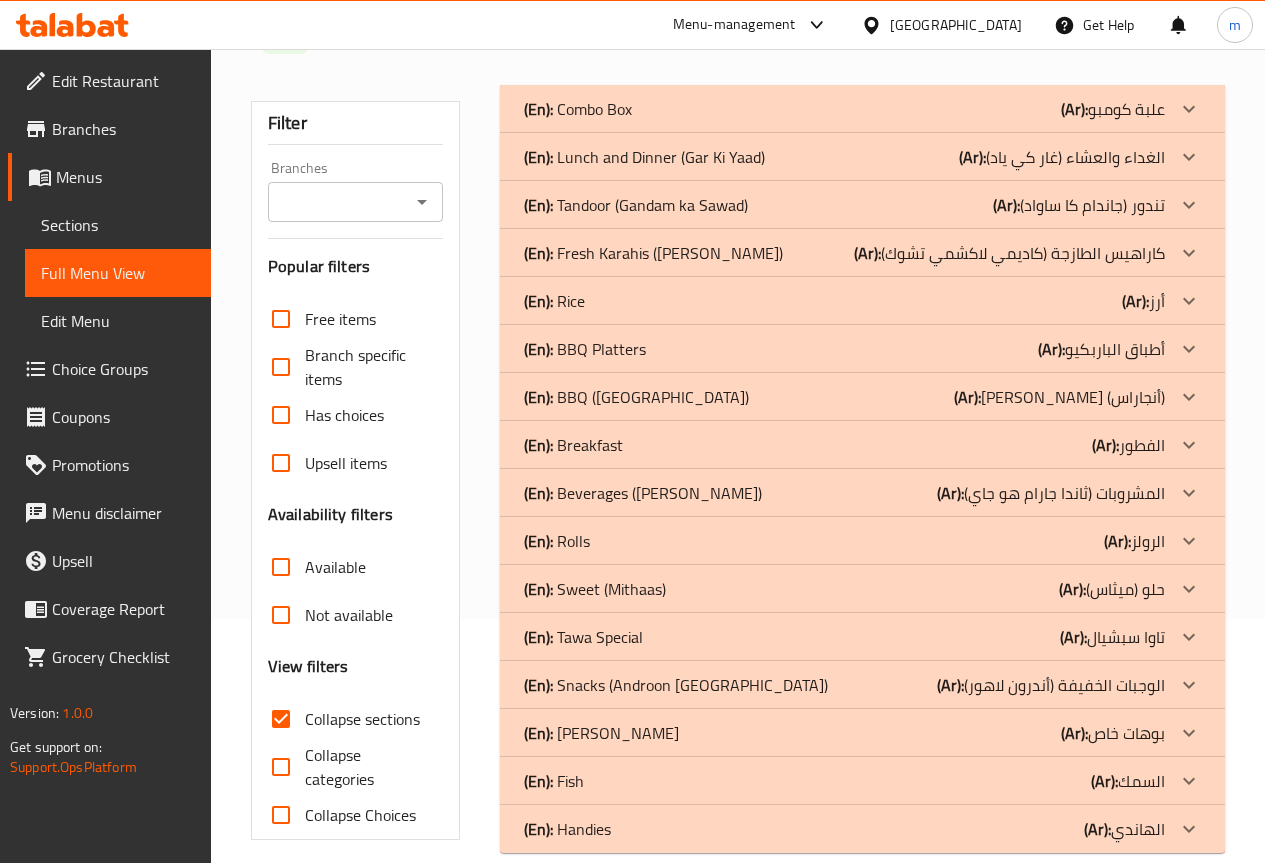 click on "Collapse categories" at bounding box center [281, 767] 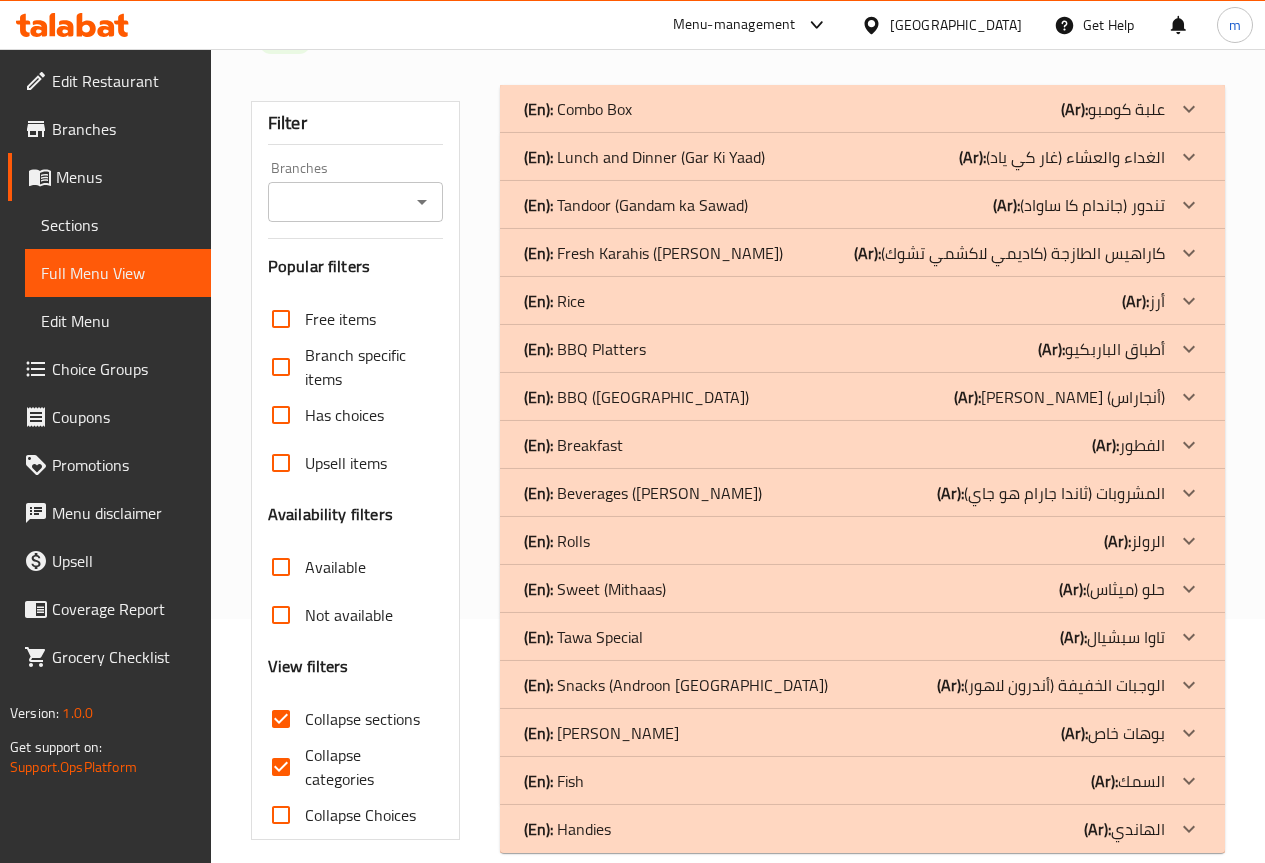 click 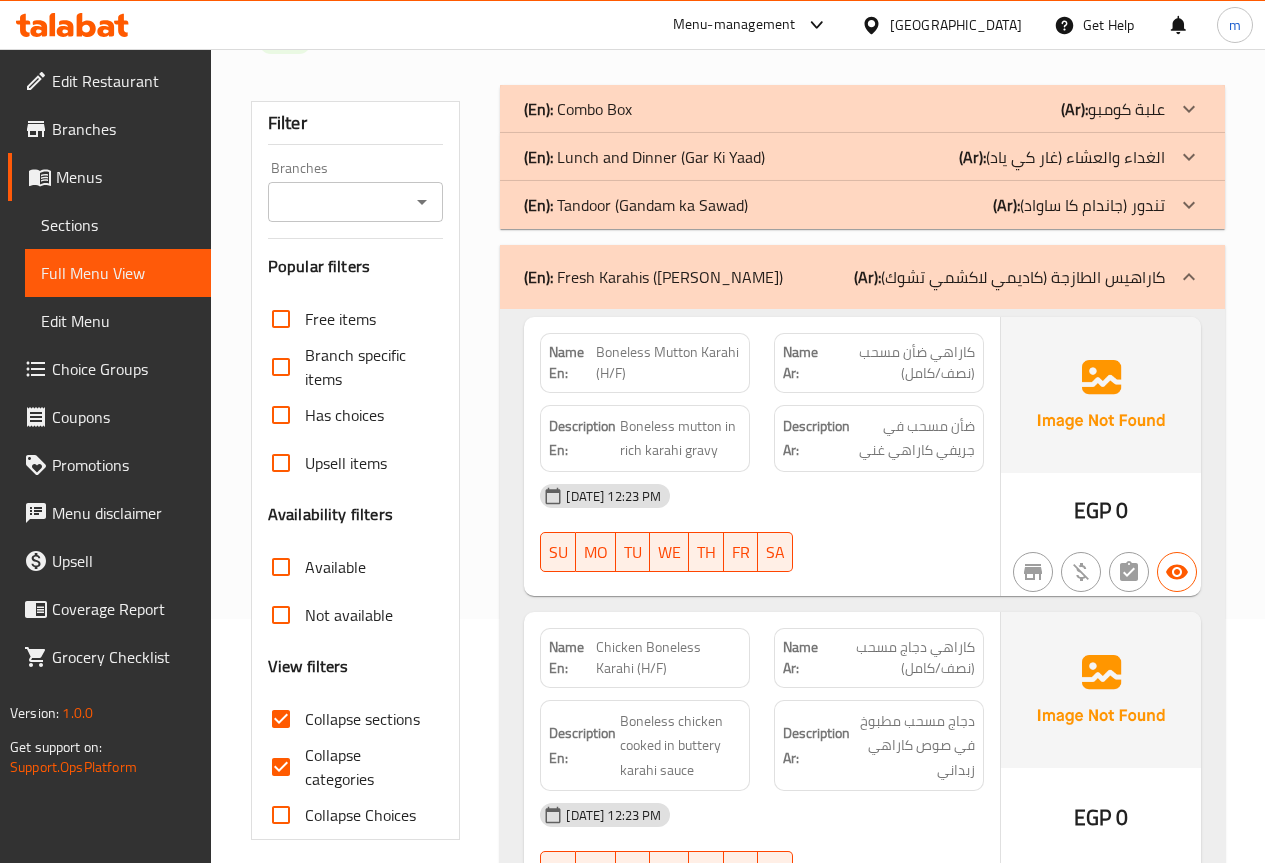 scroll, scrollTop: 344, scrollLeft: 0, axis: vertical 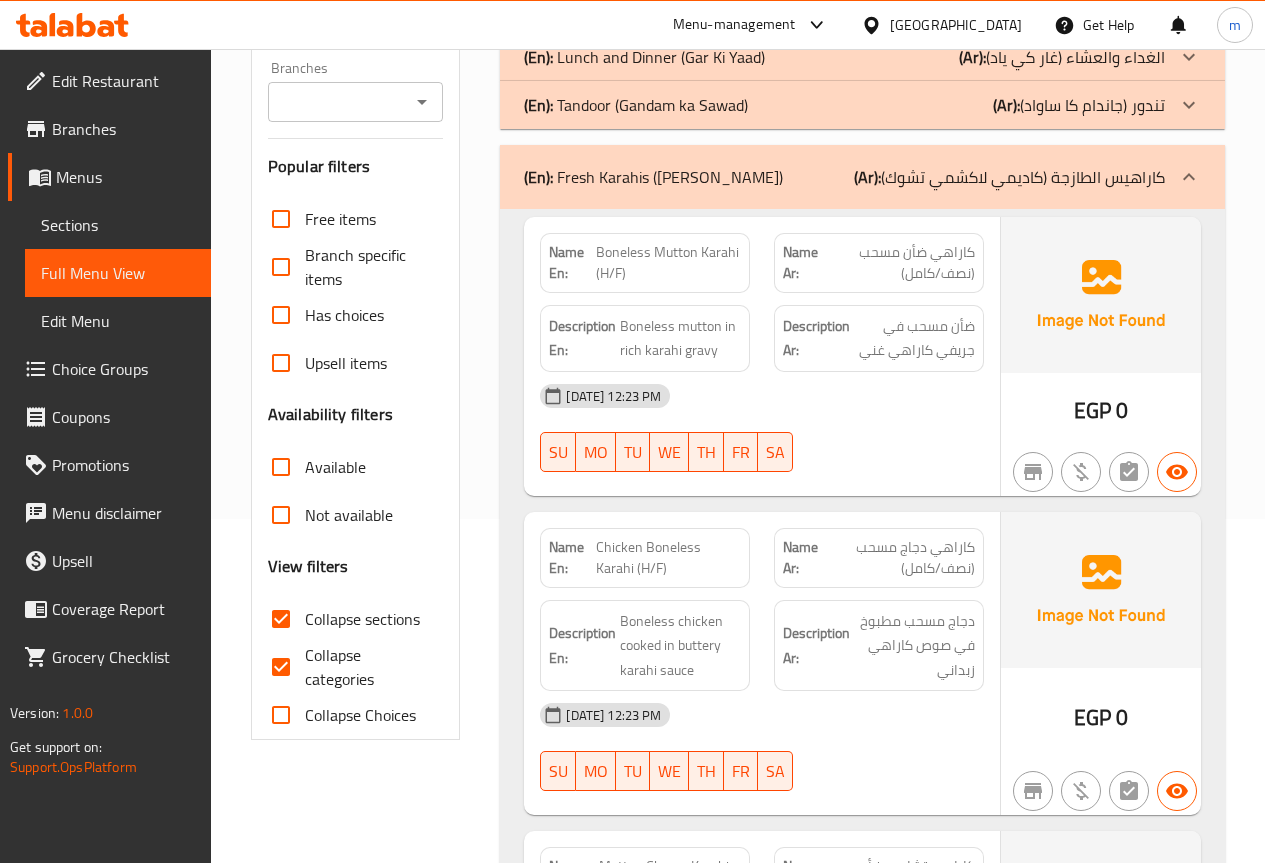 click on "(Ar): كاراهيس الطازجة (كاديمي لاكشمي تشوك)" at bounding box center [1009, 177] 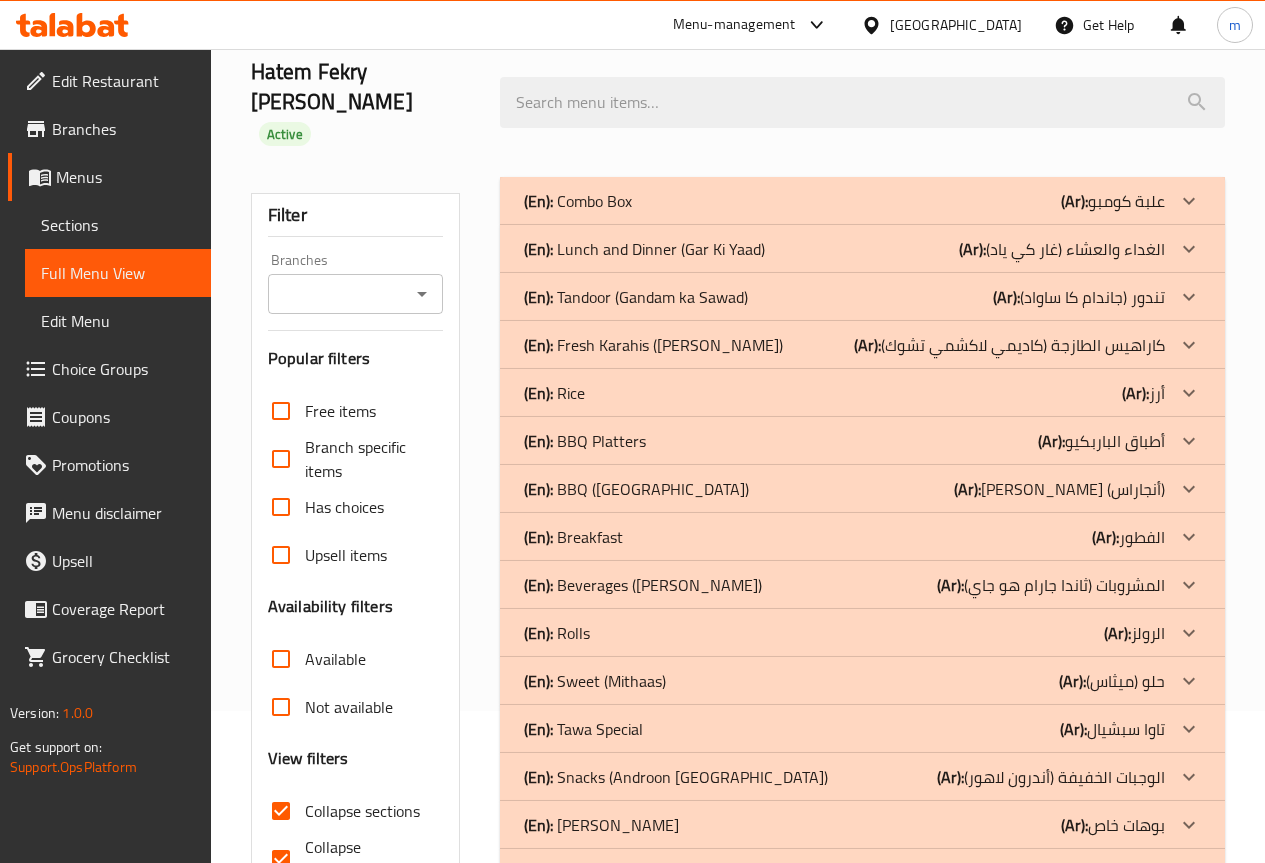 scroll, scrollTop: 200, scrollLeft: 0, axis: vertical 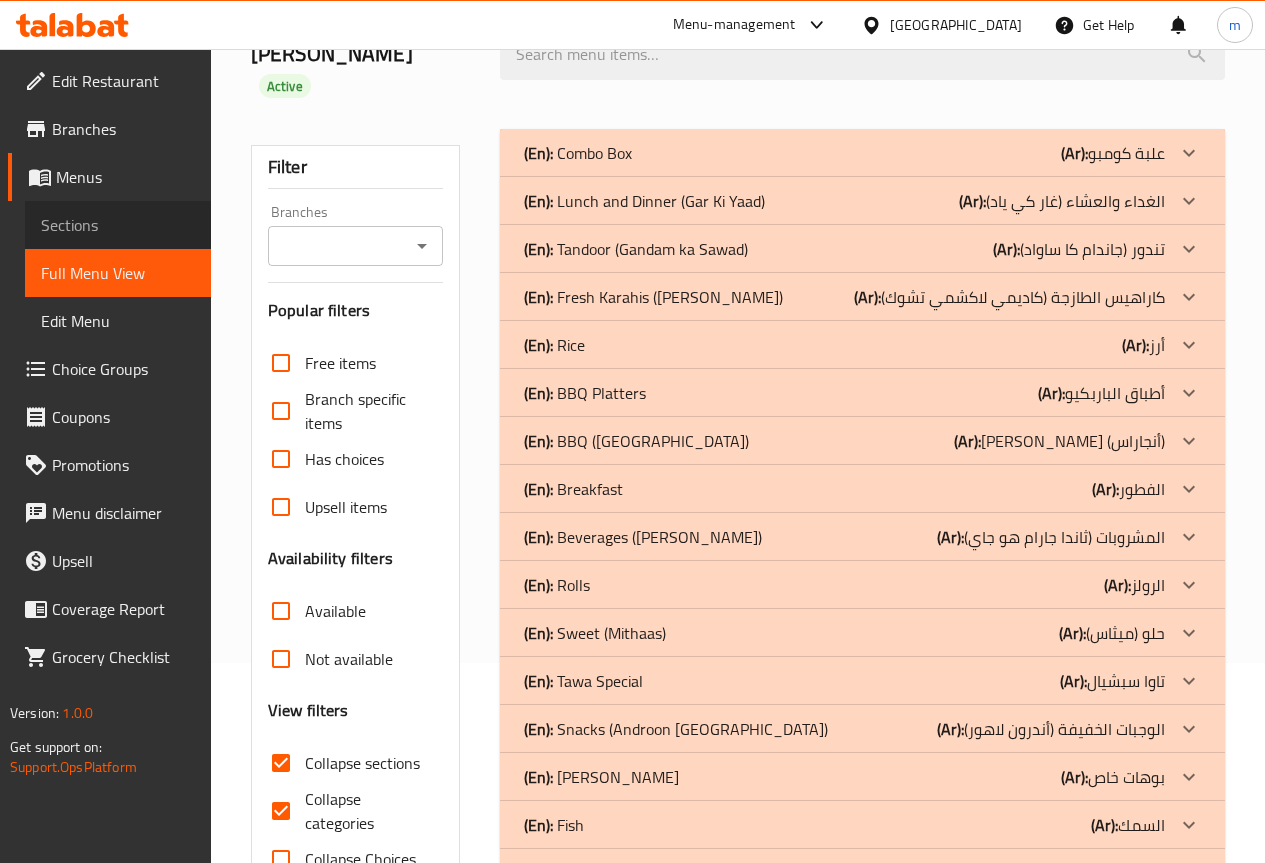 click on "Sections" at bounding box center [118, 225] 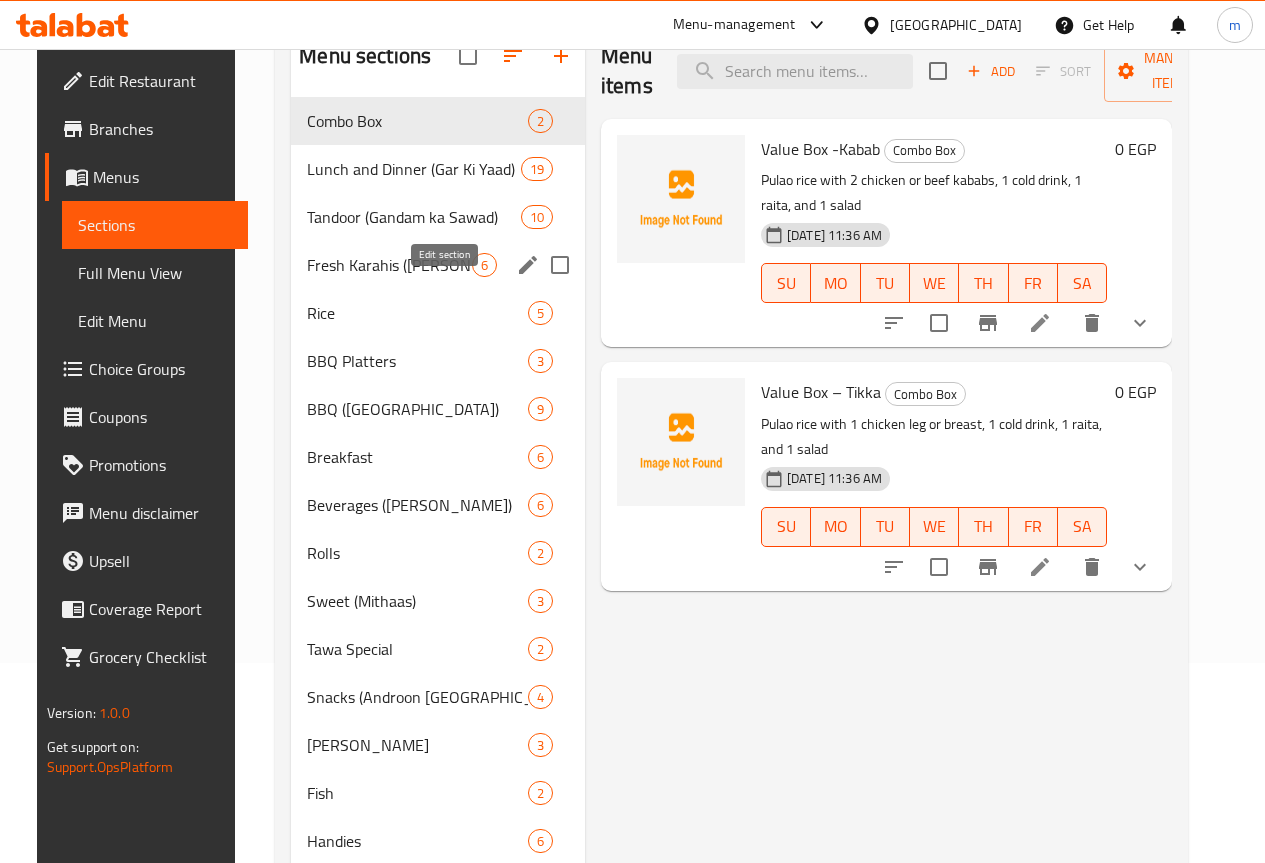 click 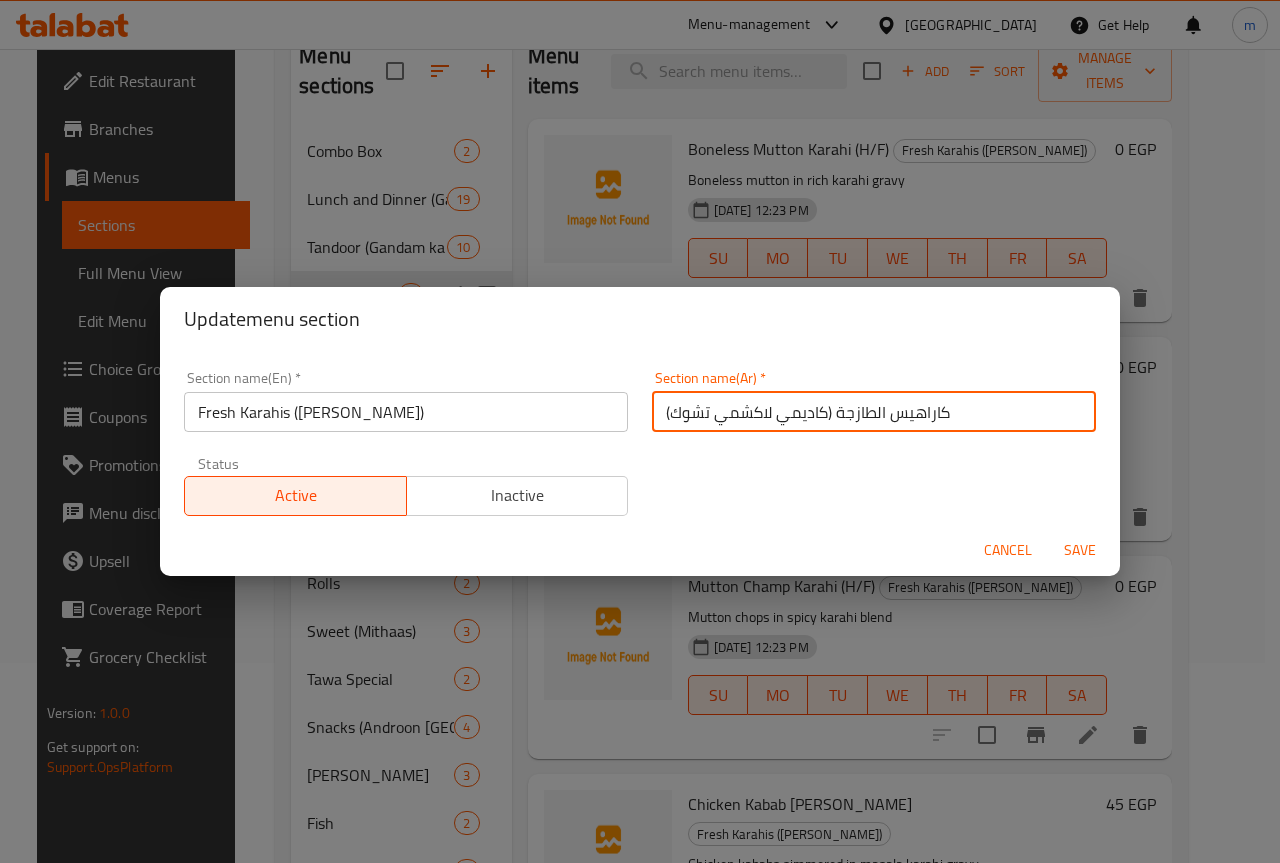click on "كاراهيس الطازجة (كاديمي لاكشمي تشوك)" at bounding box center [874, 412] 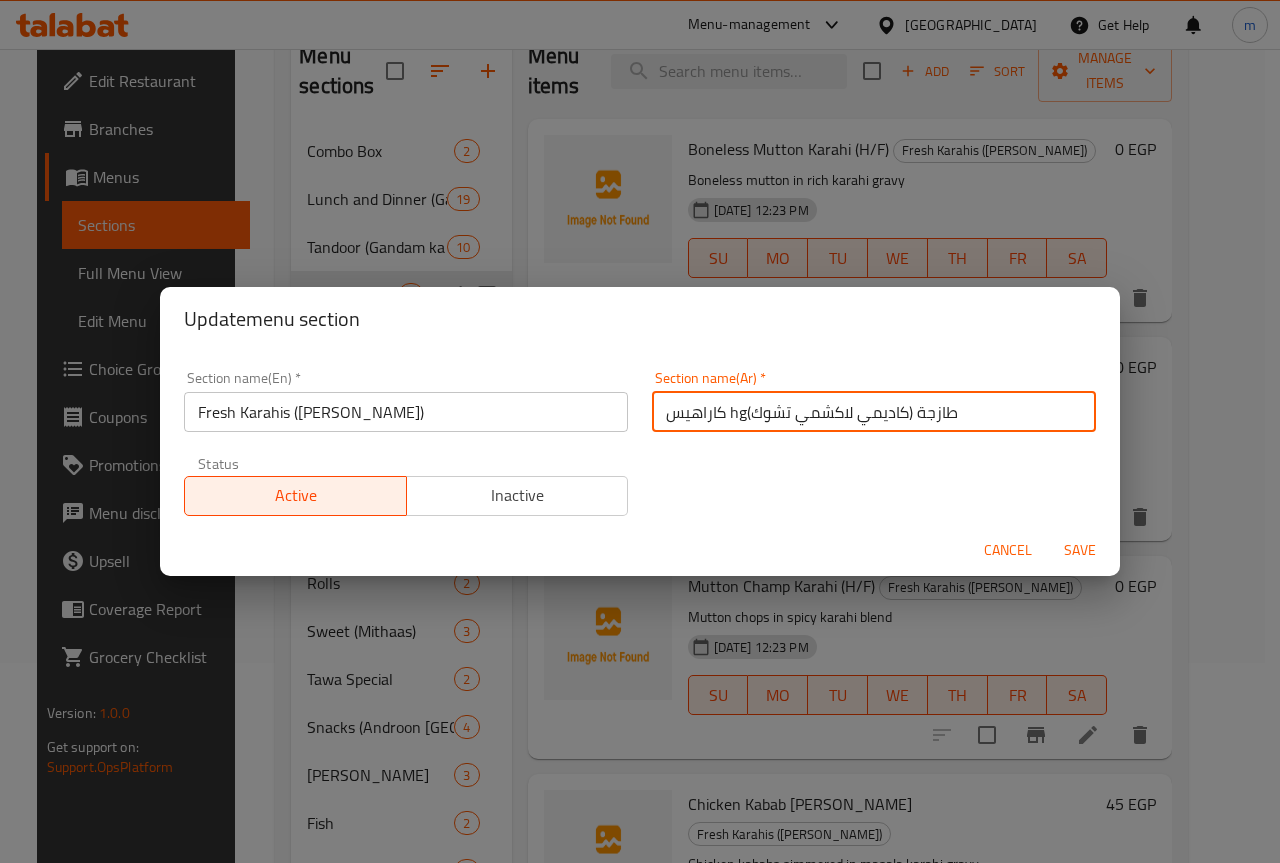 type on "كاراهيس hgطازجة (كاديمي لاكشمي تشوك)" 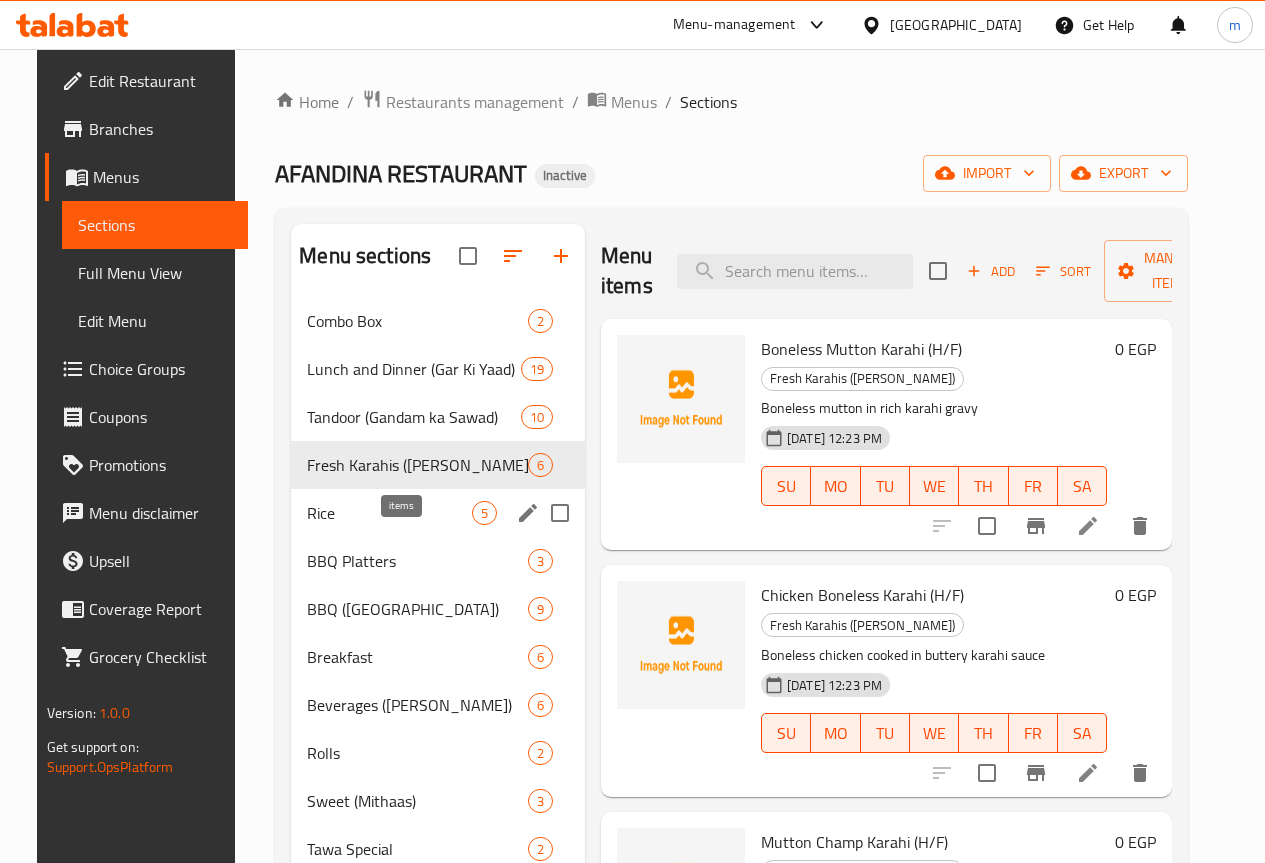 scroll, scrollTop: 100, scrollLeft: 0, axis: vertical 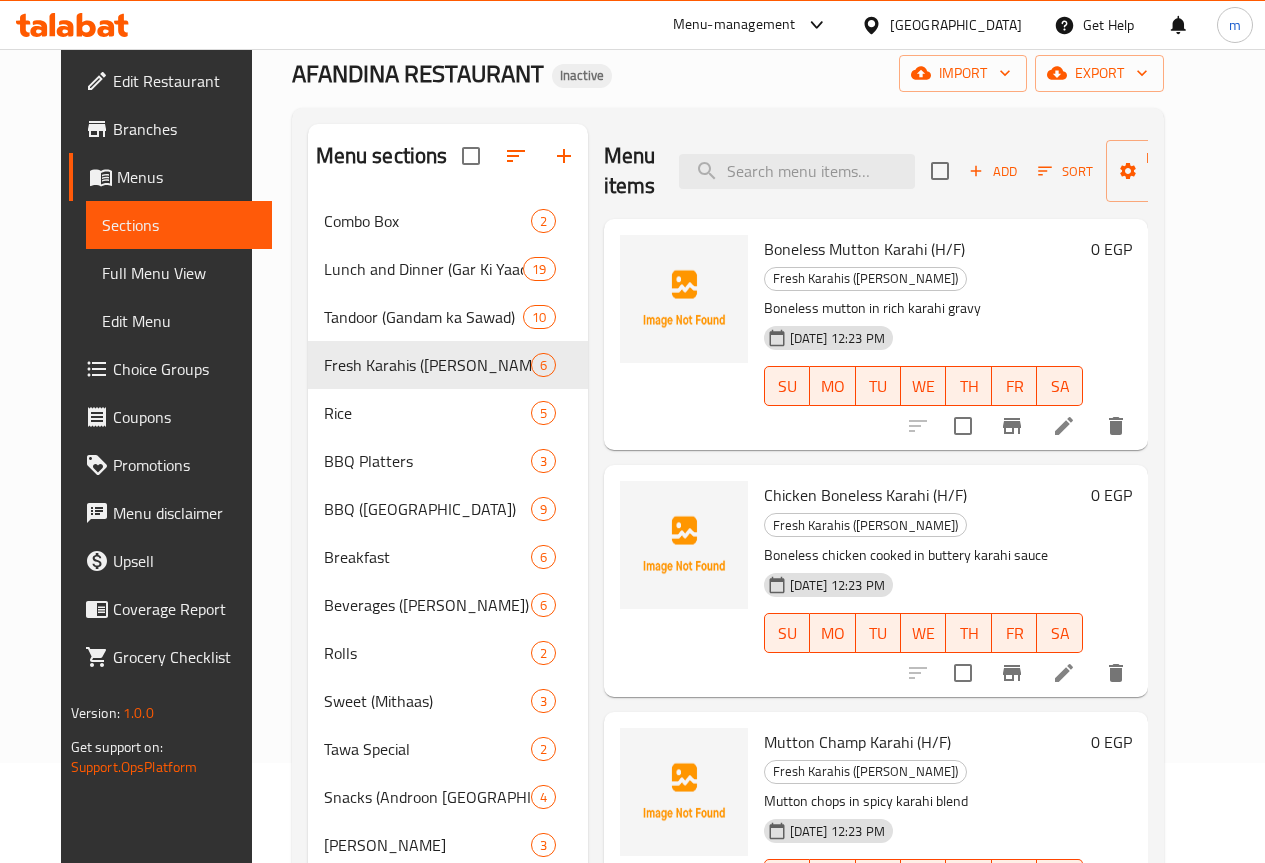 click on "Full Menu View" at bounding box center [179, 273] 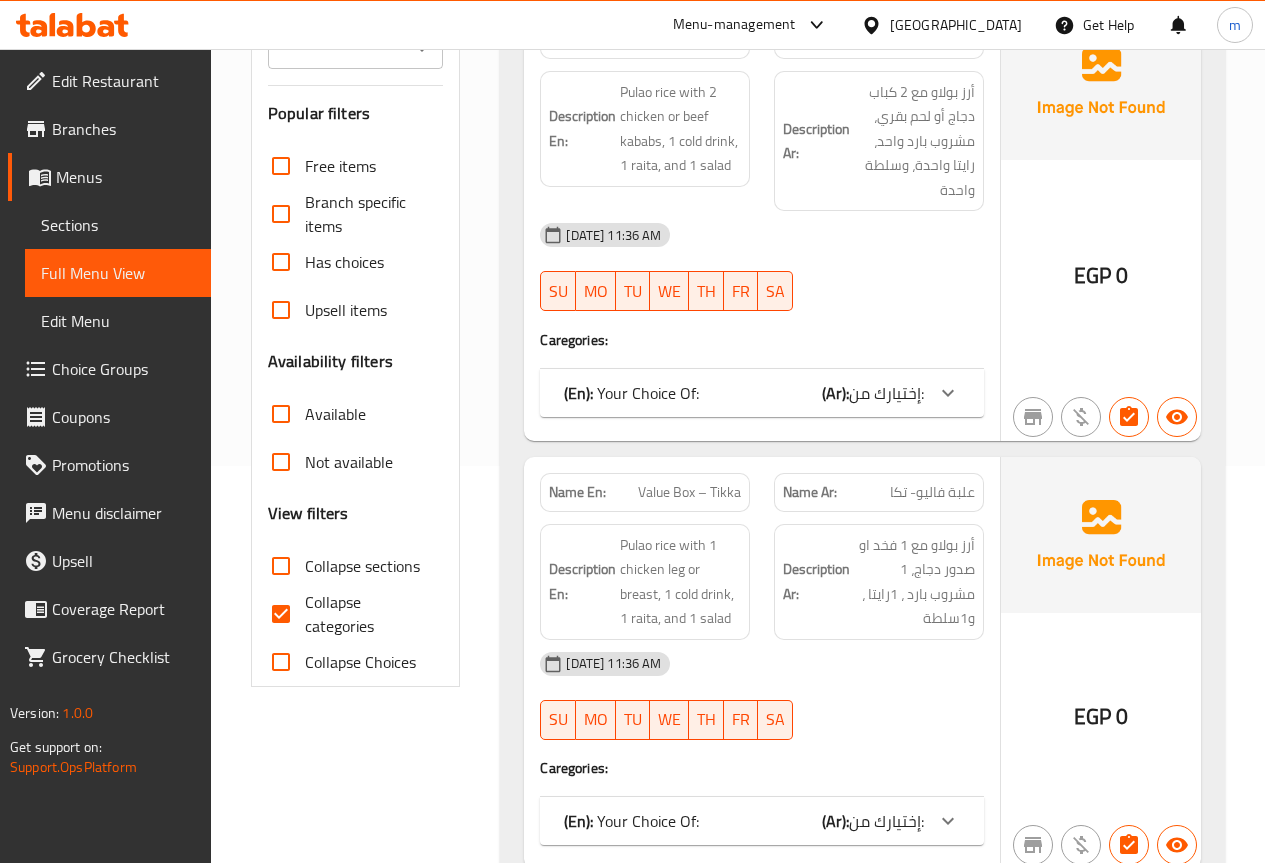 scroll, scrollTop: 500, scrollLeft: 0, axis: vertical 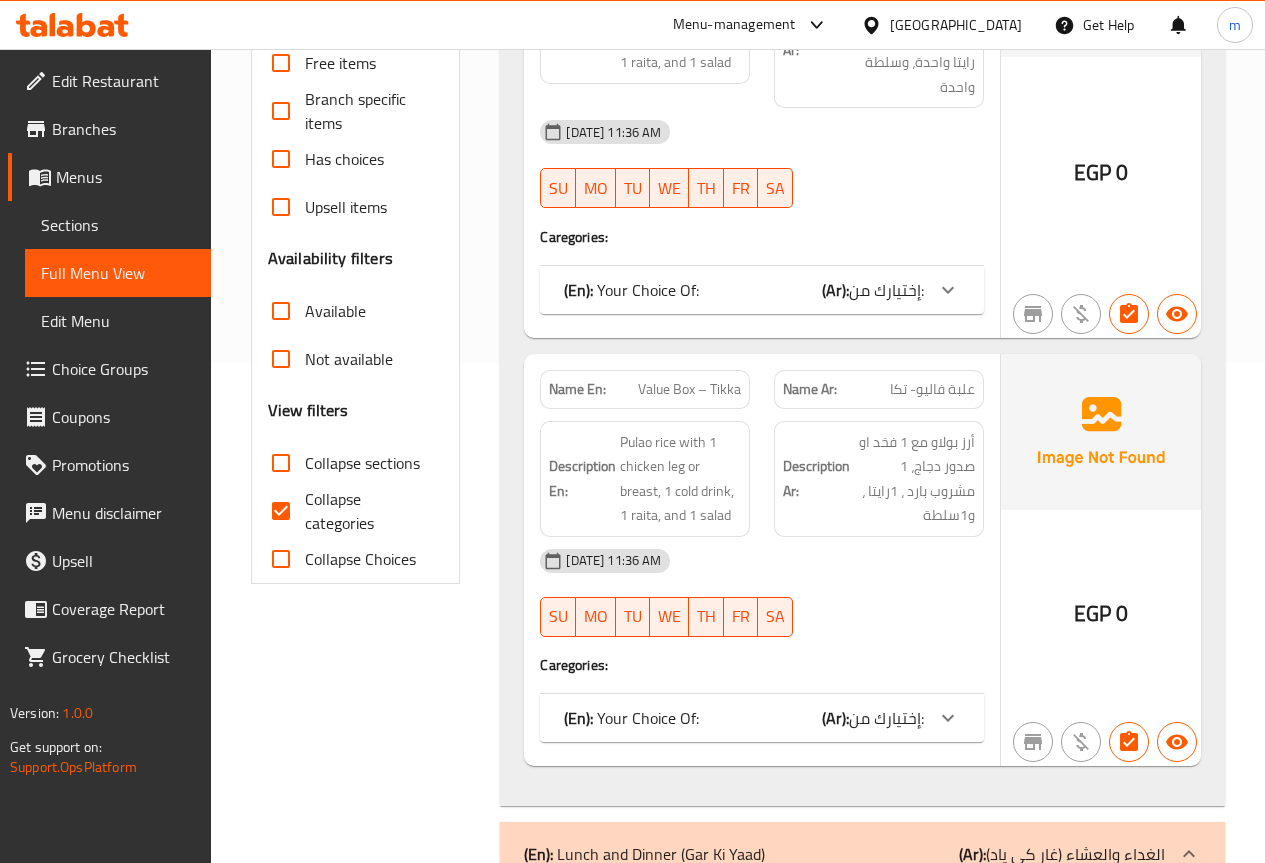 click on "Collapse sections" at bounding box center [281, 463] 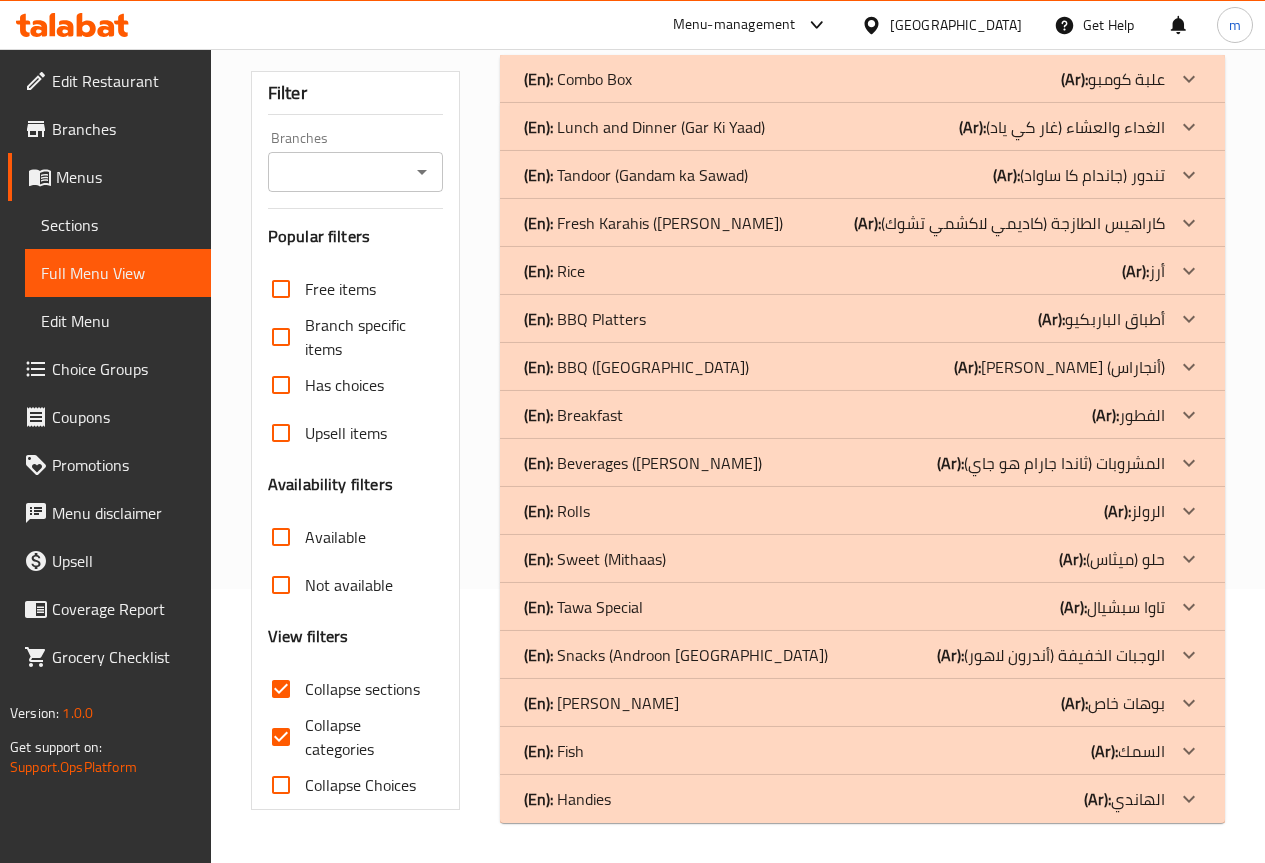 click on "Collapse categories" at bounding box center (281, 737) 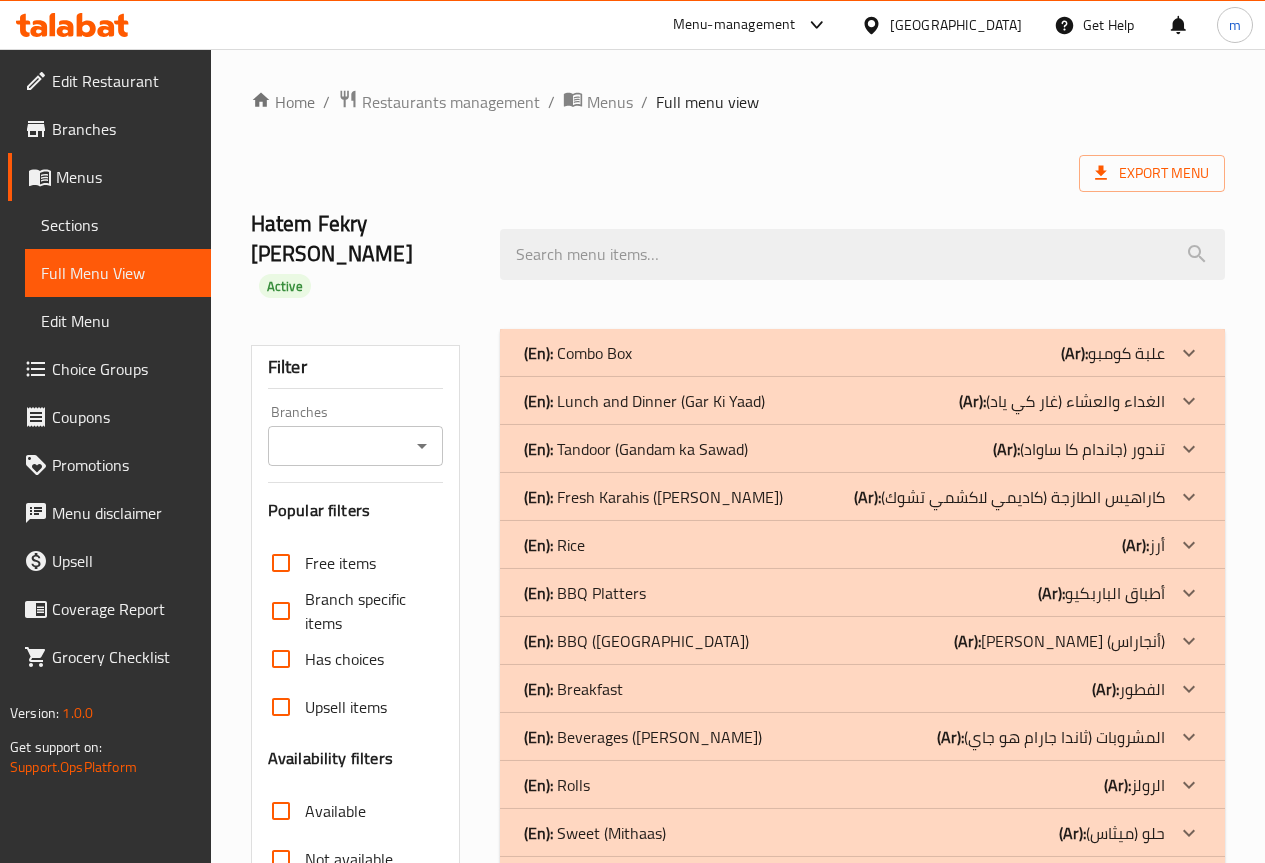 scroll, scrollTop: 200, scrollLeft: 0, axis: vertical 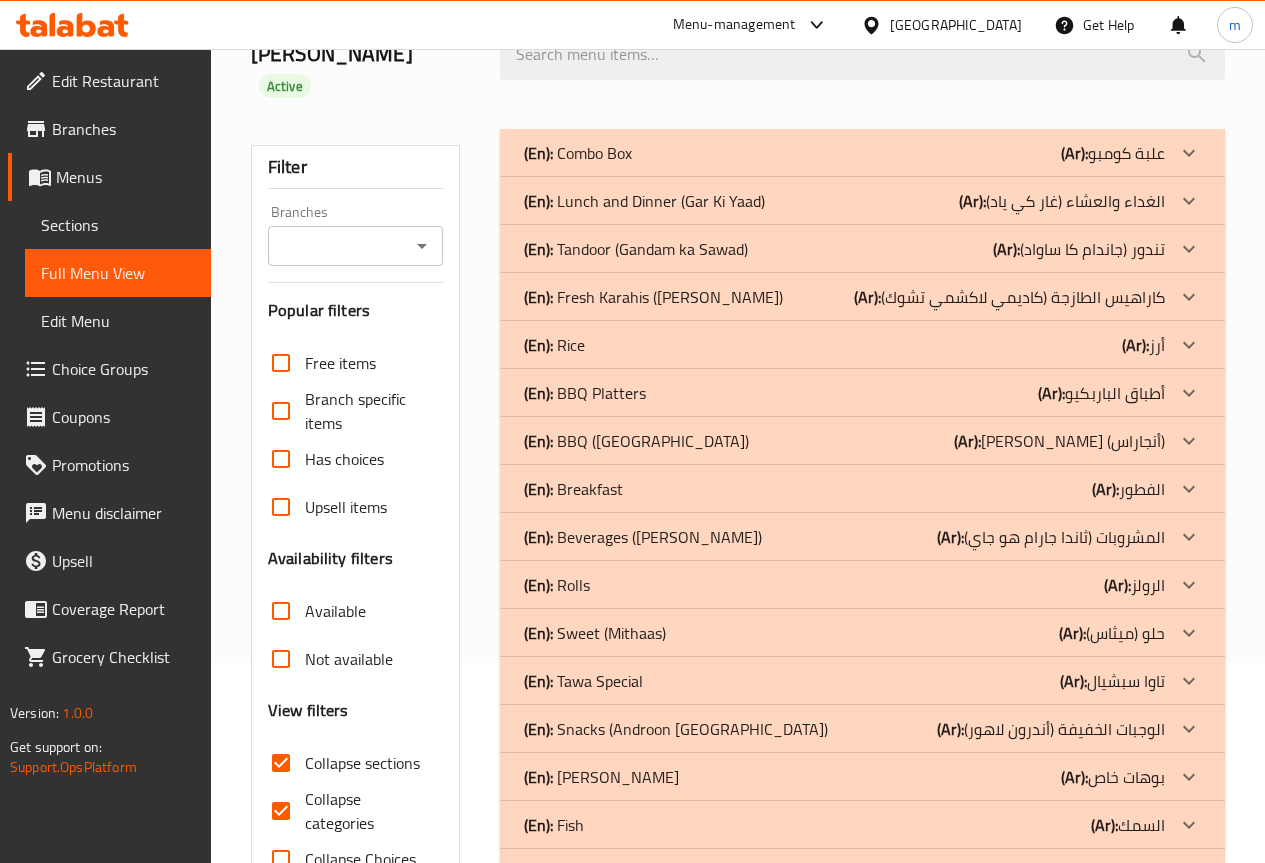 click on "(Ar): كاراهيس الطازجة (كاديمي لاكشمي تشوك)" at bounding box center [1113, 153] 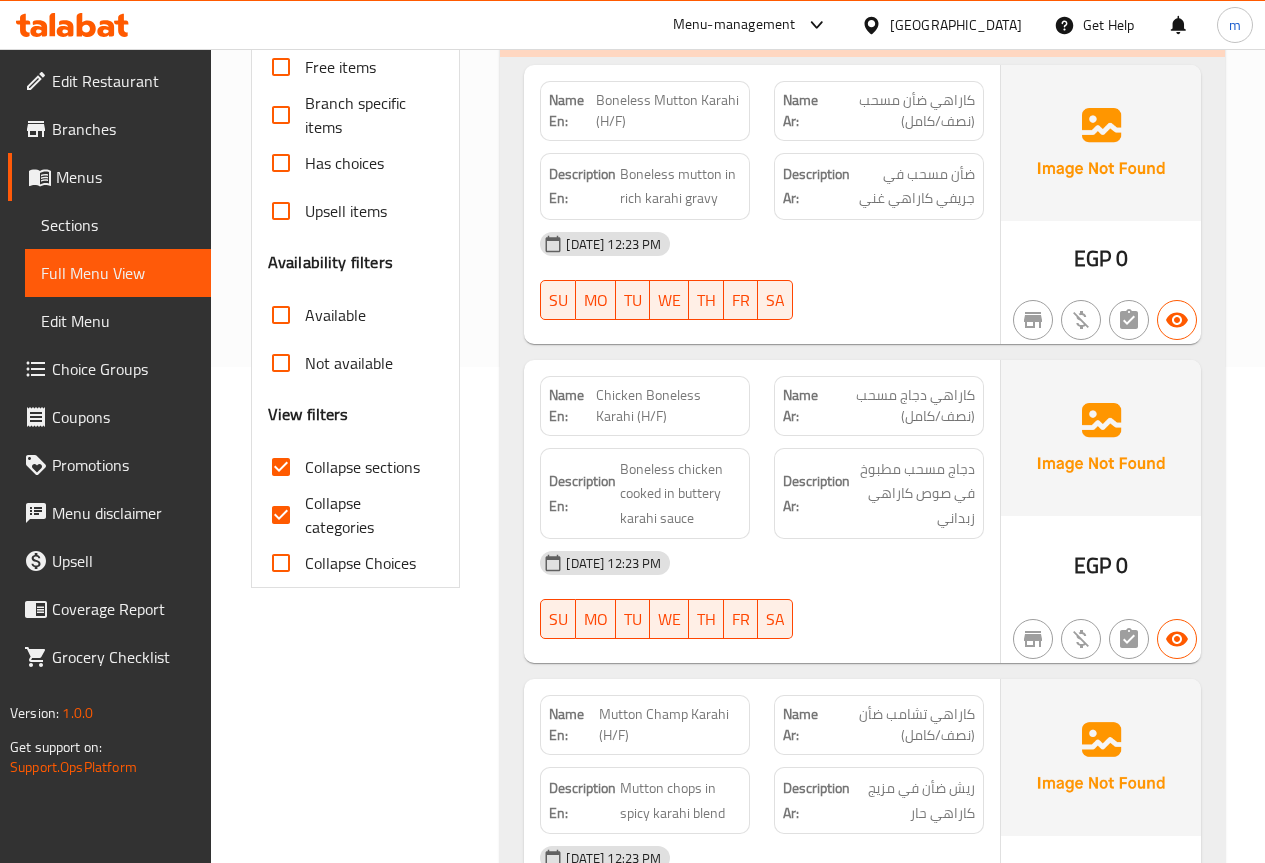 scroll, scrollTop: 200, scrollLeft: 0, axis: vertical 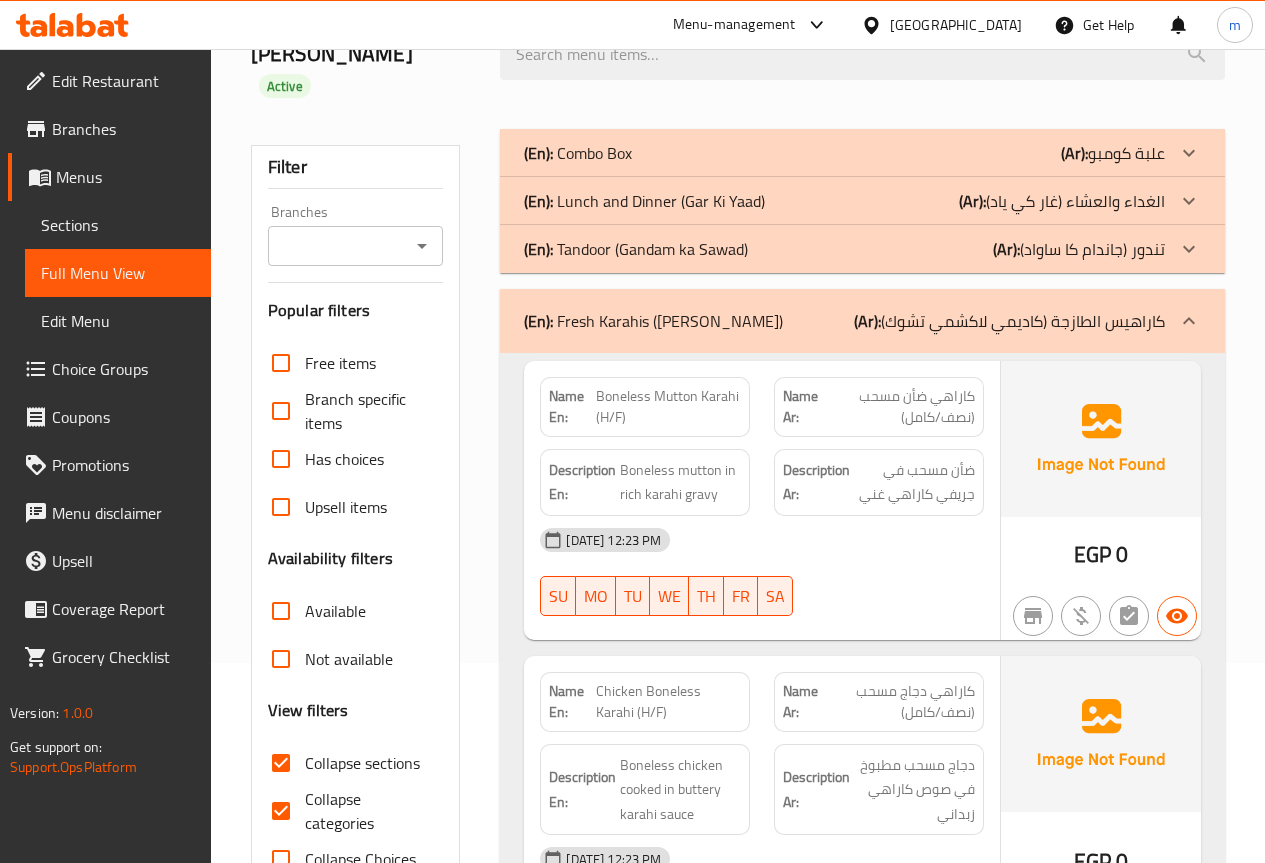 click on "(En):   Fresh Karahis (Qadeemi Lakshmi Chowk) (Ar): كاراهيس الطازجة (كاديمي لاكشمي تشوك)" at bounding box center (862, 321) 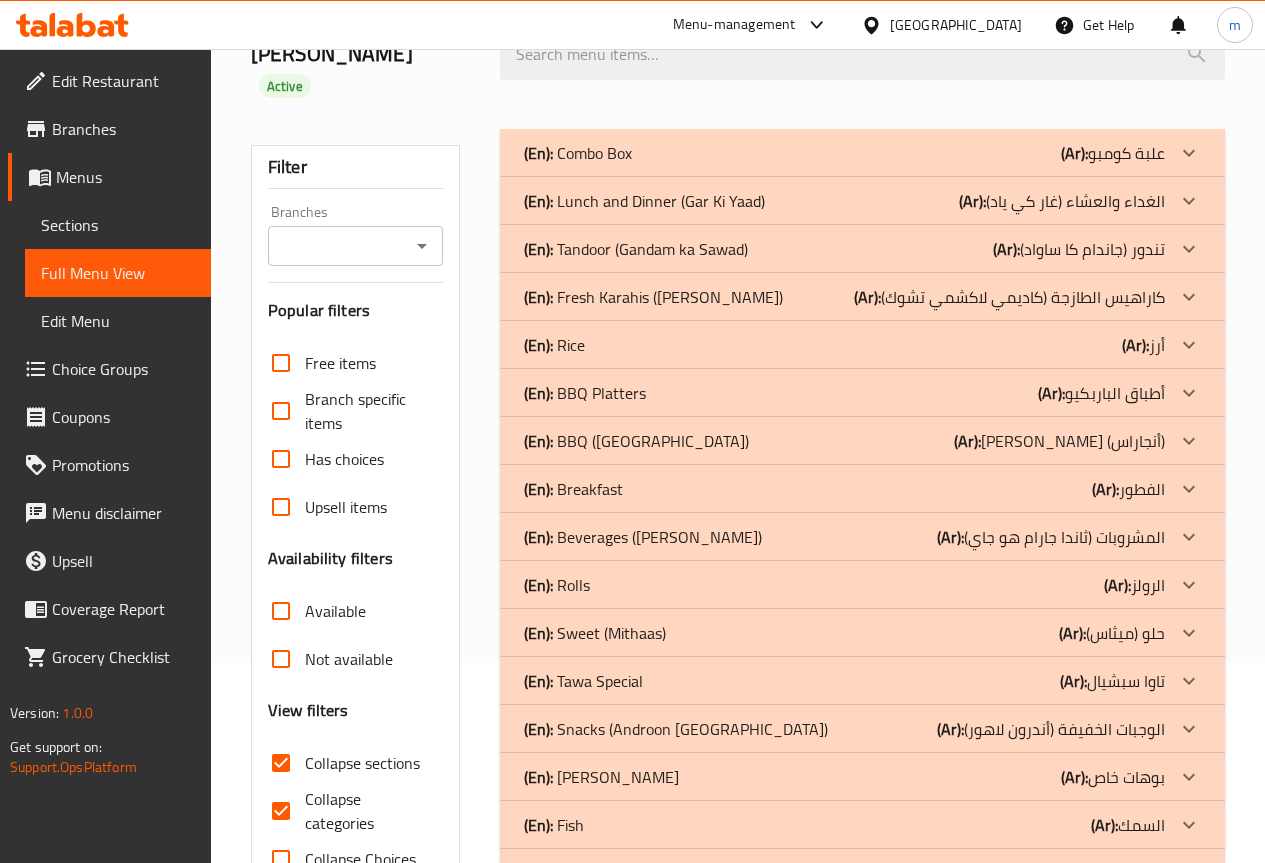 click on "(Ar): كاراهيس الطازجة (كاديمي لاكشمي تشوك)" at bounding box center [1113, 153] 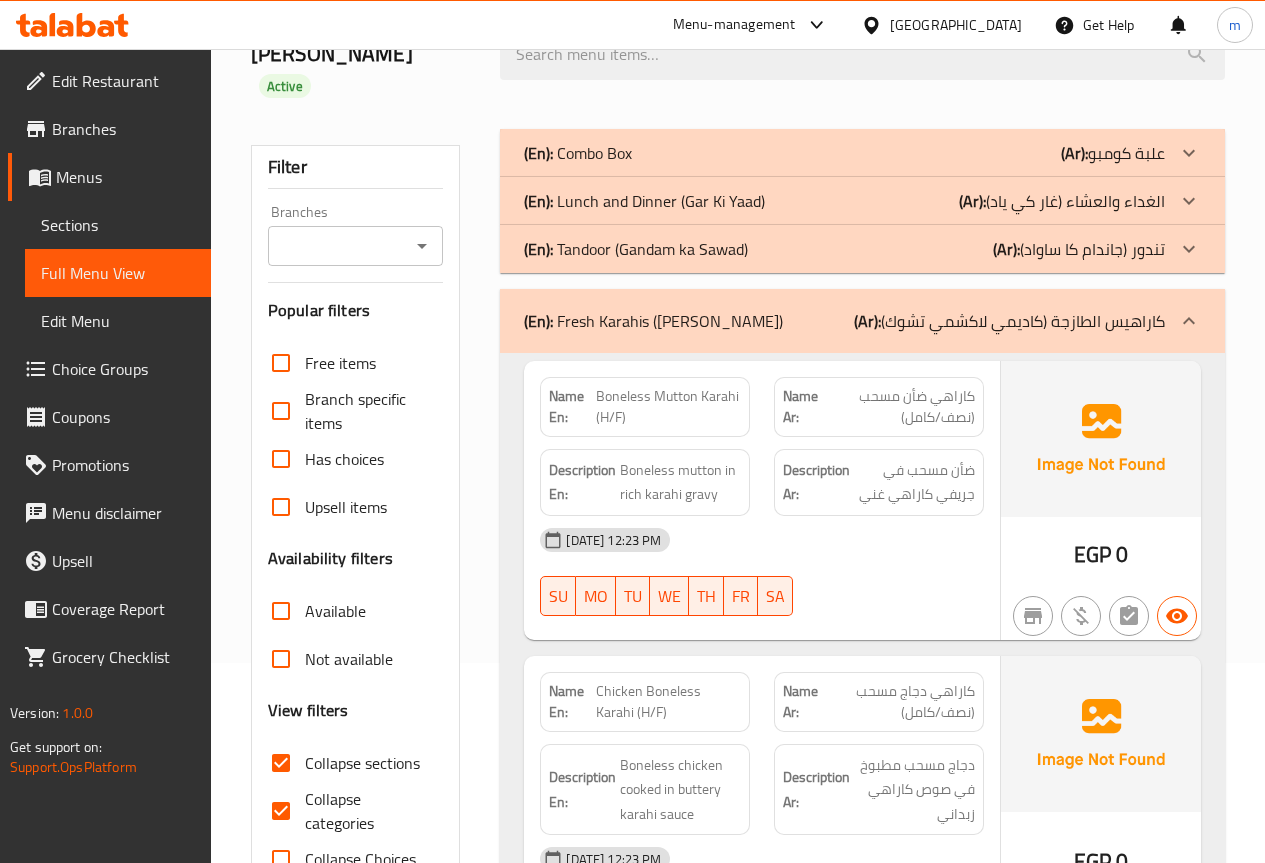 click on "Collapse categories" at bounding box center (366, 811) 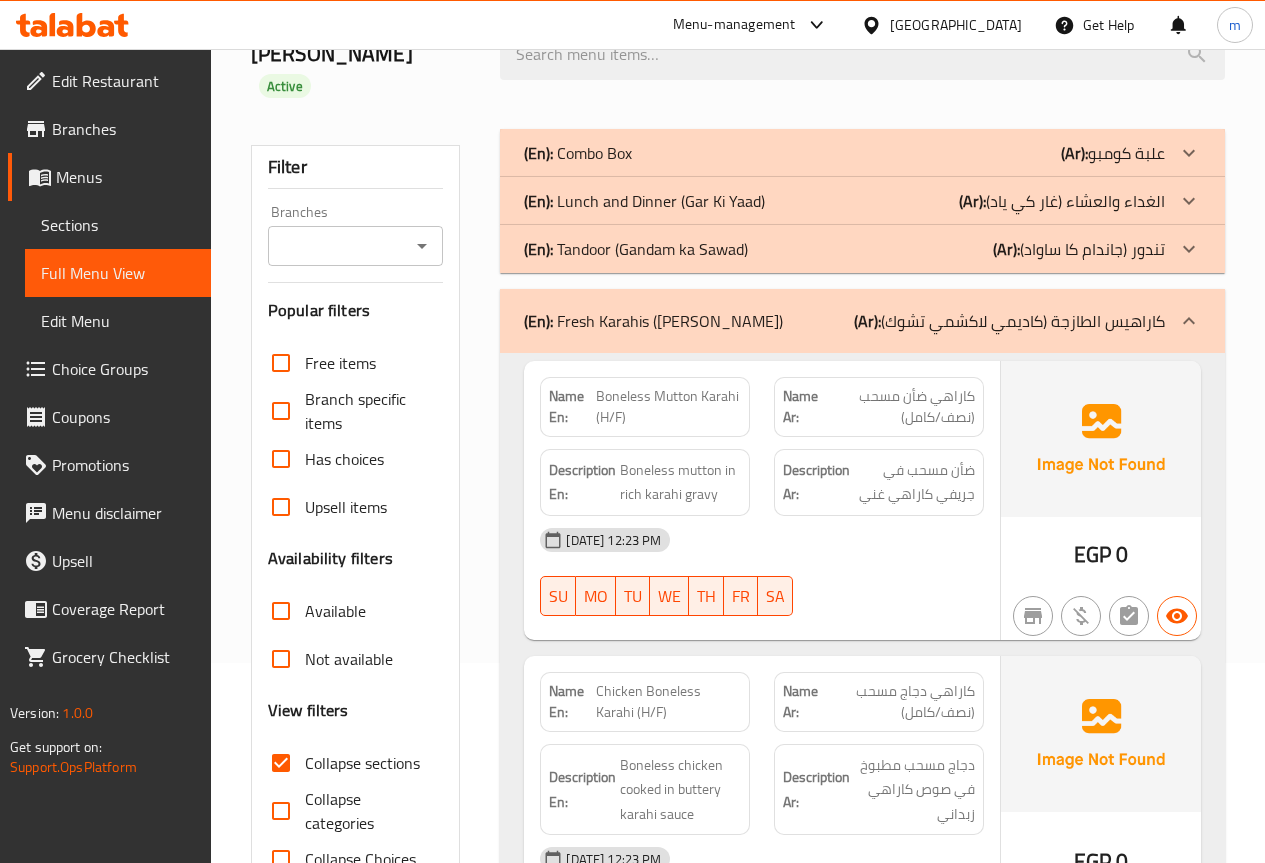 scroll, scrollTop: 300, scrollLeft: 0, axis: vertical 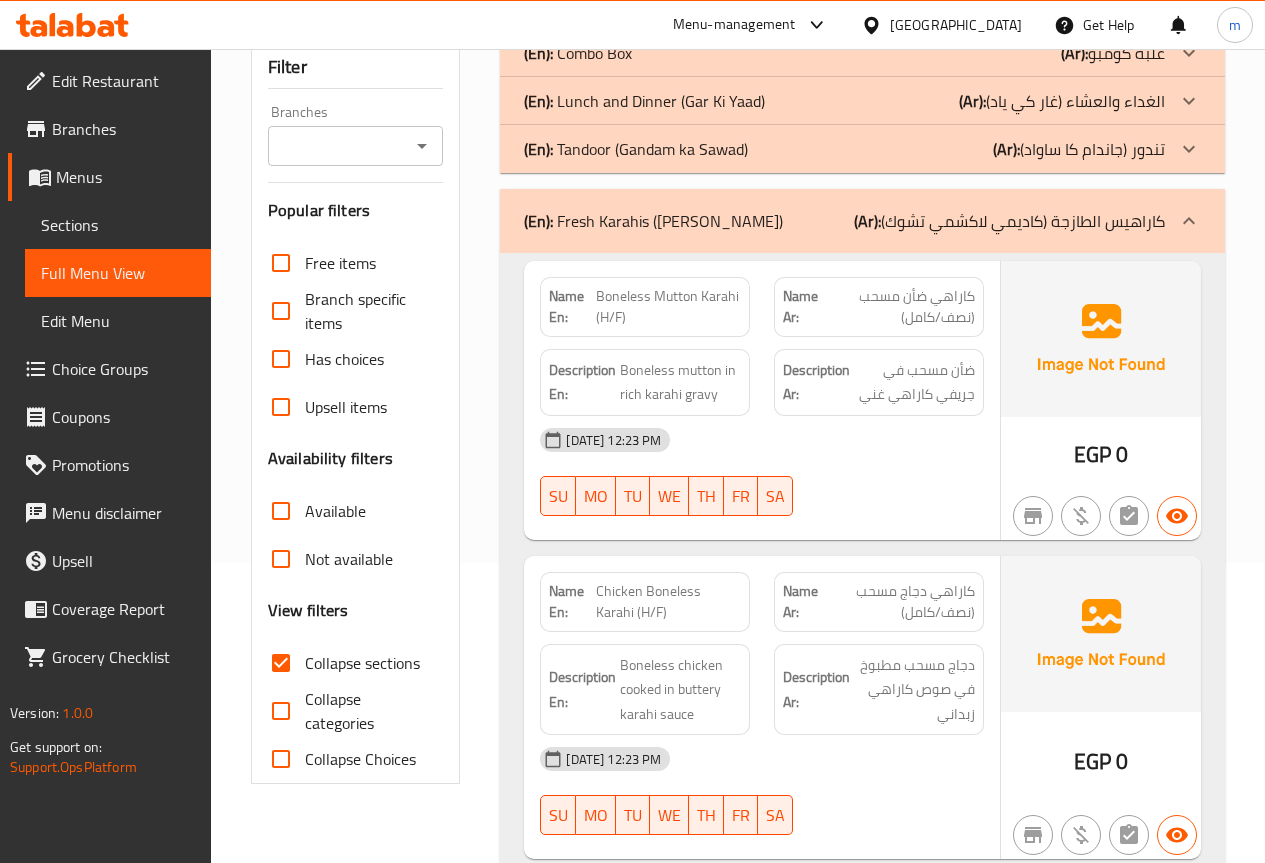 click on "Collapse categories" at bounding box center (366, 711) 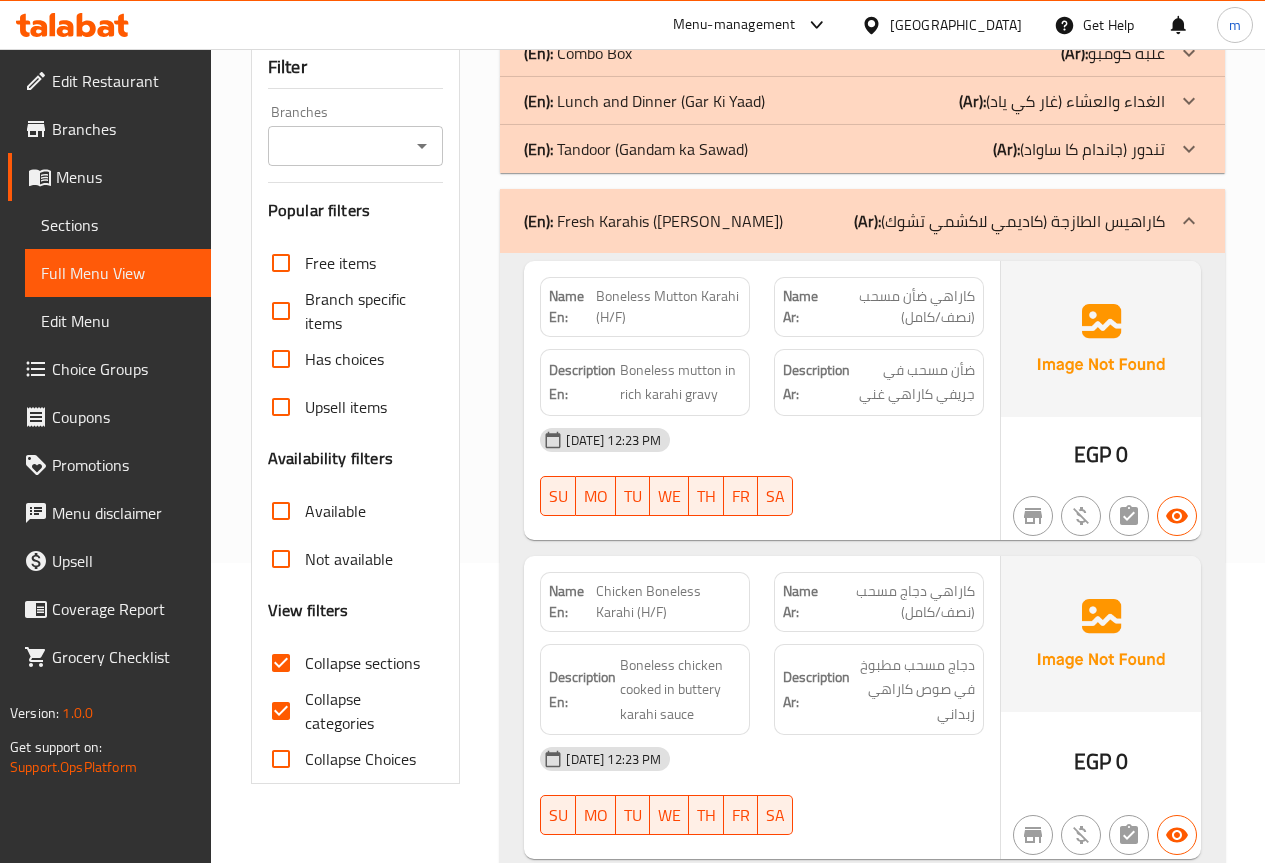click on "Collapse Choices" at bounding box center (360, 759) 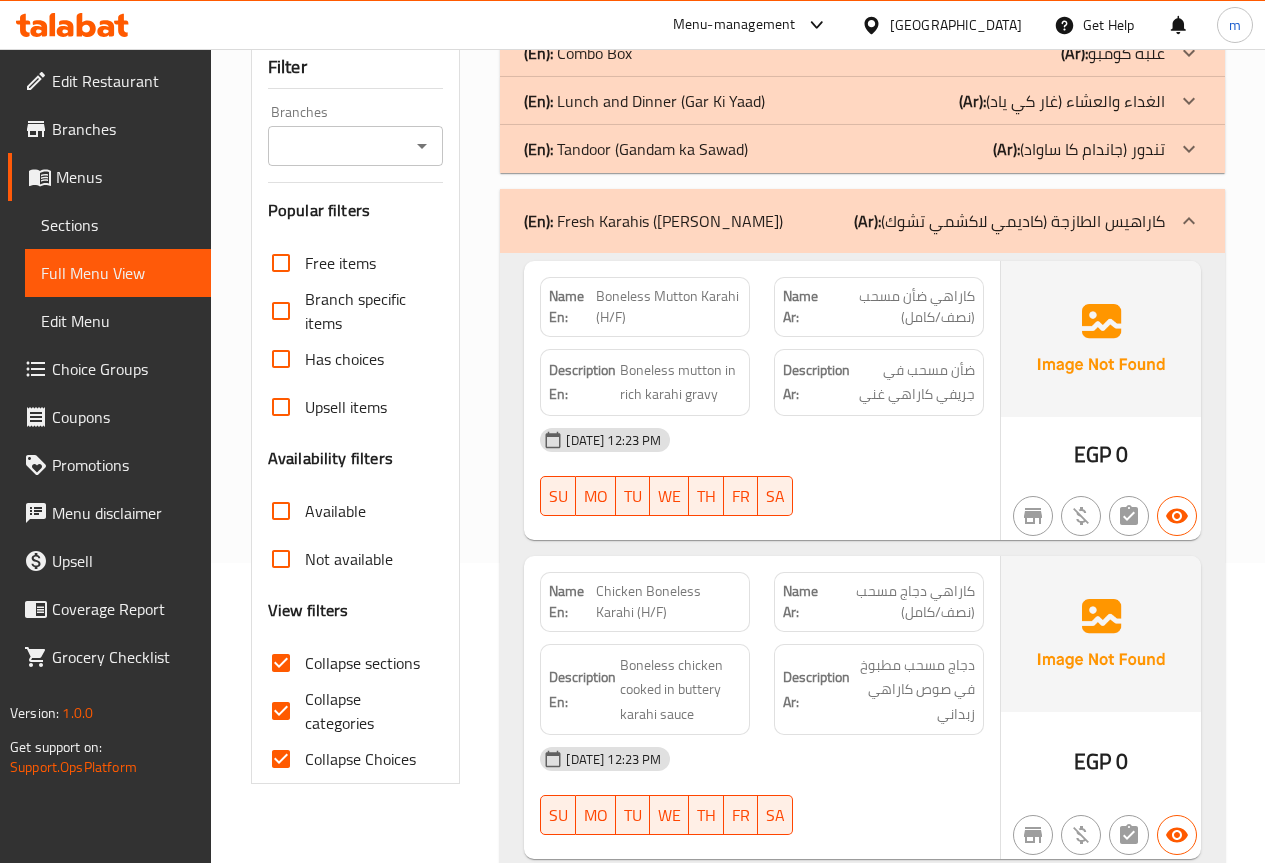 click on "Collapse categories" at bounding box center [366, 711] 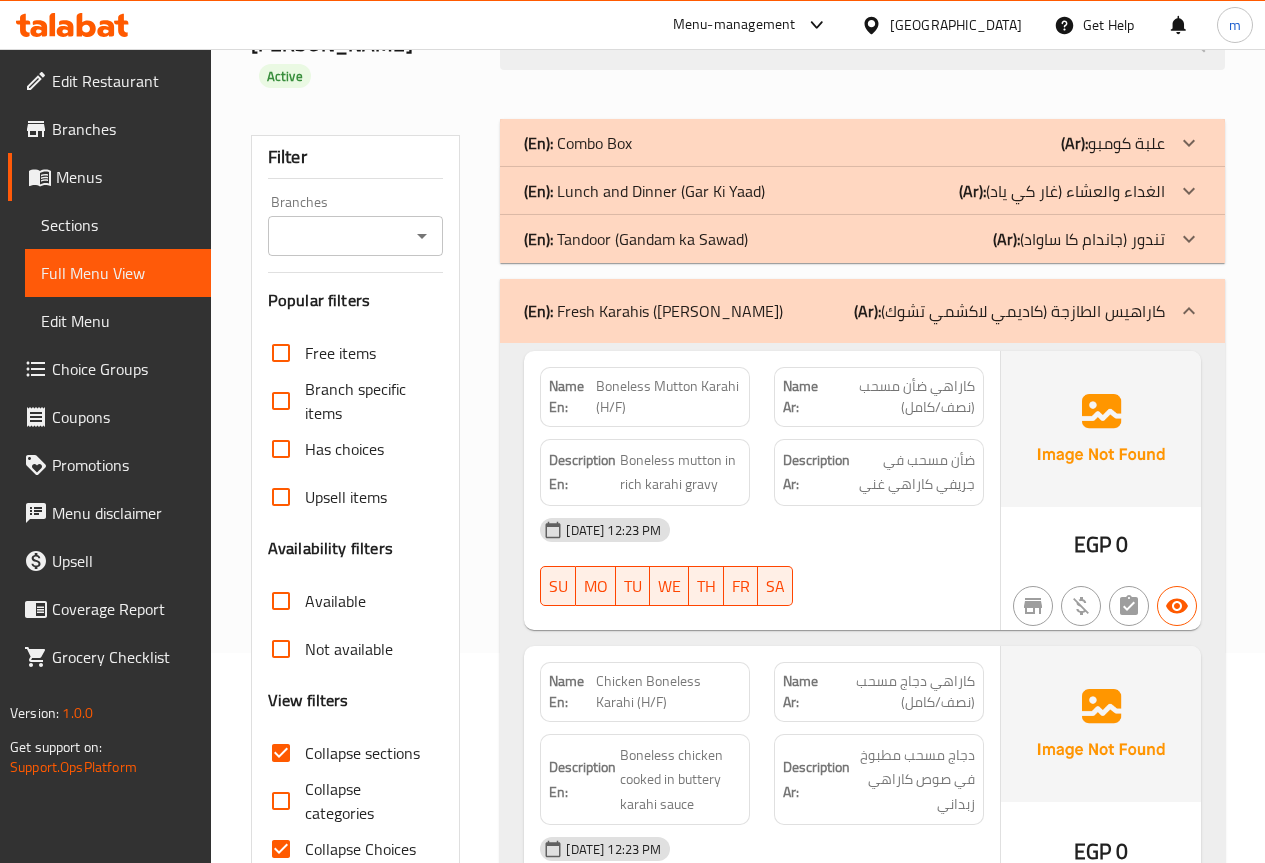 scroll, scrollTop: 300, scrollLeft: 0, axis: vertical 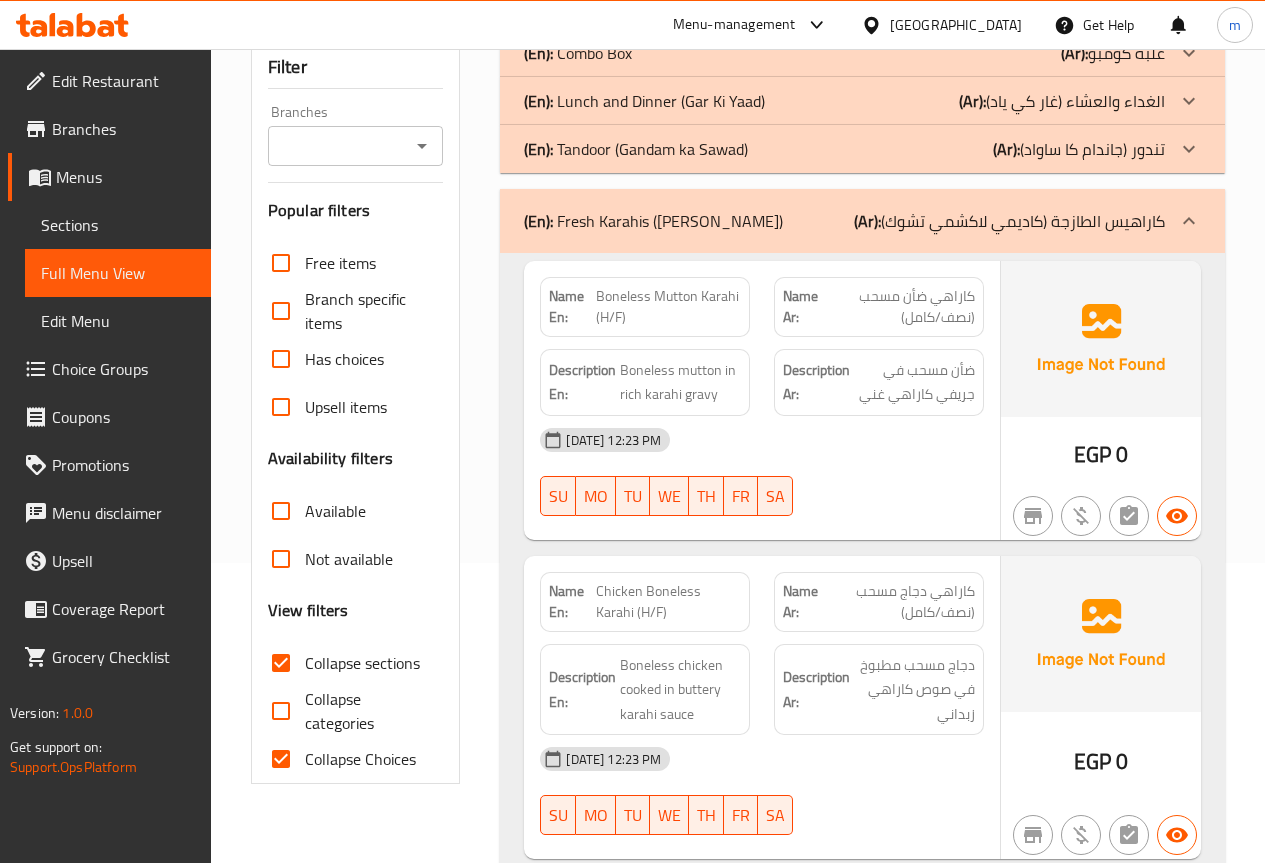 click on "(Ar): كاراهيس الطازجة (كاديمي لاكشمي تشوك)" at bounding box center [1009, 221] 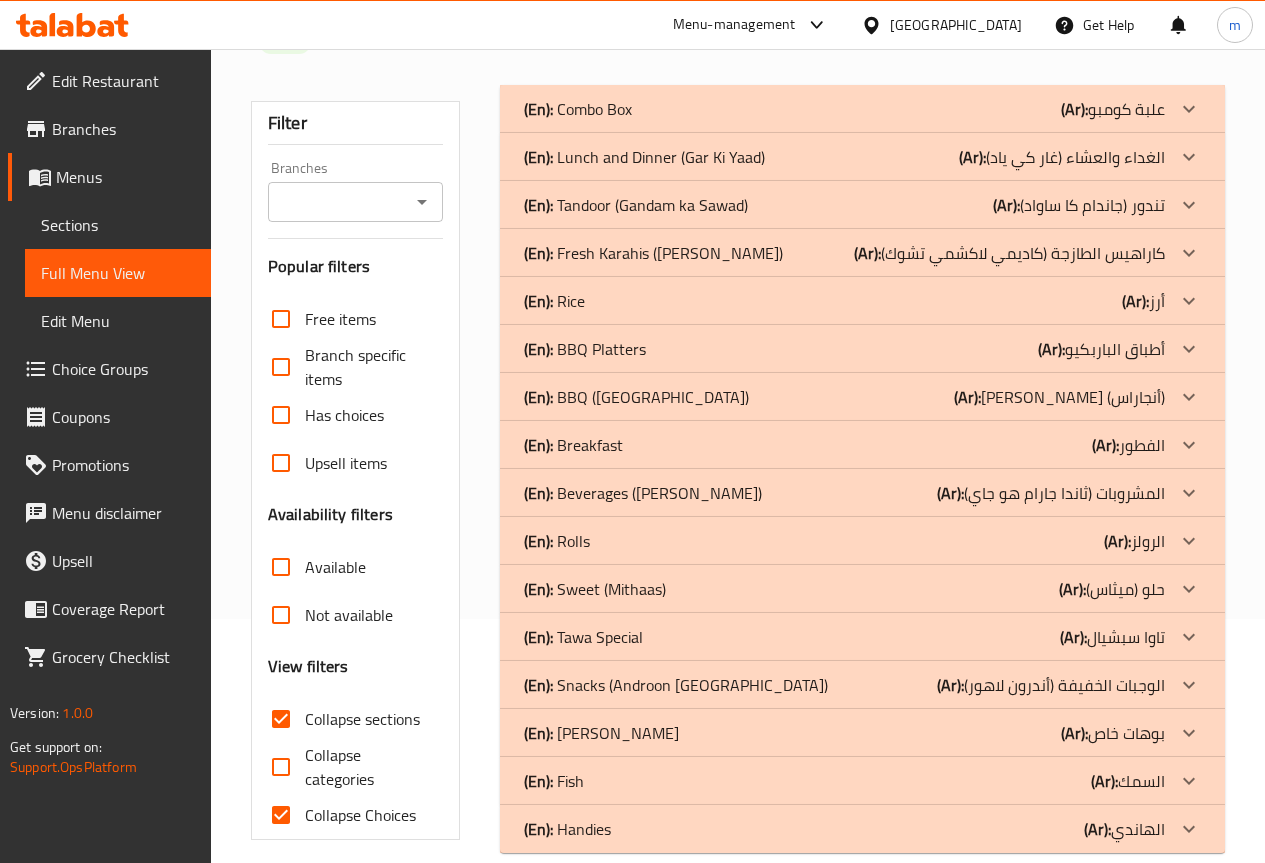 click on "(Ar): كاراهيس الطازجة (كاديمي لاكشمي تشوك)" at bounding box center [1113, 109] 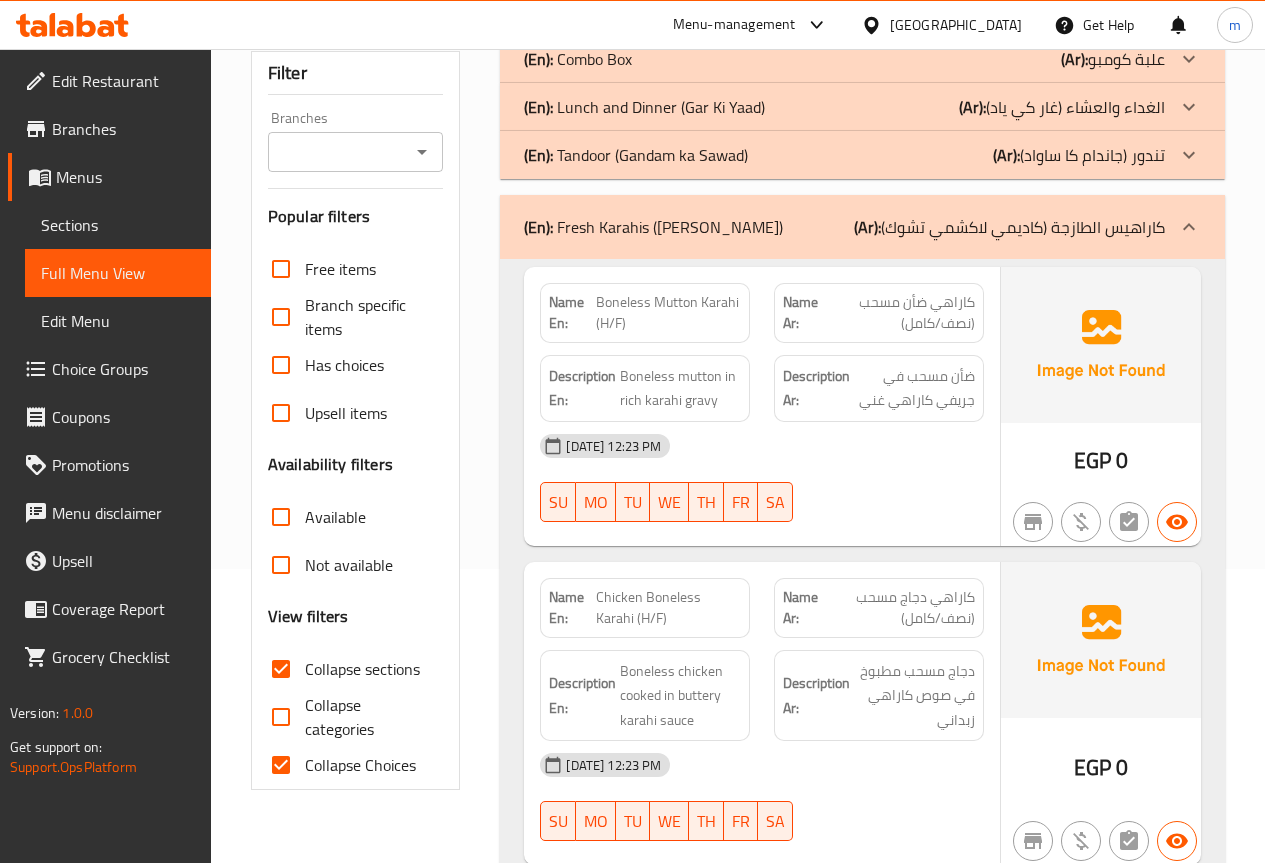 scroll, scrollTop: 200, scrollLeft: 0, axis: vertical 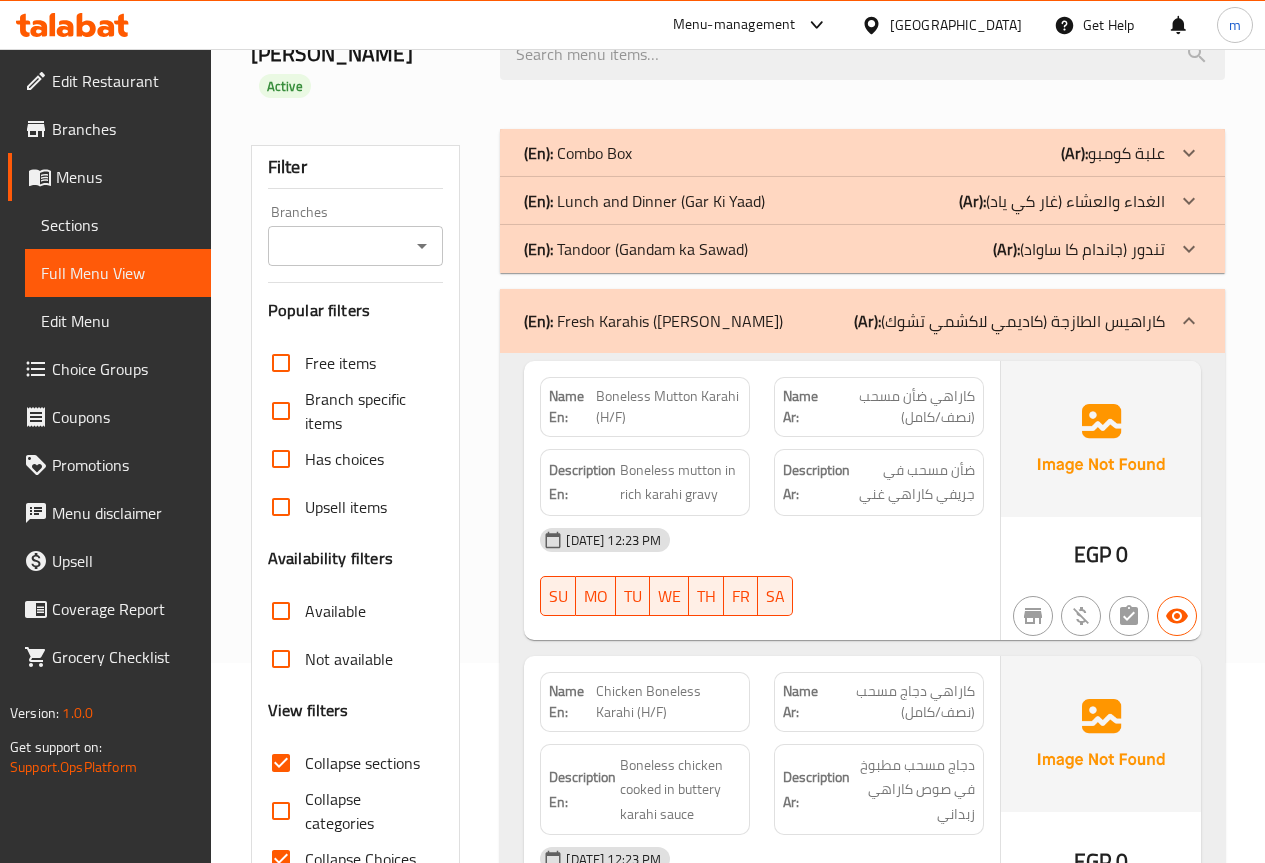 drag, startPoint x: 1159, startPoint y: 262, endPoint x: 1160, endPoint y: 278, distance: 16.03122 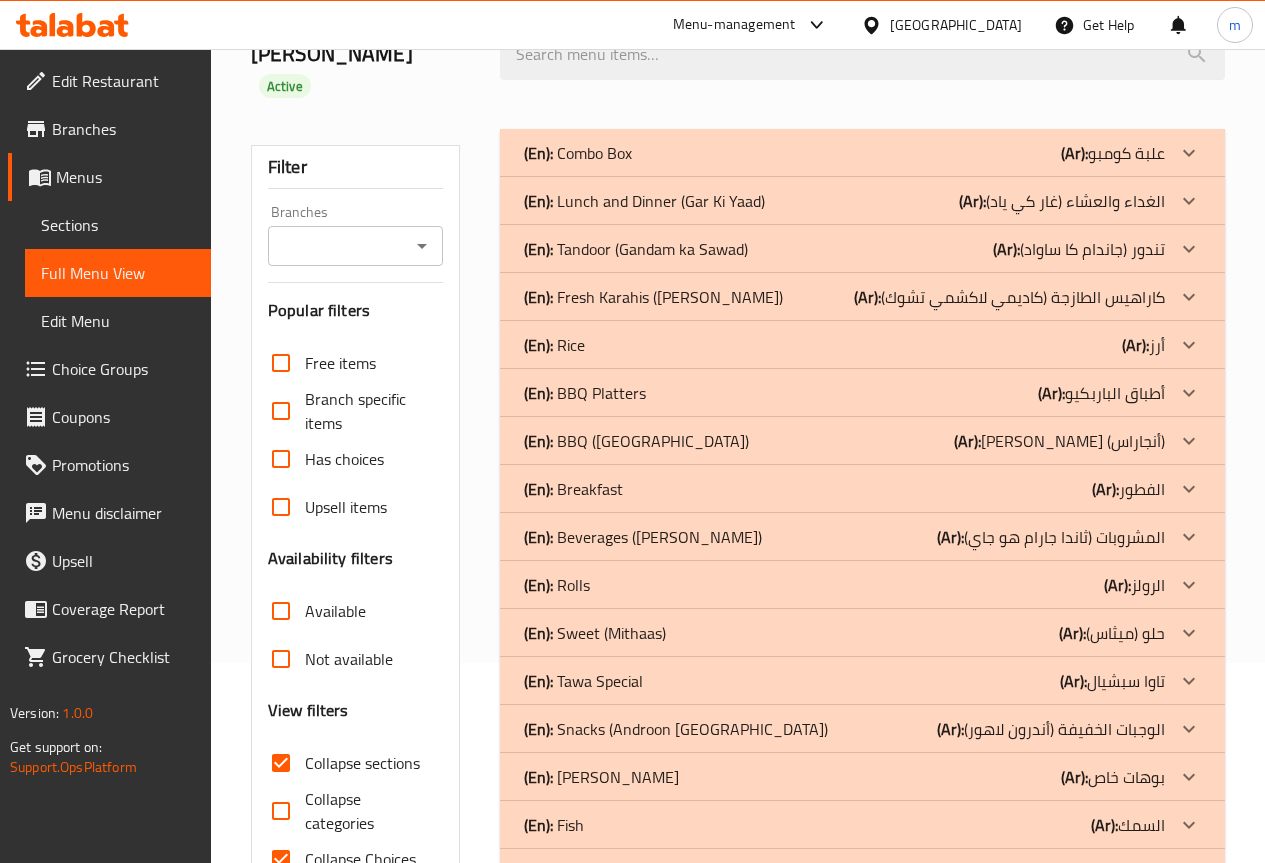 click on "(En):   Rice (Ar): أرز" at bounding box center (844, 153) 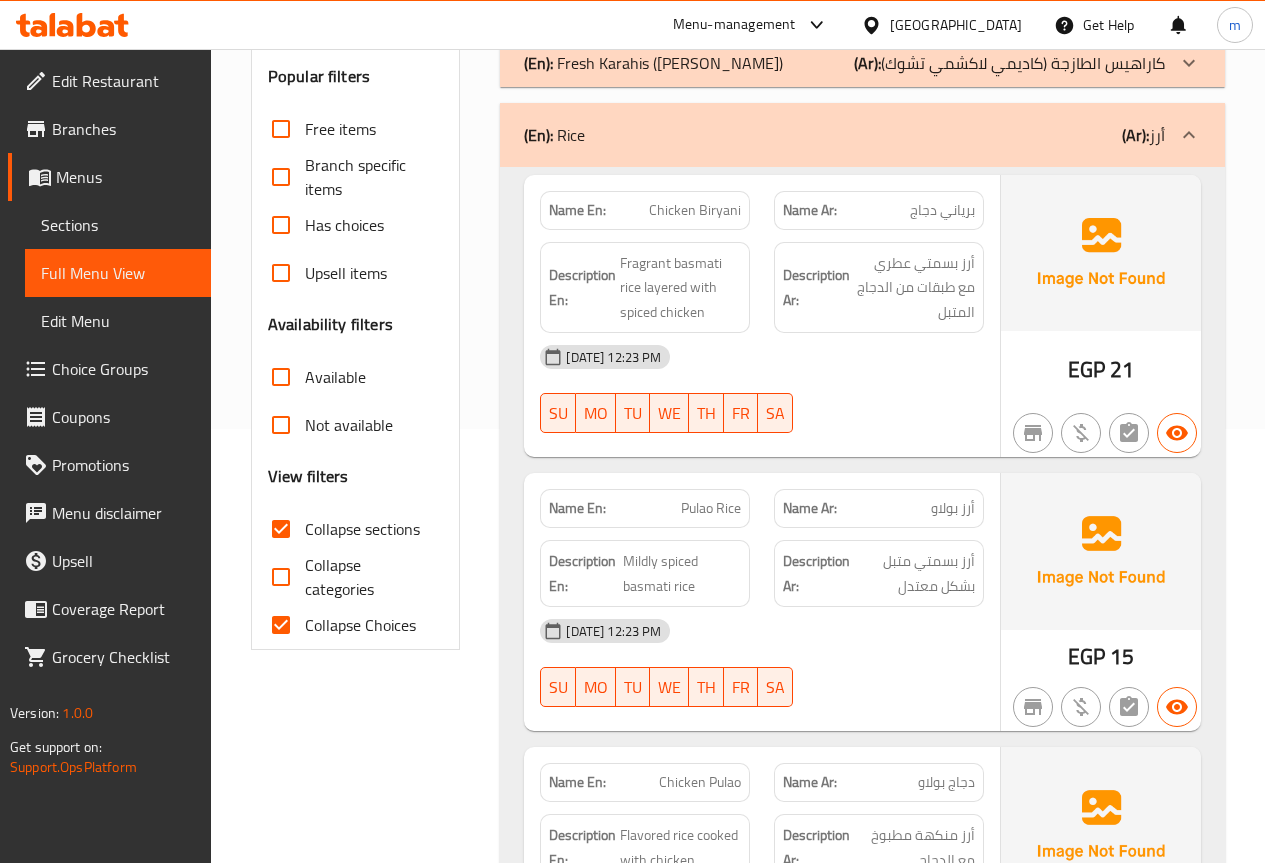 scroll, scrollTop: 200, scrollLeft: 0, axis: vertical 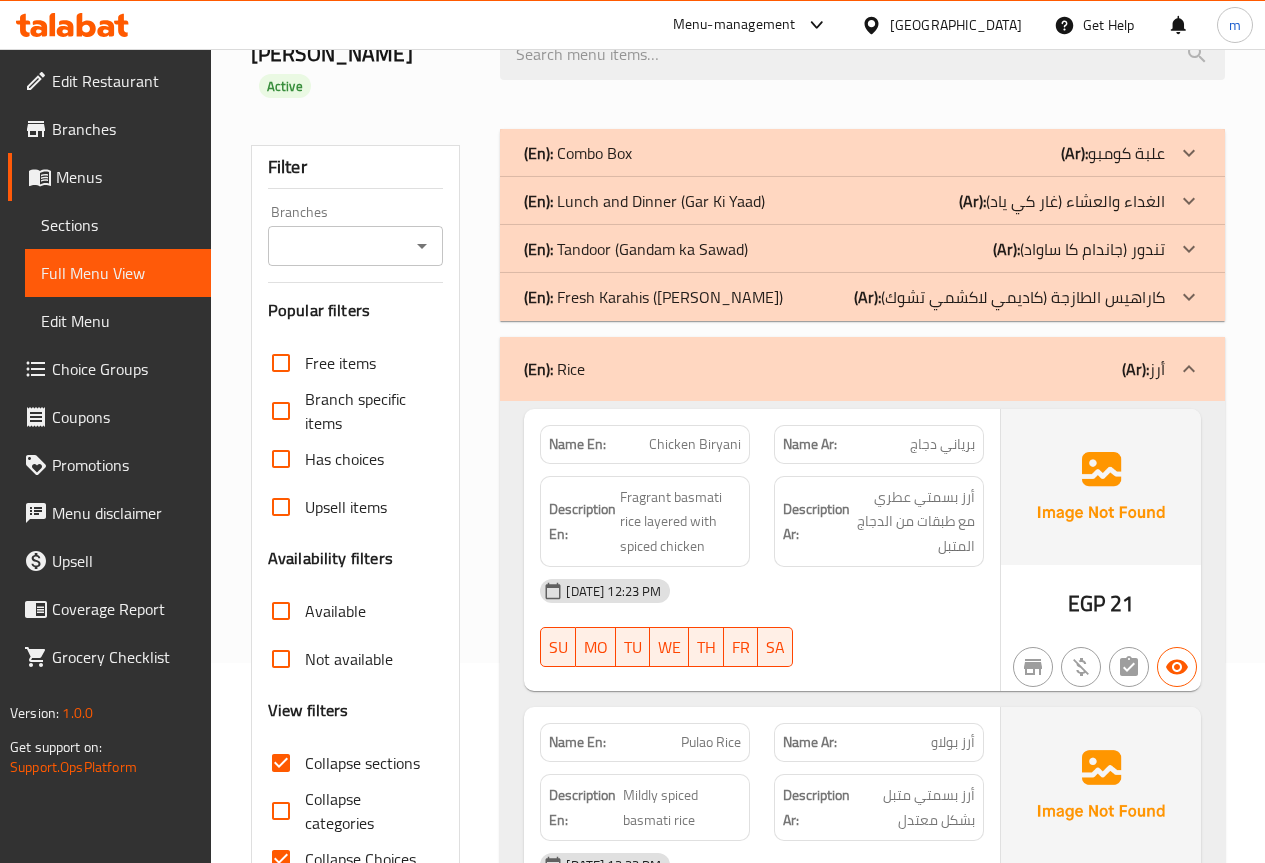 drag, startPoint x: 1144, startPoint y: 339, endPoint x: 1122, endPoint y: 443, distance: 106.30146 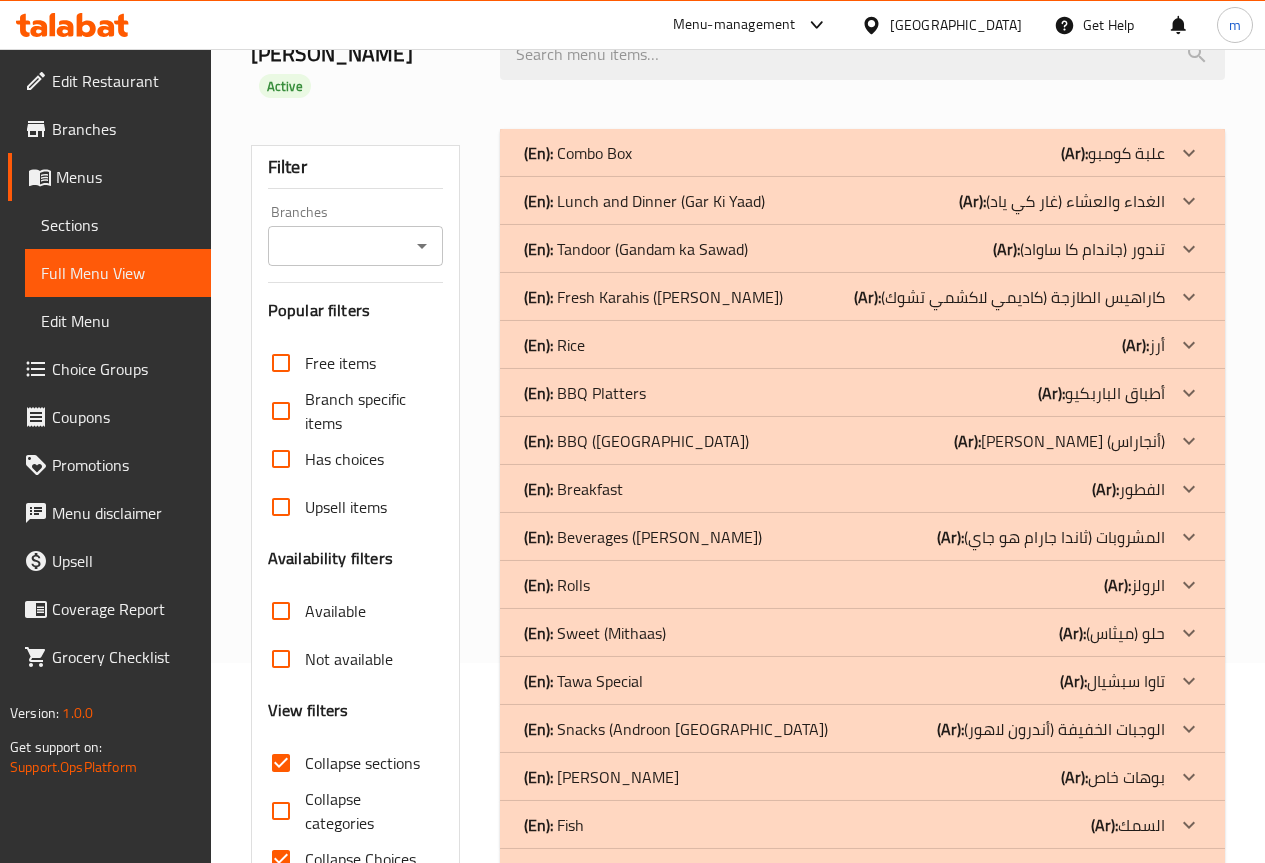 scroll, scrollTop: 244, scrollLeft: 0, axis: vertical 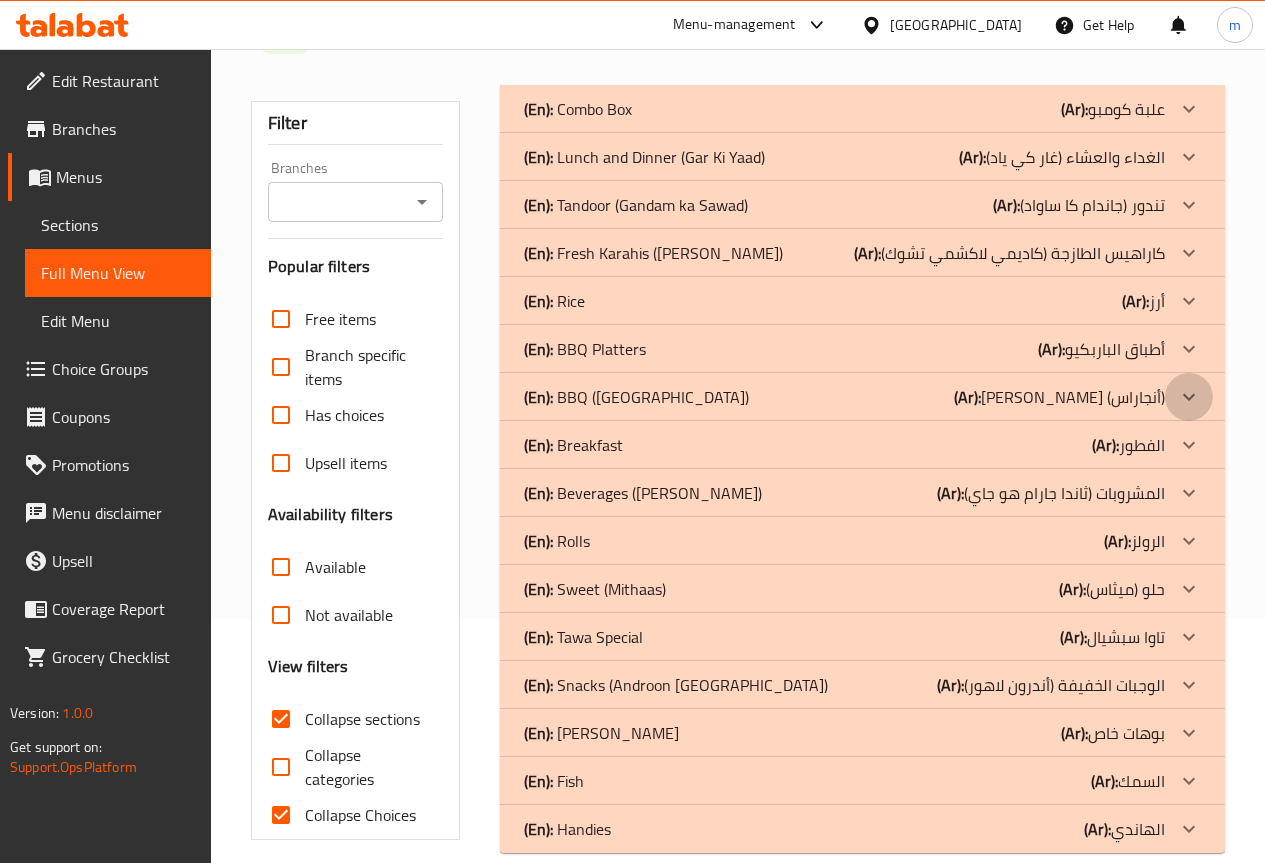 click at bounding box center (1189, 109) 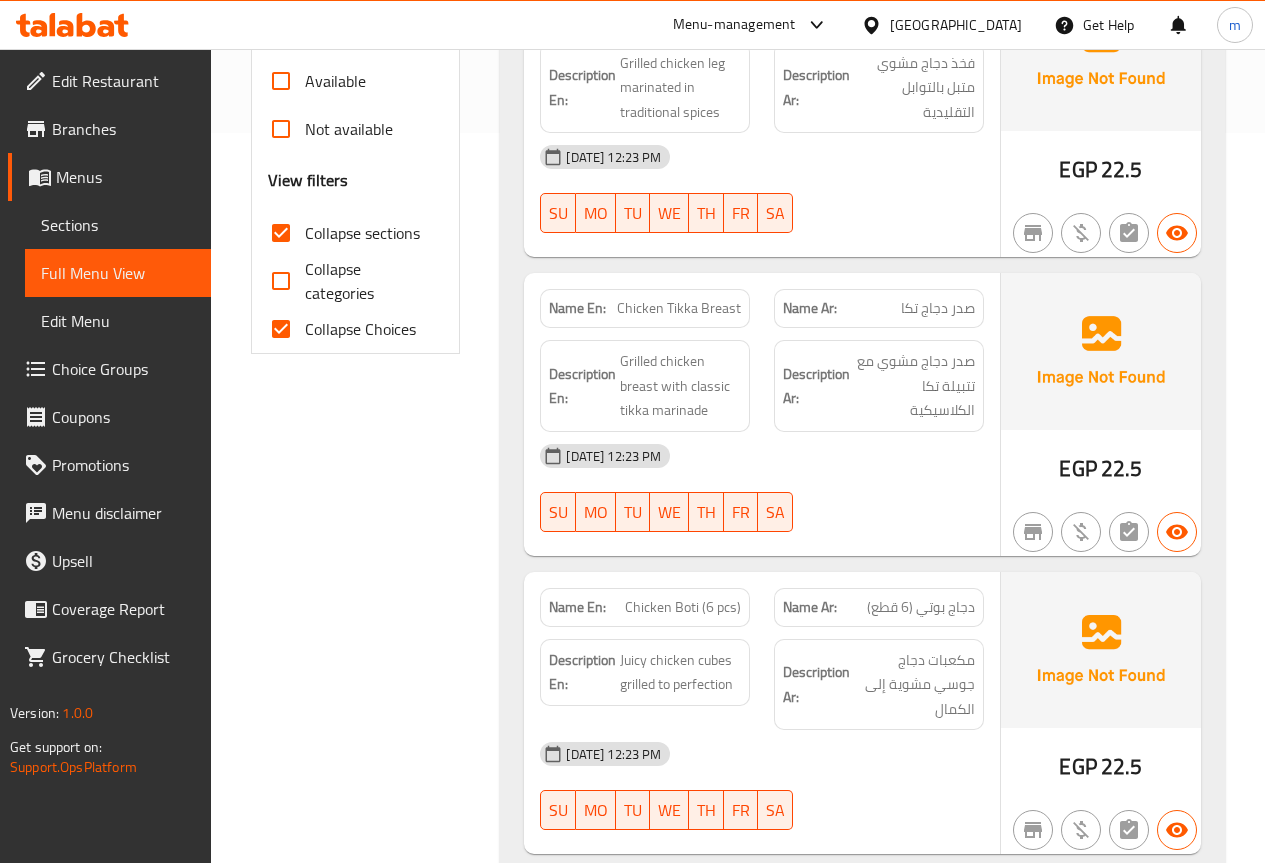scroll, scrollTop: 544, scrollLeft: 0, axis: vertical 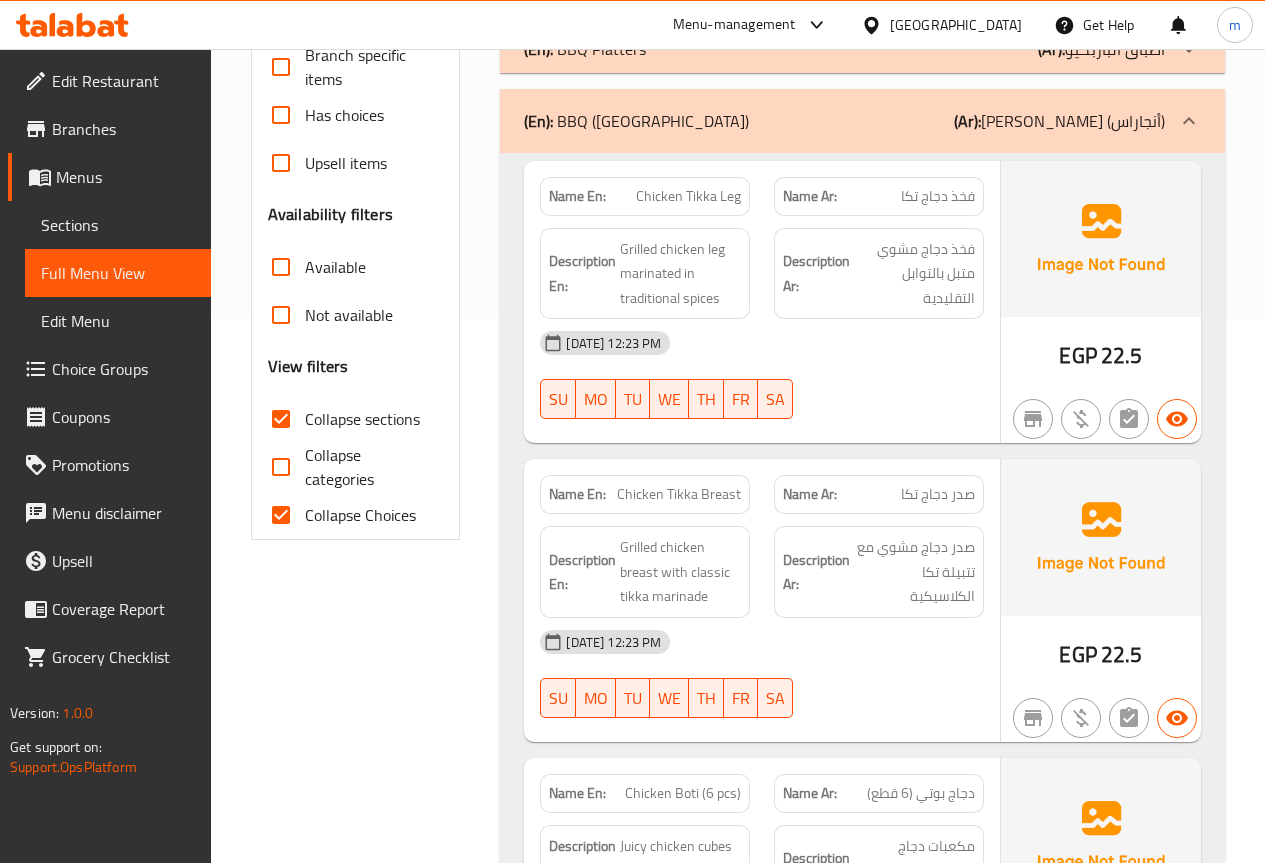 click on "(Ar): باربيكيو (أنجاراس)" at bounding box center [1059, 121] 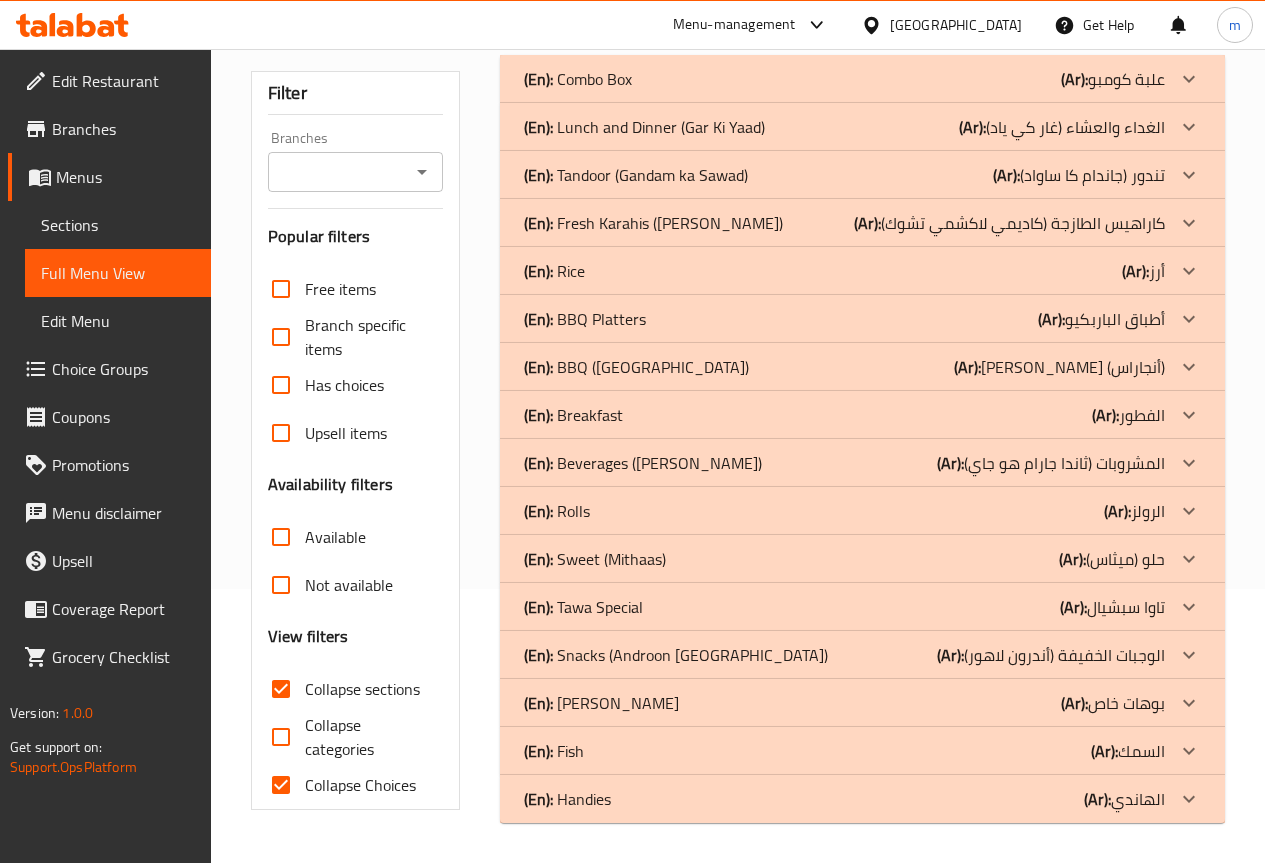 scroll, scrollTop: 244, scrollLeft: 0, axis: vertical 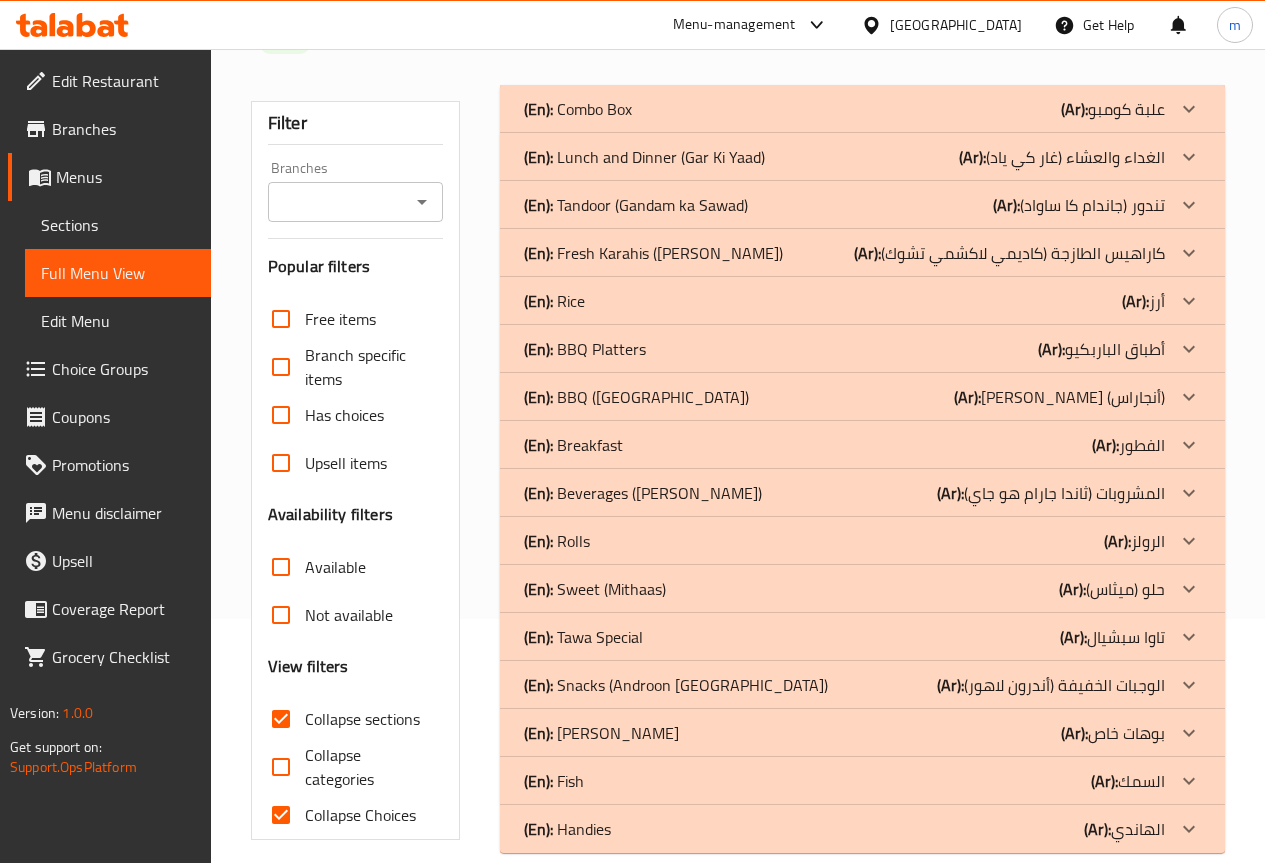 click on "Full Menu View" at bounding box center [118, 273] 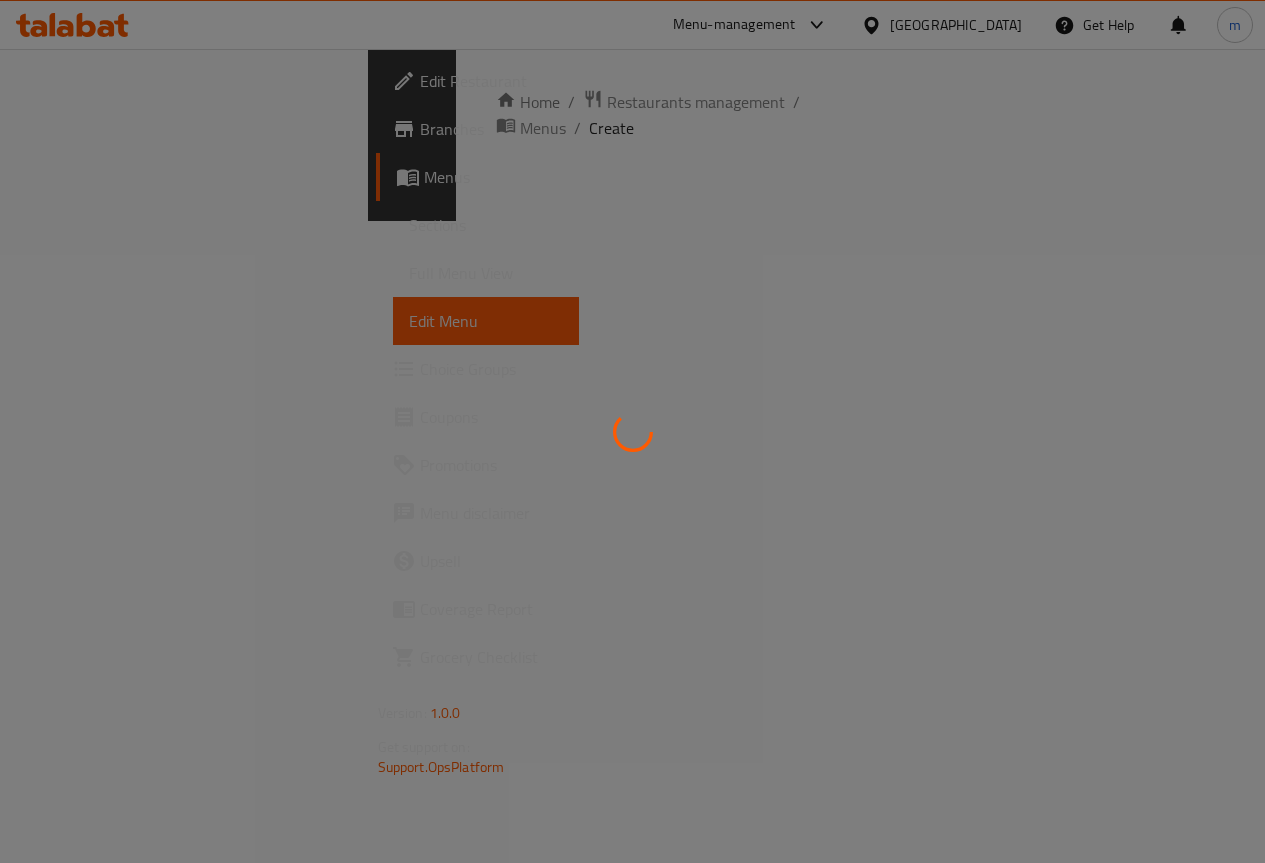 scroll, scrollTop: 0, scrollLeft: 0, axis: both 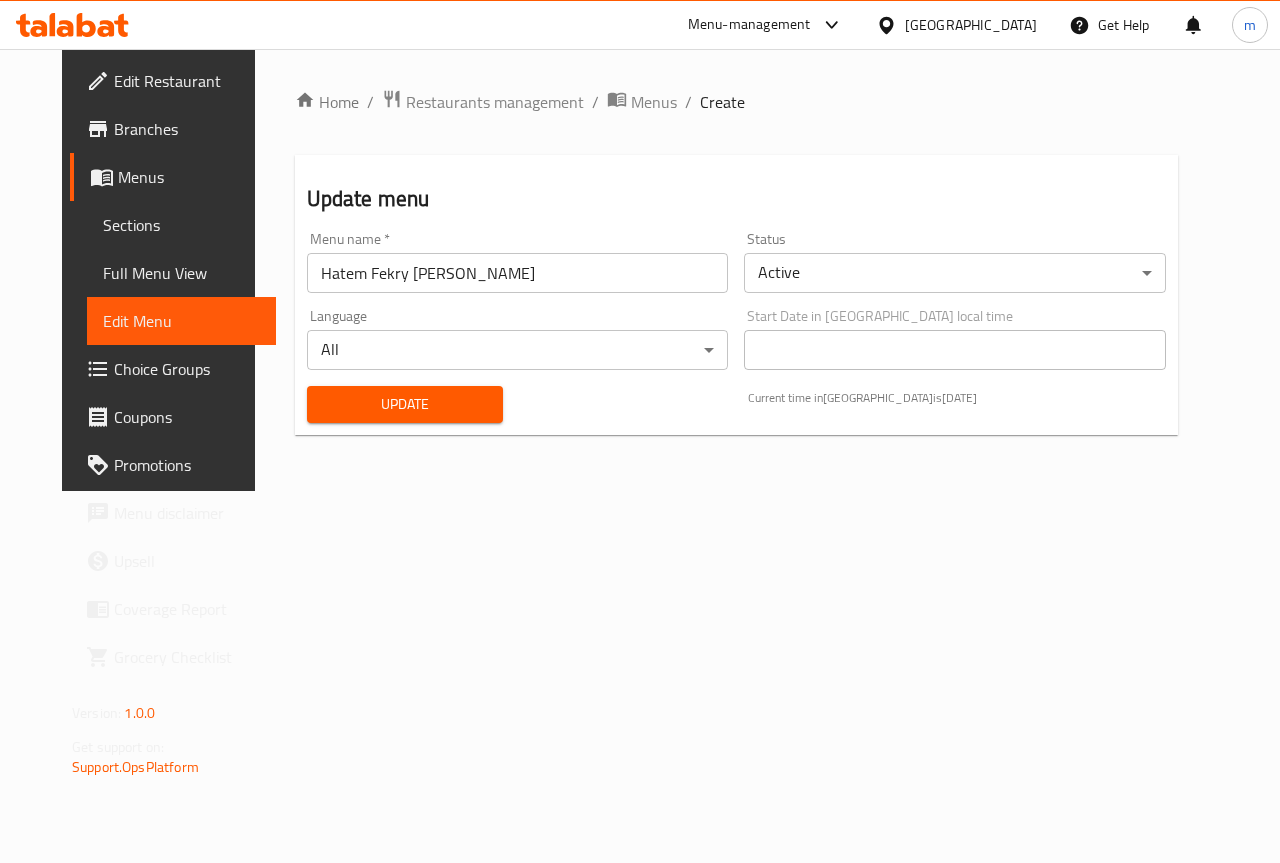click on "Full Menu View" at bounding box center [181, 273] 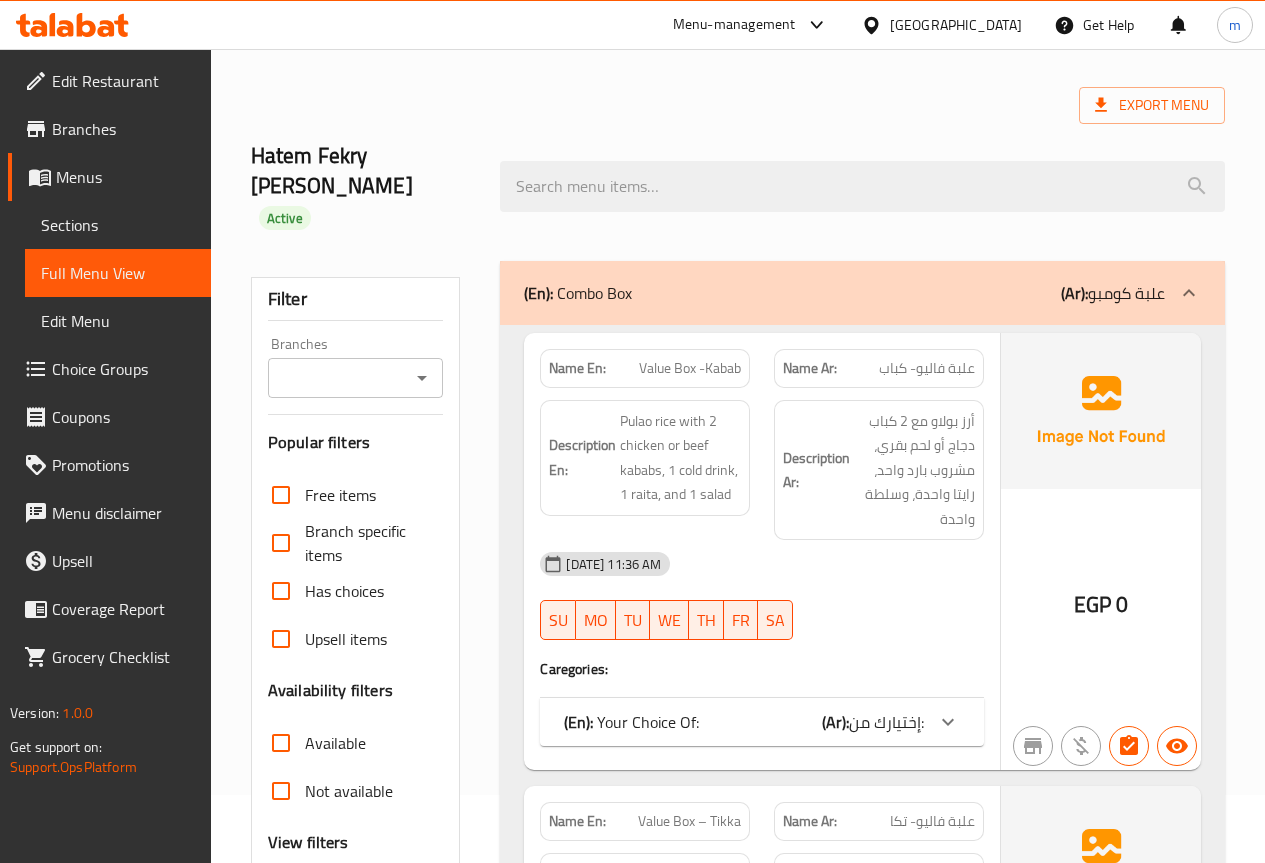 scroll, scrollTop: 100, scrollLeft: 0, axis: vertical 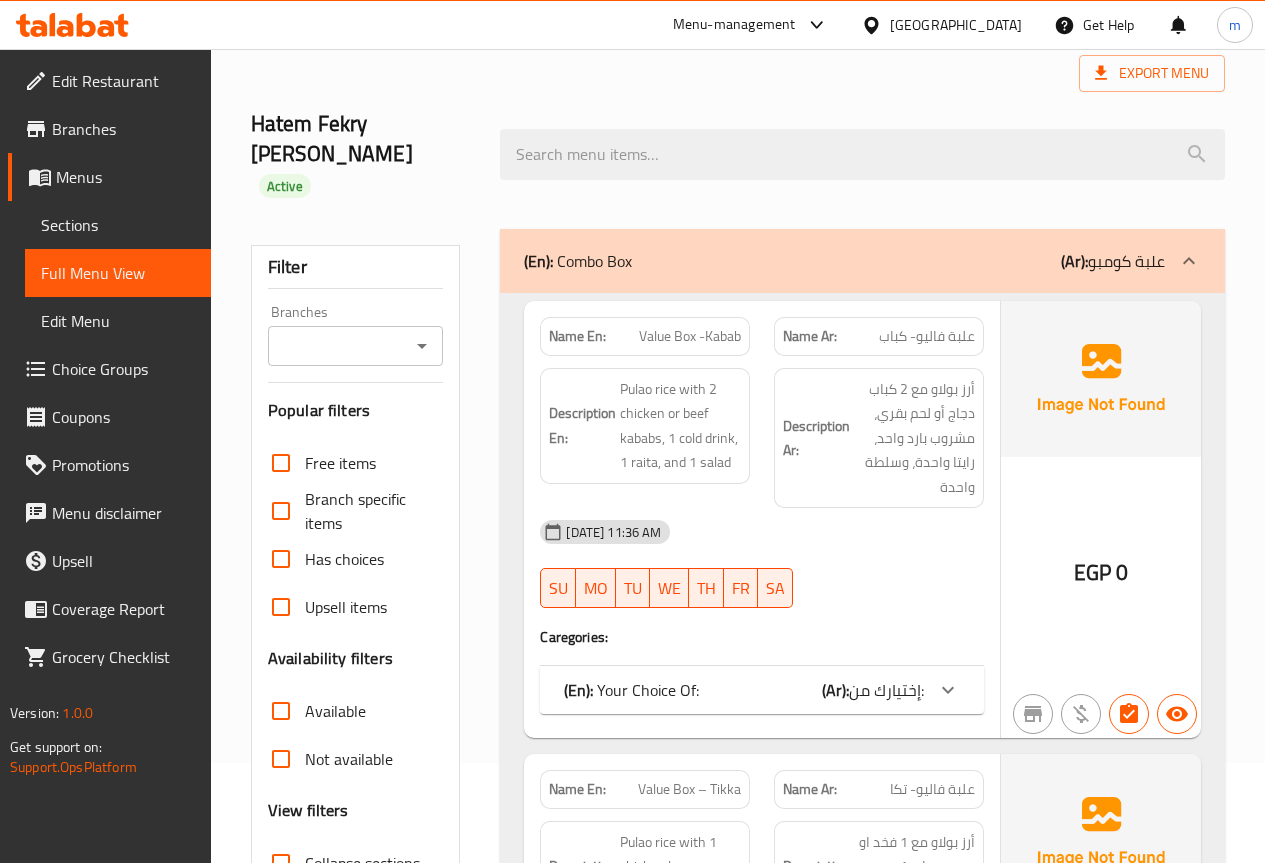 click on "Sections" at bounding box center (118, 225) 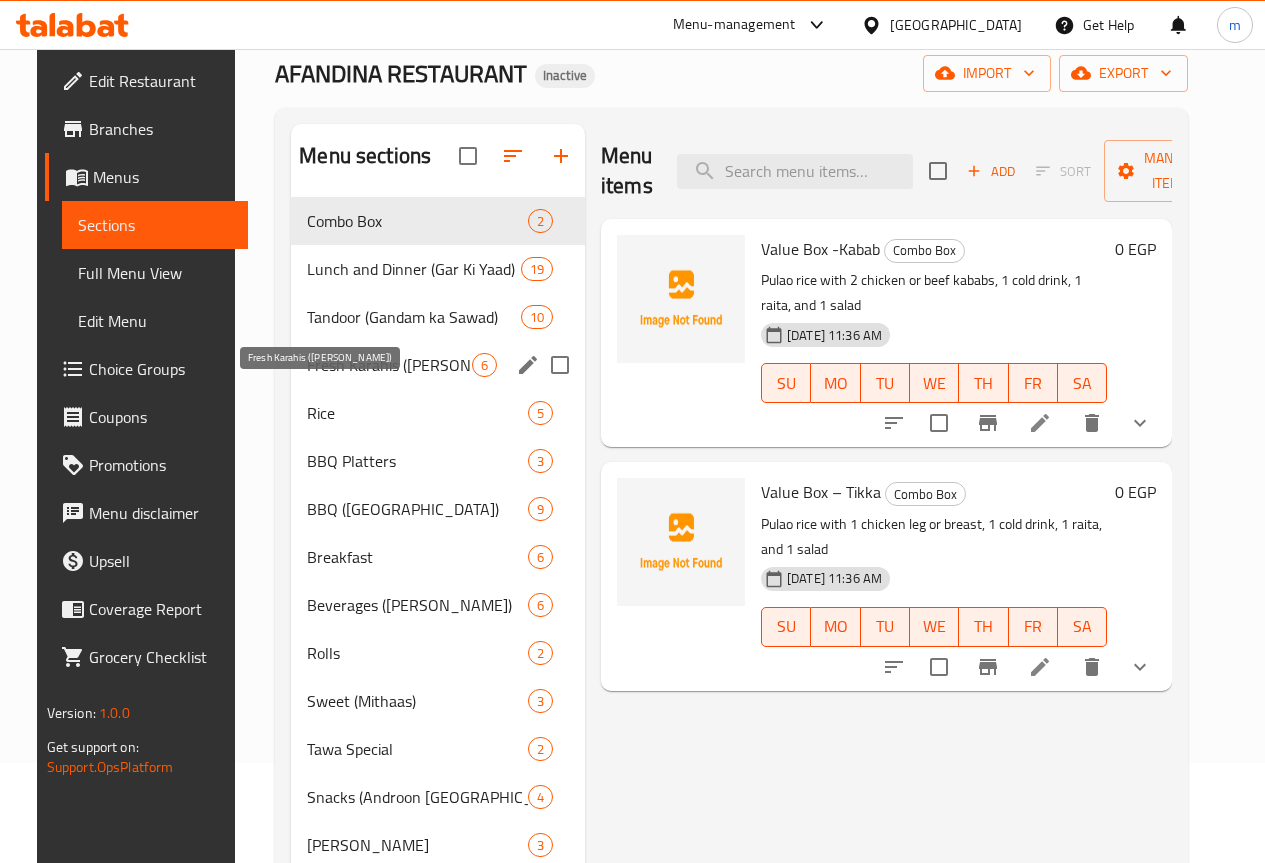 click on "Fresh Karahis (Qadeemi Lakshmi Chowk)" at bounding box center [389, 365] 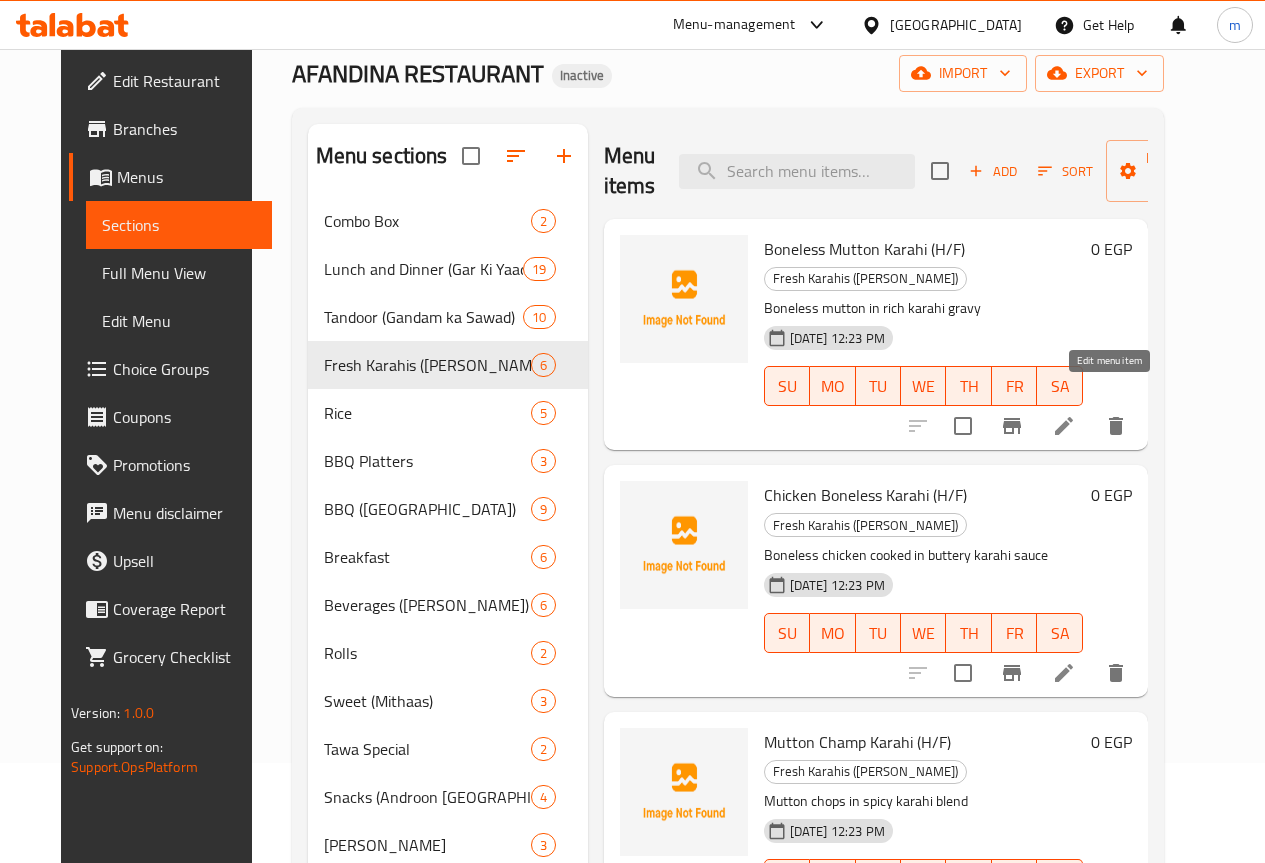 click 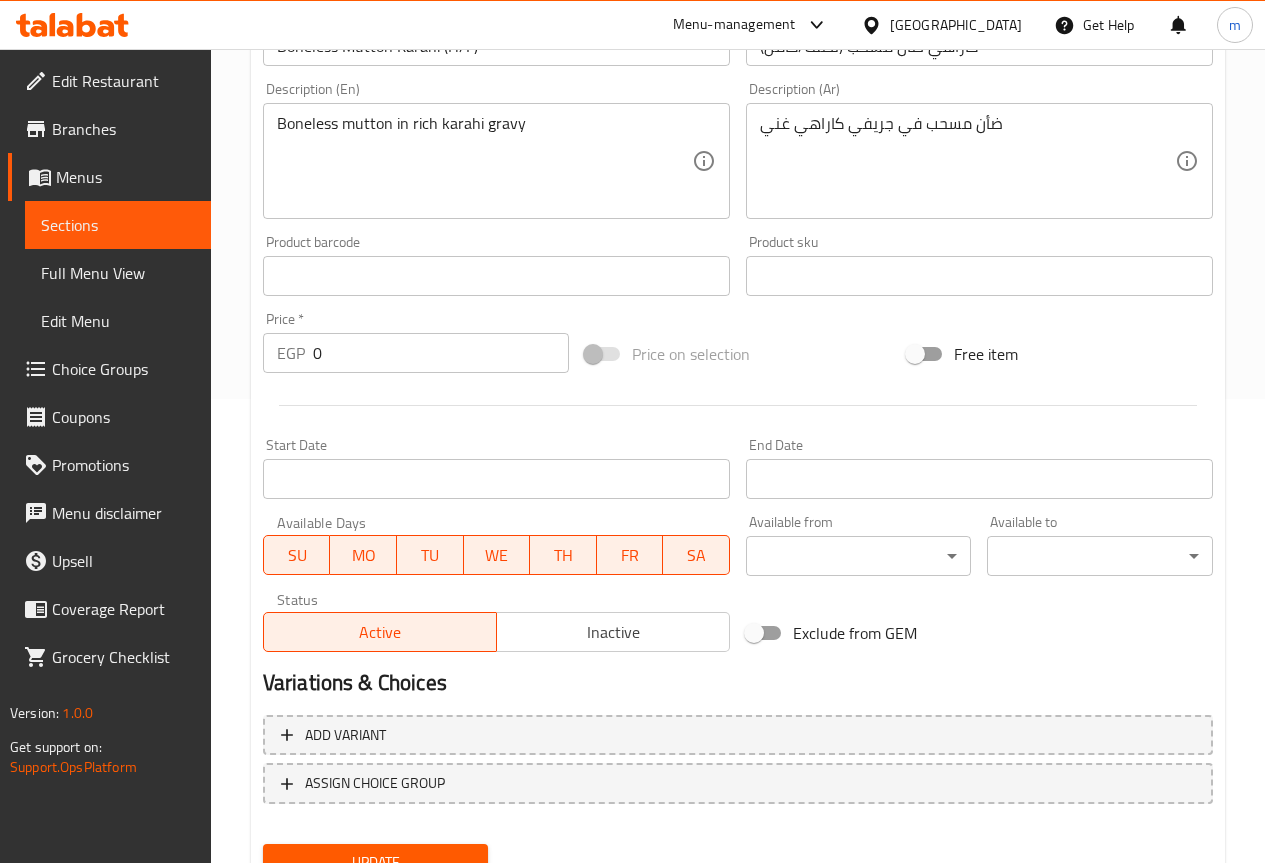 scroll, scrollTop: 500, scrollLeft: 0, axis: vertical 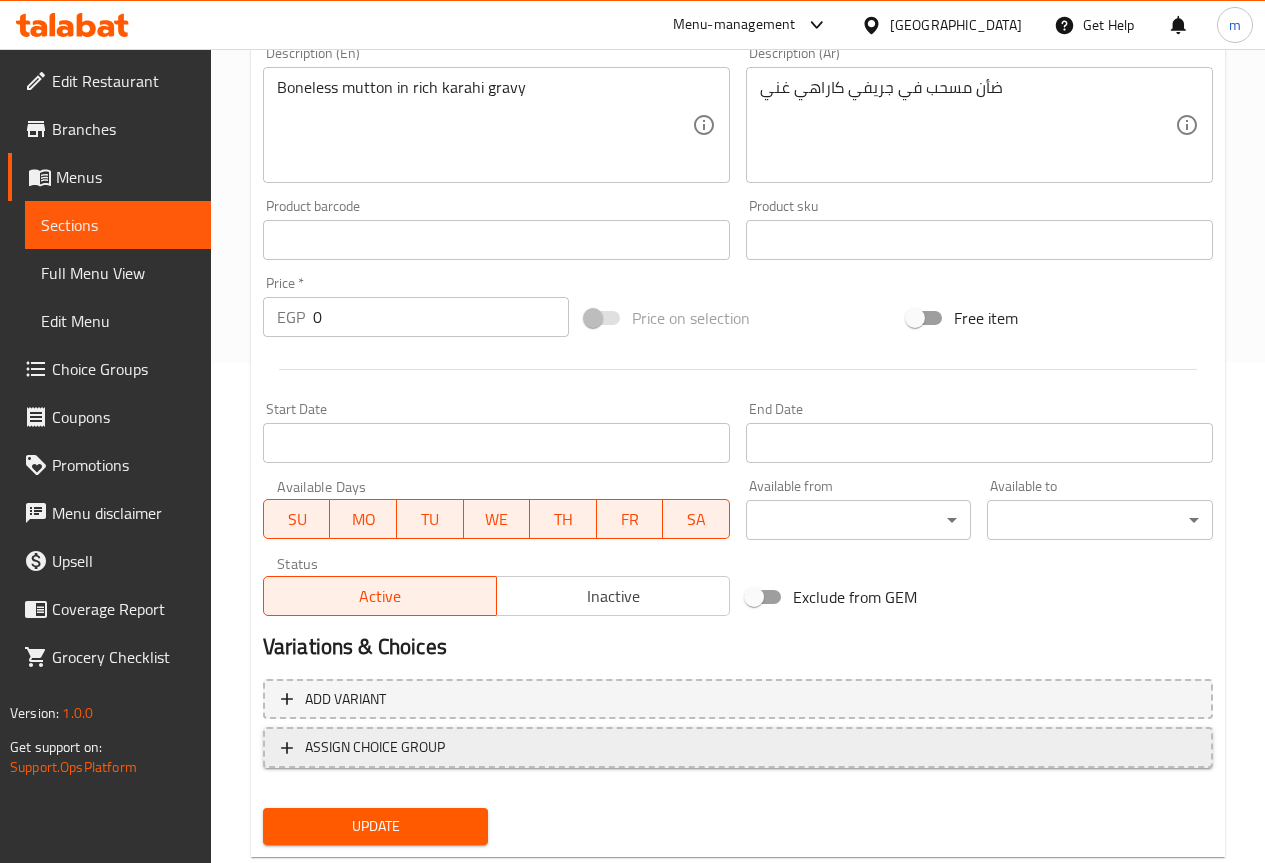 click on "ASSIGN CHOICE GROUP" at bounding box center (738, 747) 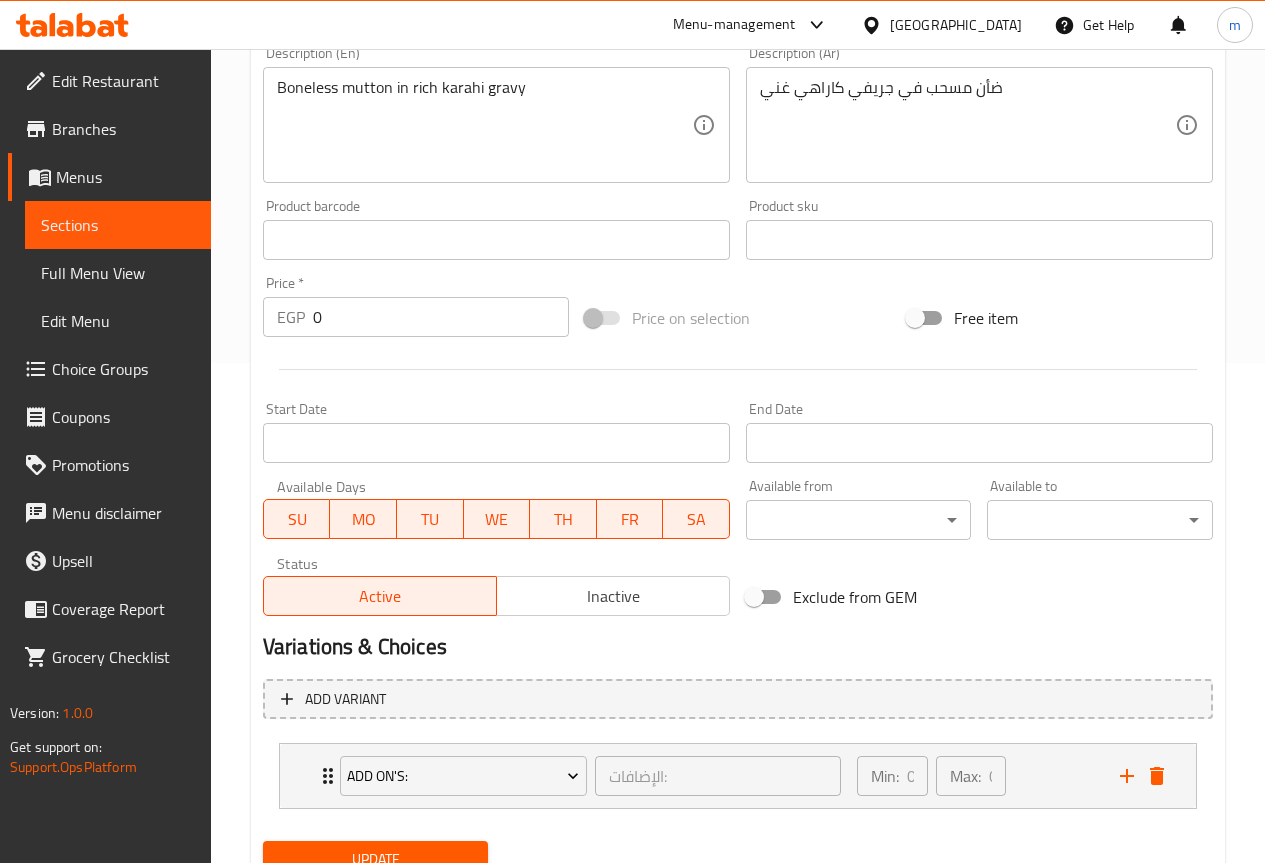 scroll, scrollTop: 583, scrollLeft: 0, axis: vertical 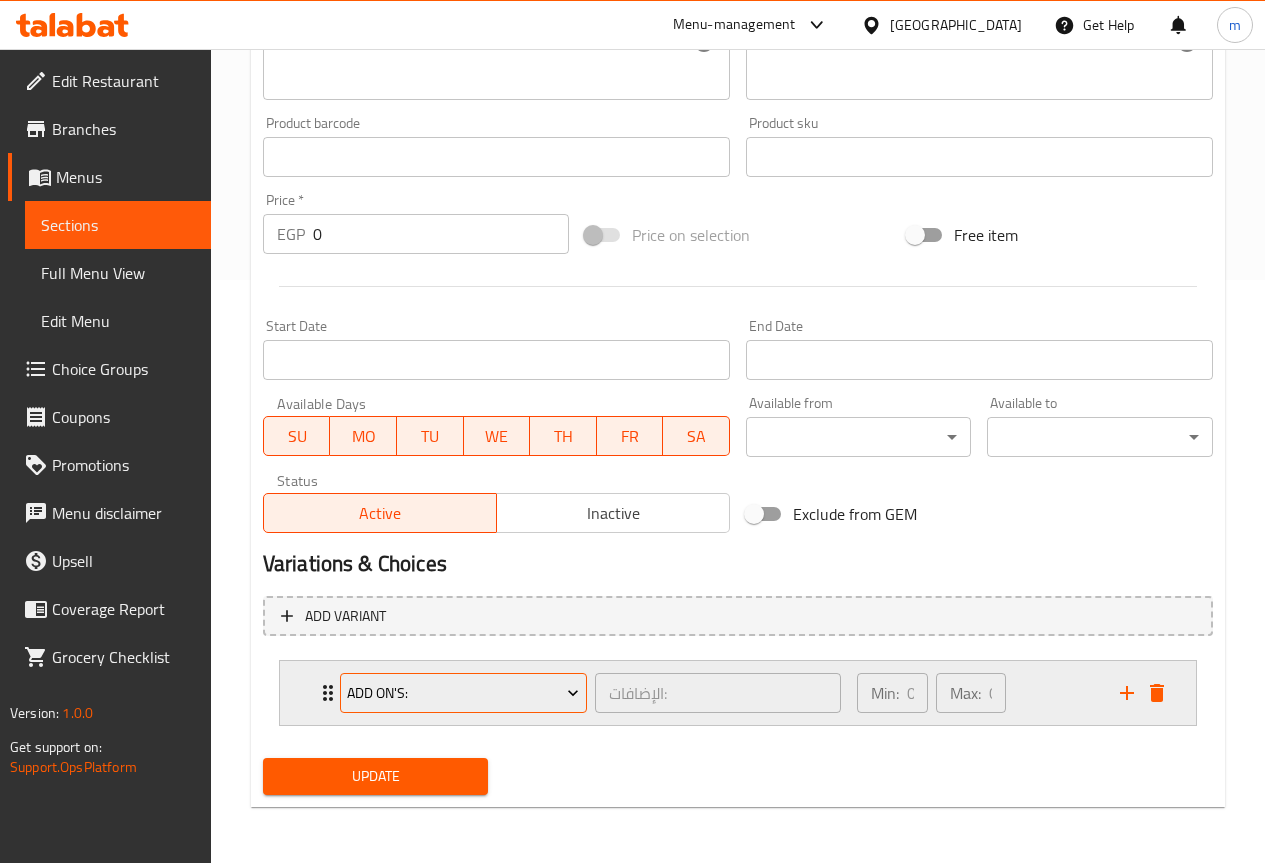 click on "Add On's:" at bounding box center [463, 693] 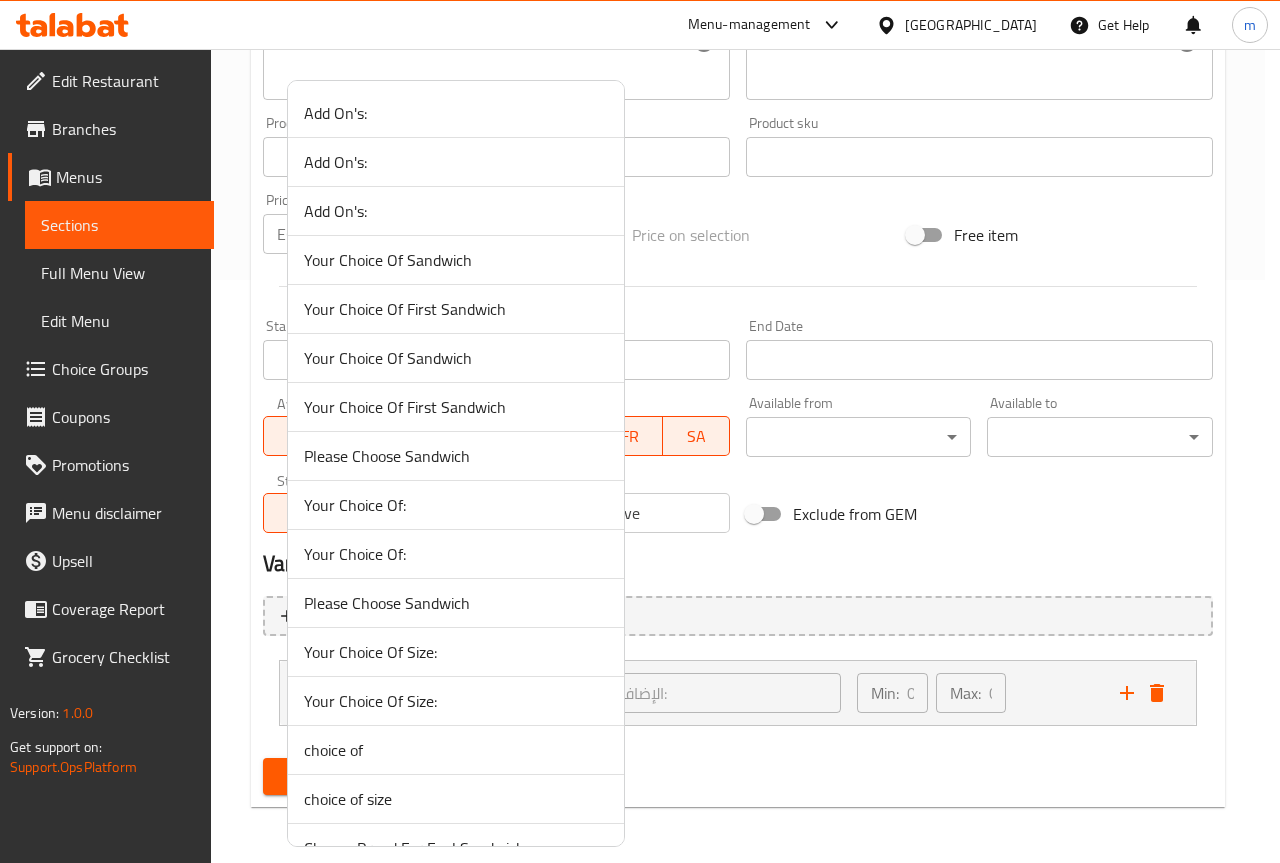 click on "Your Choice Of Size:" at bounding box center (456, 652) 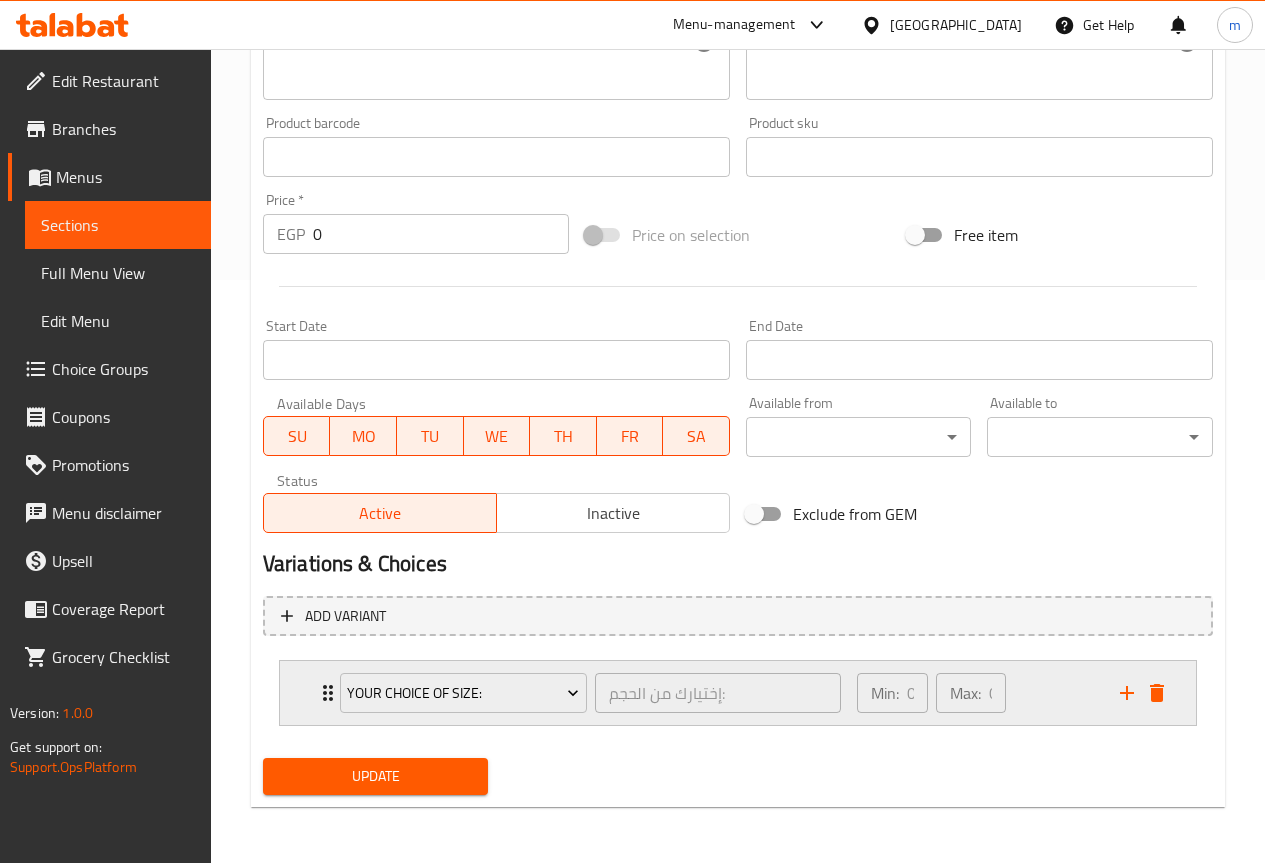 click on "Min:" at bounding box center [885, 693] 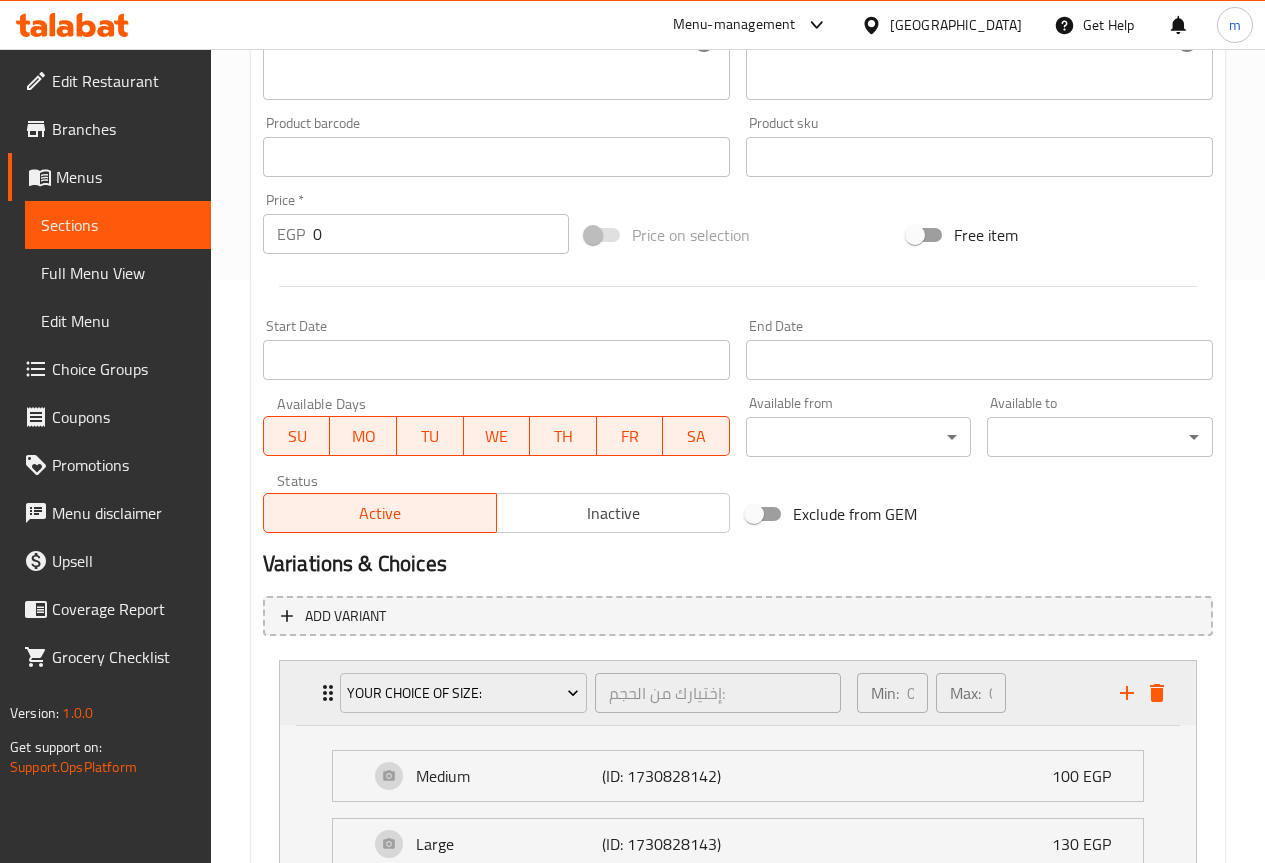click on "Min:" at bounding box center [885, 693] 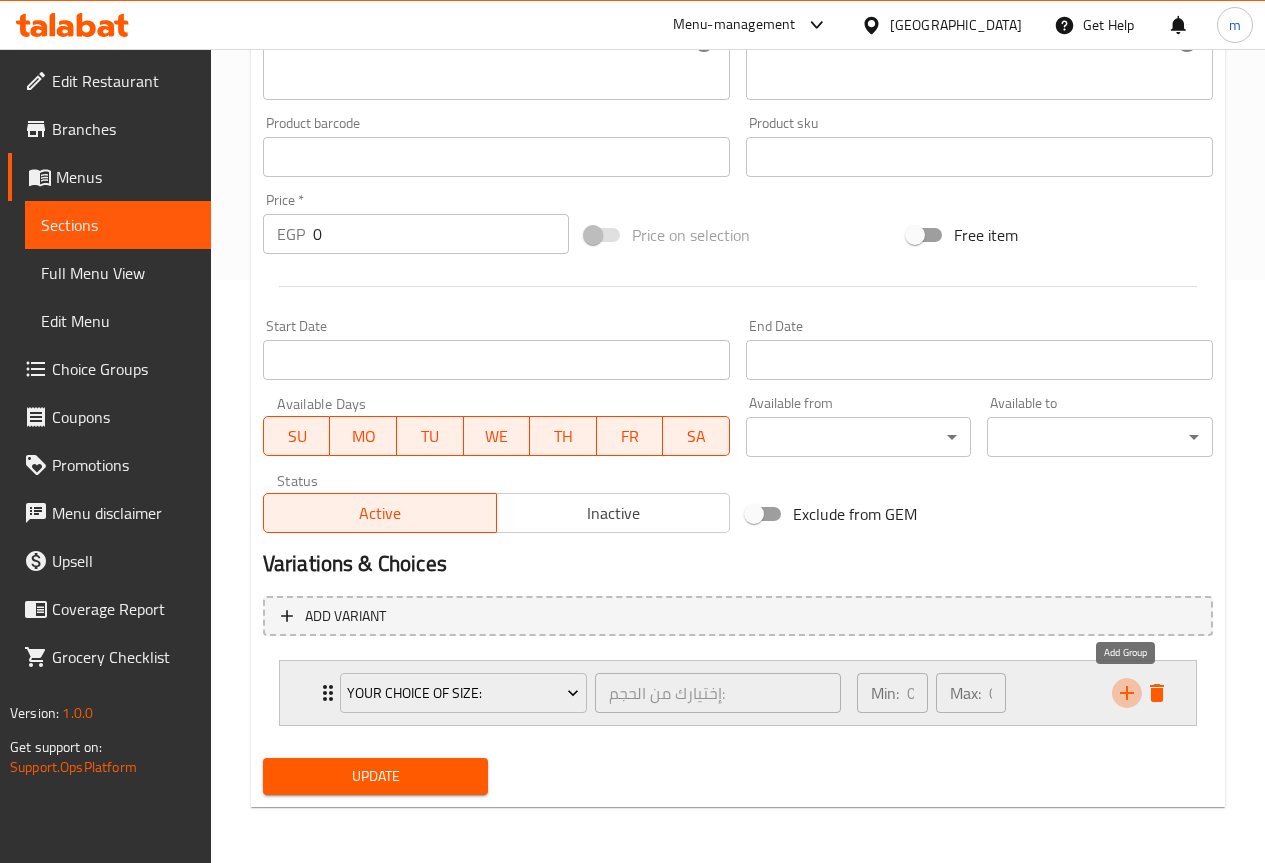 click 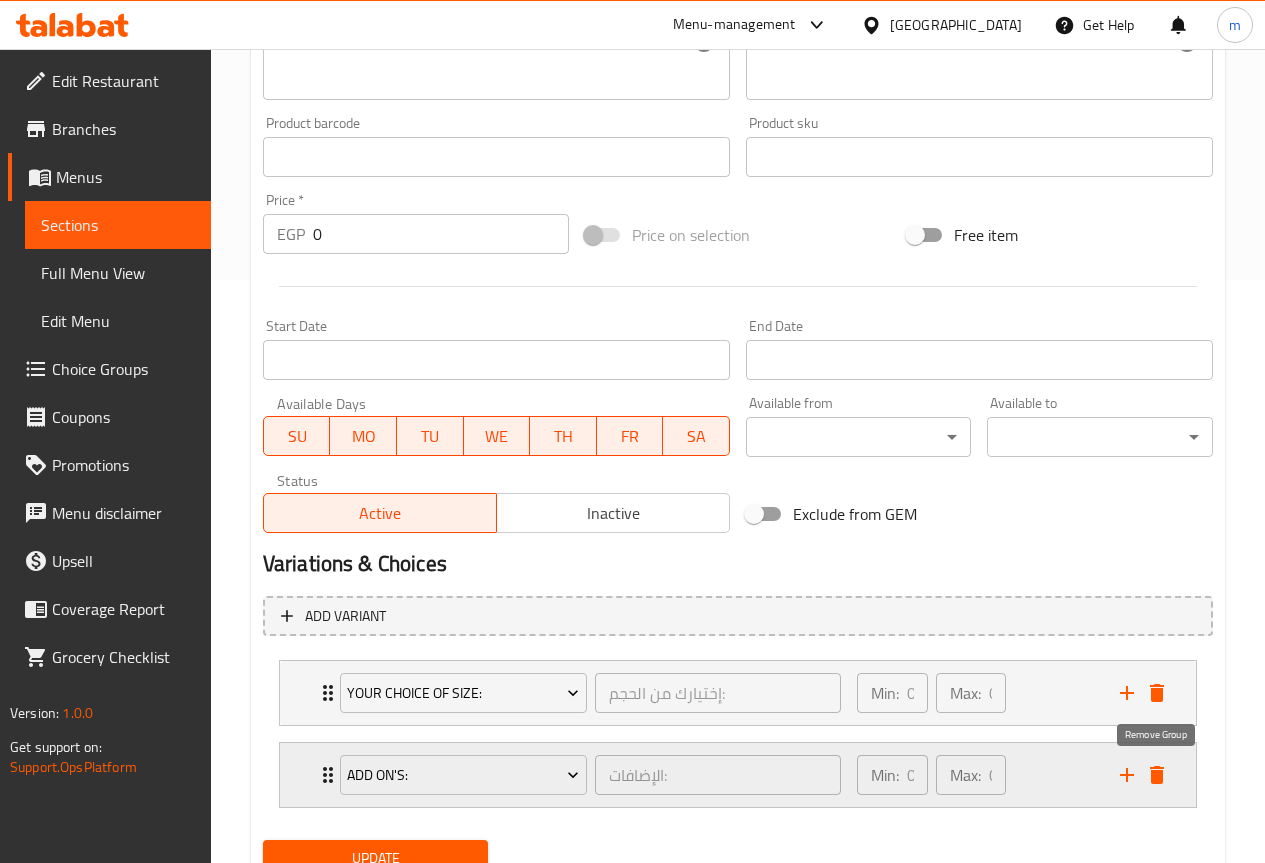 click 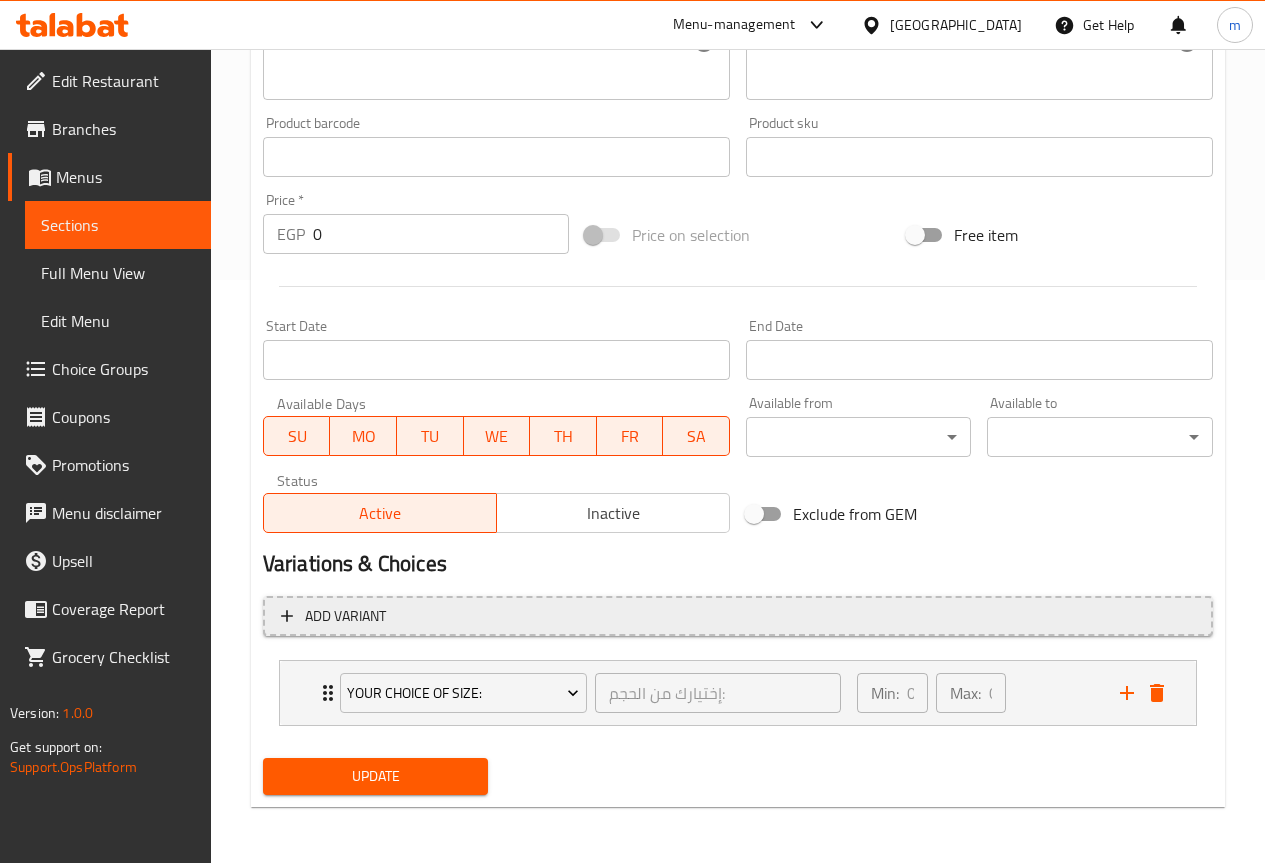 click on "Add variant" at bounding box center [738, 616] 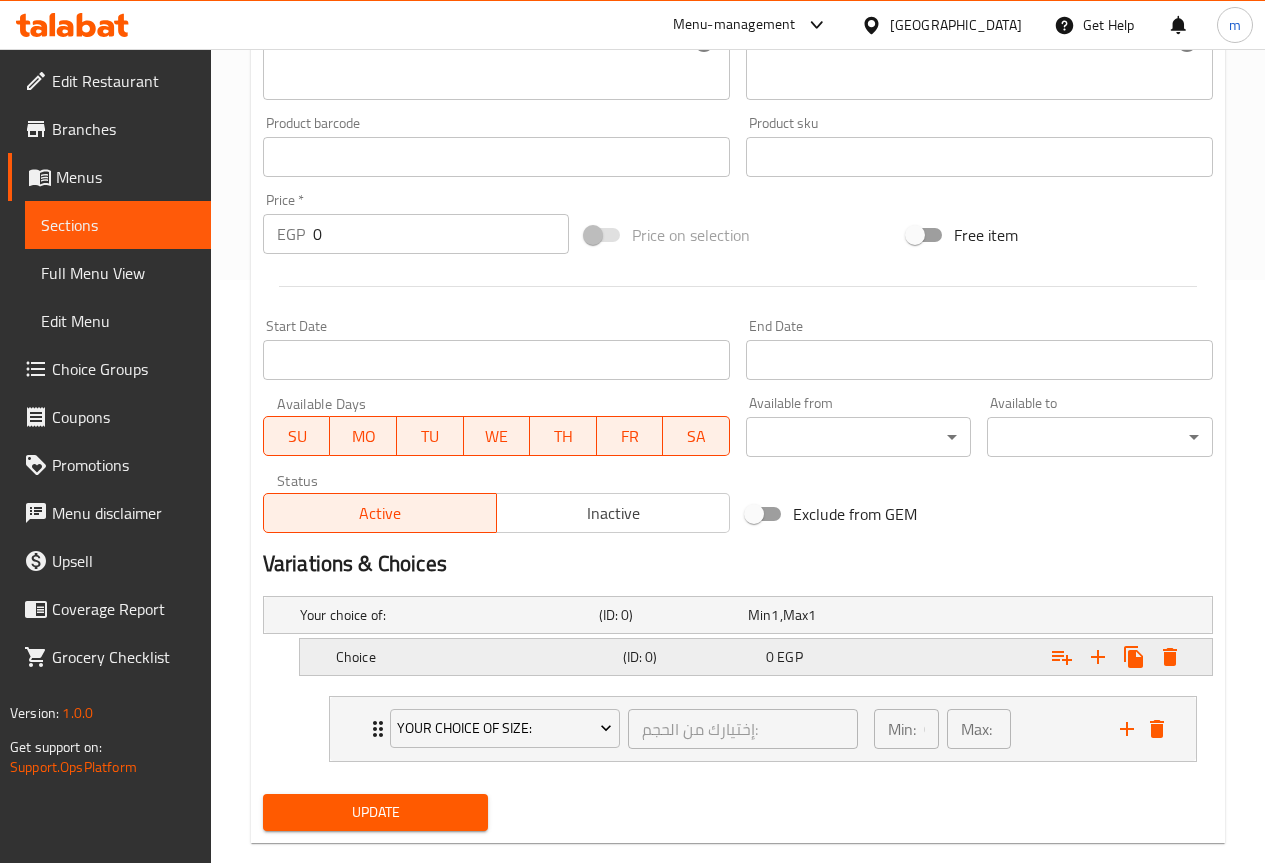 click on "(ID: 0)" at bounding box center (669, 615) 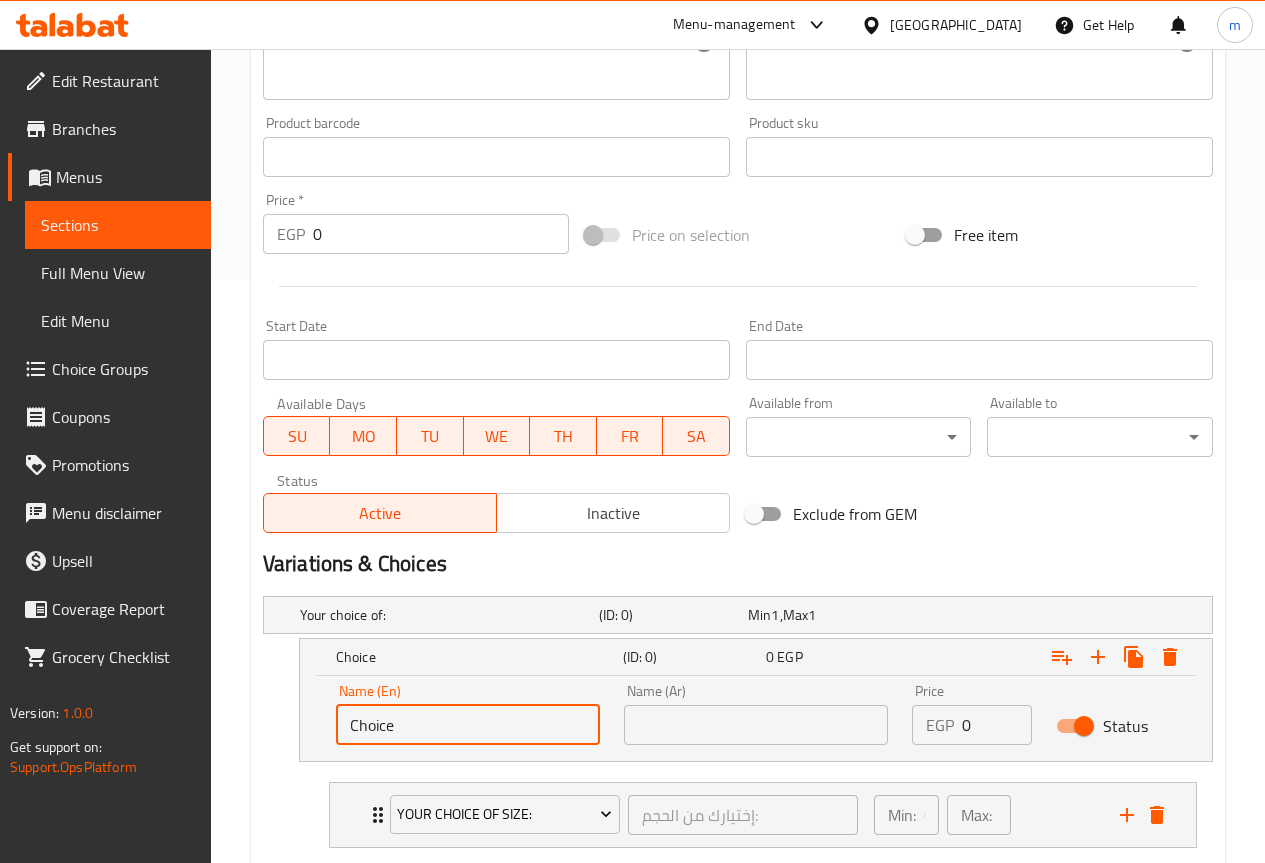 click on "Choice" at bounding box center (468, 725) 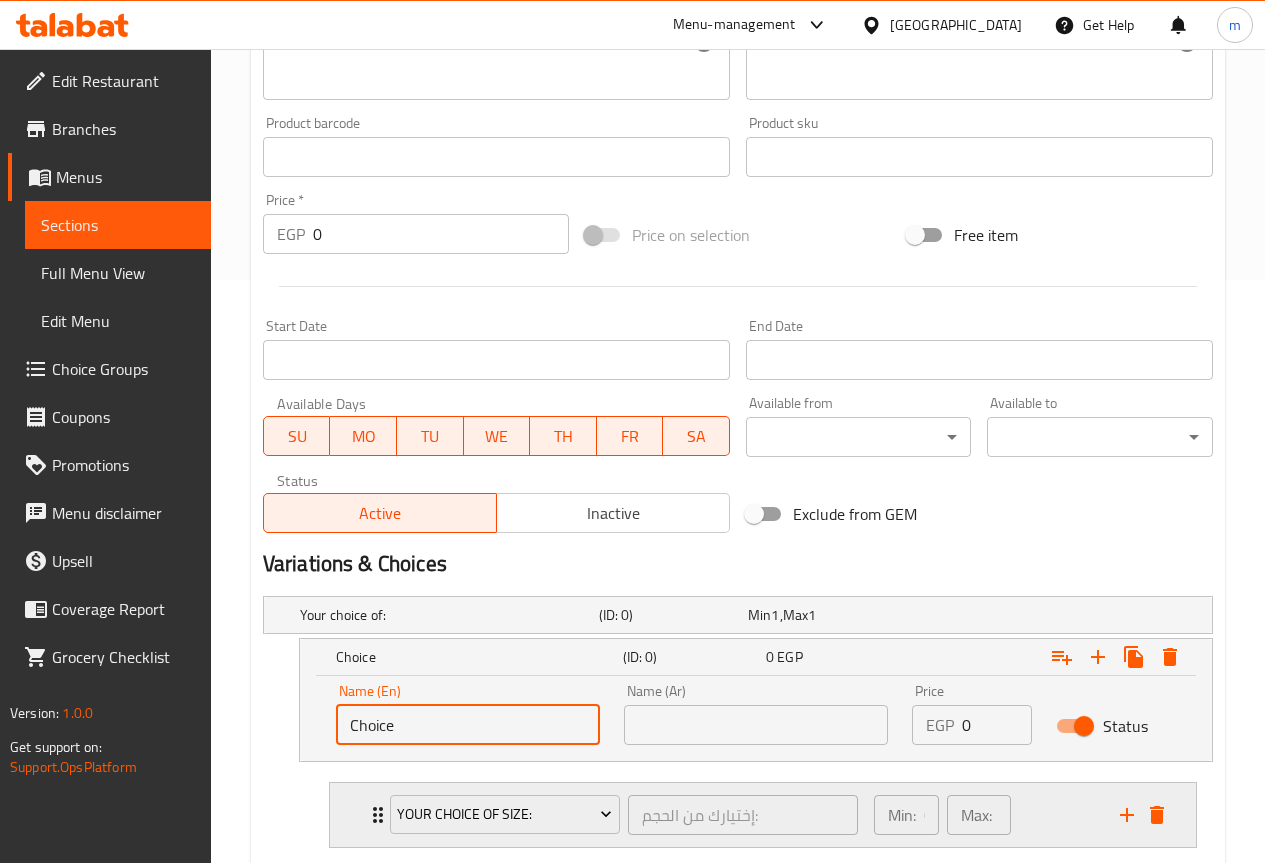 click on "Your Choice Of Size: إختيارك من الحجم: ​ Min: 0 ​ Max: 0 ​" at bounding box center (763, 815) 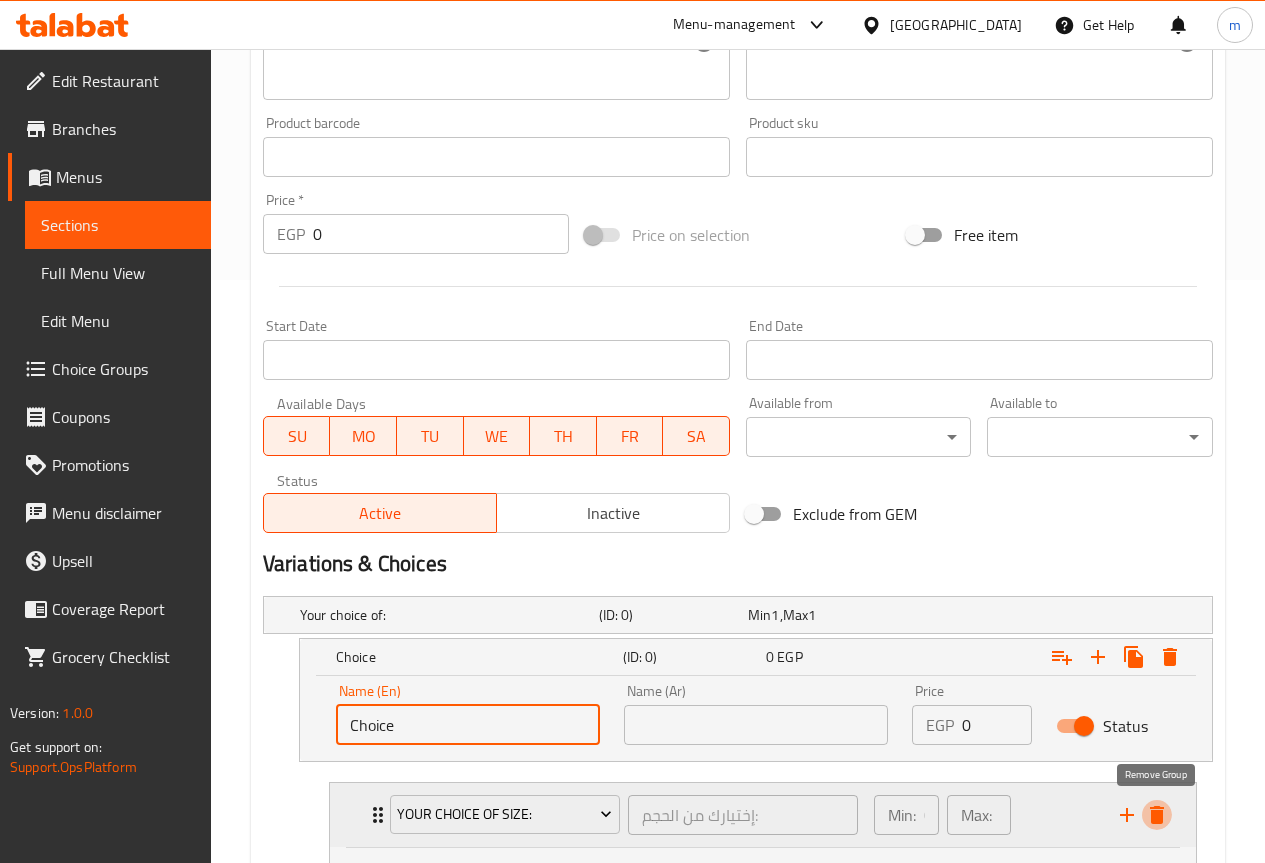 click 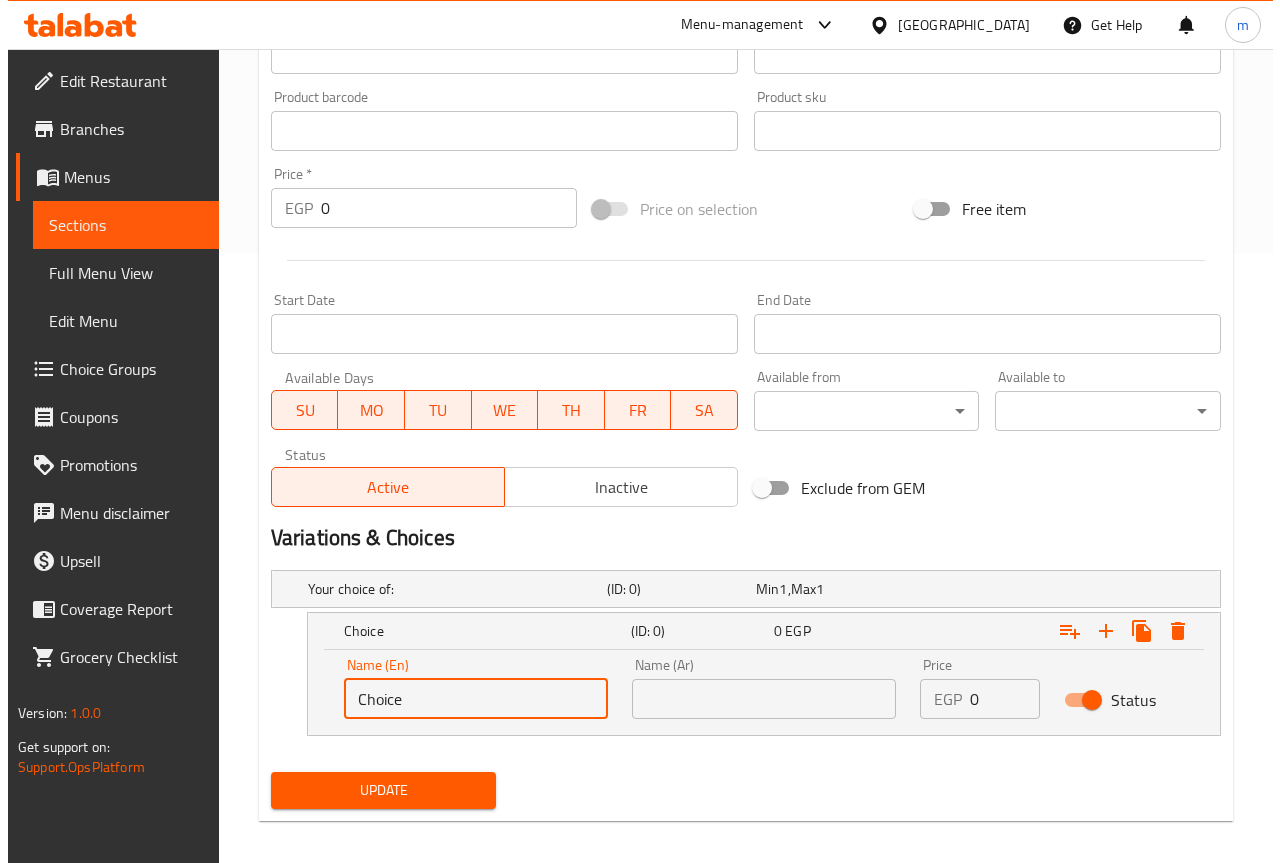 scroll, scrollTop: 623, scrollLeft: 0, axis: vertical 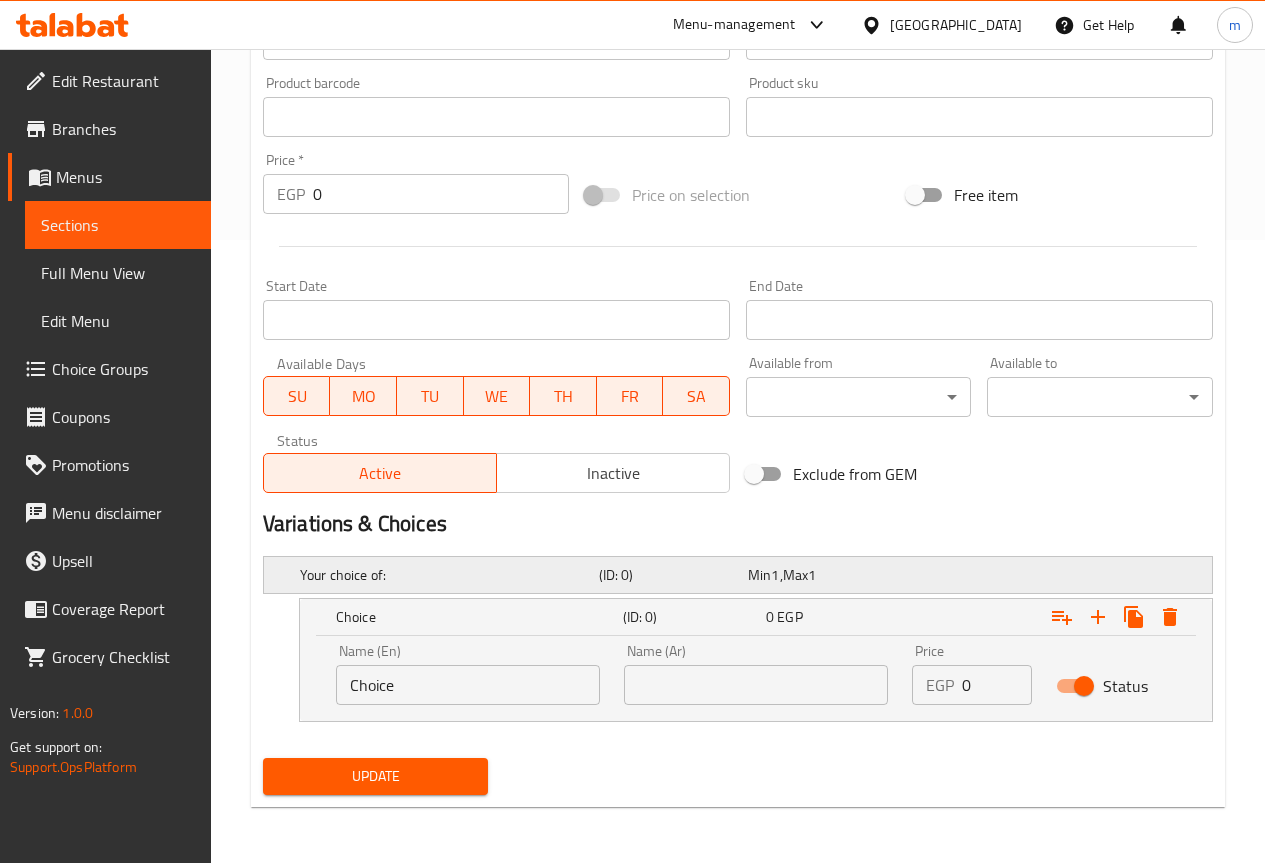 click at bounding box center (1042, 575) 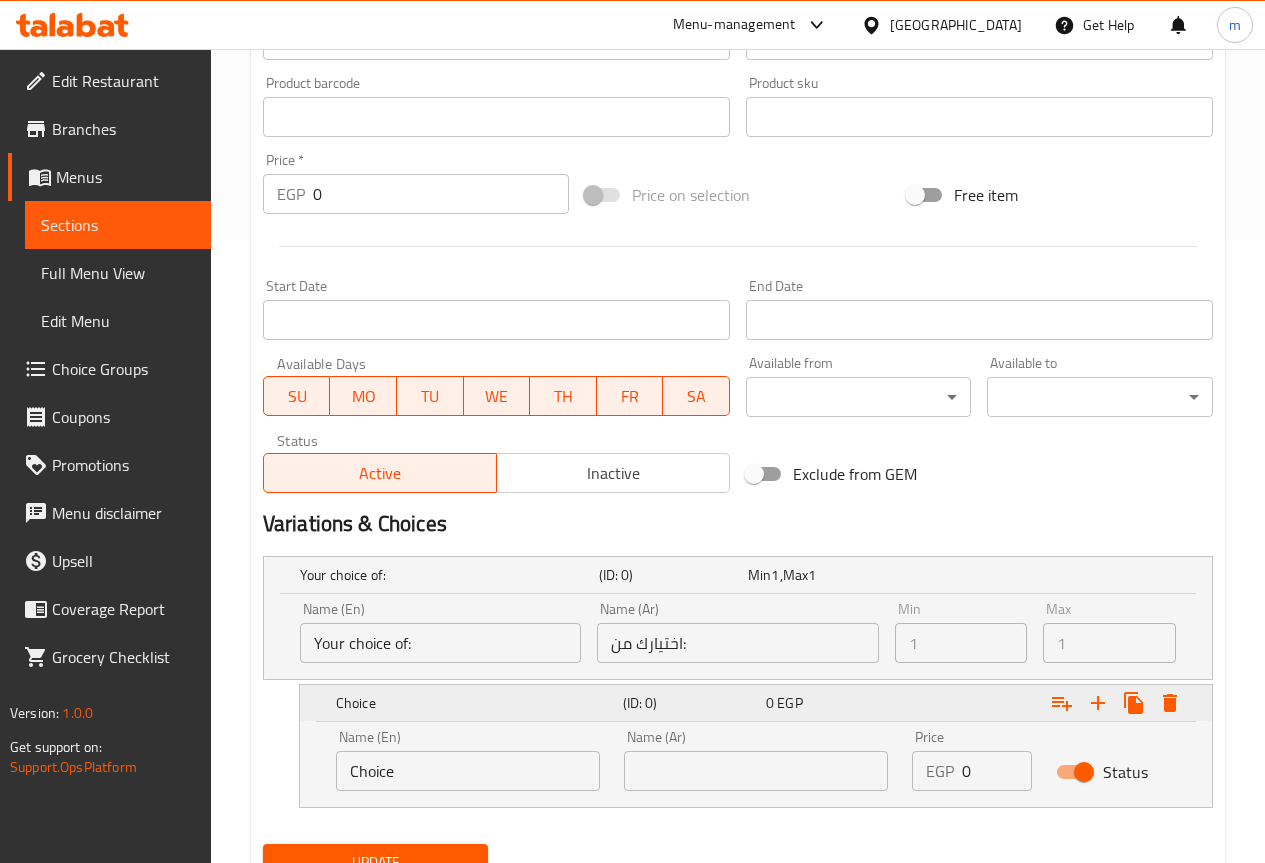 click 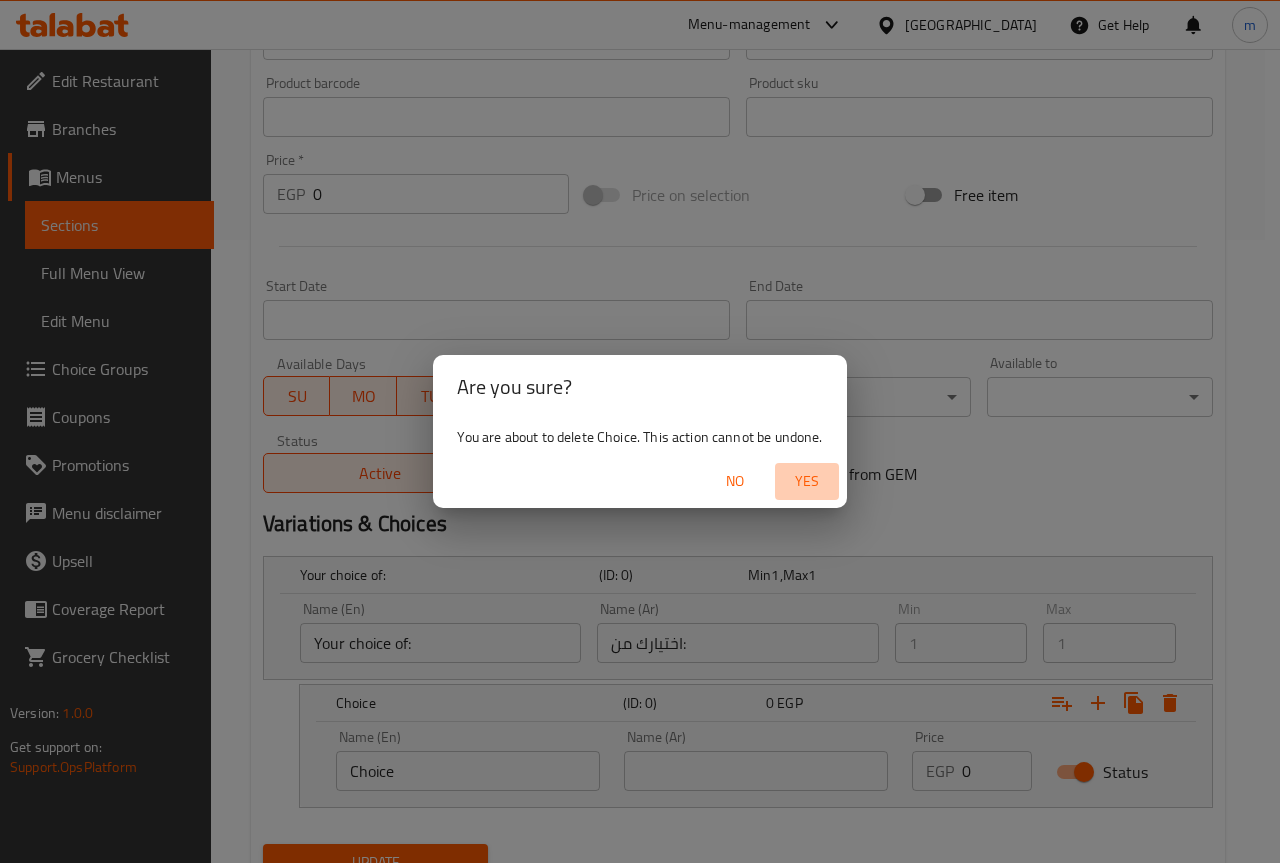 click on "Yes" at bounding box center (807, 481) 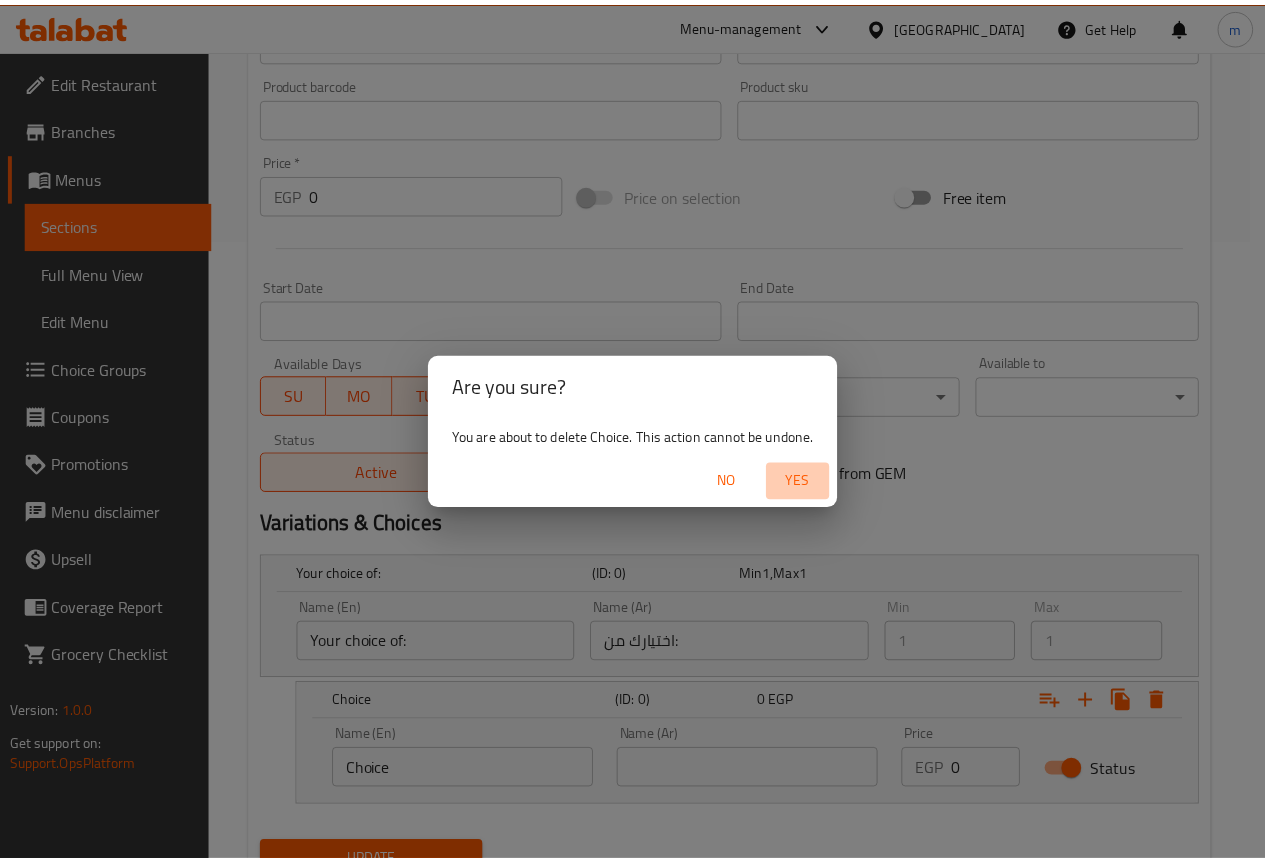 scroll, scrollTop: 550, scrollLeft: 0, axis: vertical 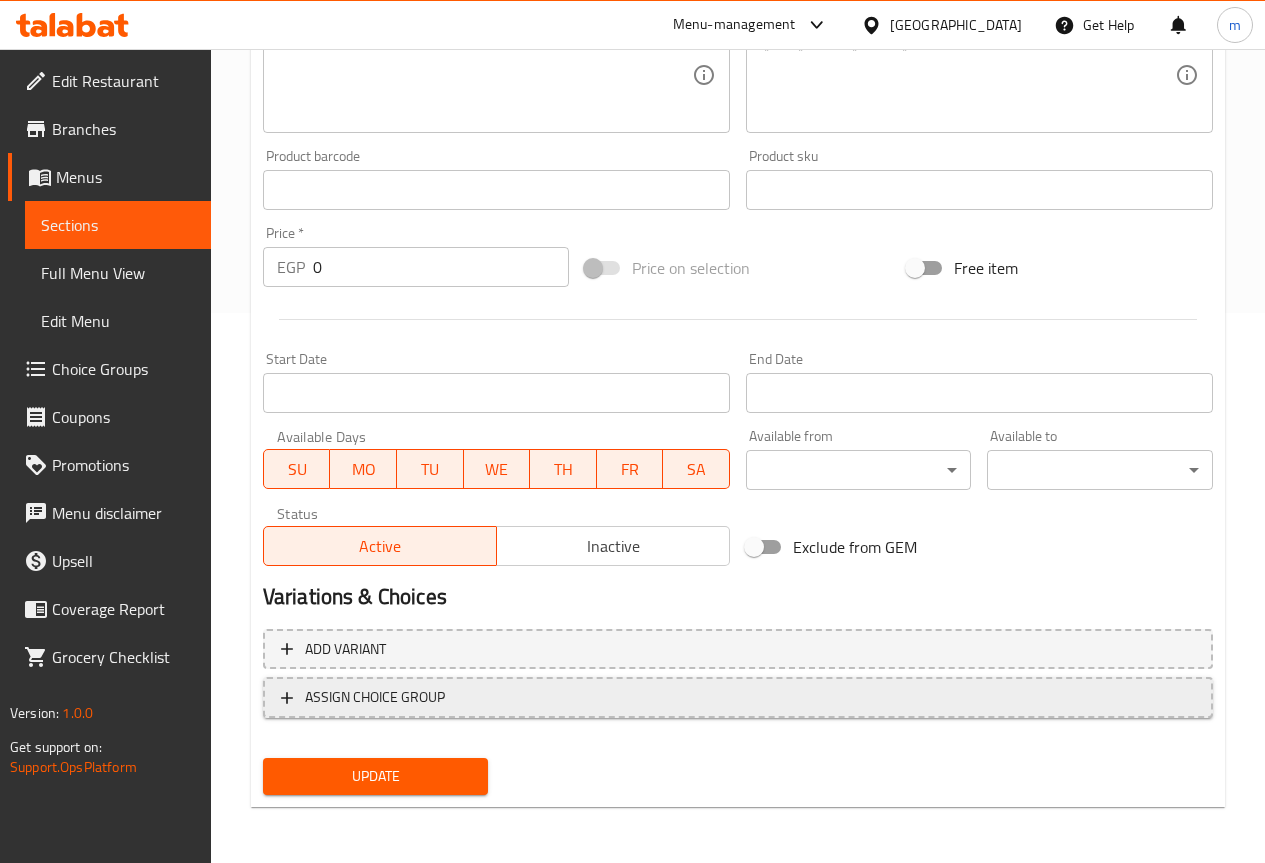 click on "ASSIGN CHOICE GROUP" at bounding box center (738, 697) 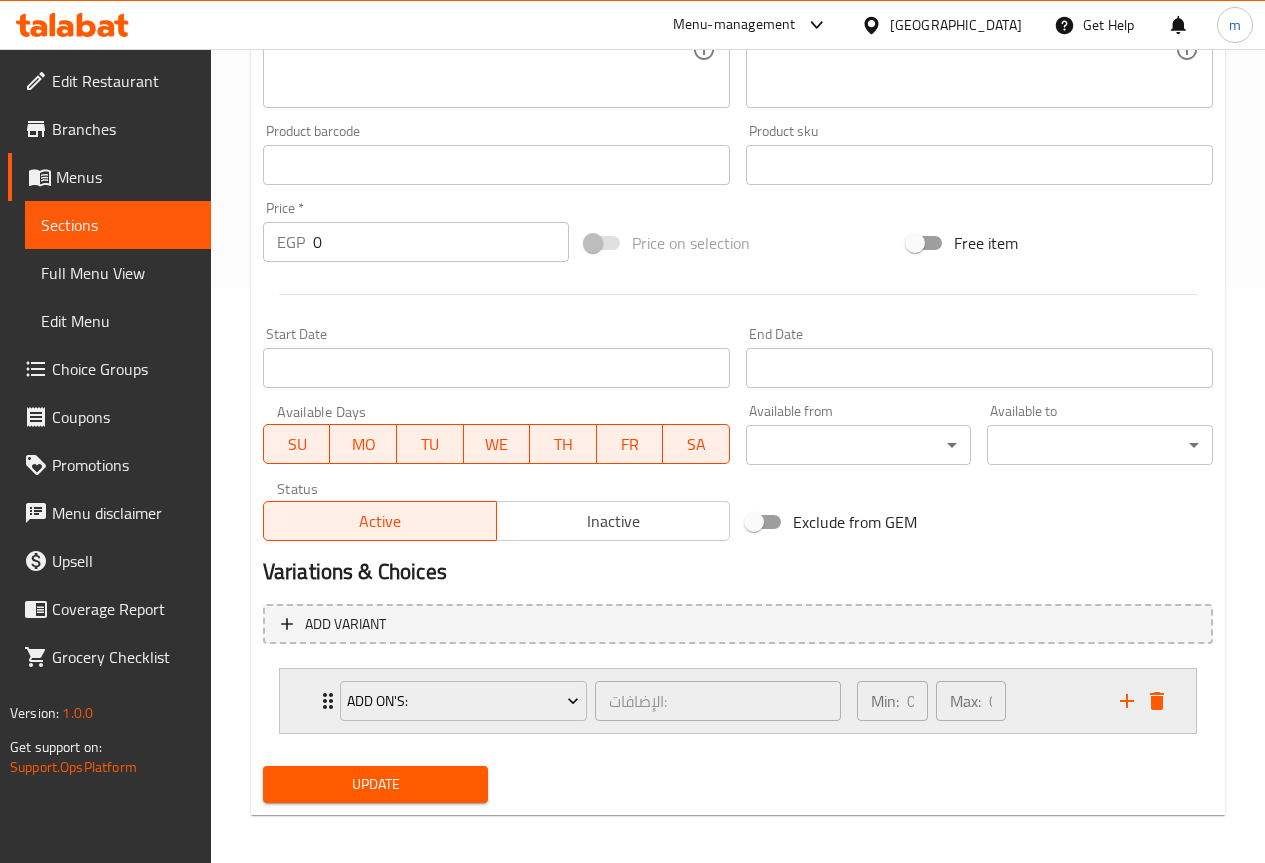 scroll, scrollTop: 583, scrollLeft: 0, axis: vertical 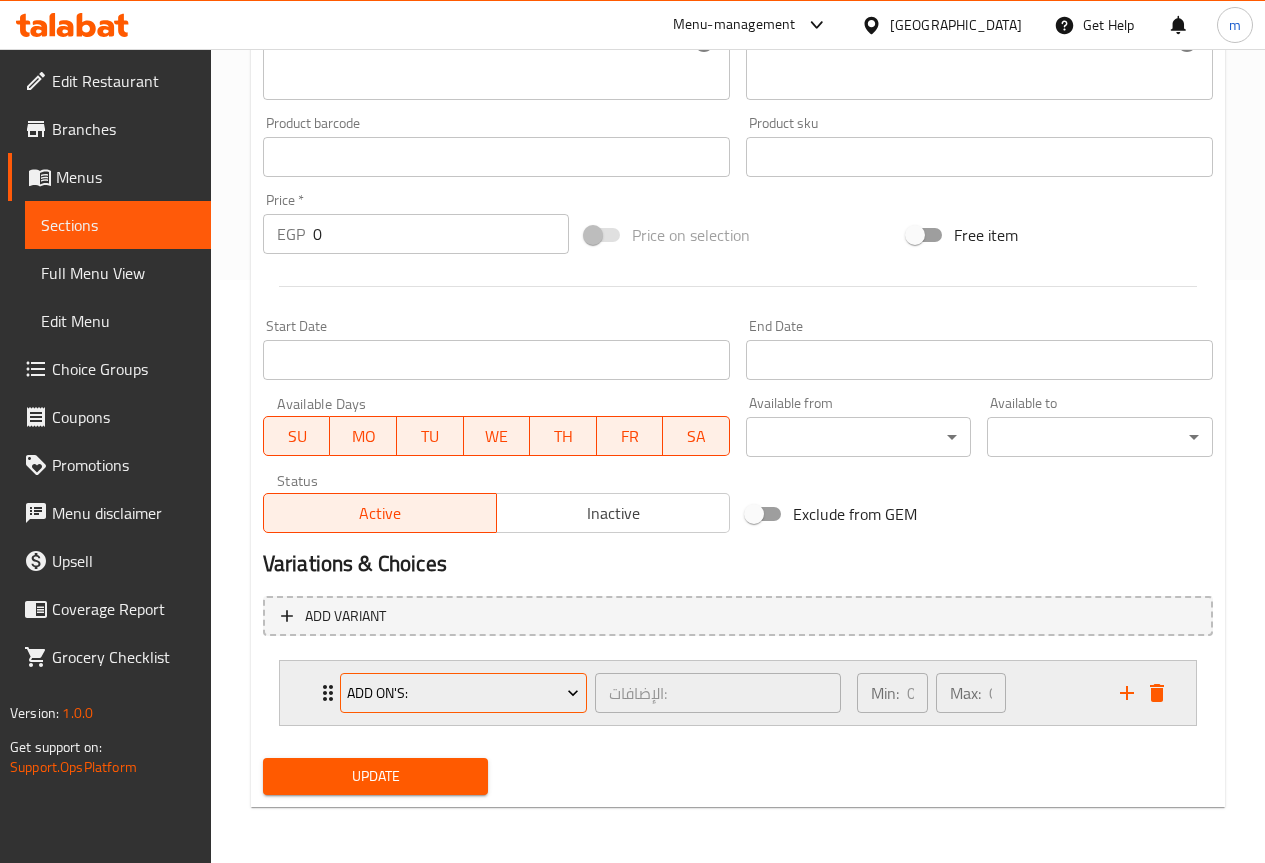 click on "Add On's:" at bounding box center [463, 693] 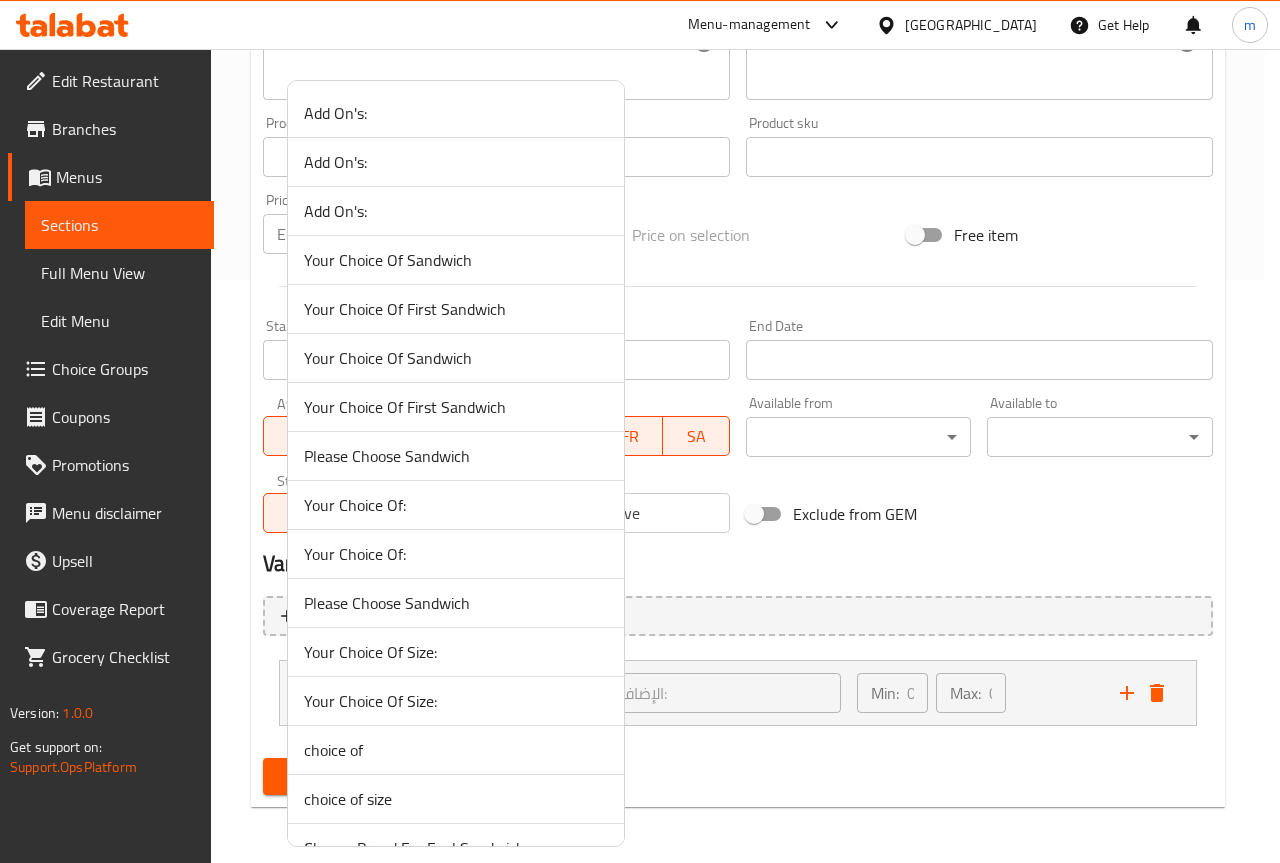 click on "Your Choice Of Size:" at bounding box center [456, 652] 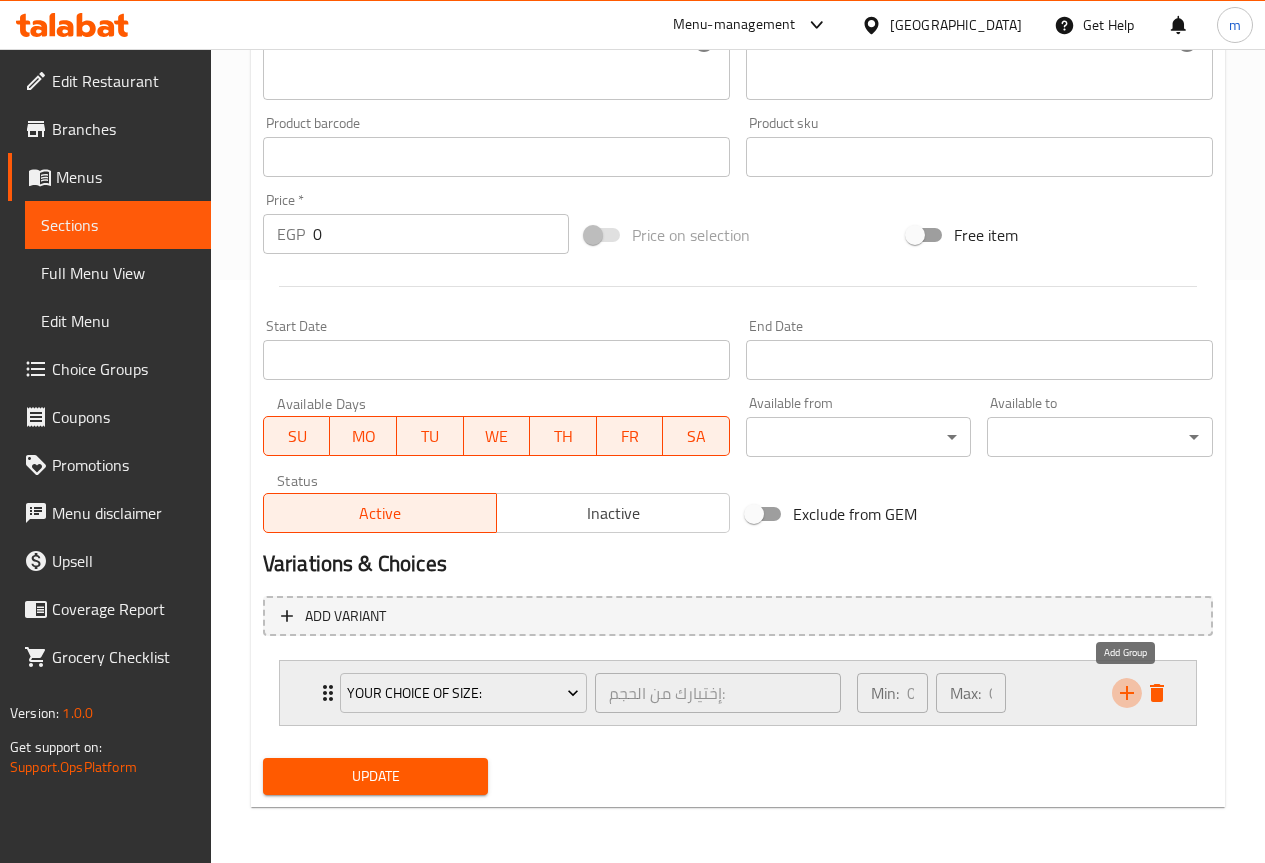click 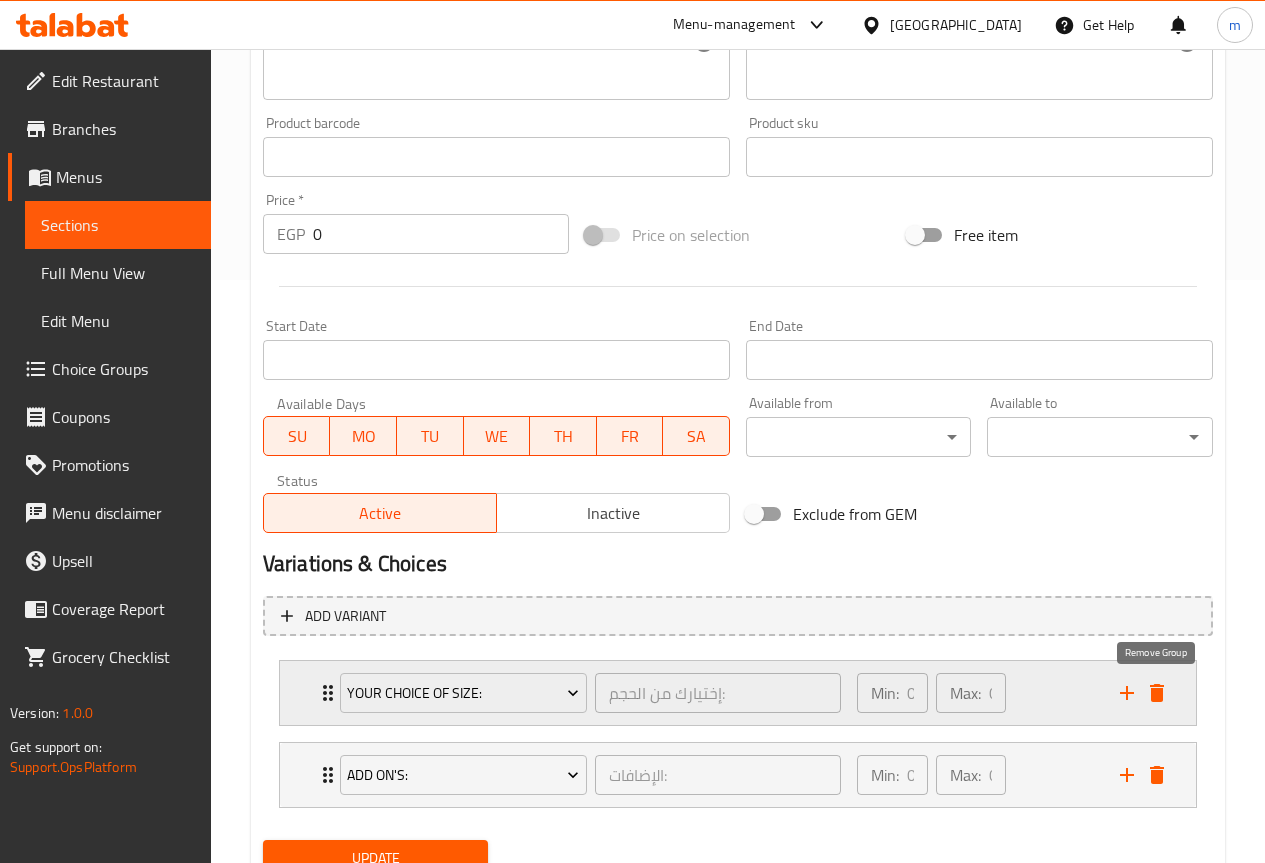 click 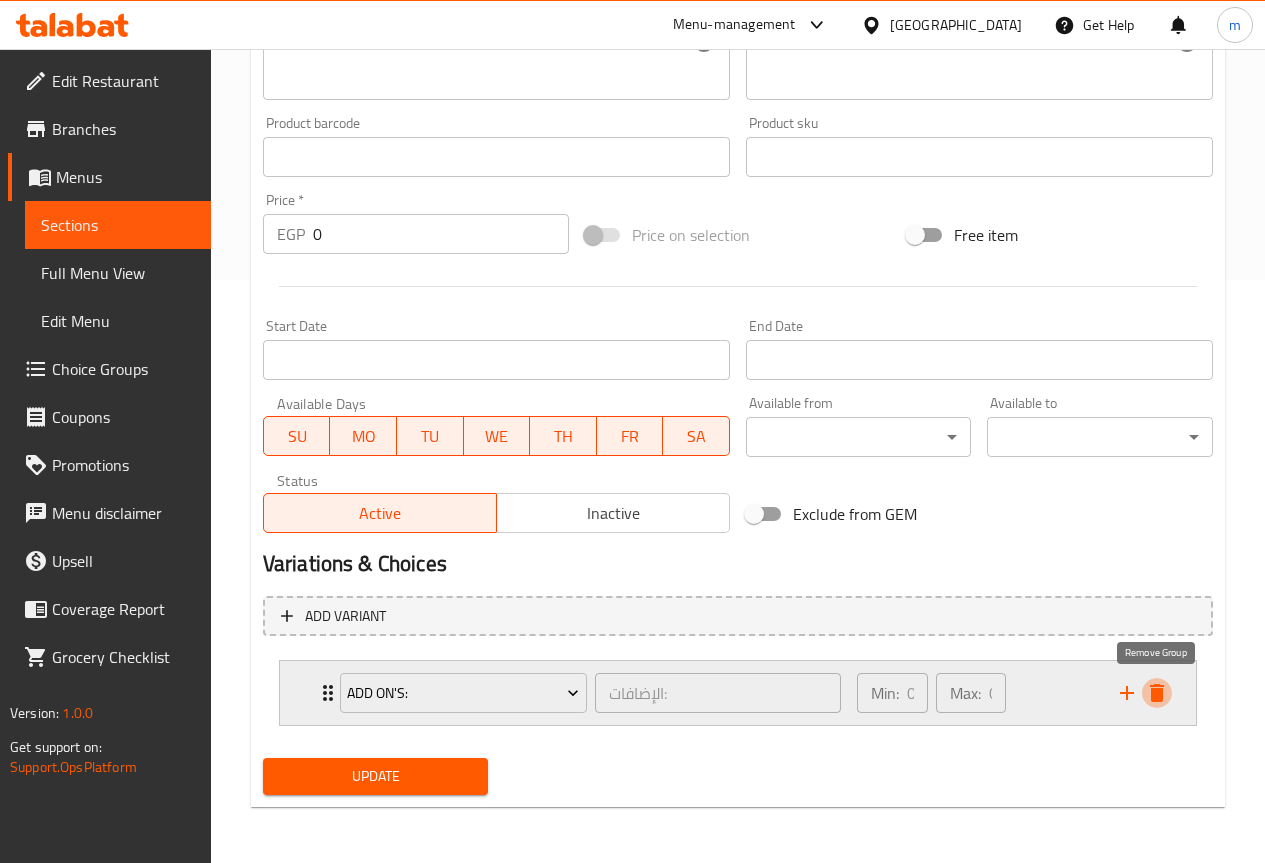 click 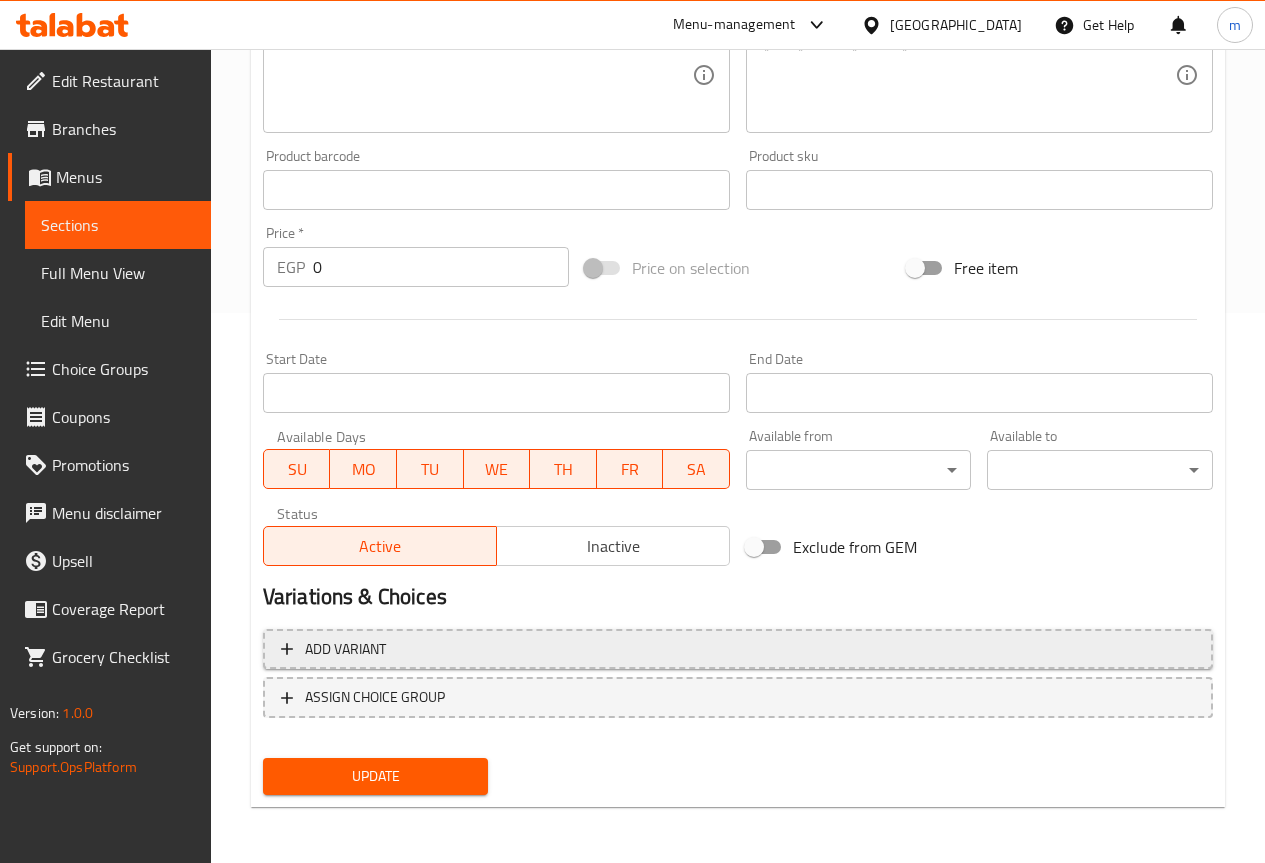 click on "Add variant" at bounding box center [738, 649] 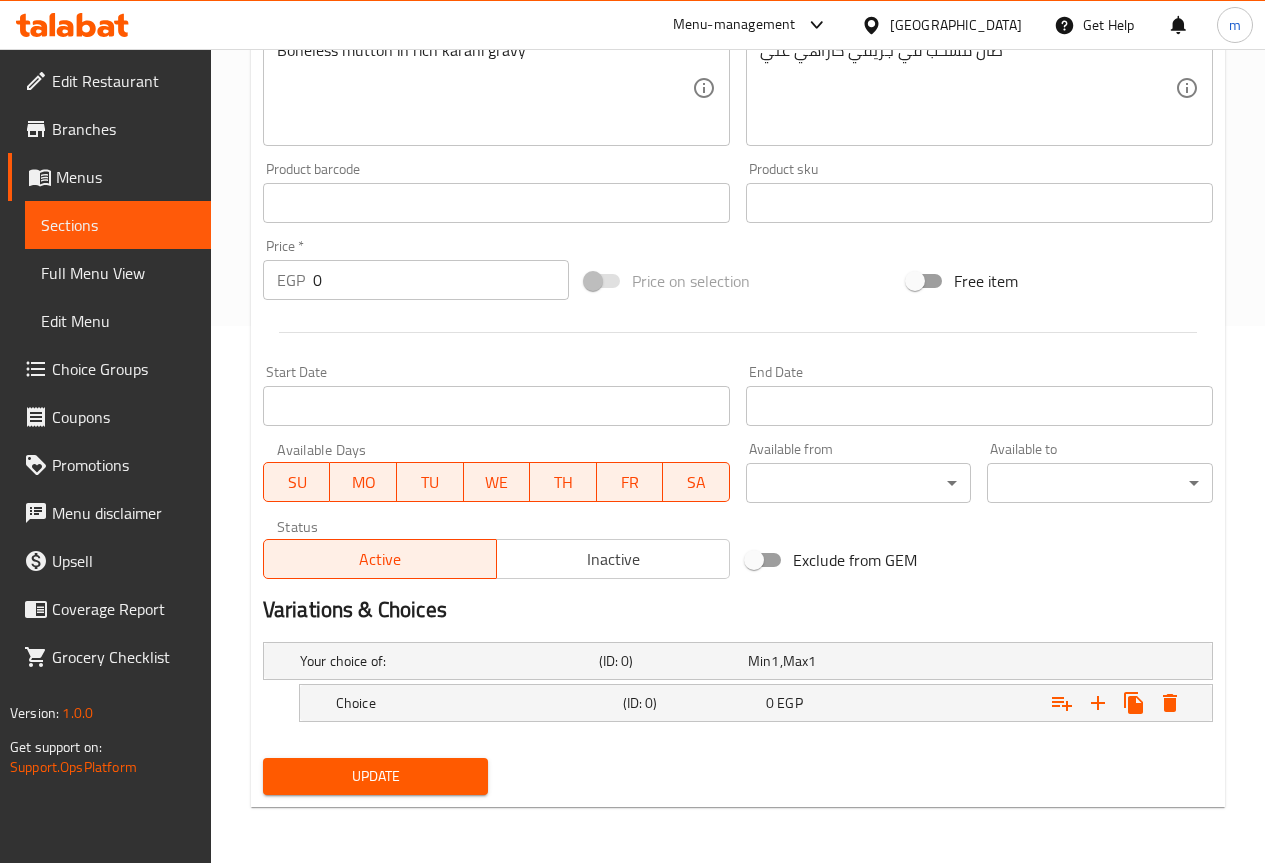 scroll, scrollTop: 537, scrollLeft: 0, axis: vertical 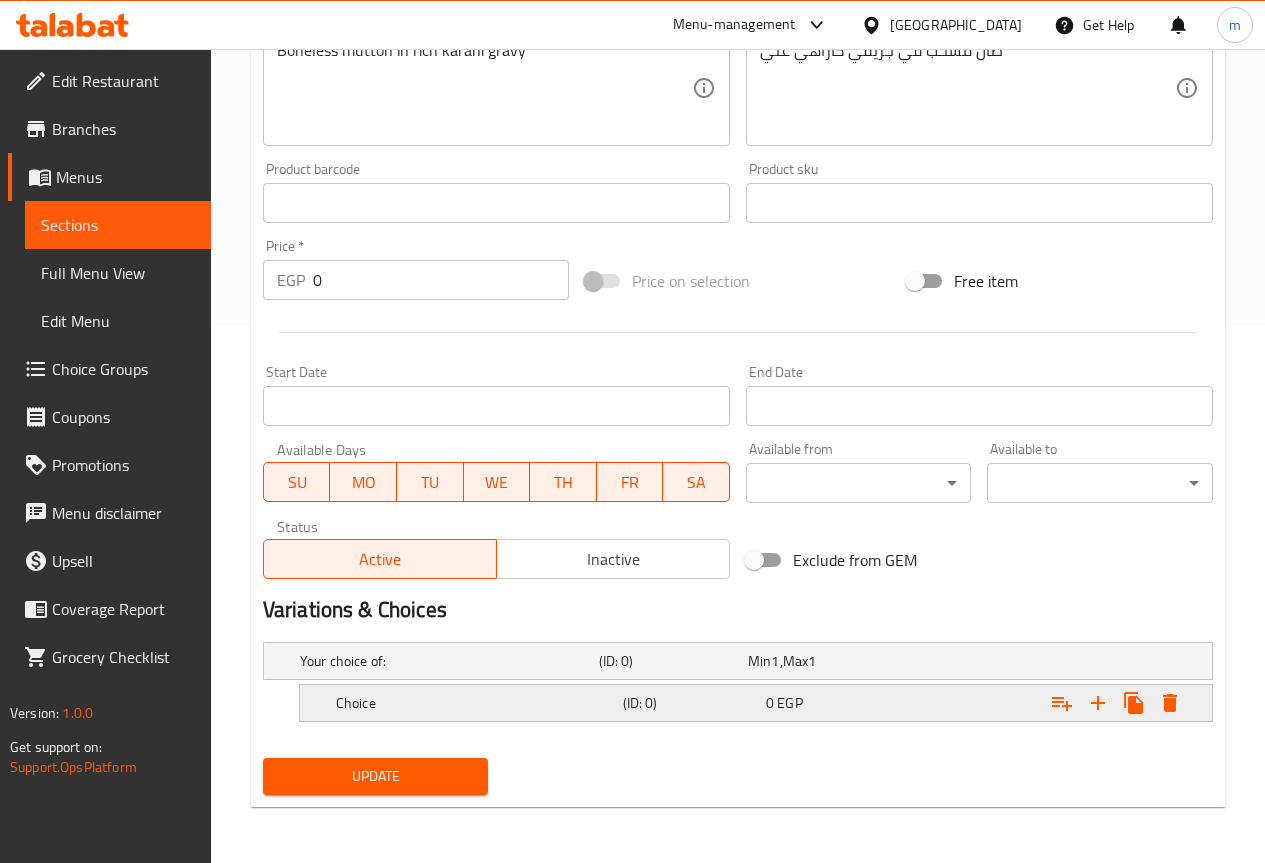 click on "Choice" at bounding box center [445, 661] 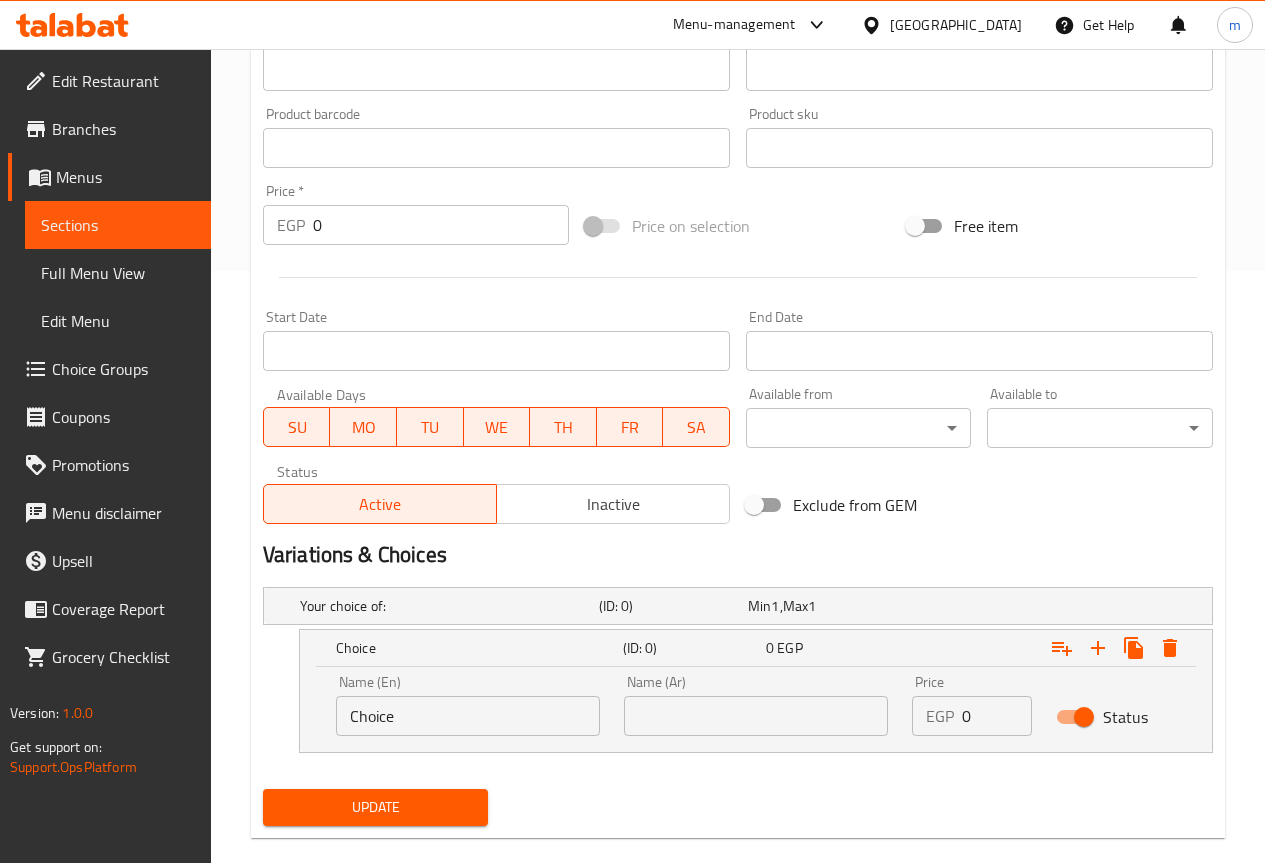 scroll, scrollTop: 623, scrollLeft: 0, axis: vertical 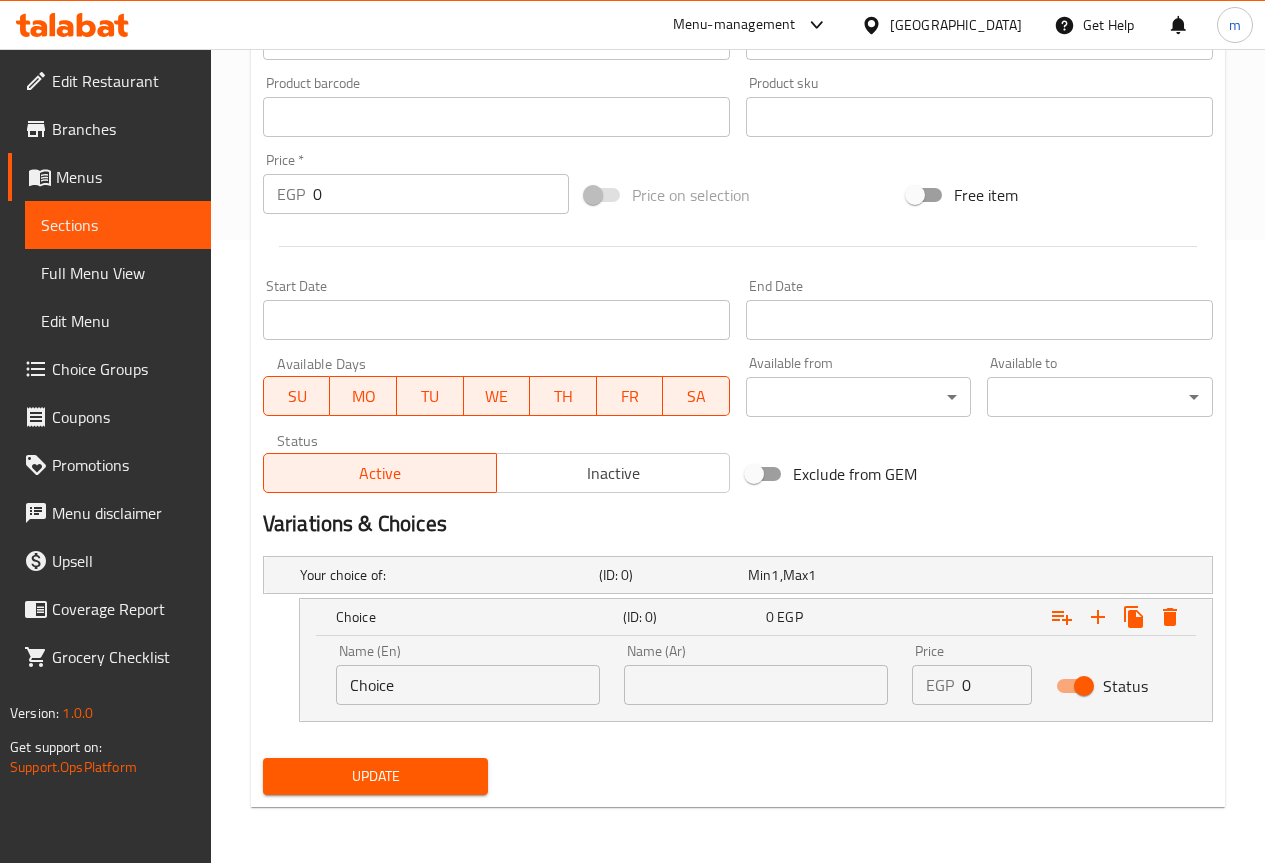click on "Name (En) Choice Name (En)" at bounding box center (468, 674) 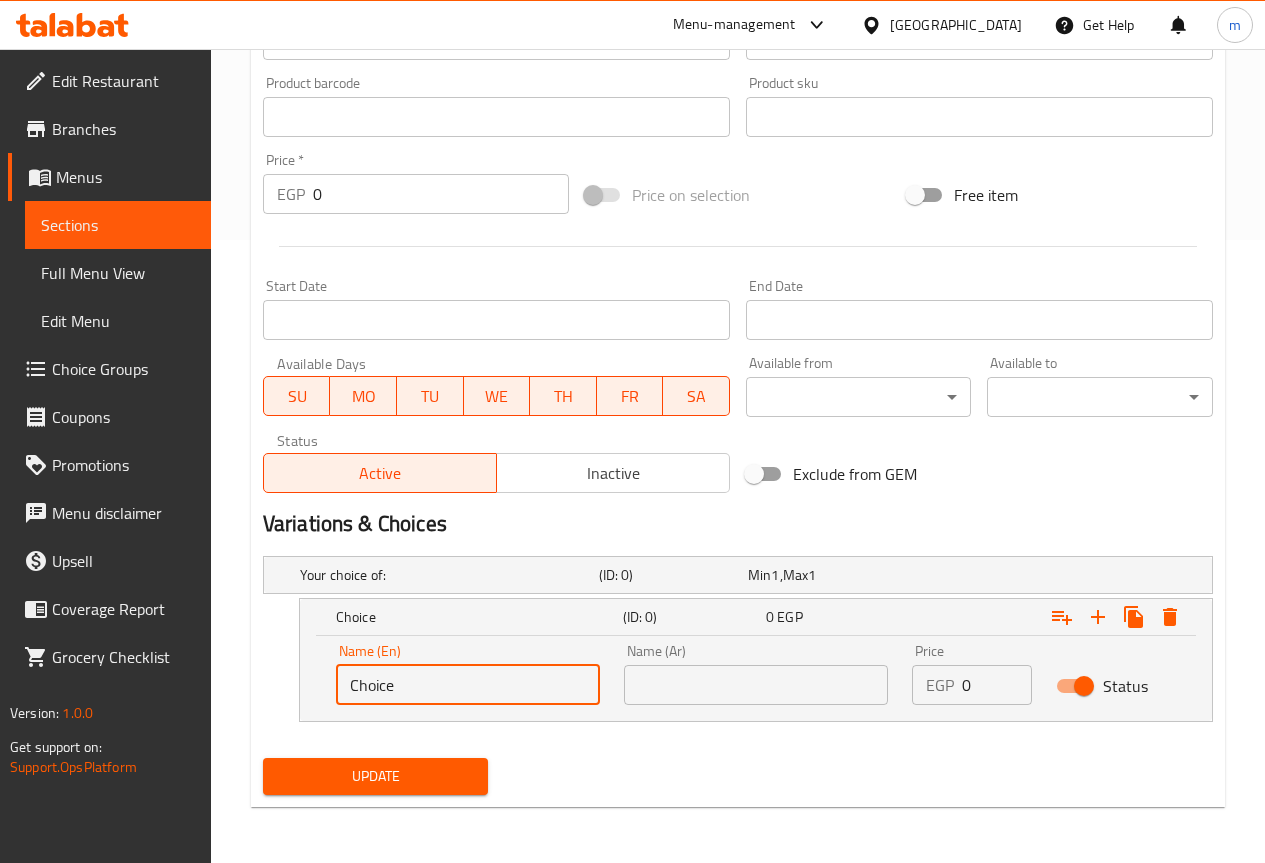 click on "Choice" at bounding box center (468, 685) 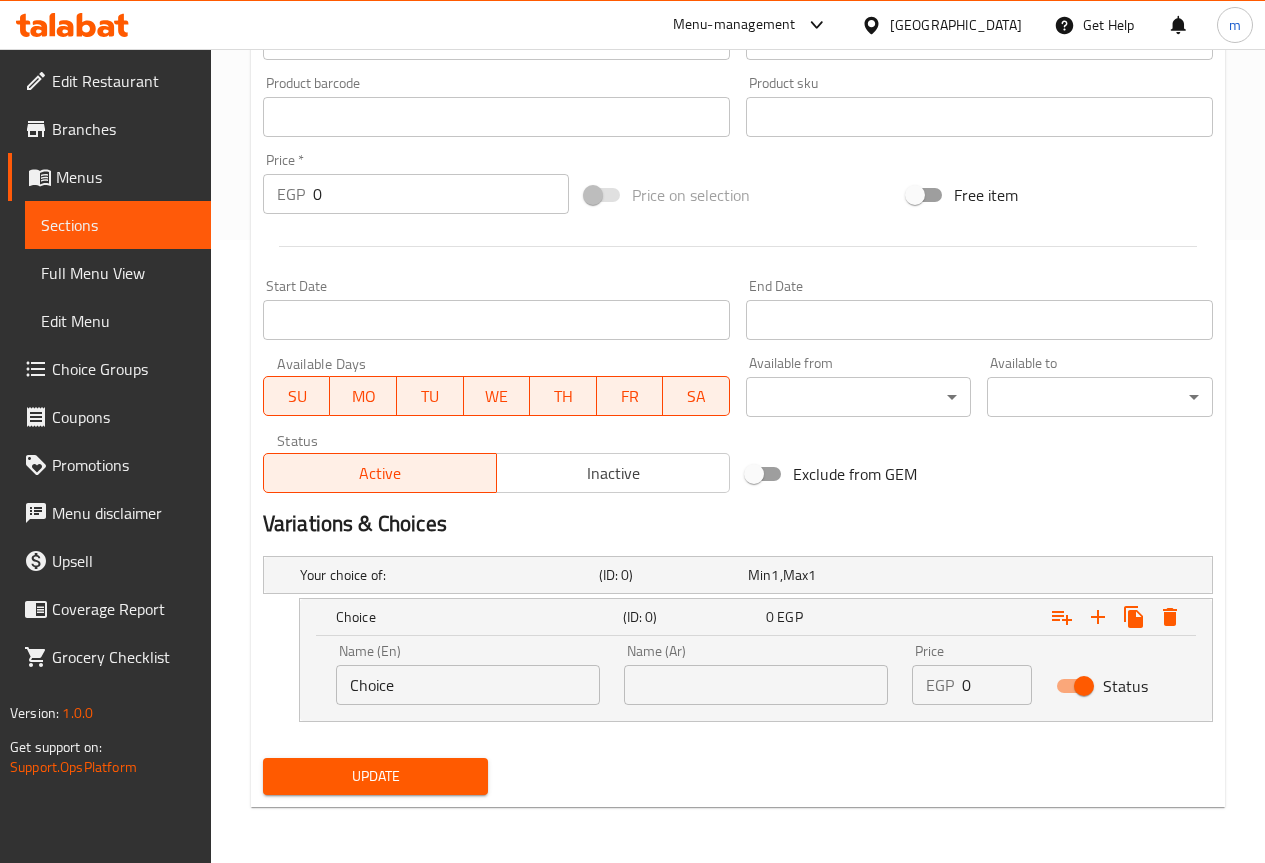 click on "Choice" at bounding box center (468, 685) 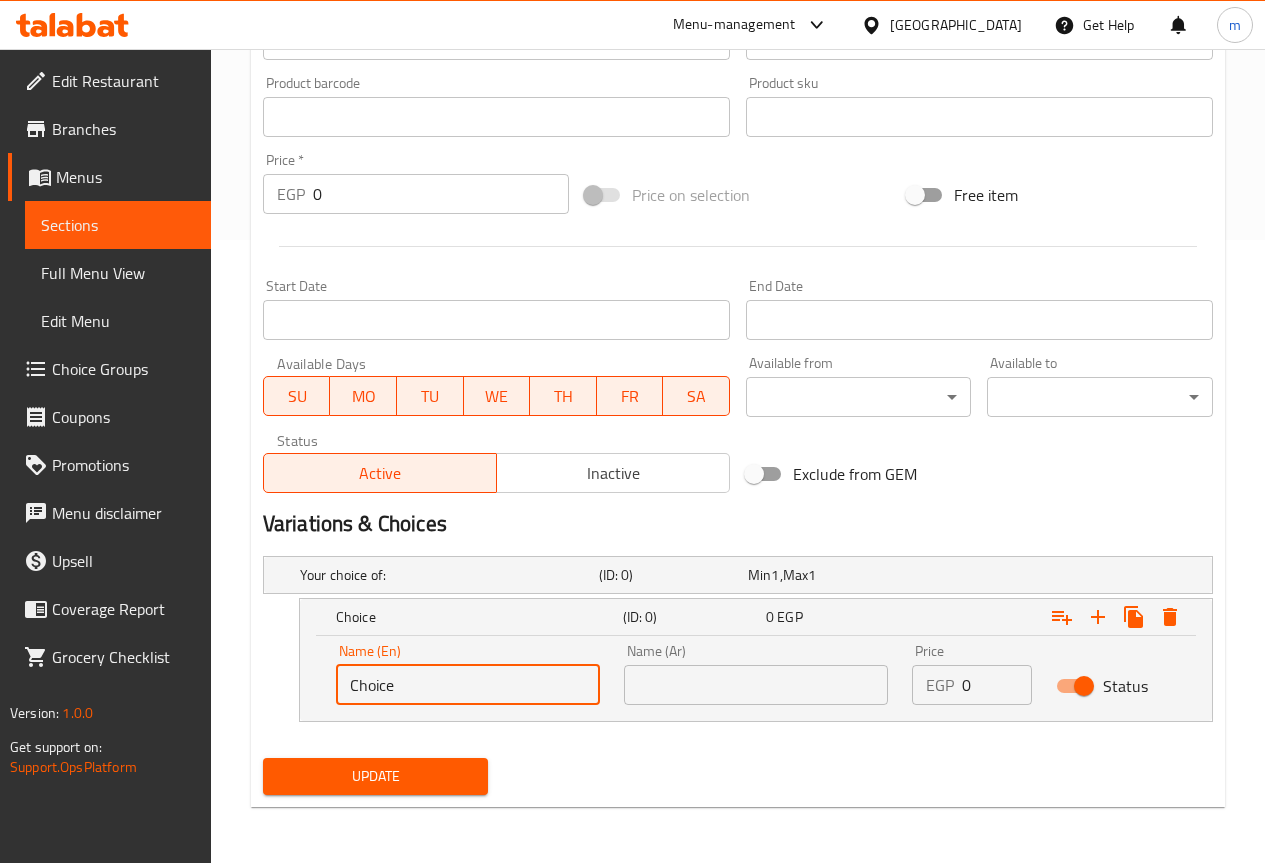 click on "Choice" at bounding box center (468, 685) 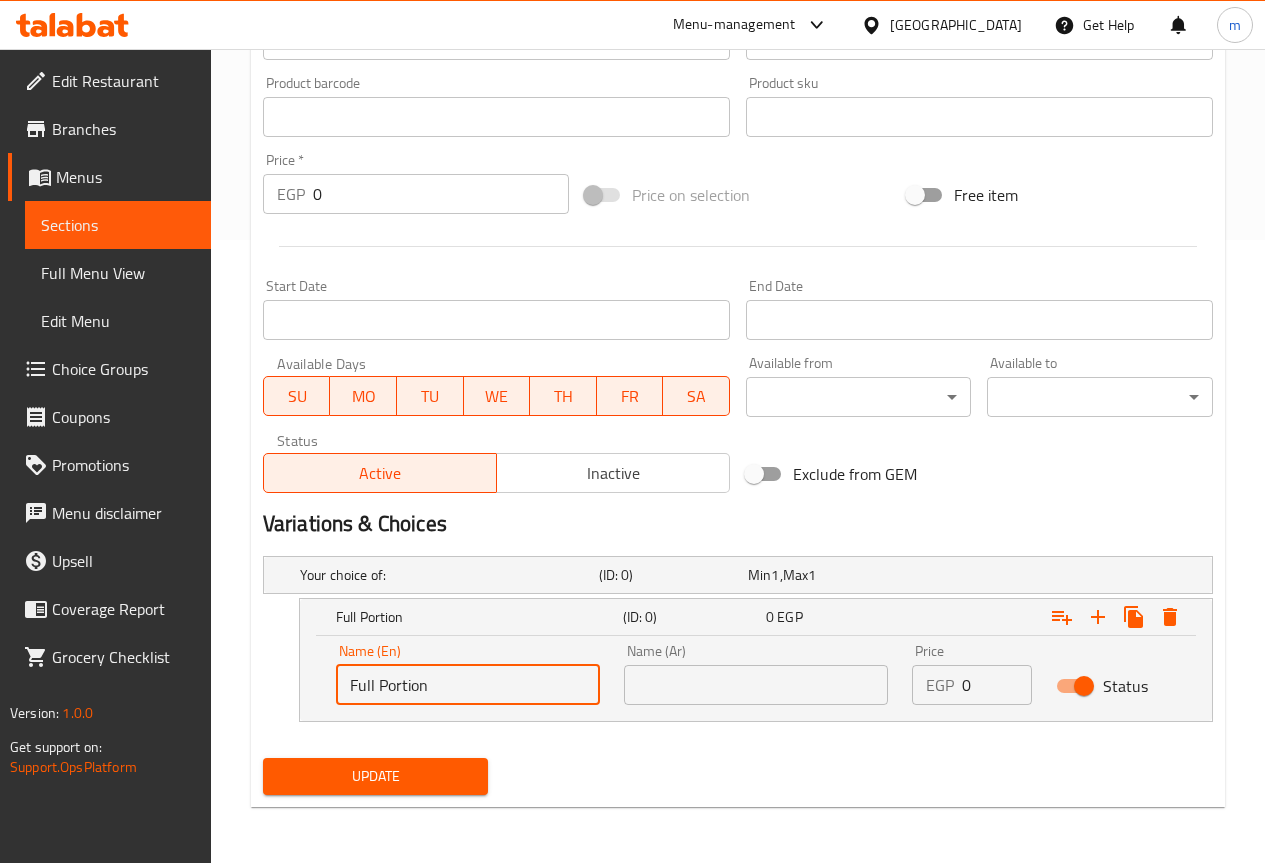 type on "Full Portion" 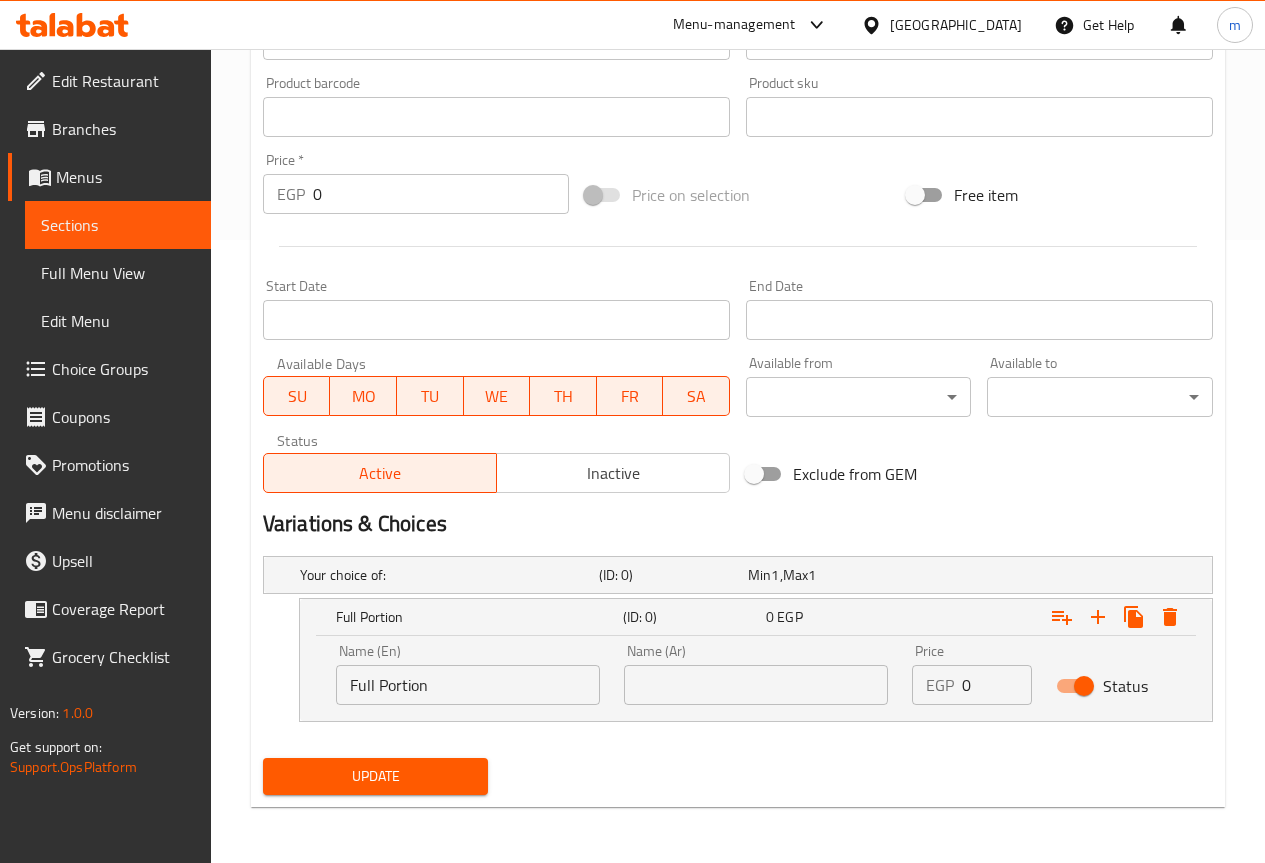 click at bounding box center [756, 685] 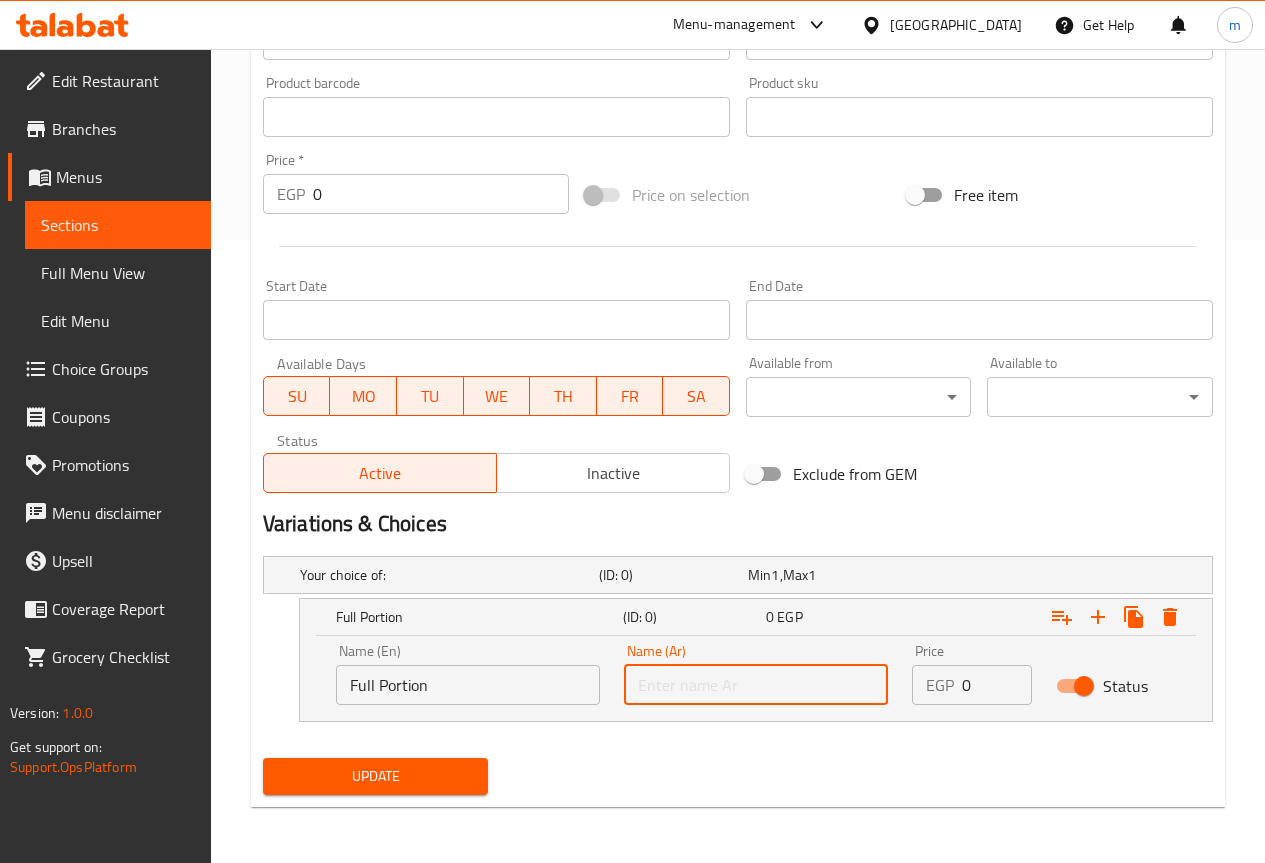 click at bounding box center [756, 685] 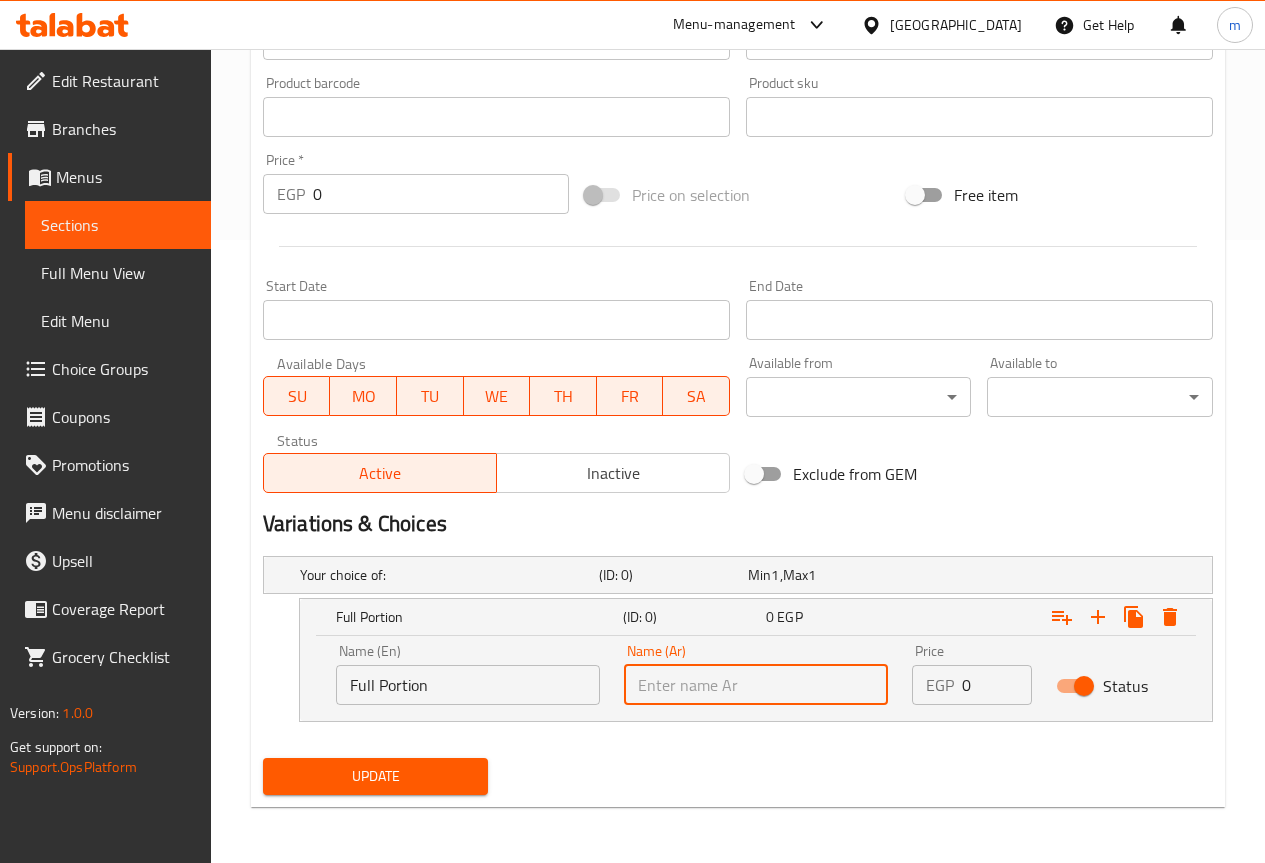 paste on "كمية كاملة" 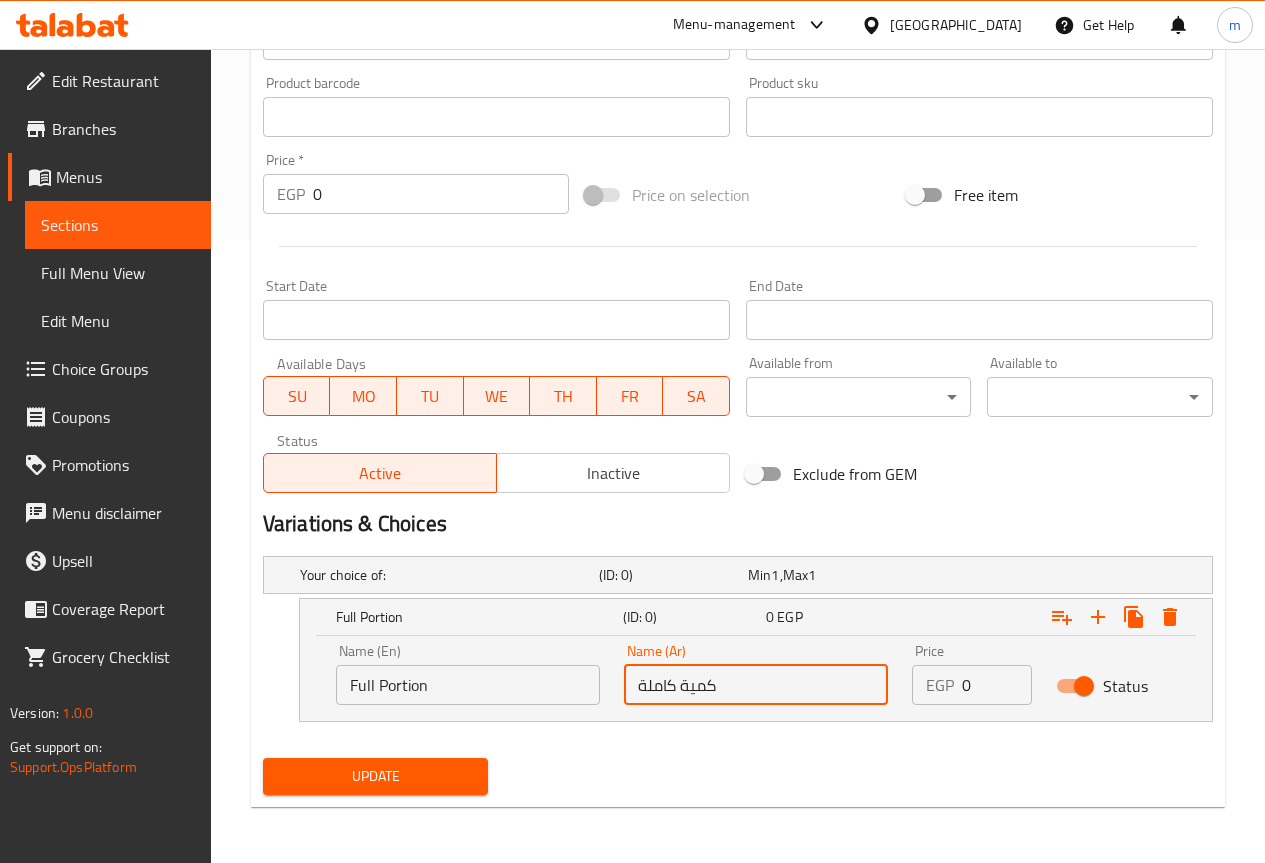 type on "كمية كاملة" 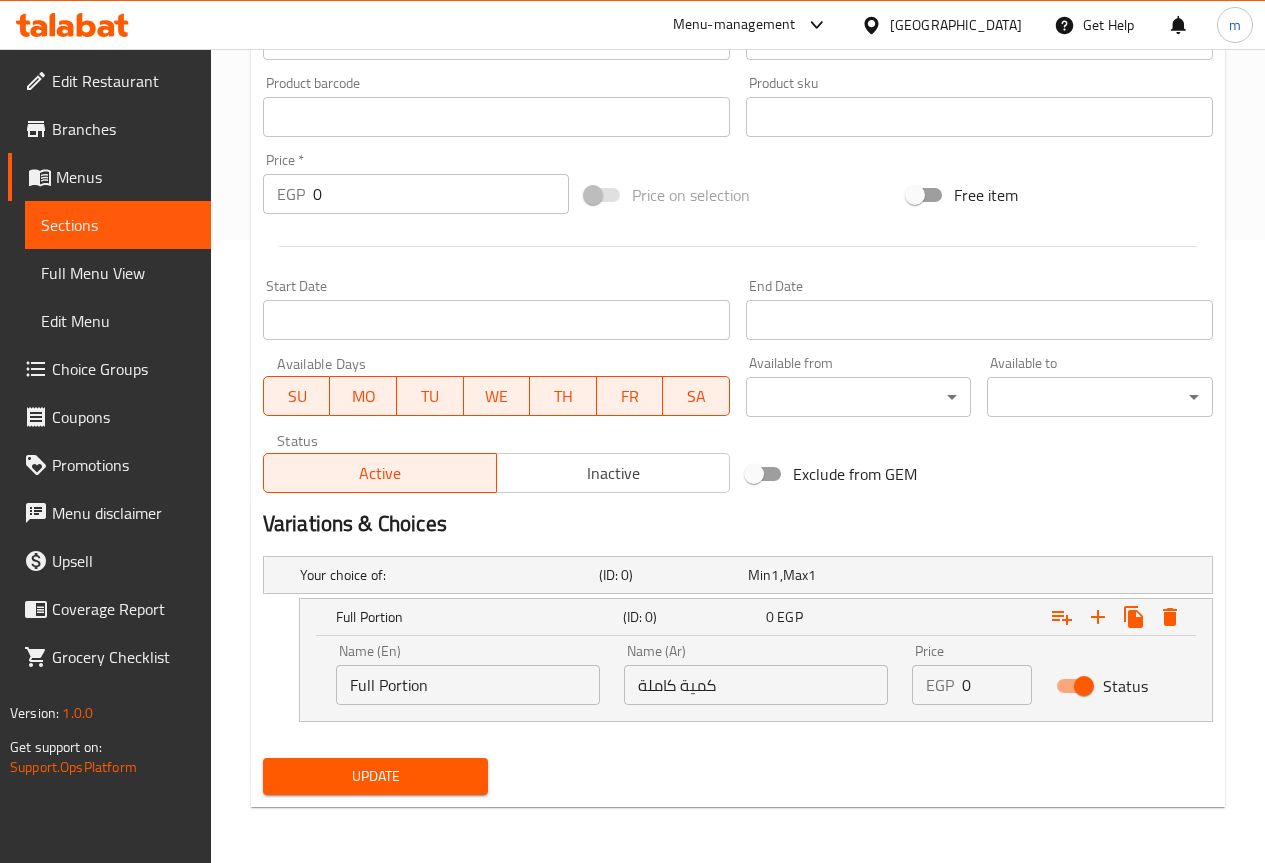 click on "0" at bounding box center (997, 685) 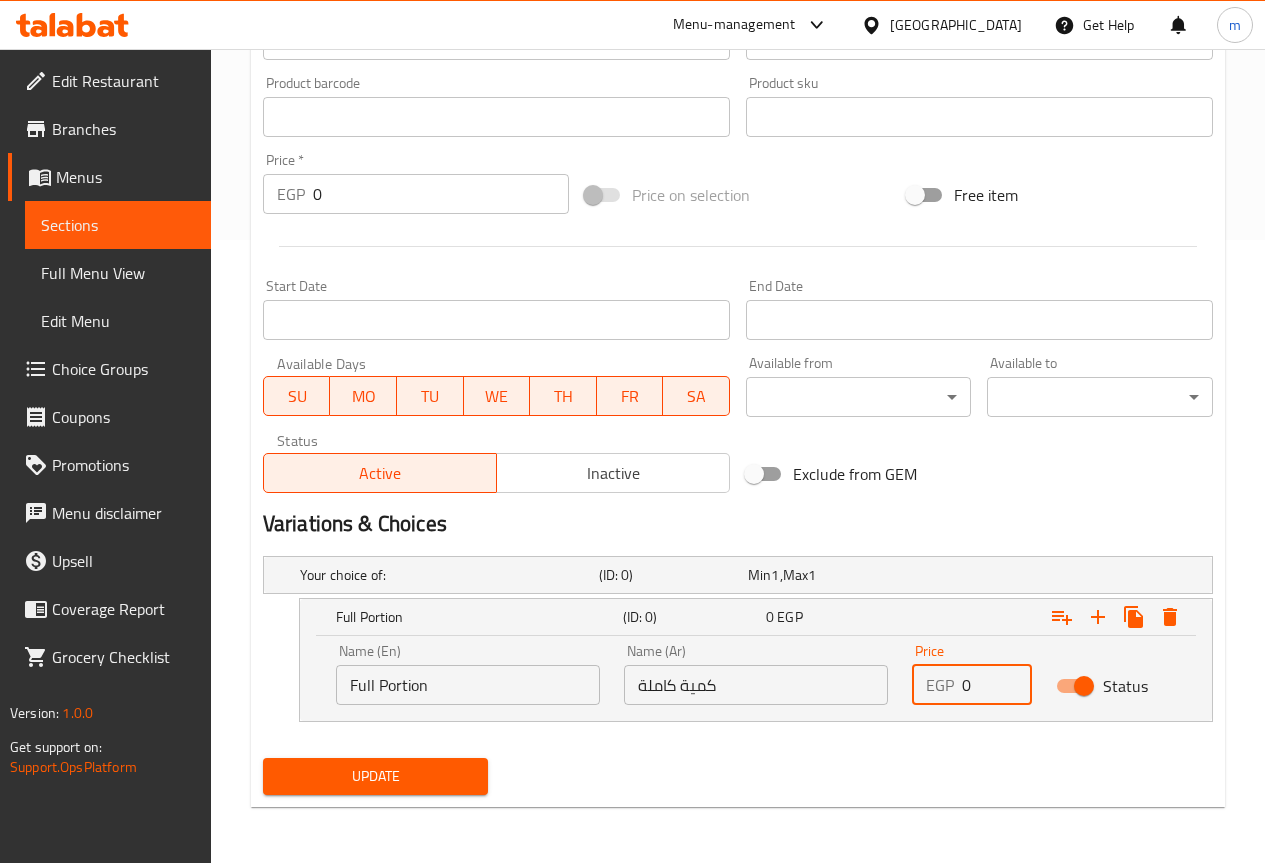 click on "0" at bounding box center (997, 685) 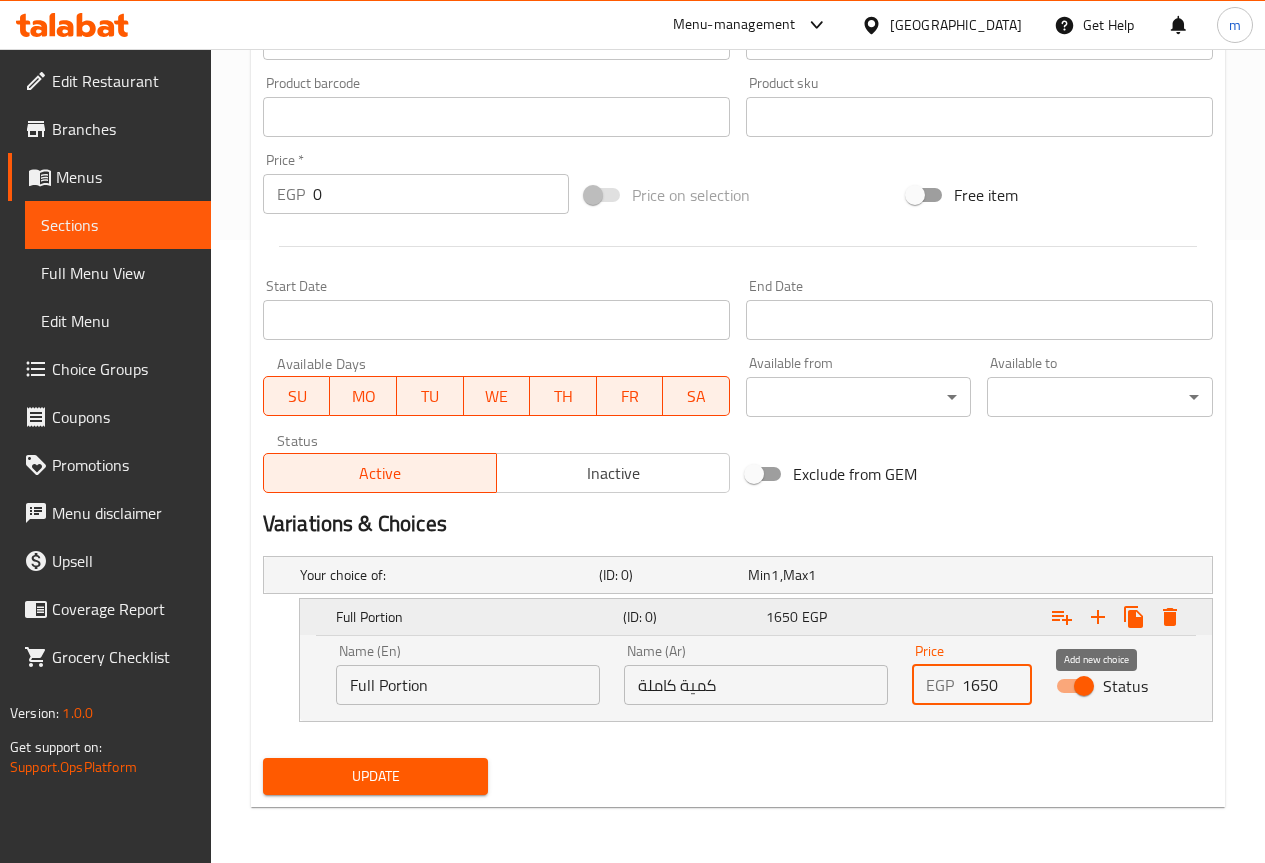 click 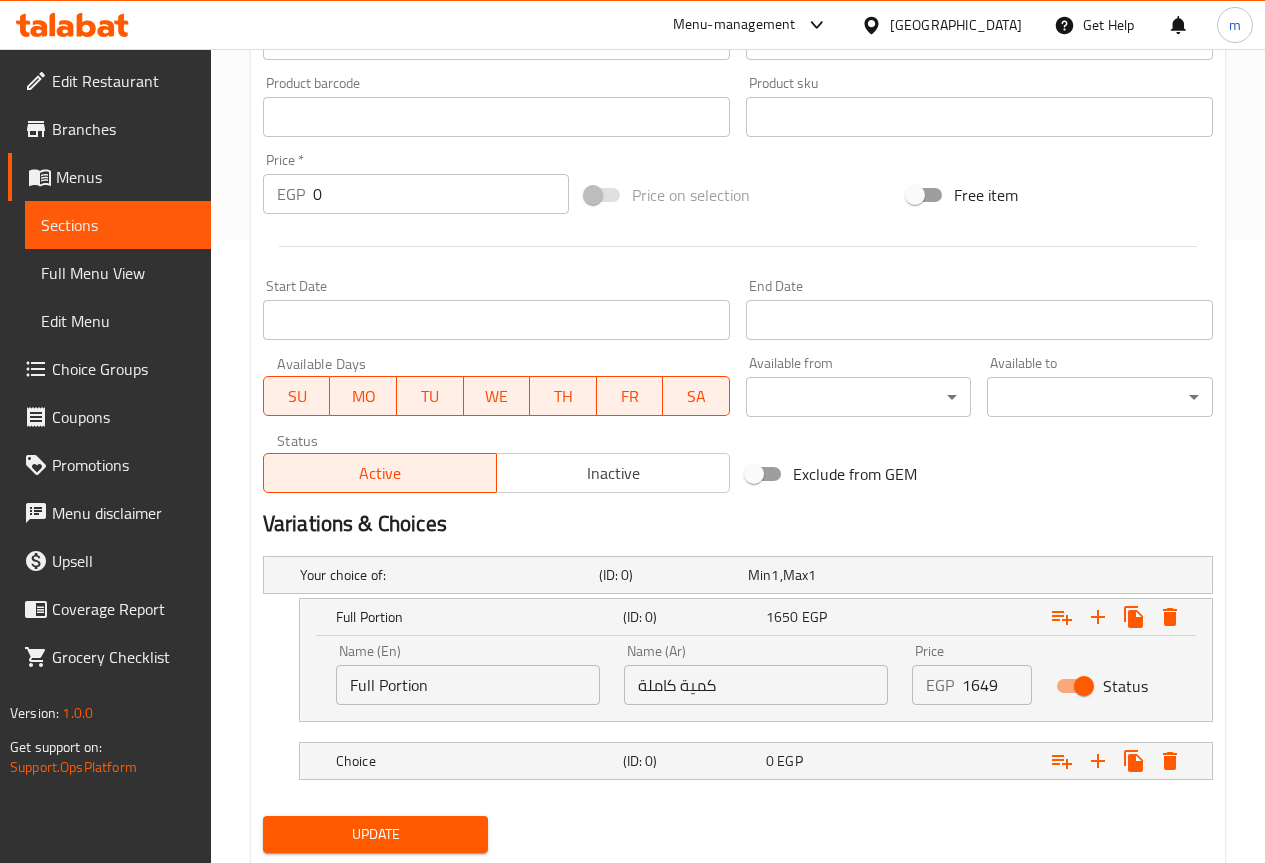 click on "1649" at bounding box center [997, 685] 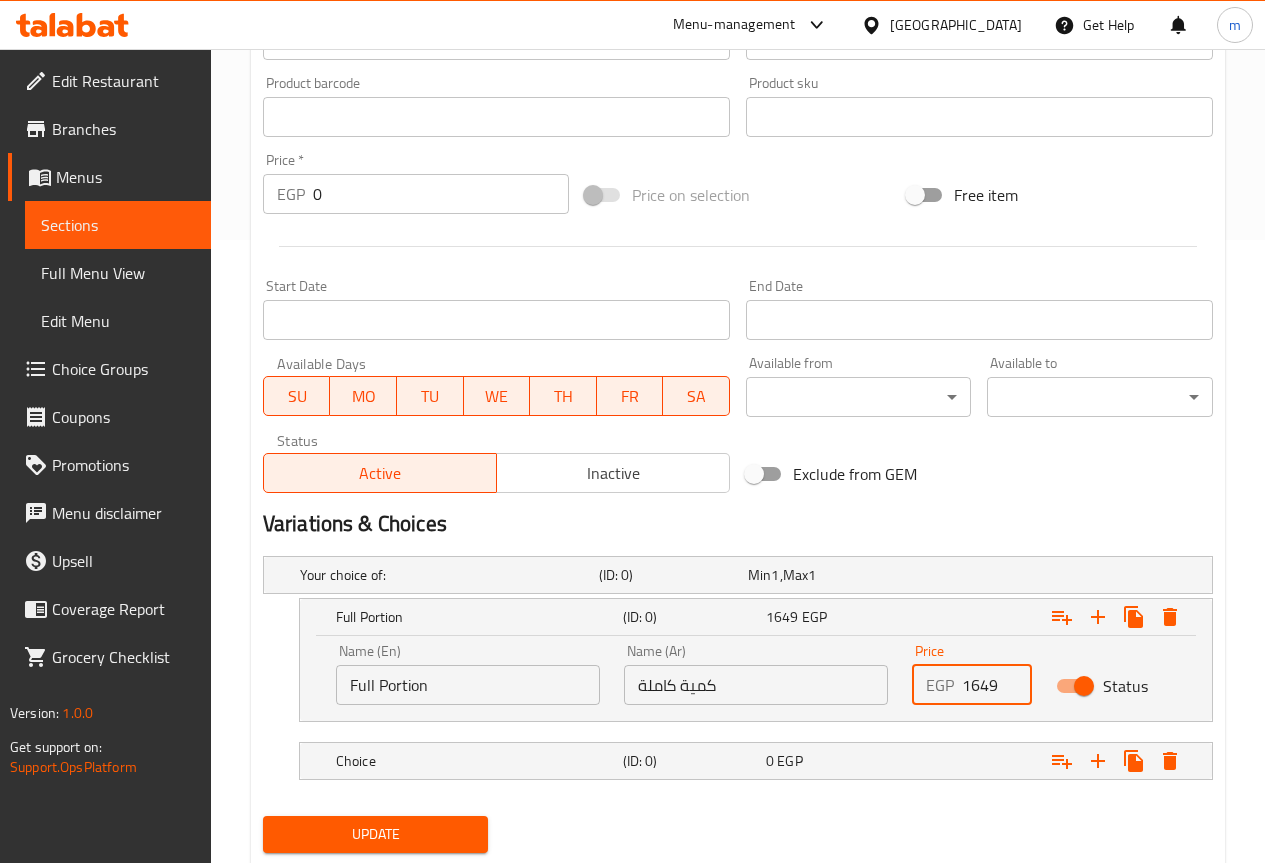 click on "1649" at bounding box center [997, 685] 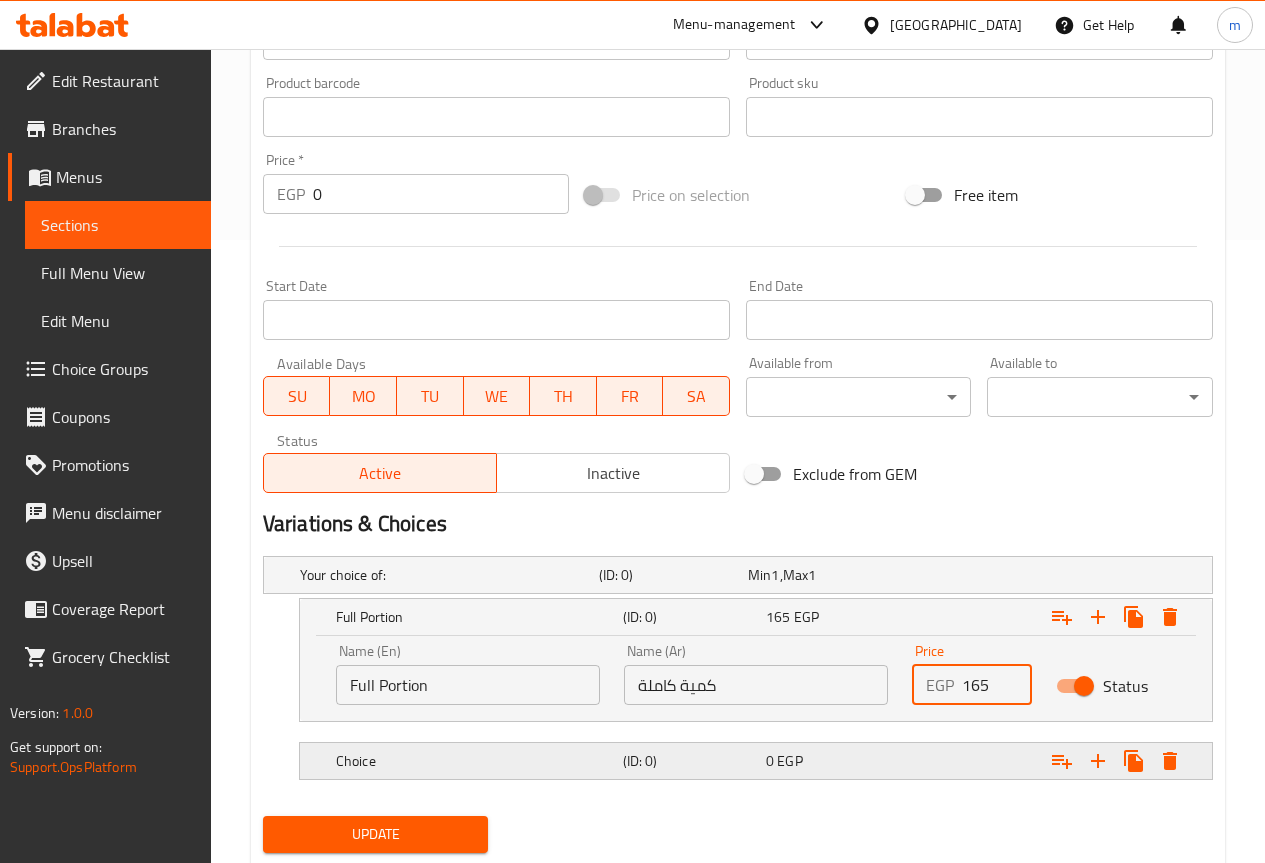 type on "165" 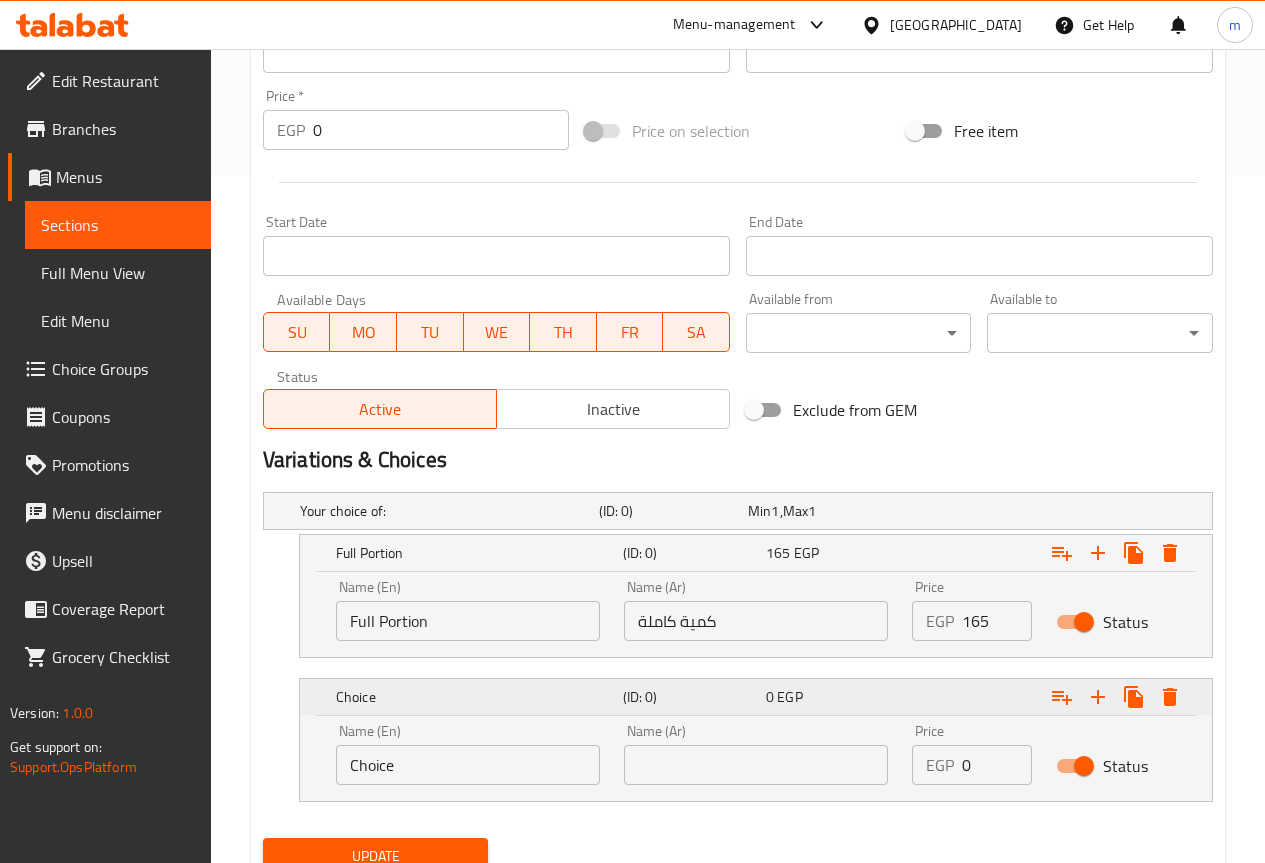 scroll, scrollTop: 723, scrollLeft: 0, axis: vertical 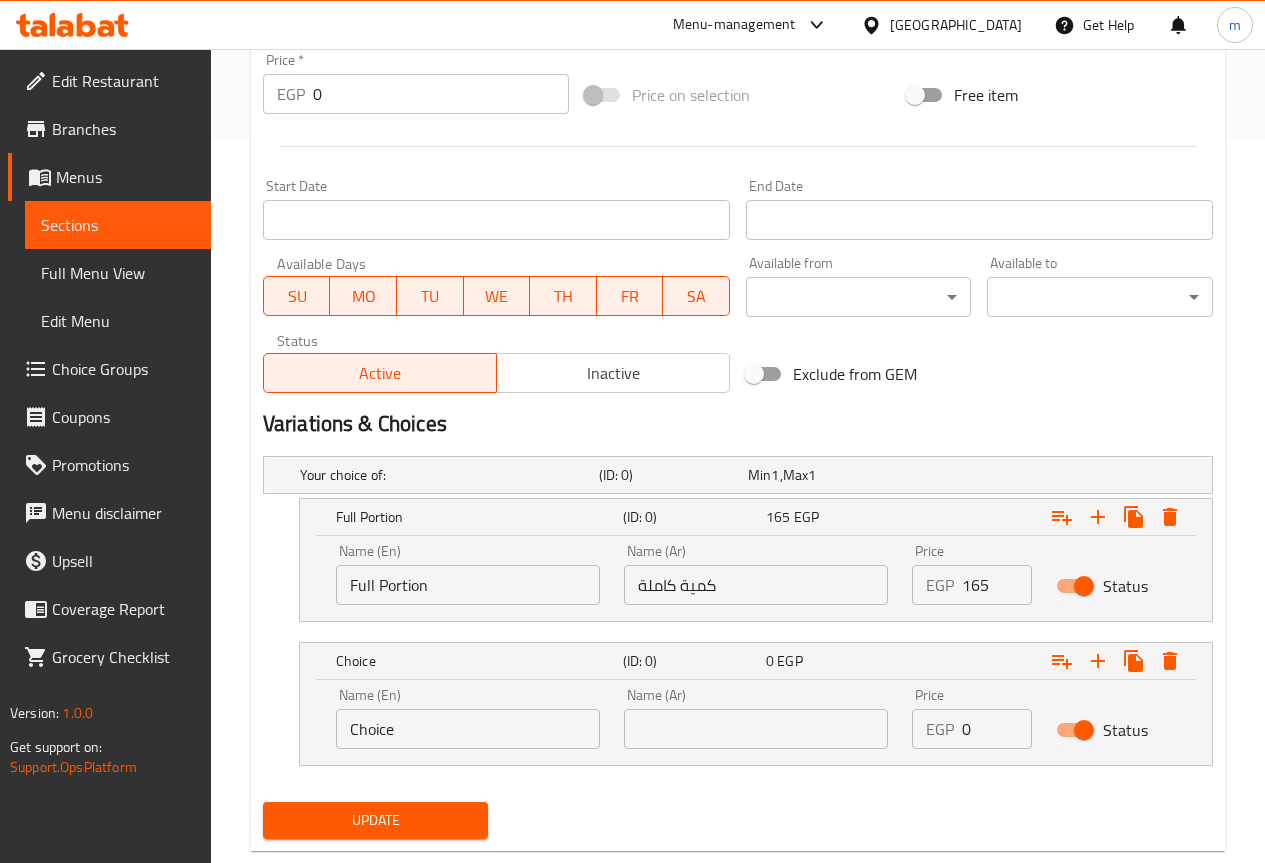 click on "Choice" at bounding box center [468, 729] 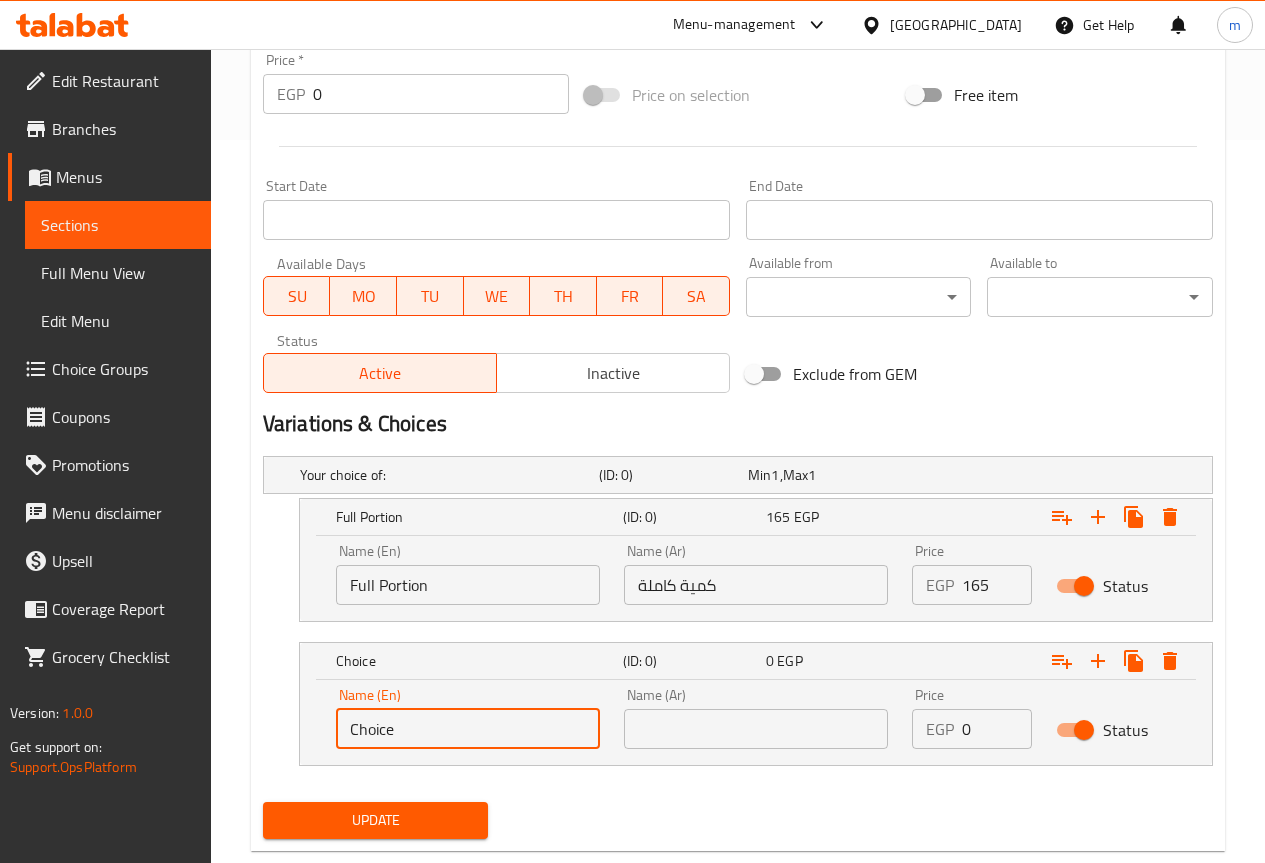 click on "Choice" at bounding box center [468, 729] 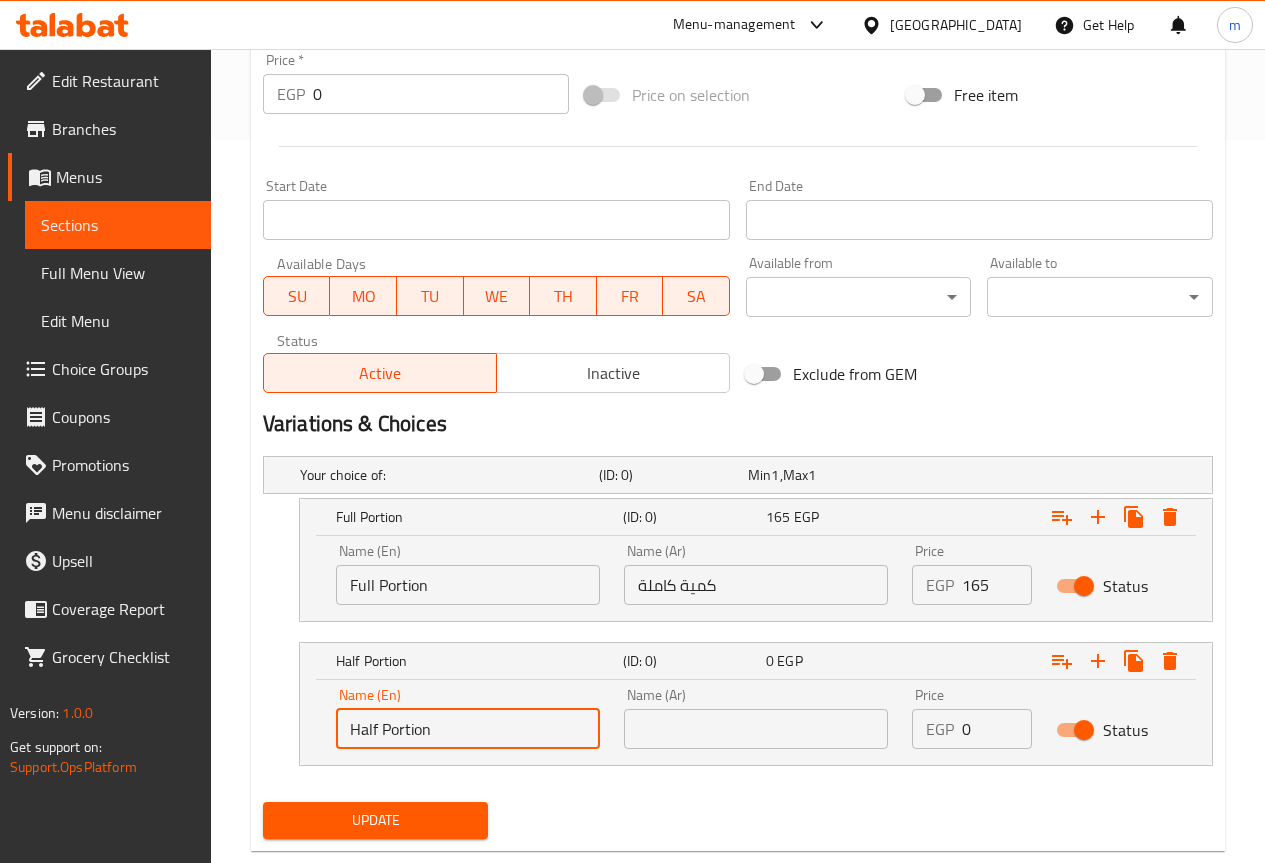 type on "Half Portion" 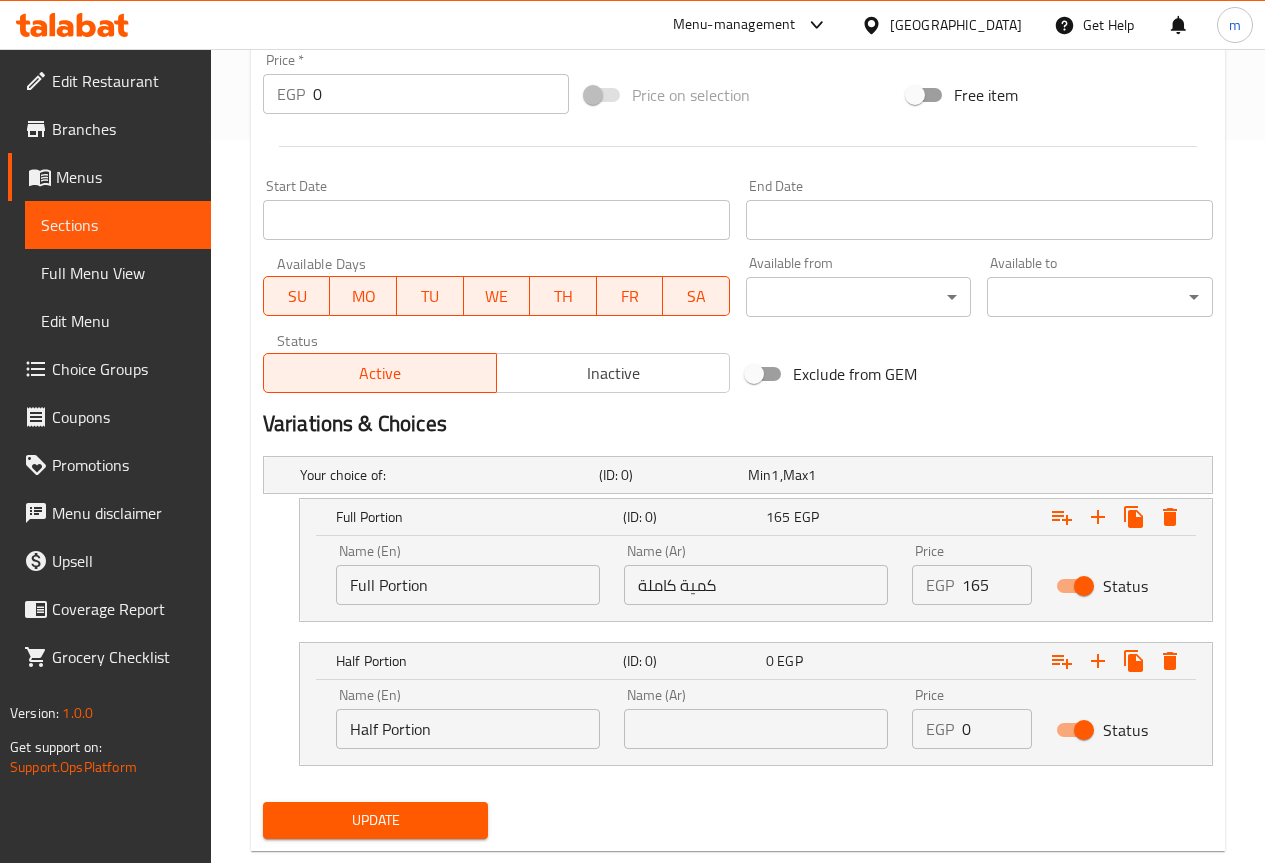 click at bounding box center [756, 729] 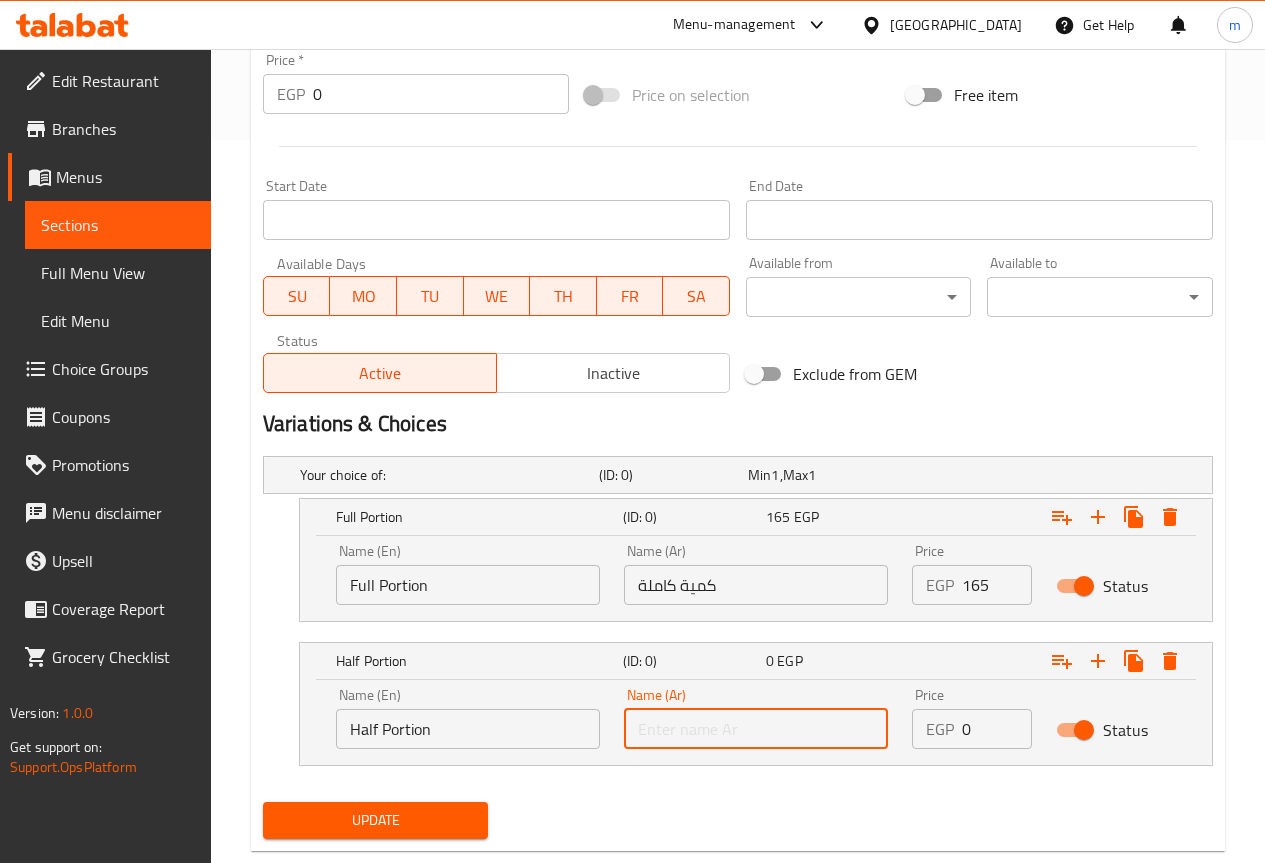 paste on "نصف كمية" 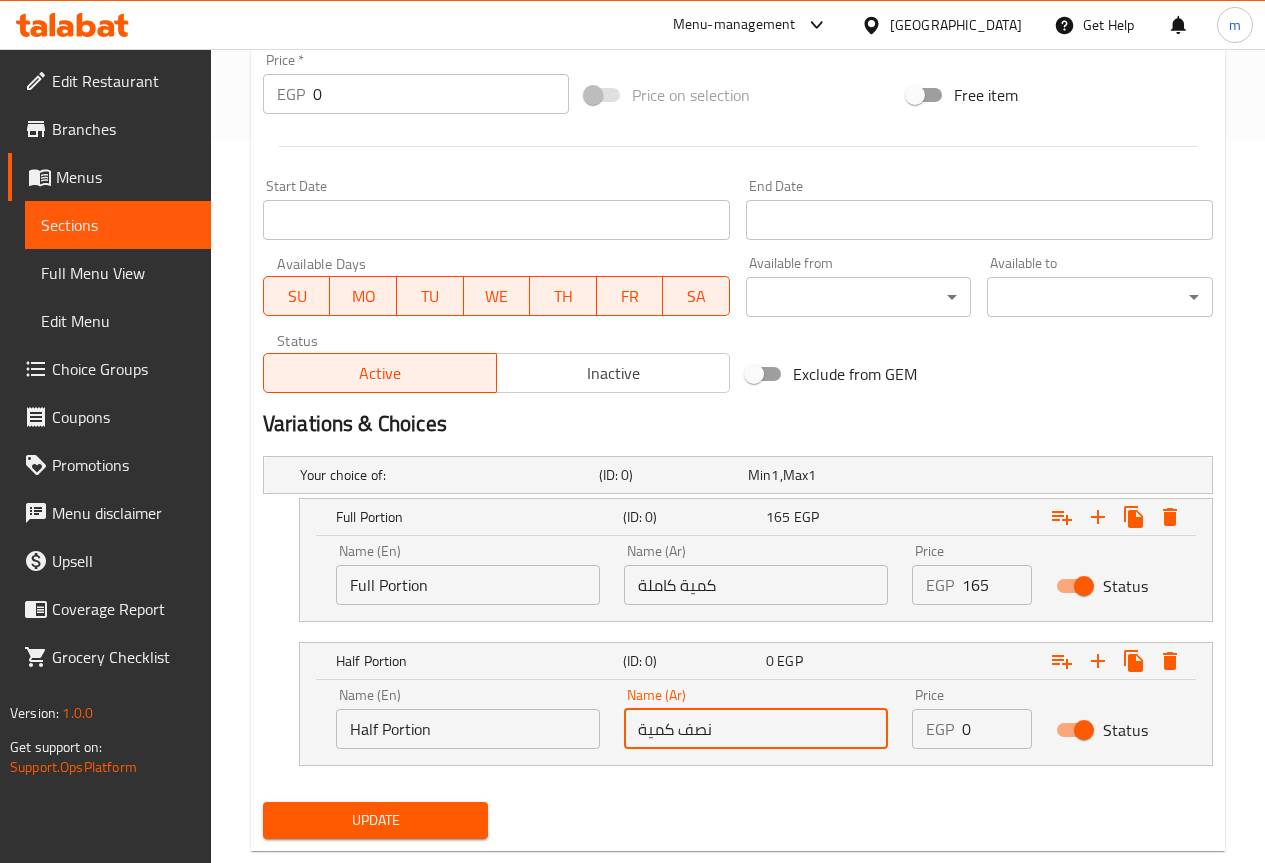 type on "نصف كمية" 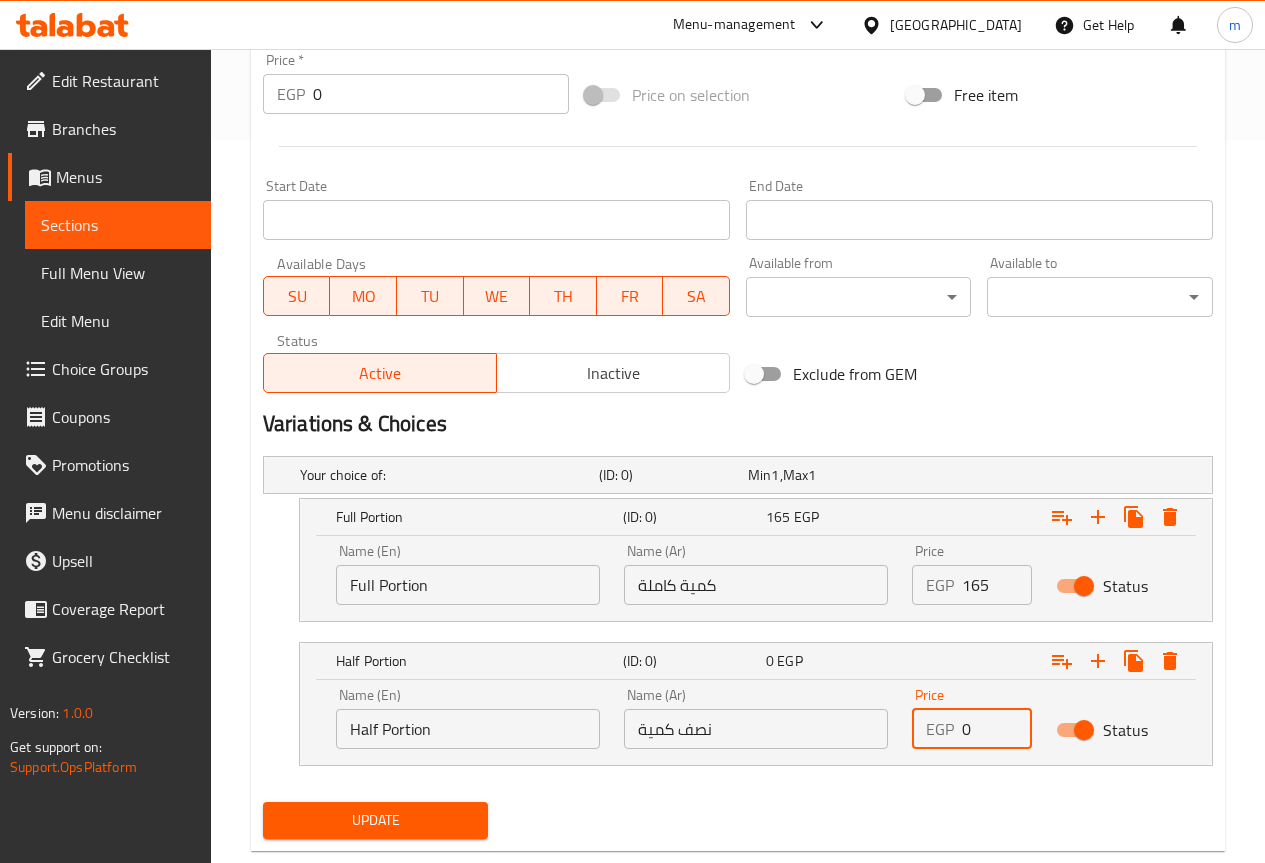 click on "0" at bounding box center [997, 729] 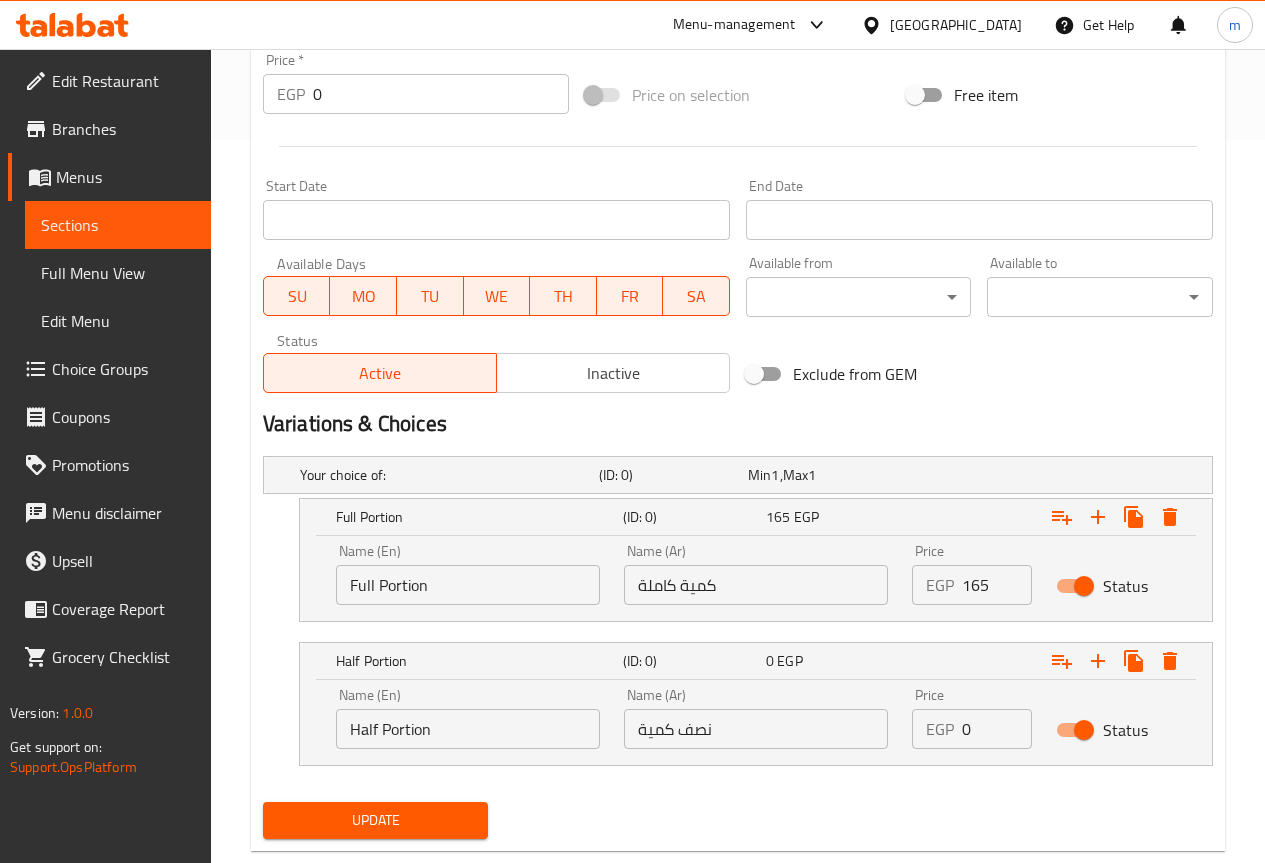 click on "EGP 0 Price" at bounding box center (972, 729) 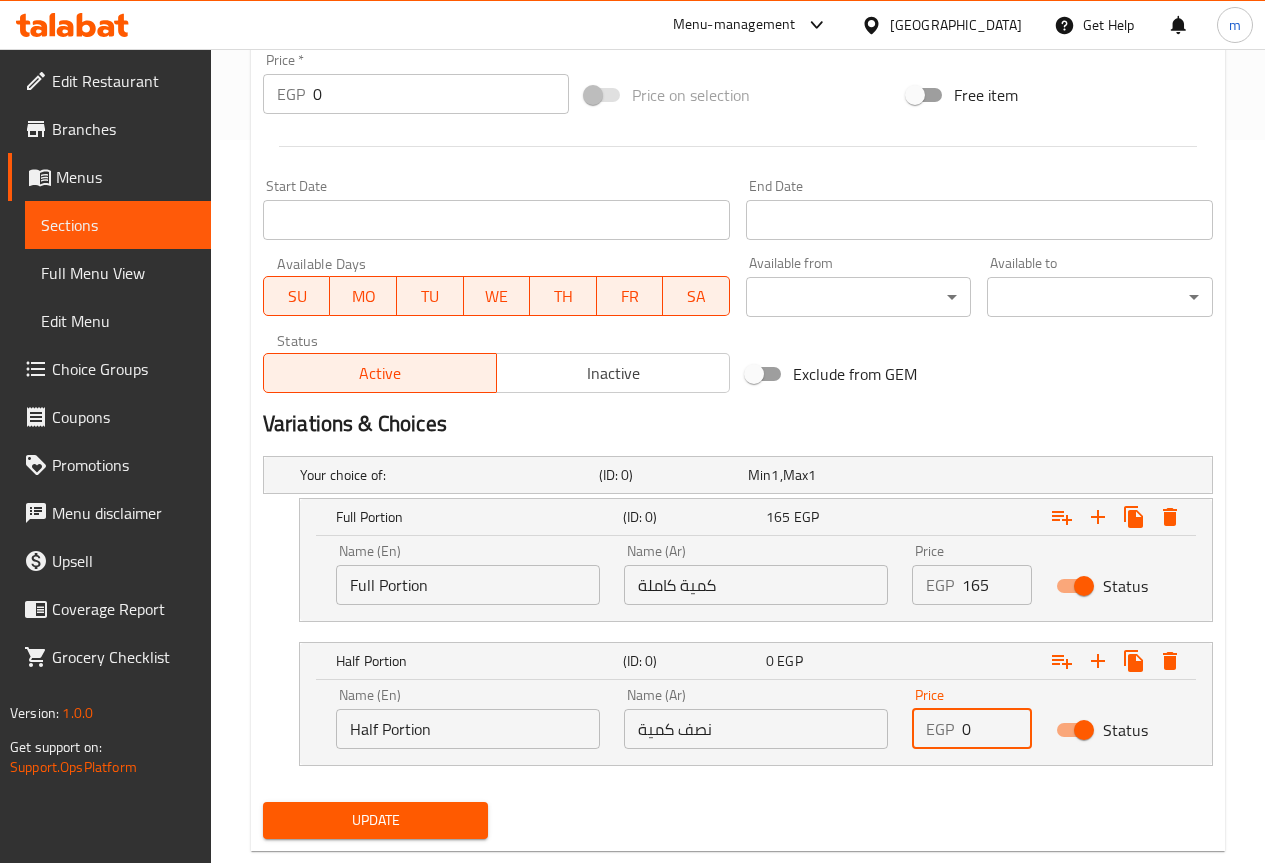 click on "0" at bounding box center [997, 729] 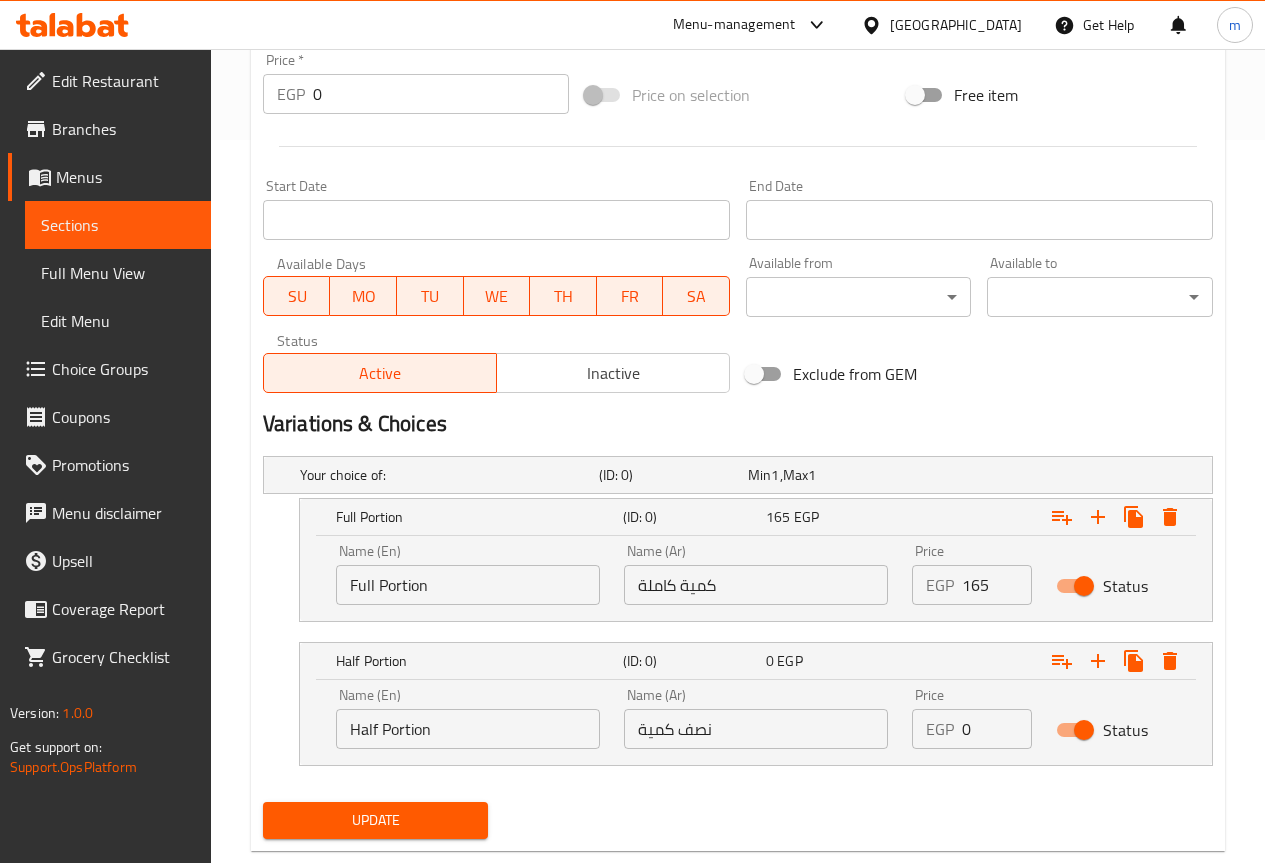 click on "EGP 0 Price" at bounding box center (972, 729) 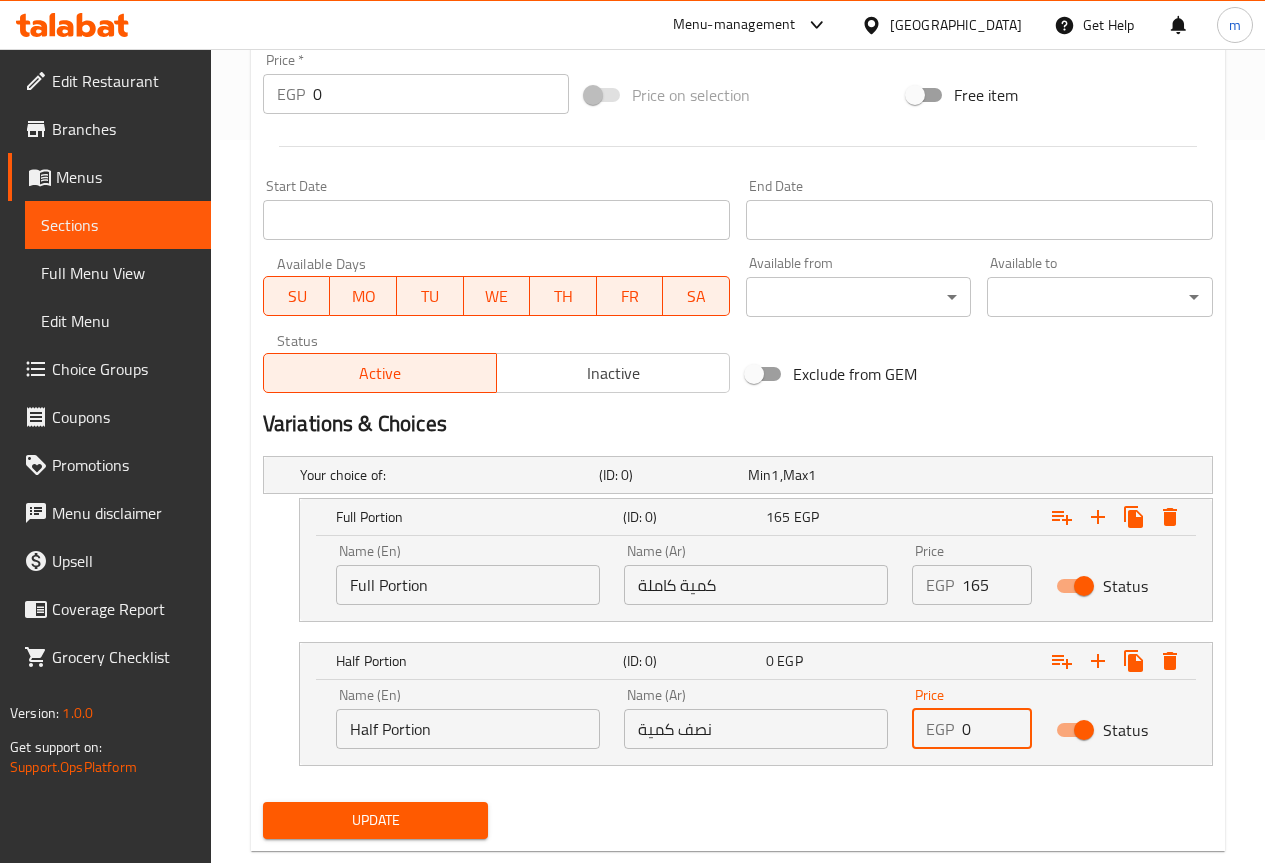 paste on "9" 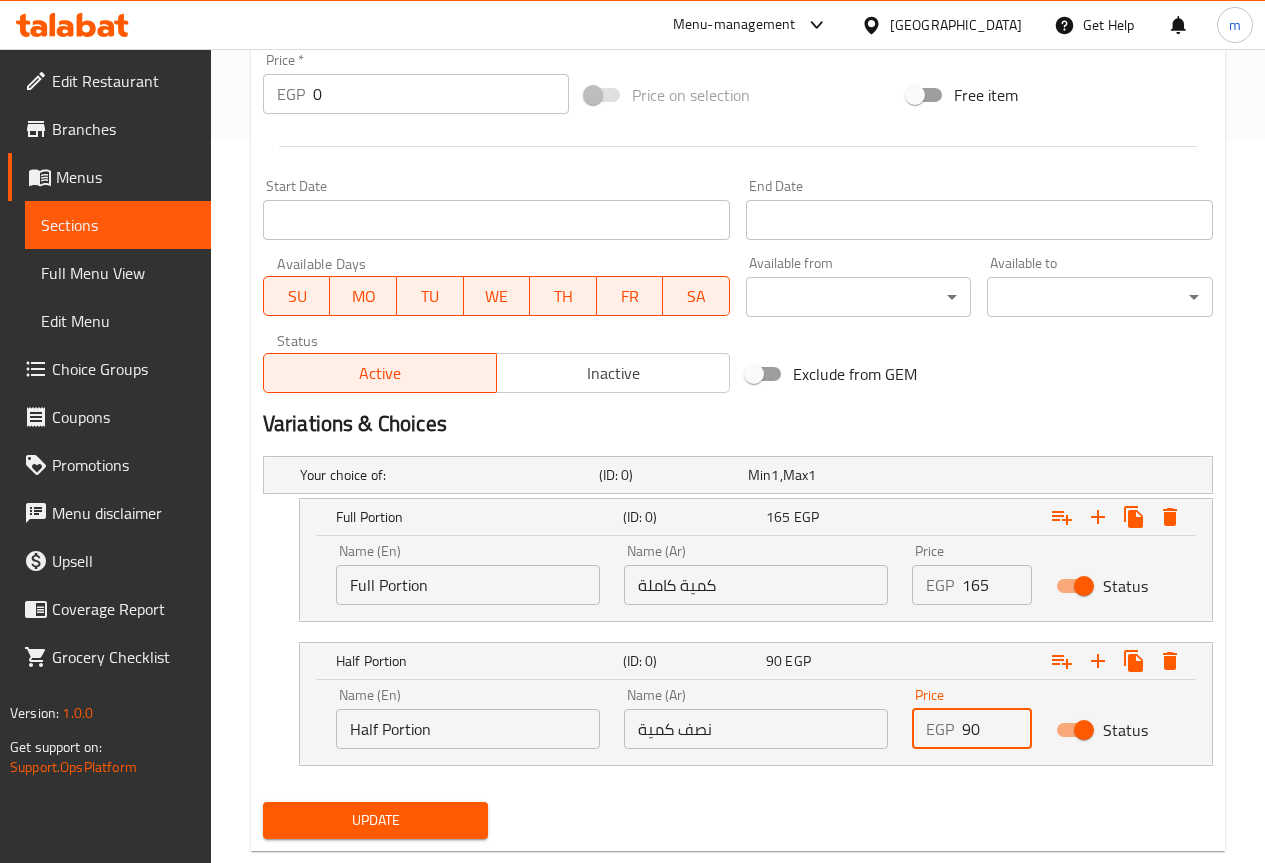 type on "90" 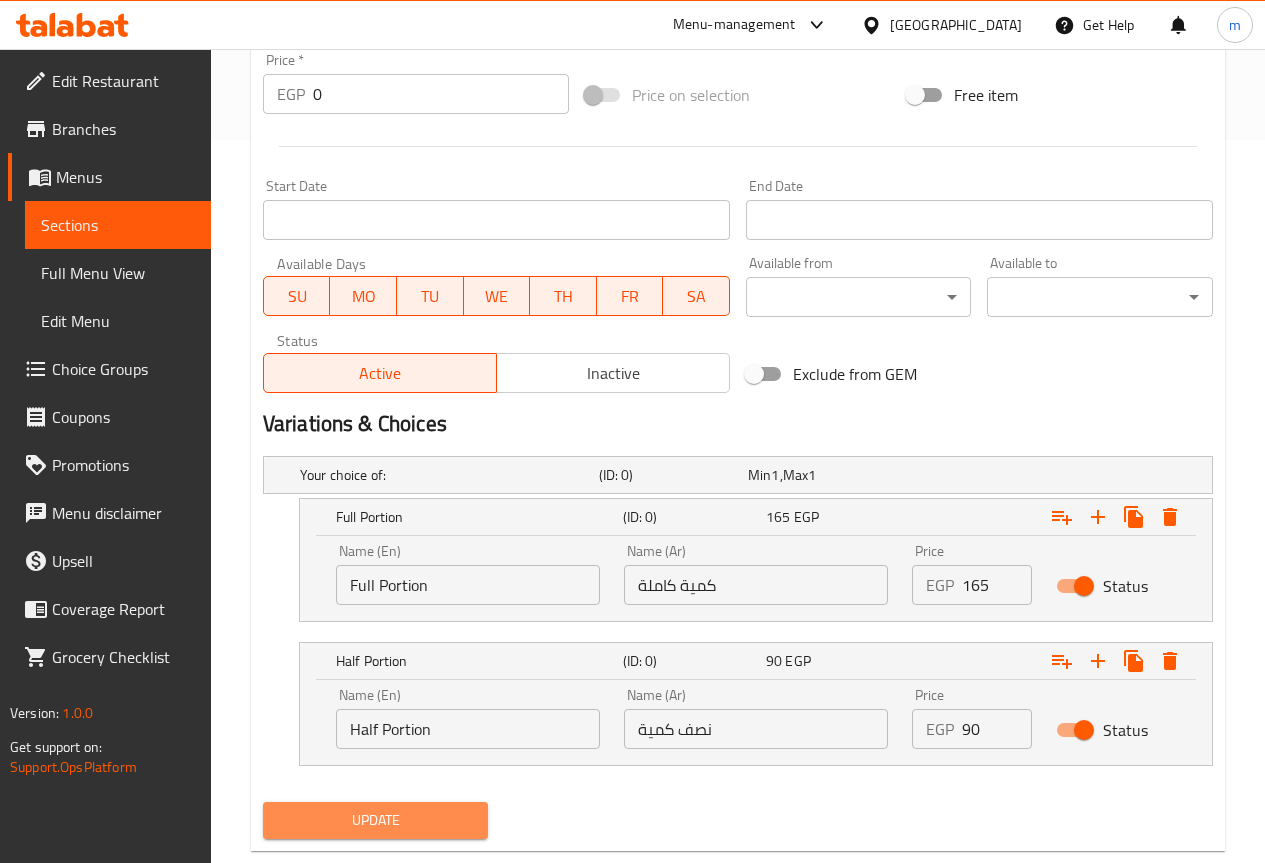 click on "Update" at bounding box center (376, 820) 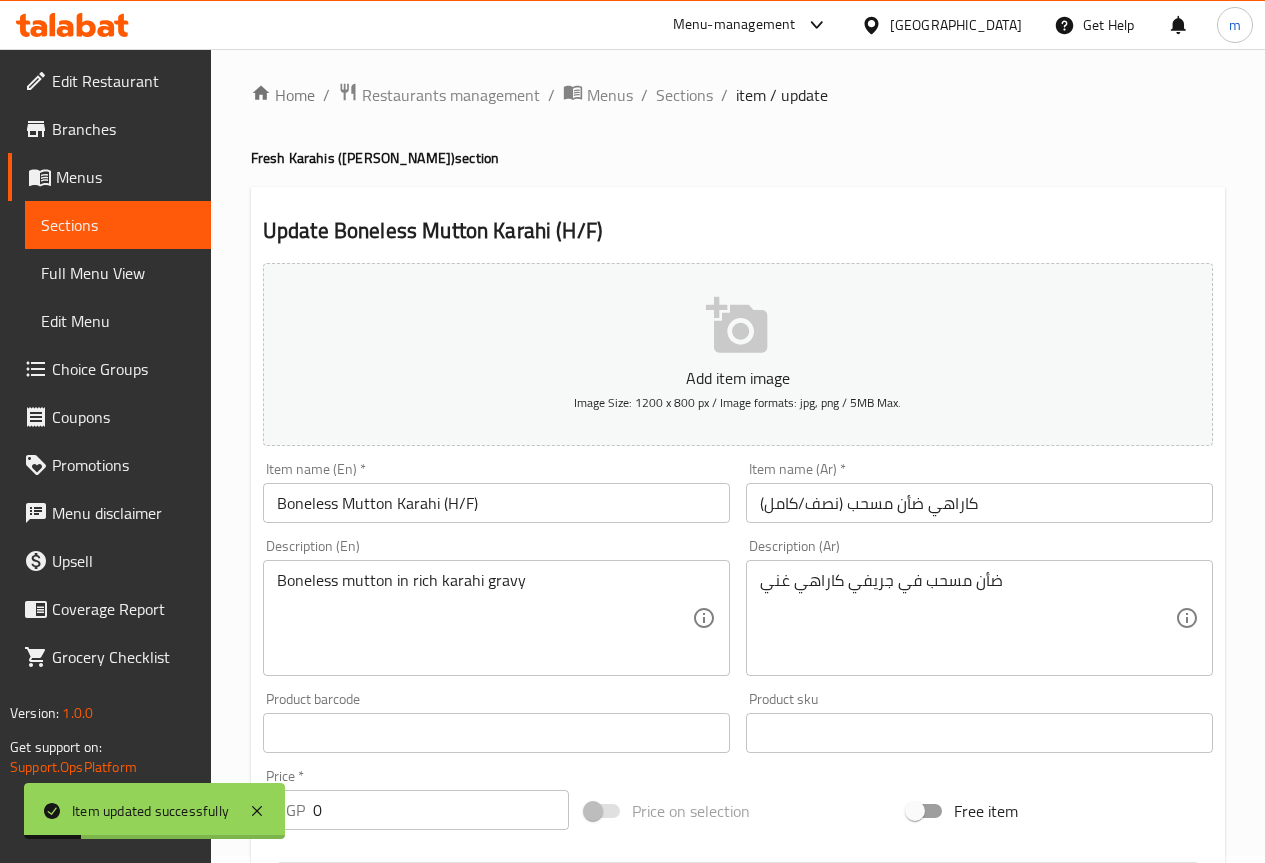 scroll, scrollTop: 0, scrollLeft: 0, axis: both 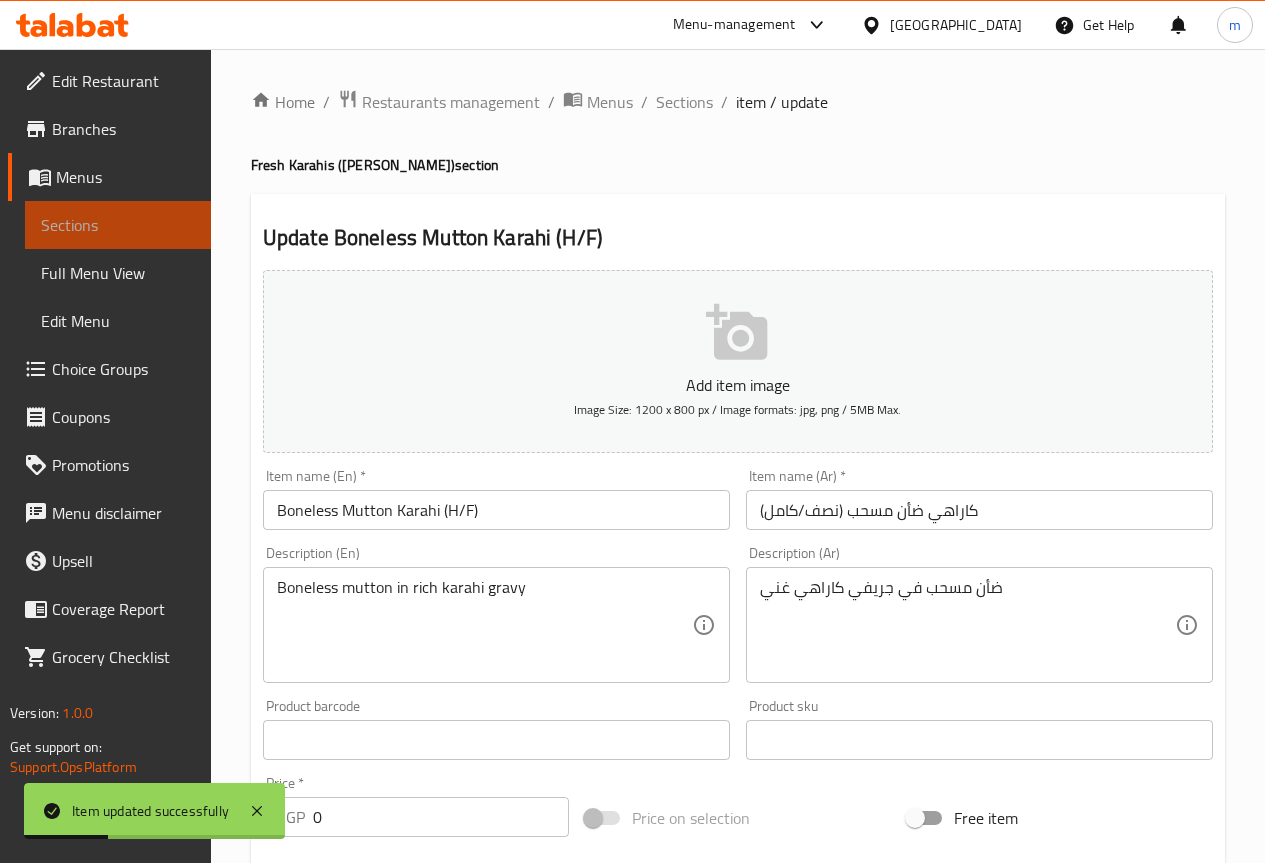 click on "Sections" at bounding box center [118, 225] 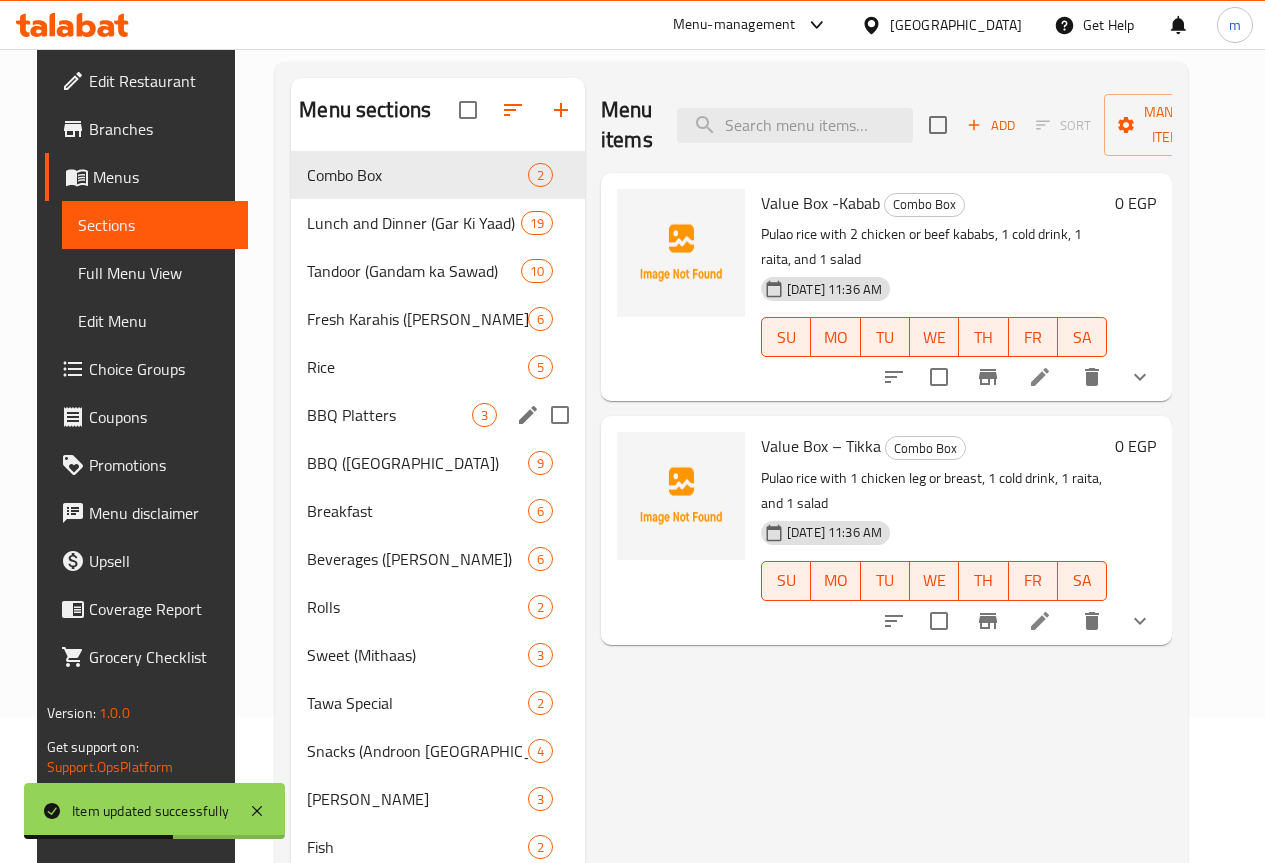 scroll, scrollTop: 0, scrollLeft: 0, axis: both 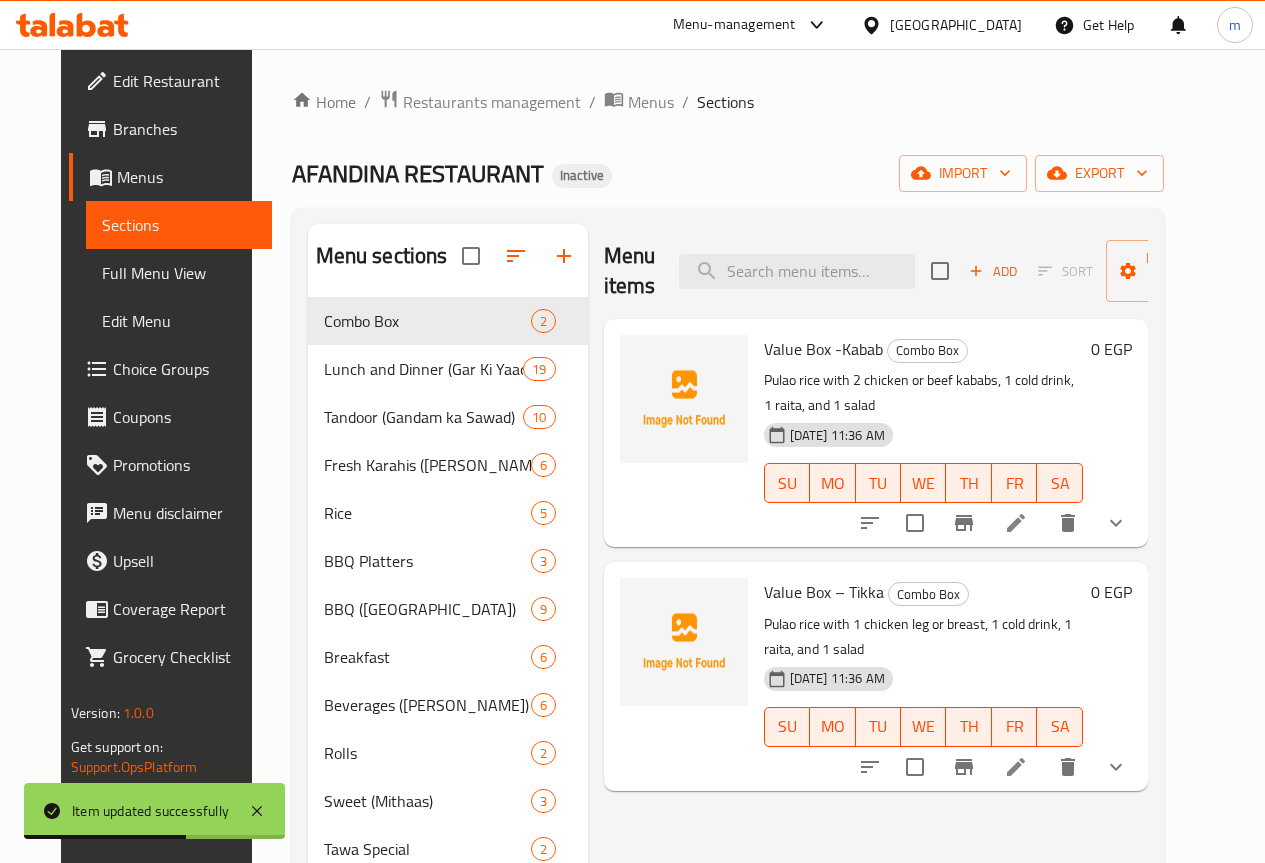click on "Full Menu View" at bounding box center (179, 273) 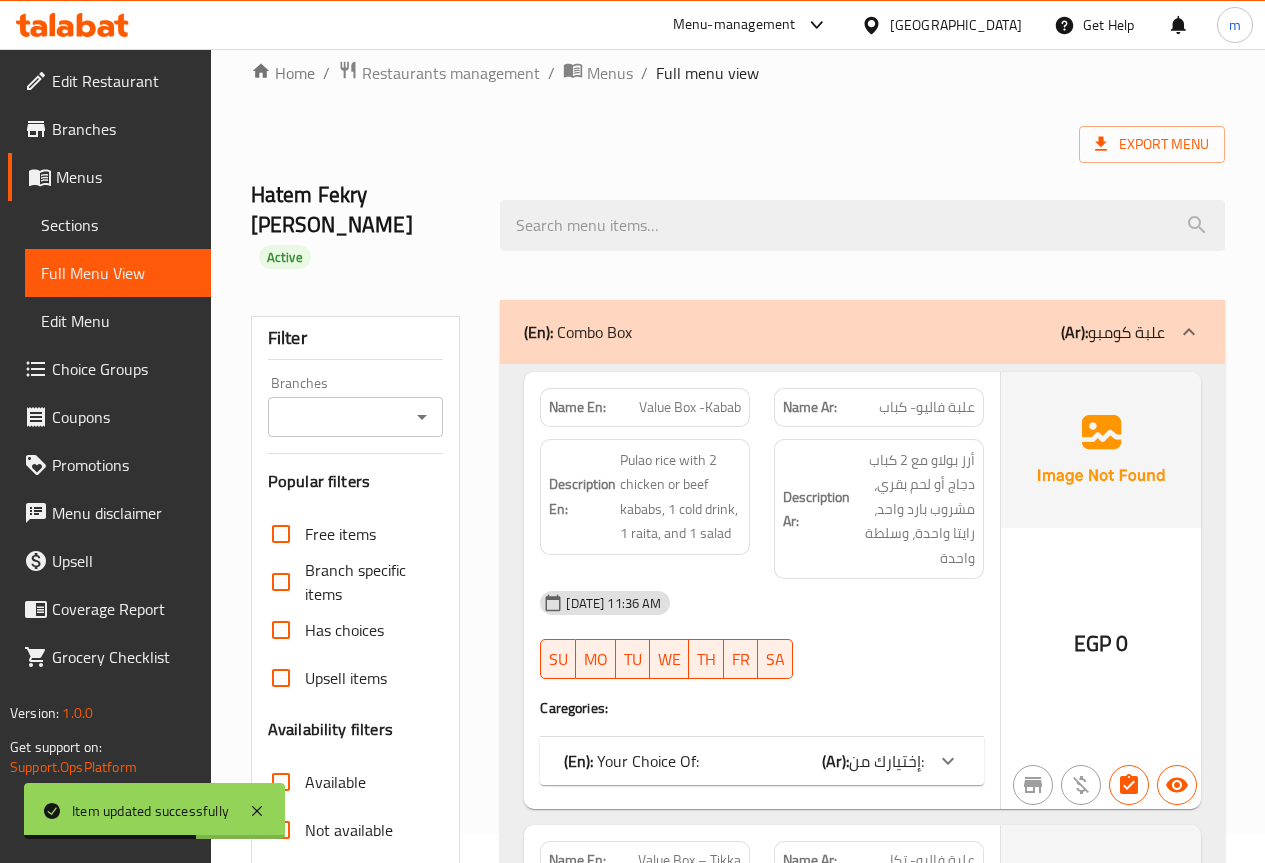 scroll, scrollTop: 500, scrollLeft: 0, axis: vertical 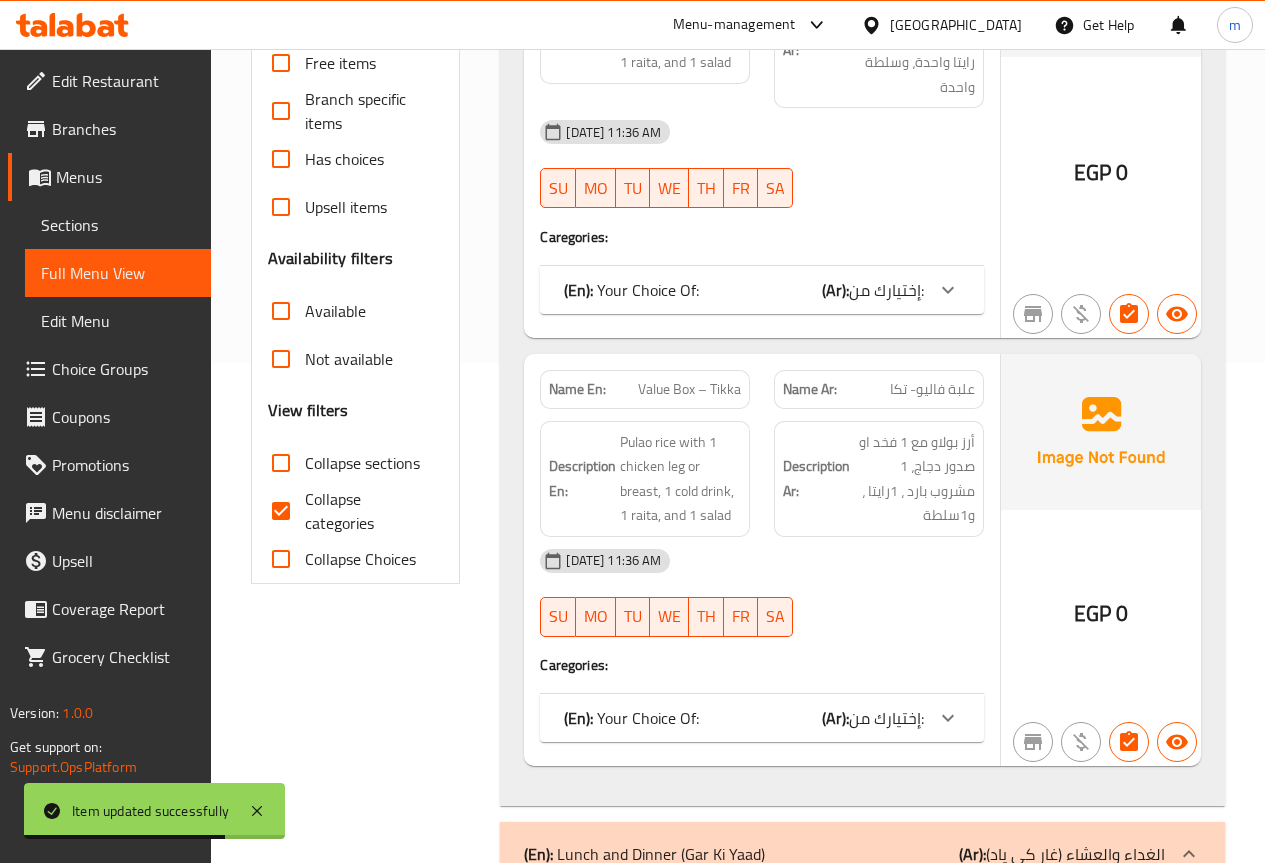 click on "(En):   Your Choice Of: (Ar): إختيارك من:" at bounding box center (762, 290) 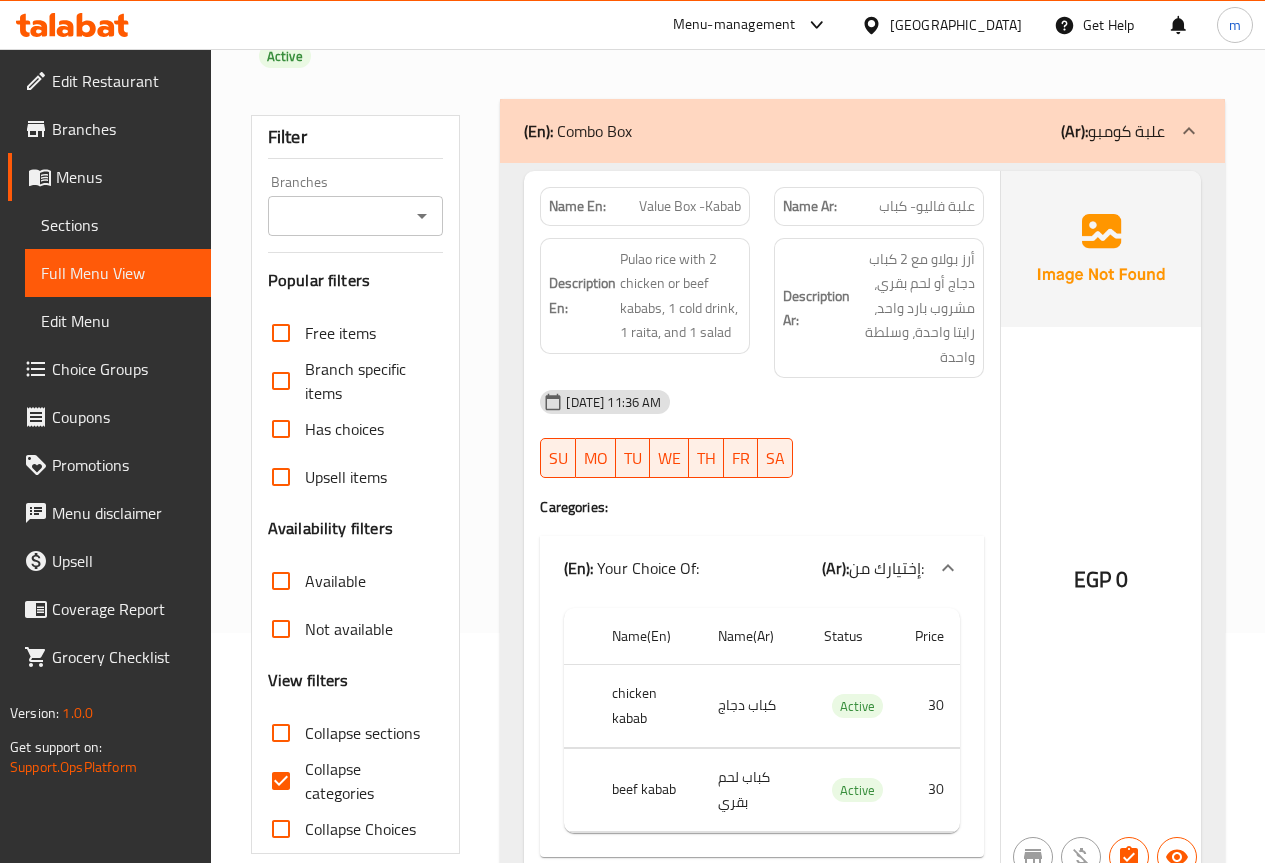 scroll, scrollTop: 200, scrollLeft: 0, axis: vertical 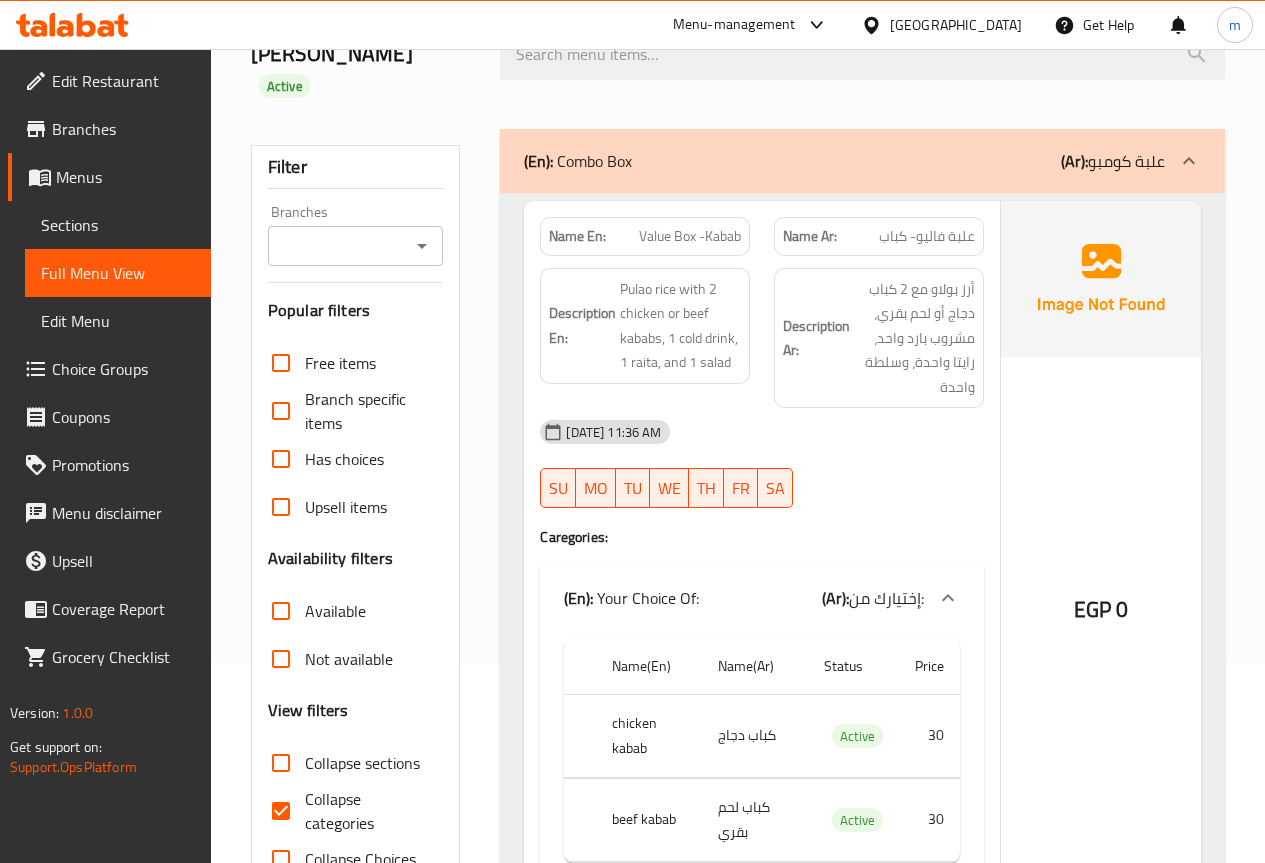click on "(Ar):" at bounding box center (1074, 161) 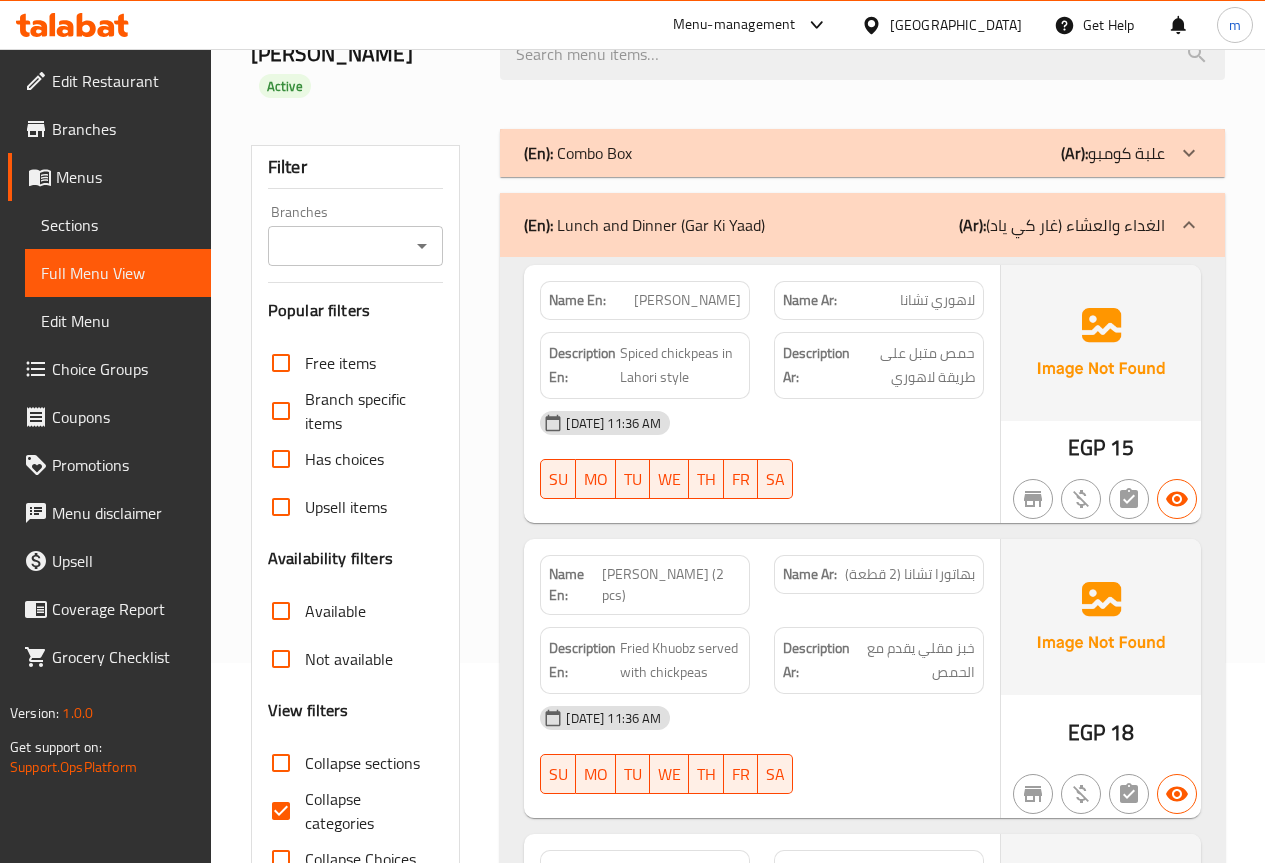 drag, startPoint x: 286, startPoint y: 732, endPoint x: 299, endPoint y: 703, distance: 31.780497 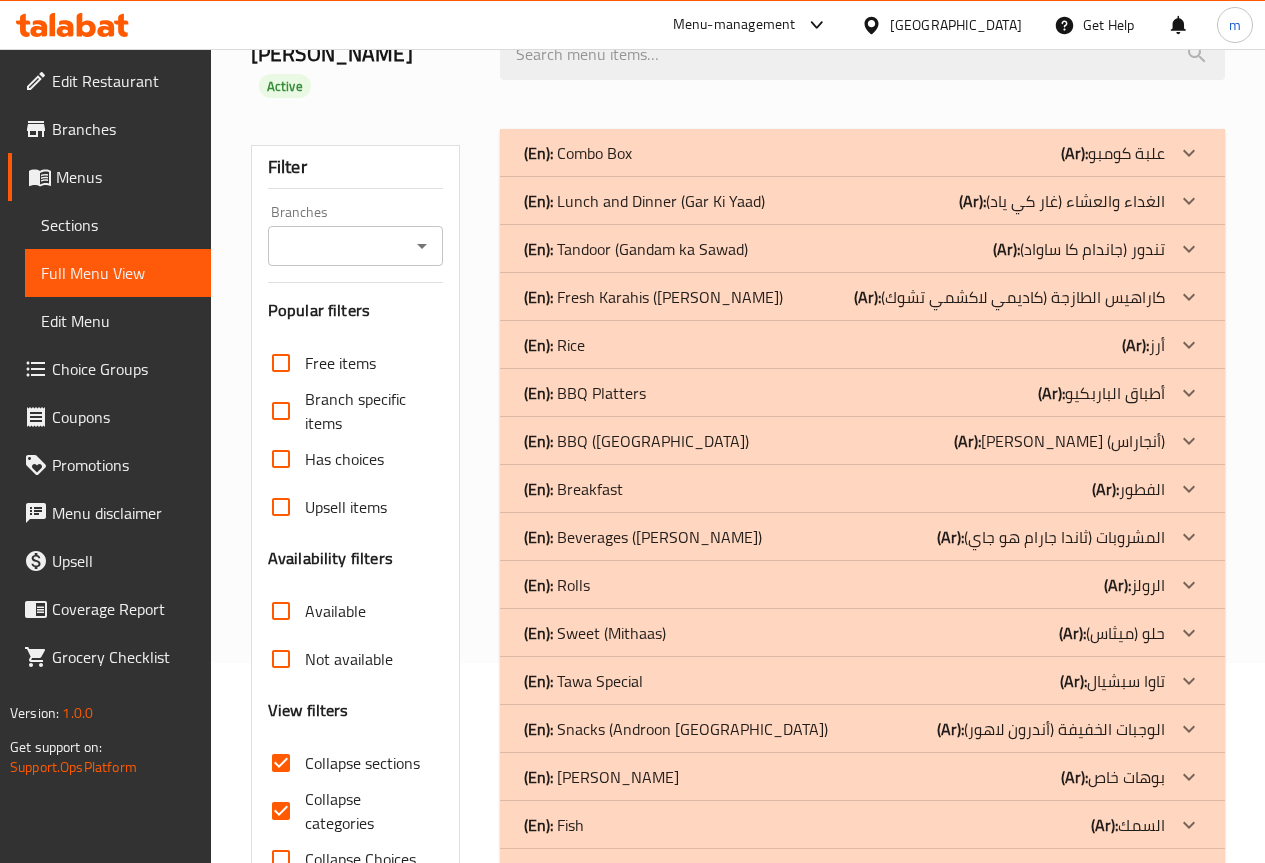 click on "(Ar): كاراهيس الطازجة (كاديمي لاكشمي تشوك)" at bounding box center (1113, 153) 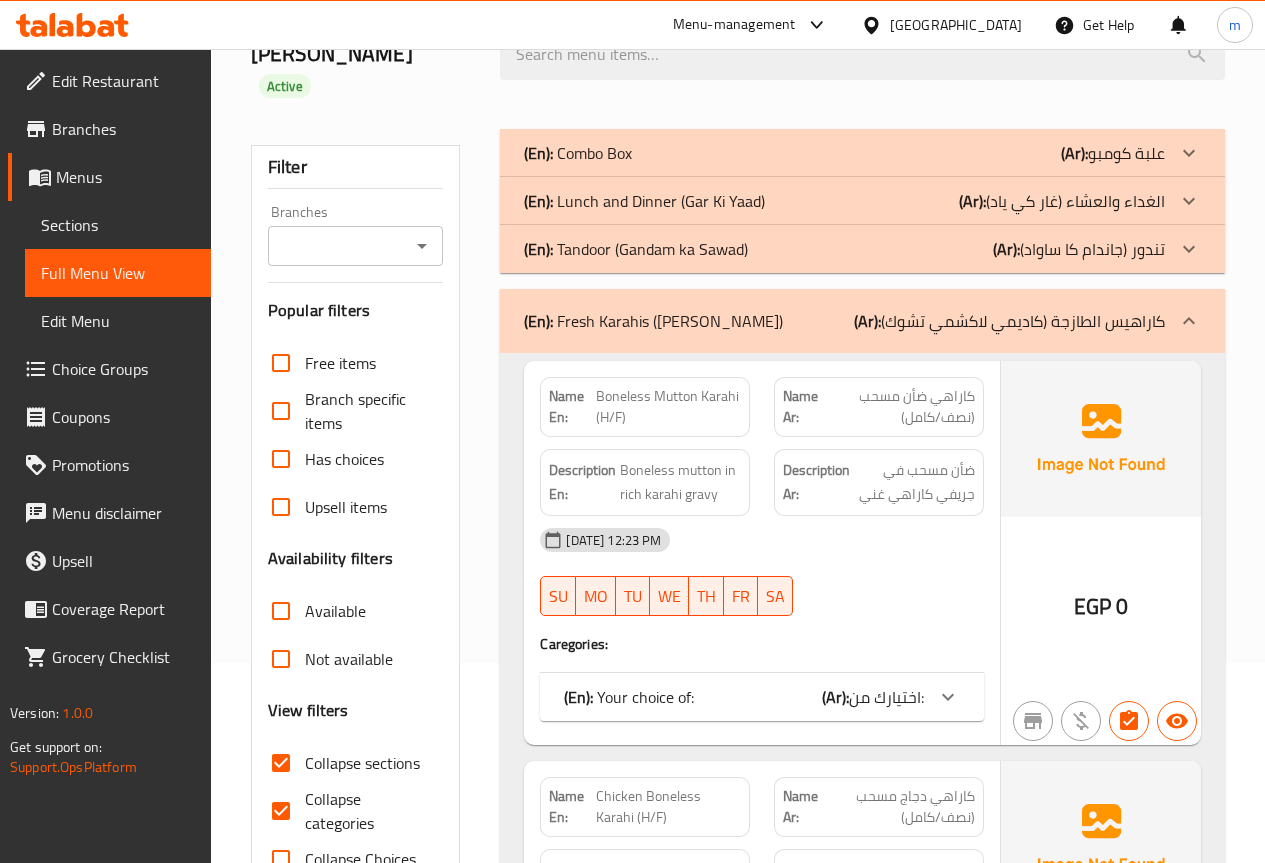 click on "اختيارك من:" at bounding box center [886, 697] 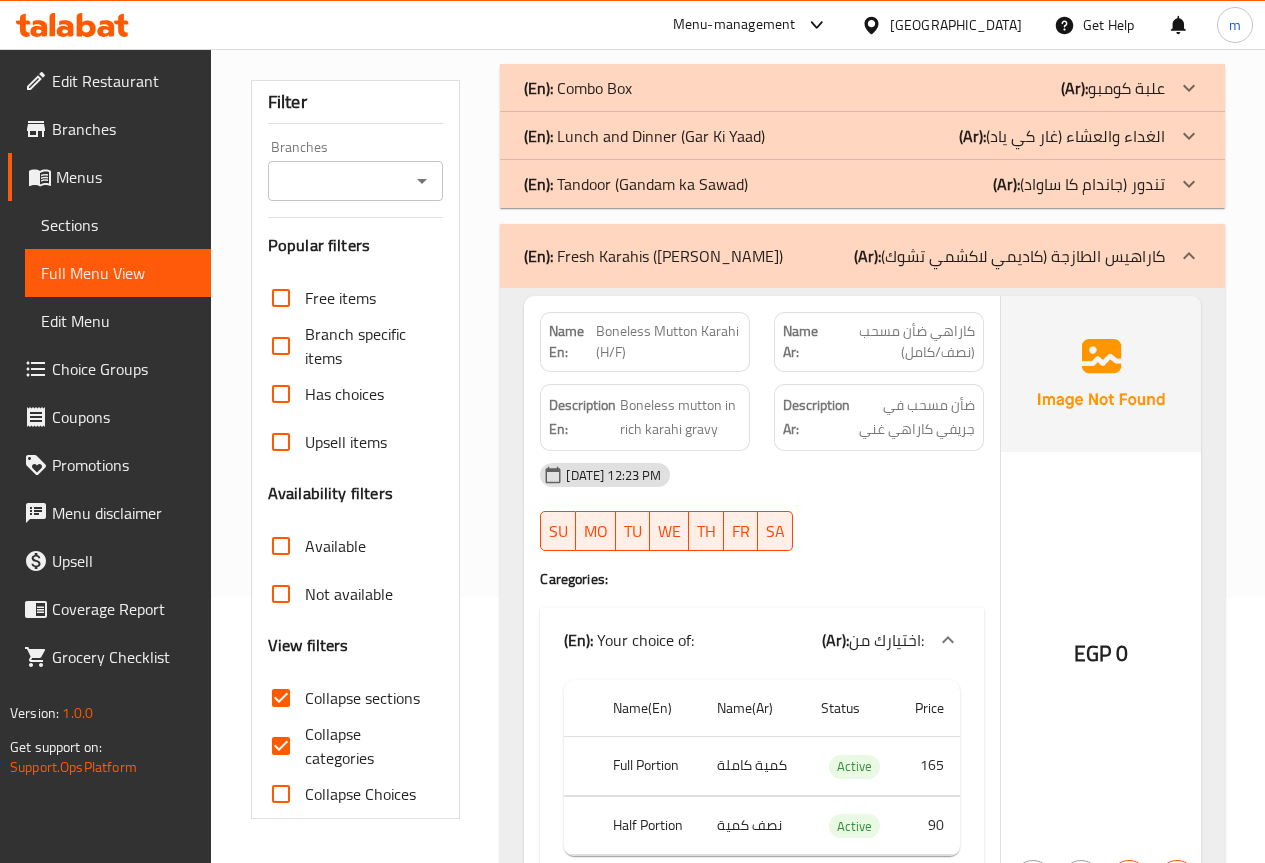 scroll, scrollTop: 300, scrollLeft: 0, axis: vertical 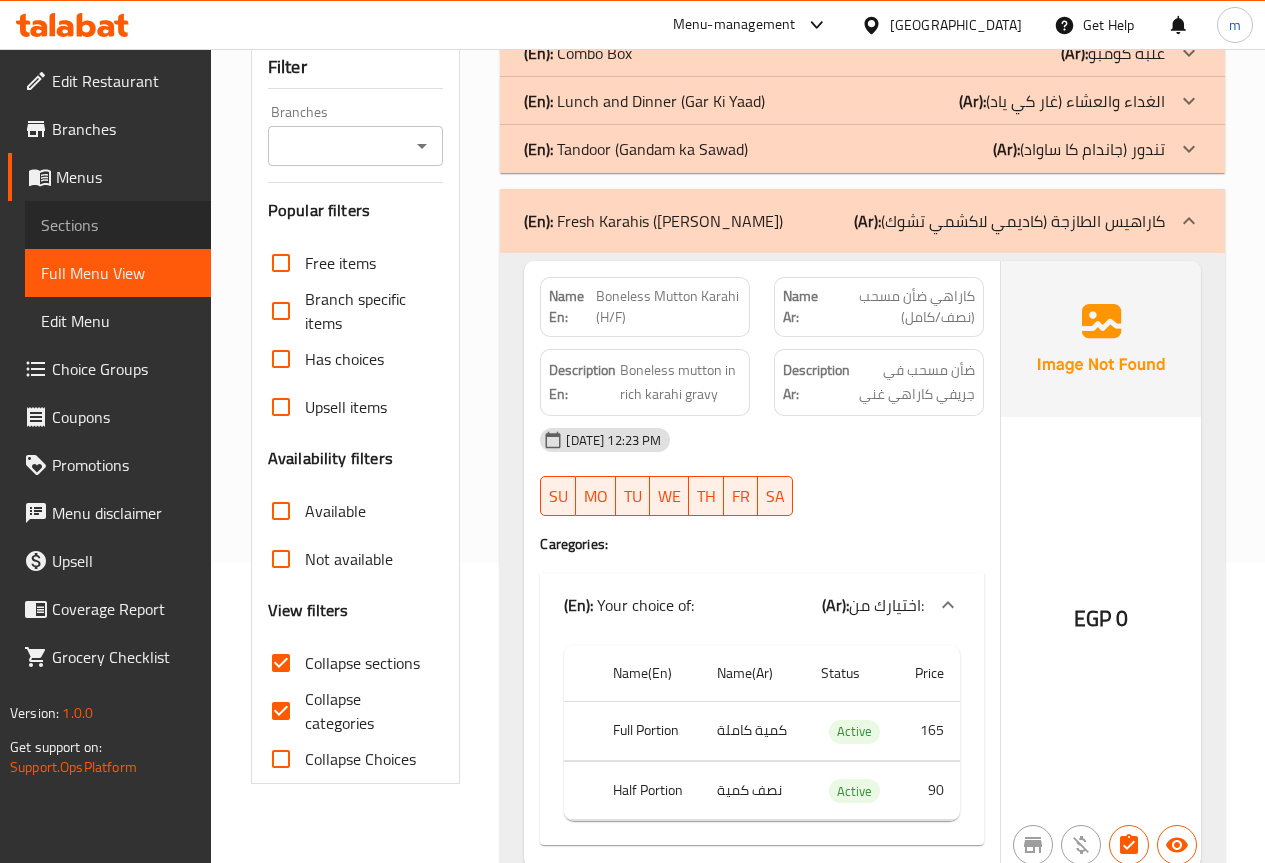 click on "Sections" at bounding box center (118, 225) 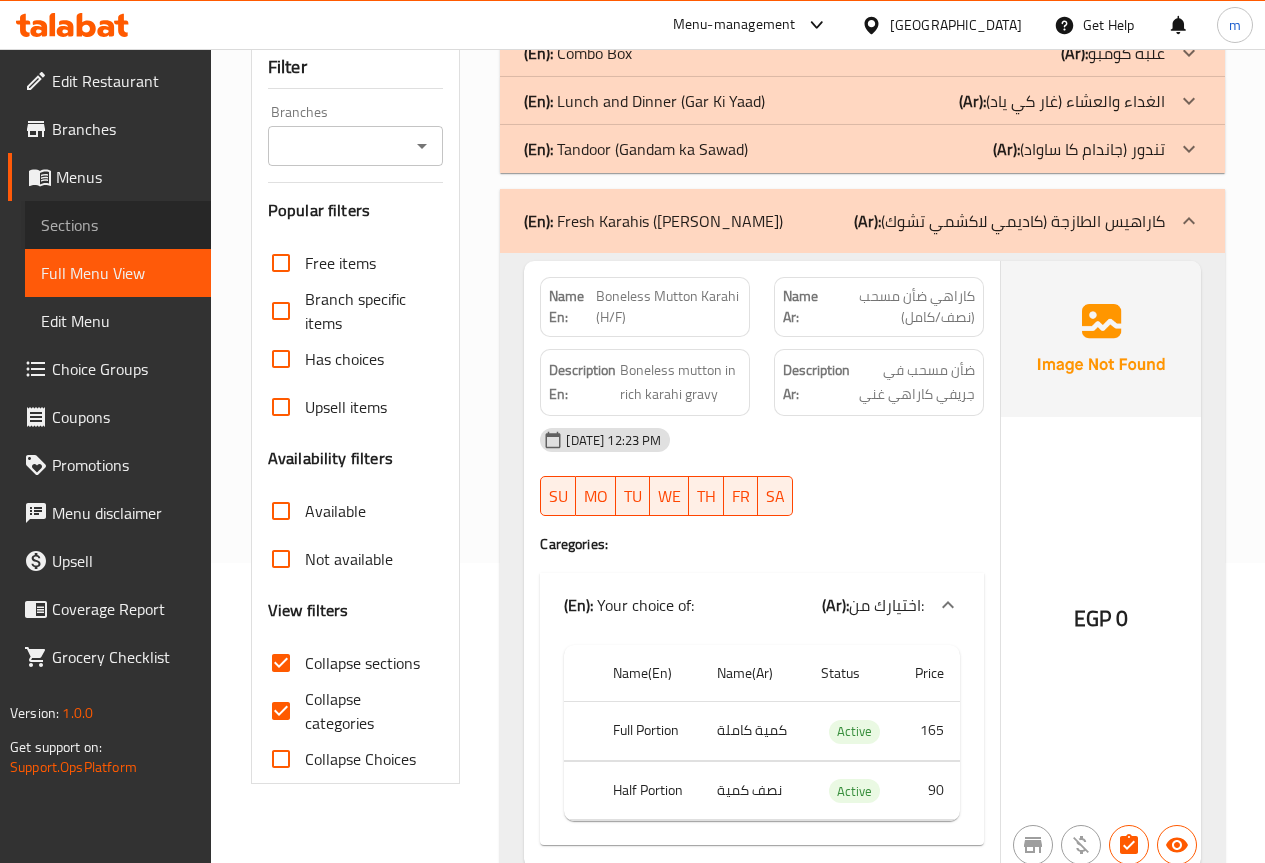 scroll, scrollTop: 280, scrollLeft: 0, axis: vertical 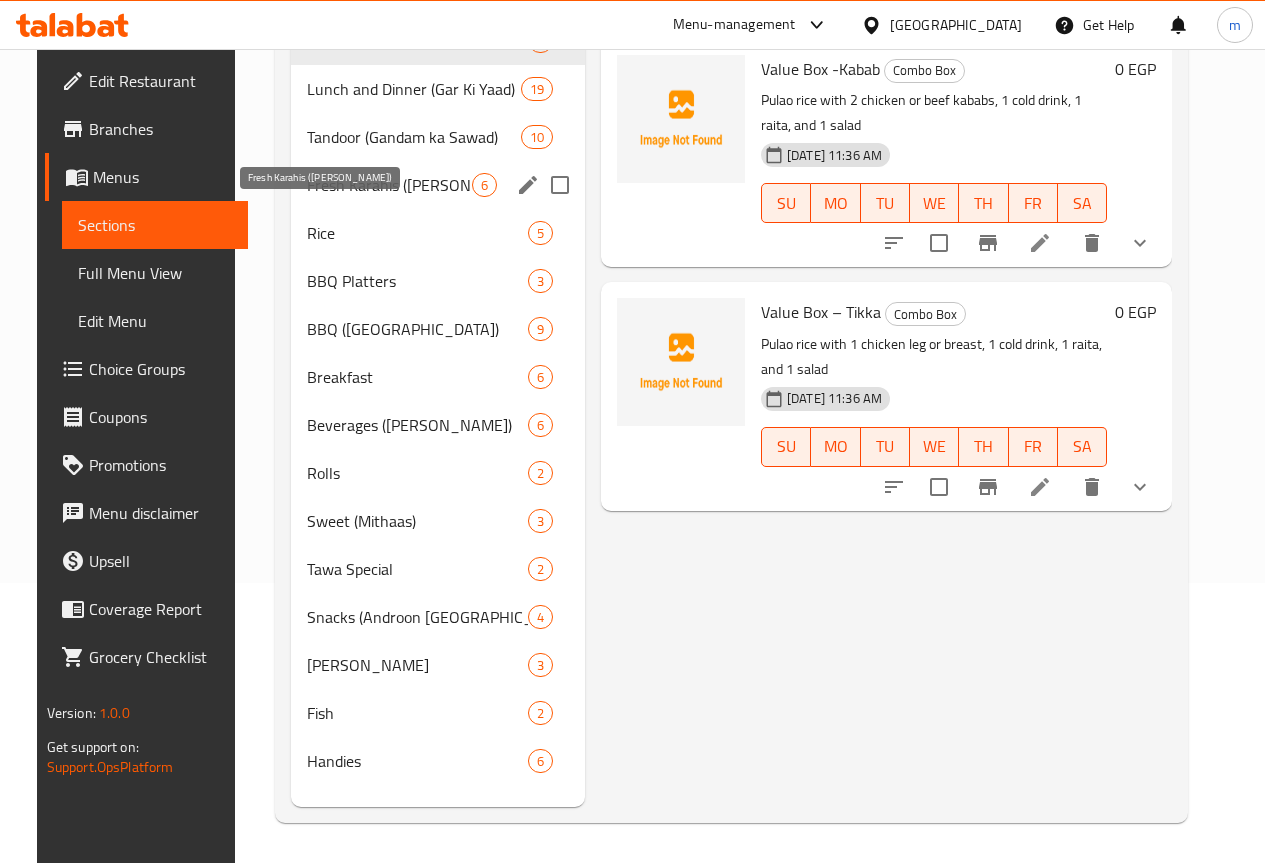 click on "Fresh Karahis (Qadeemi Lakshmi Chowk)" at bounding box center [389, 185] 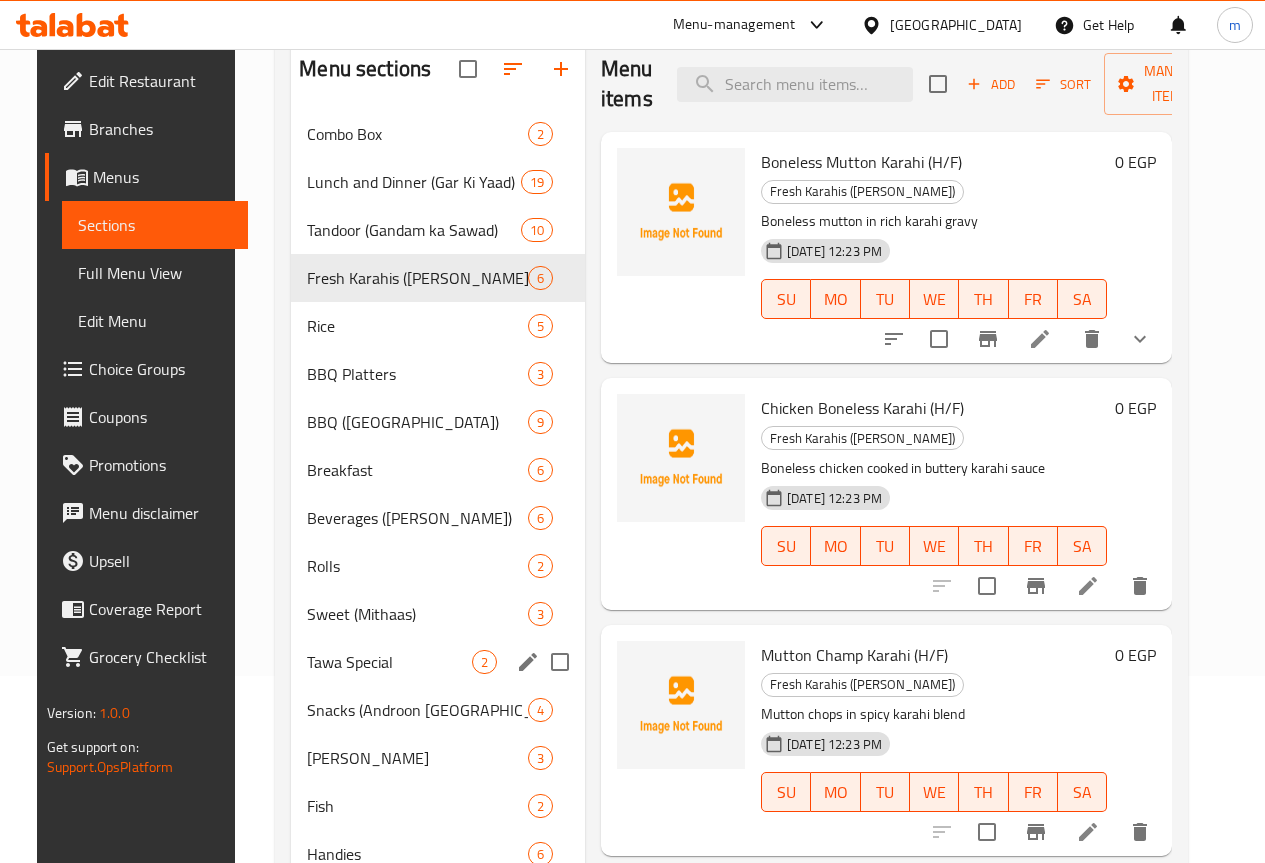 scroll, scrollTop: 0, scrollLeft: 0, axis: both 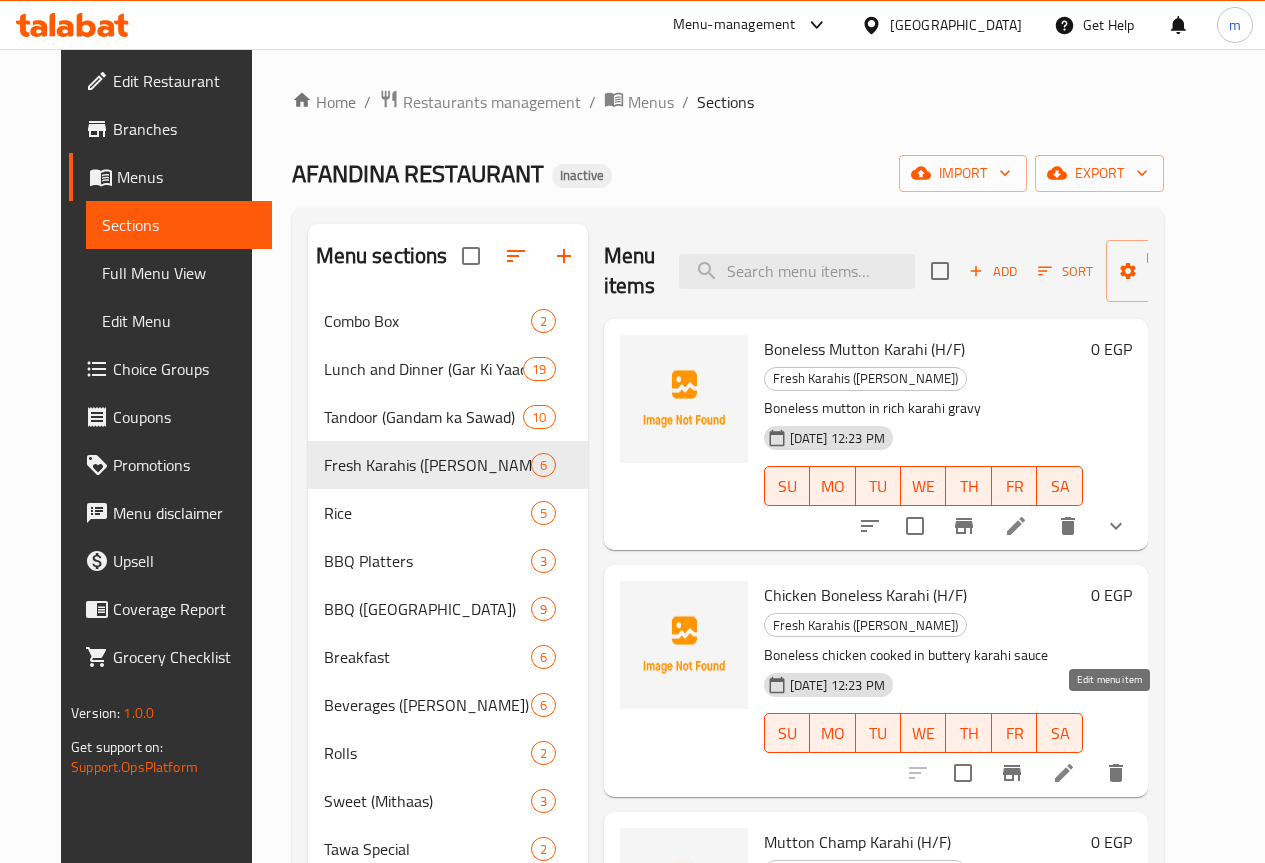 click 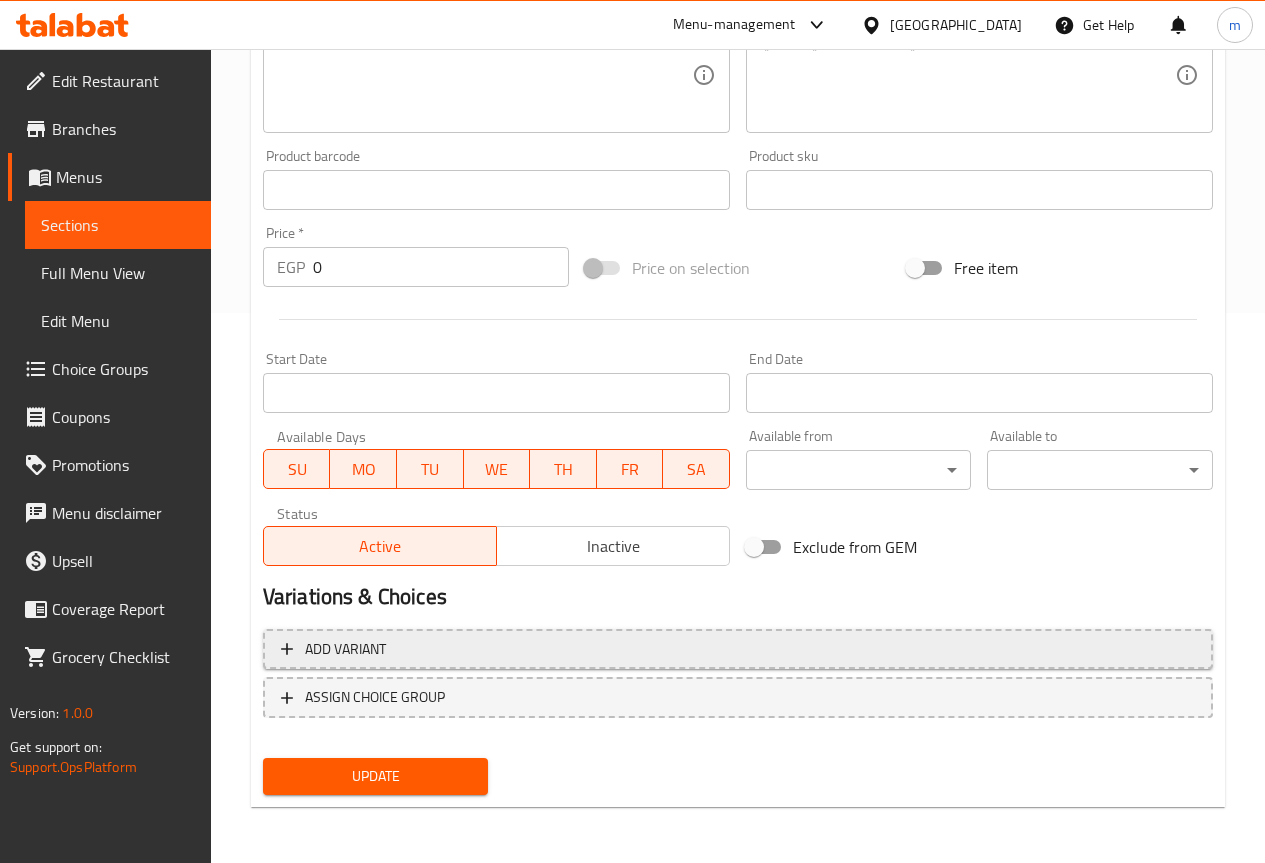 click on "Add variant" at bounding box center (738, 649) 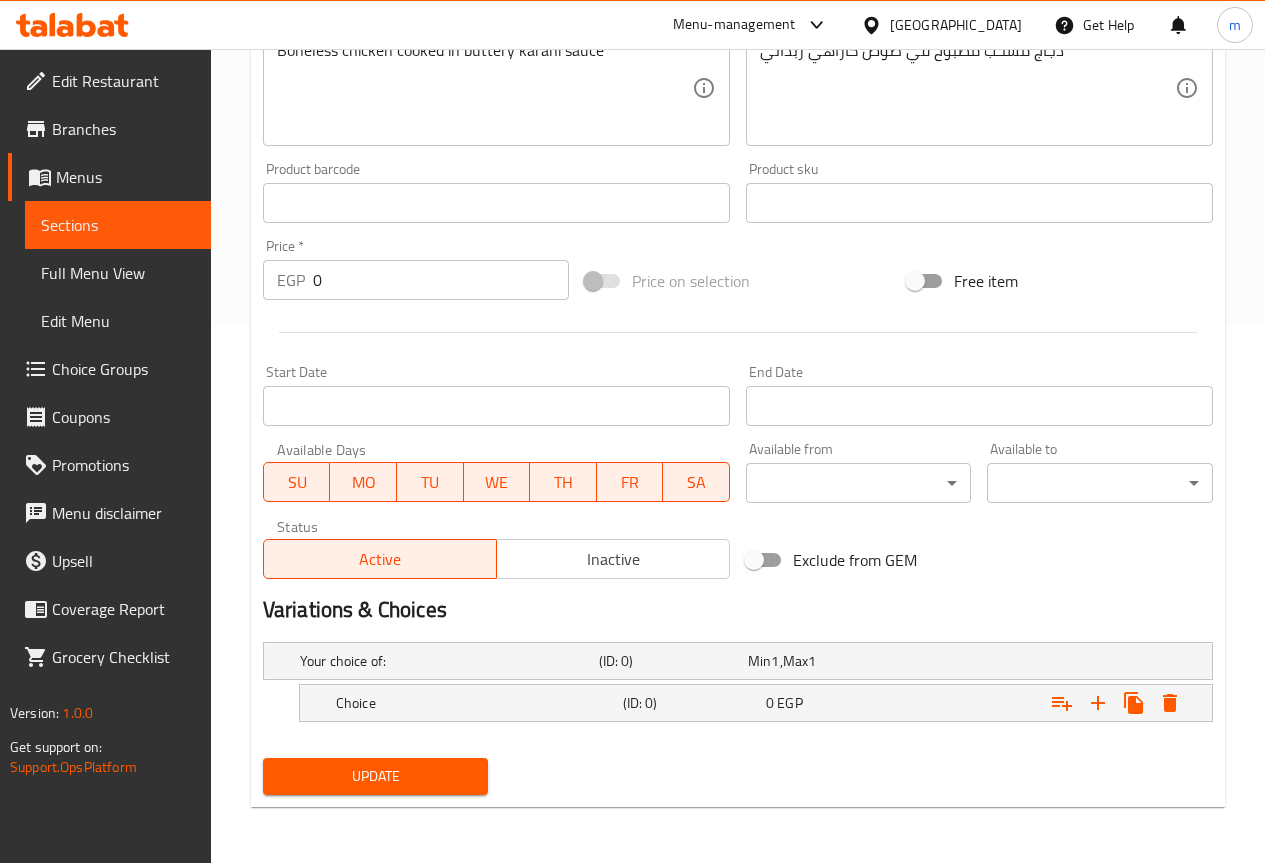 scroll, scrollTop: 537, scrollLeft: 0, axis: vertical 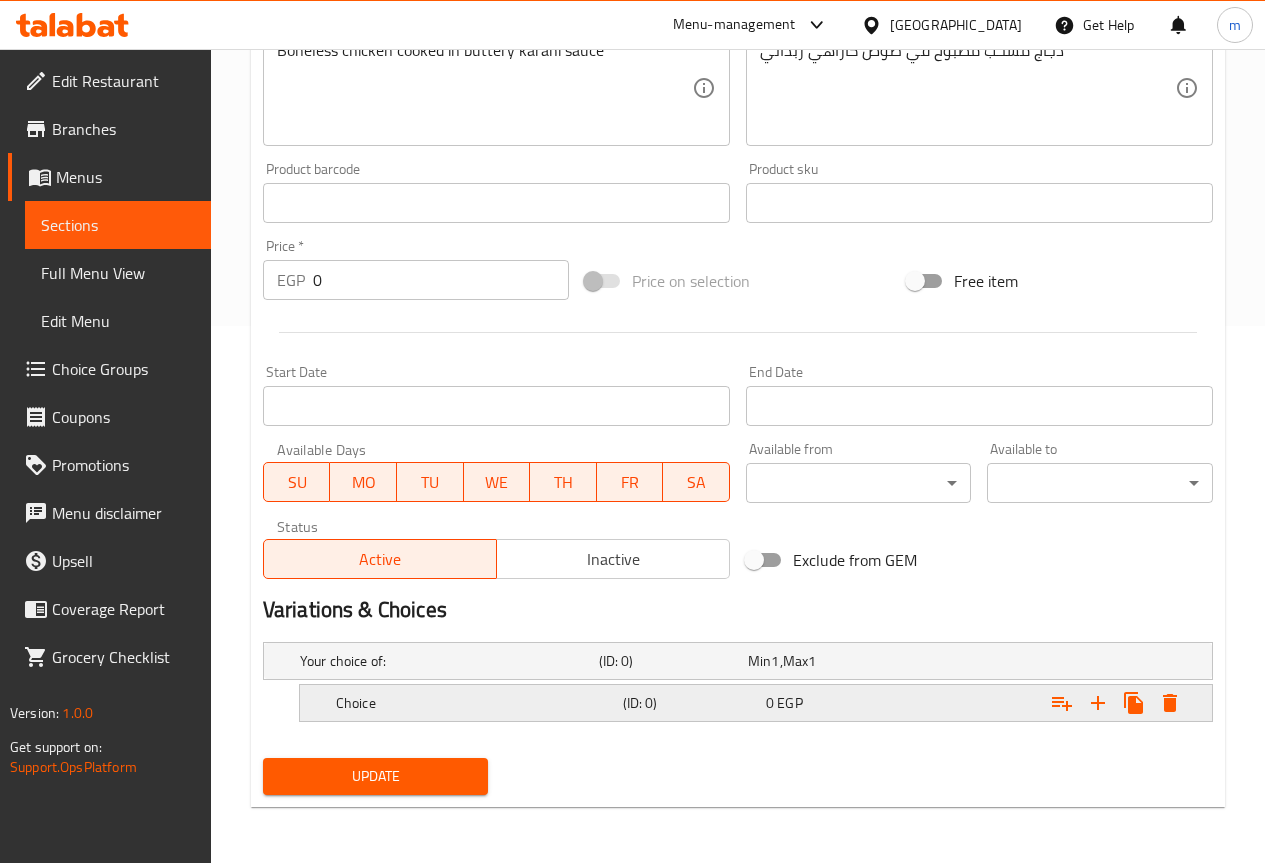 click on "Choice" at bounding box center [445, 661] 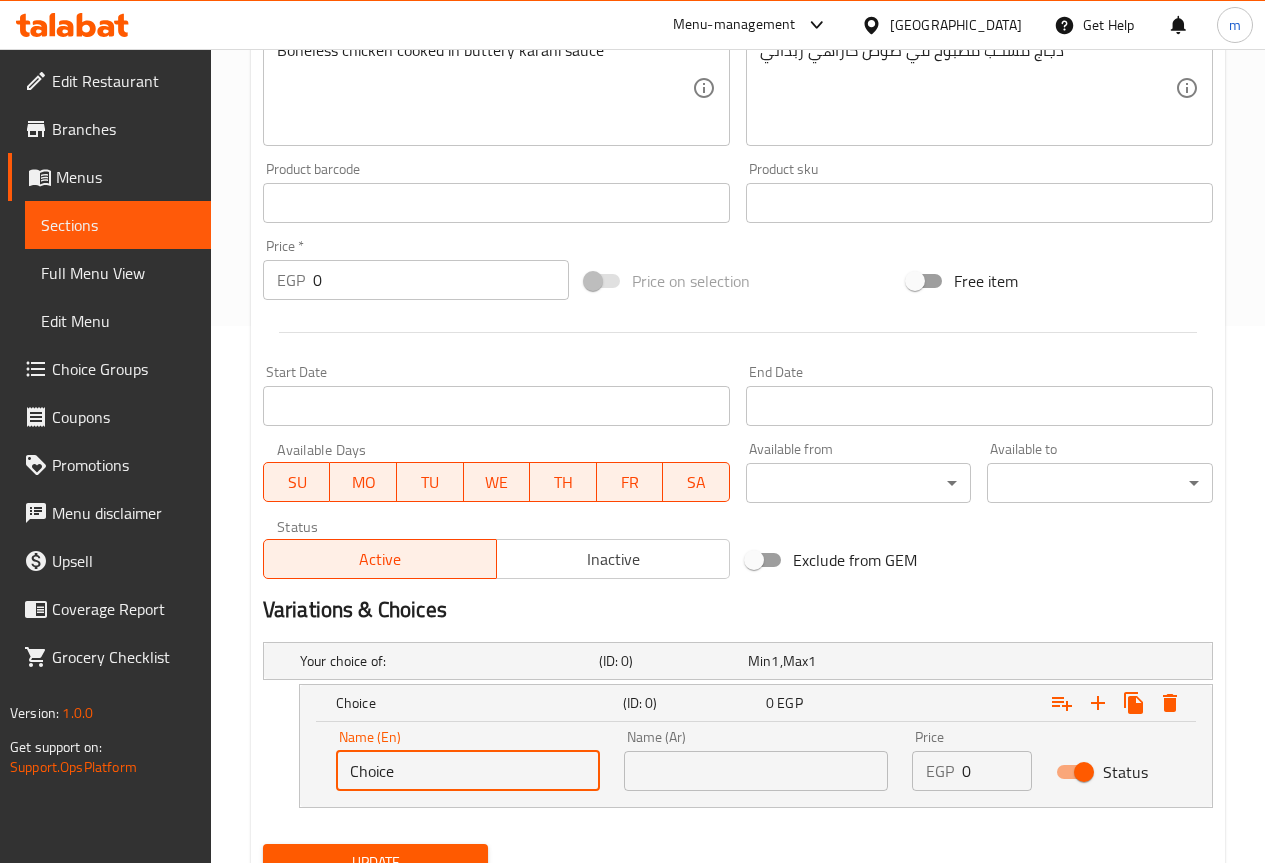 click on "Choice" at bounding box center [468, 771] 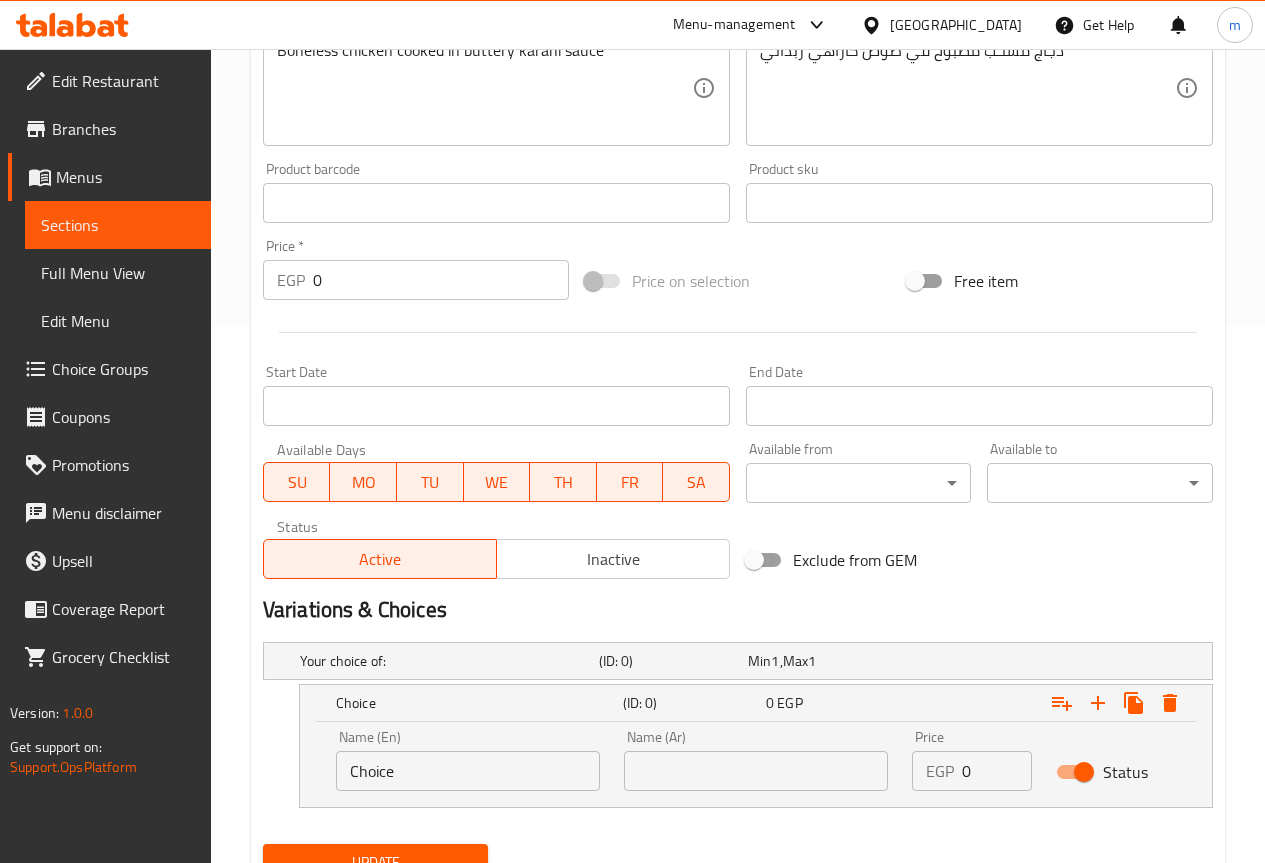 click on "Choice" at bounding box center [468, 771] 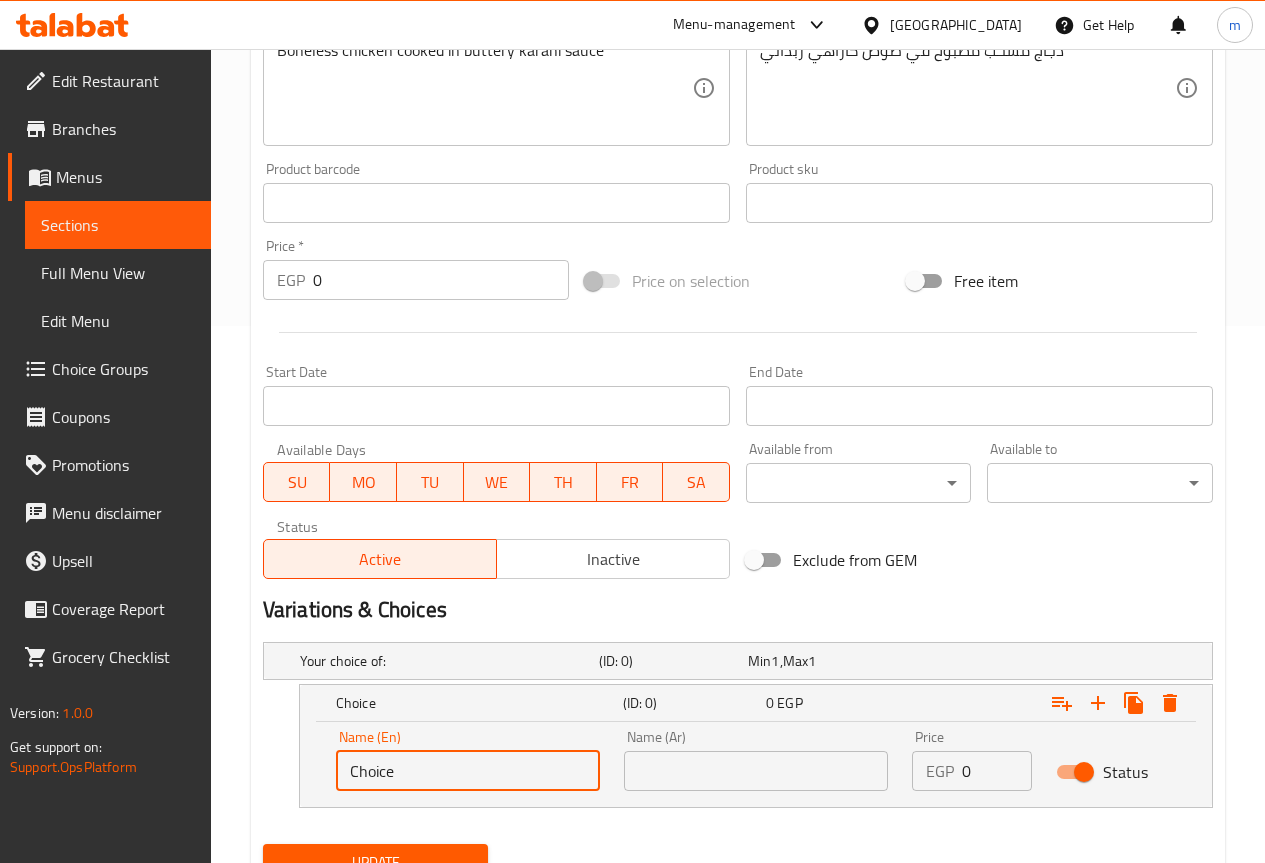 click on "Choice" at bounding box center (468, 771) 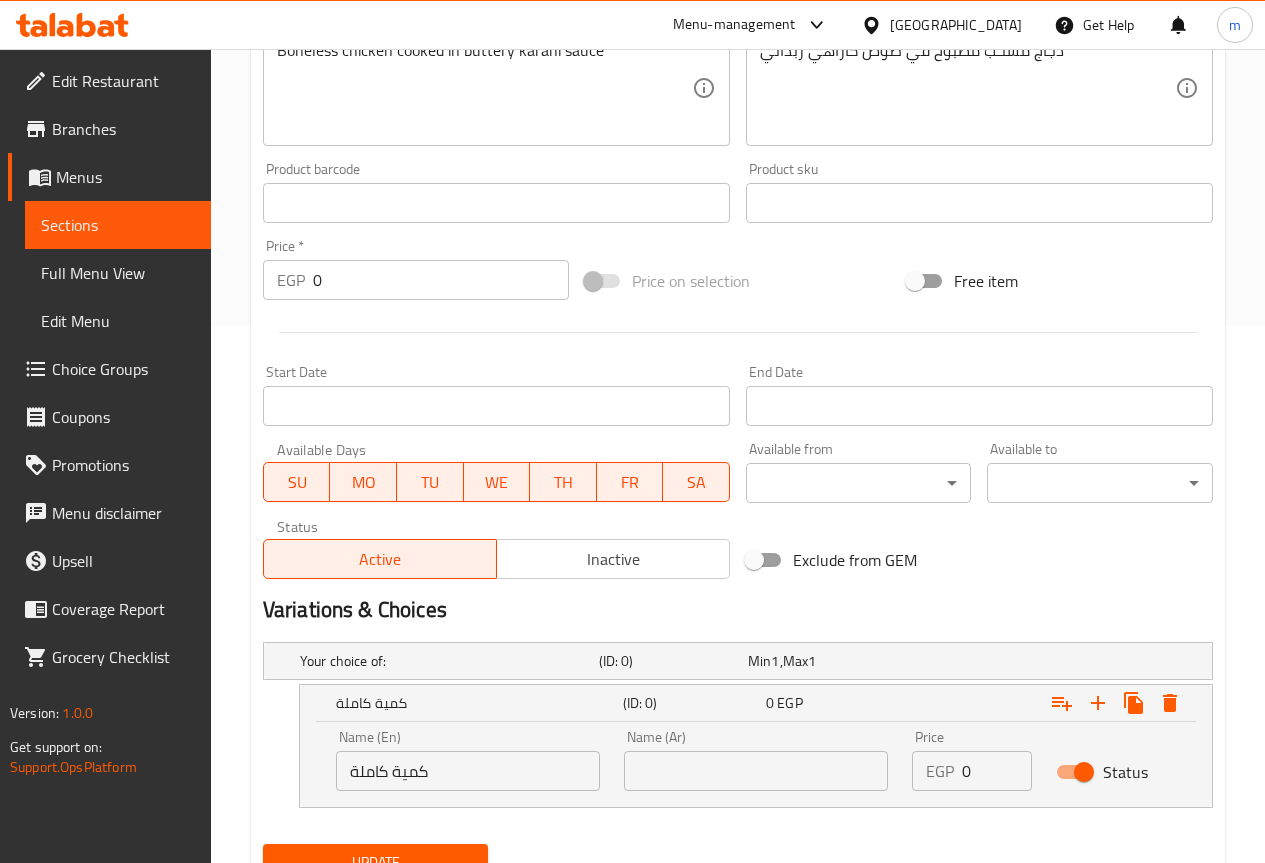 click on "كمية كاملة" at bounding box center [468, 771] 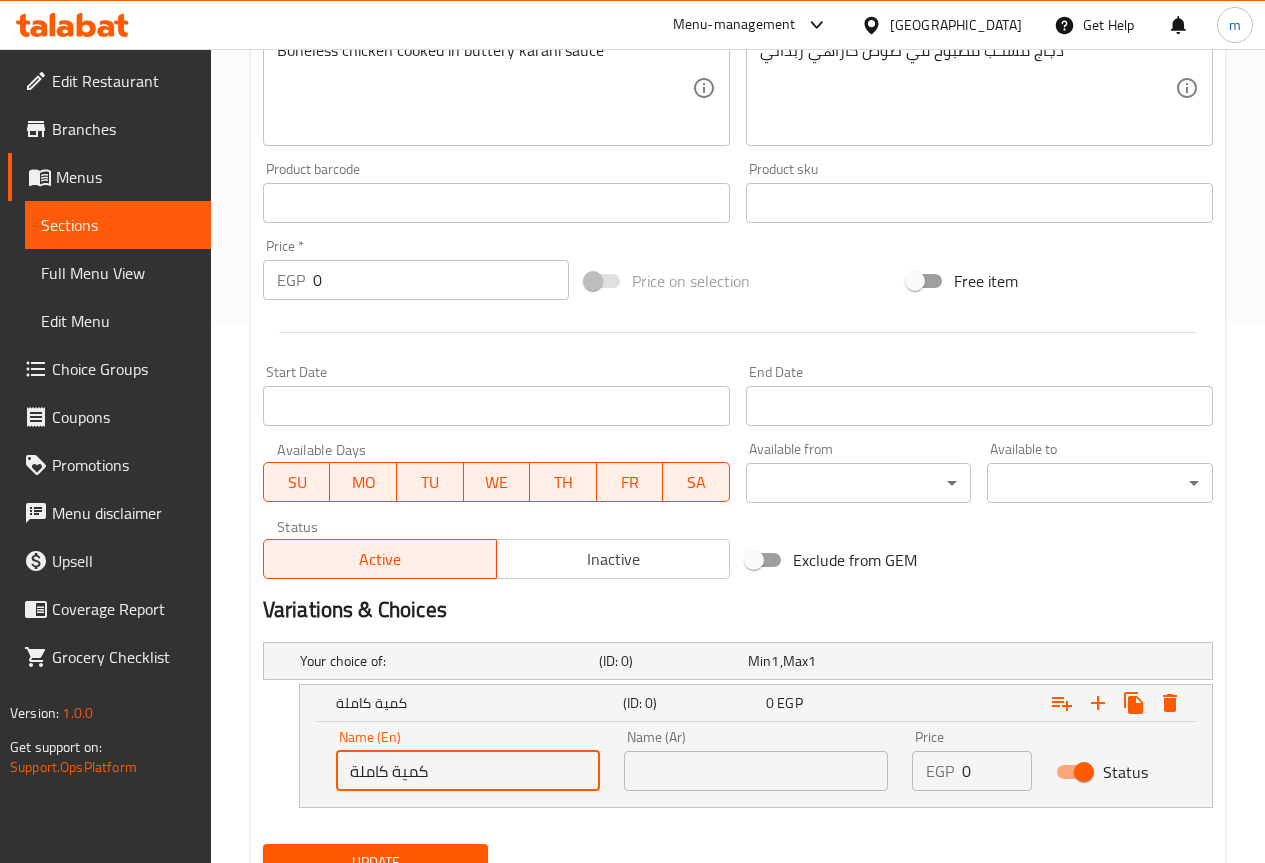 click on "كمية كاملة" at bounding box center [468, 771] 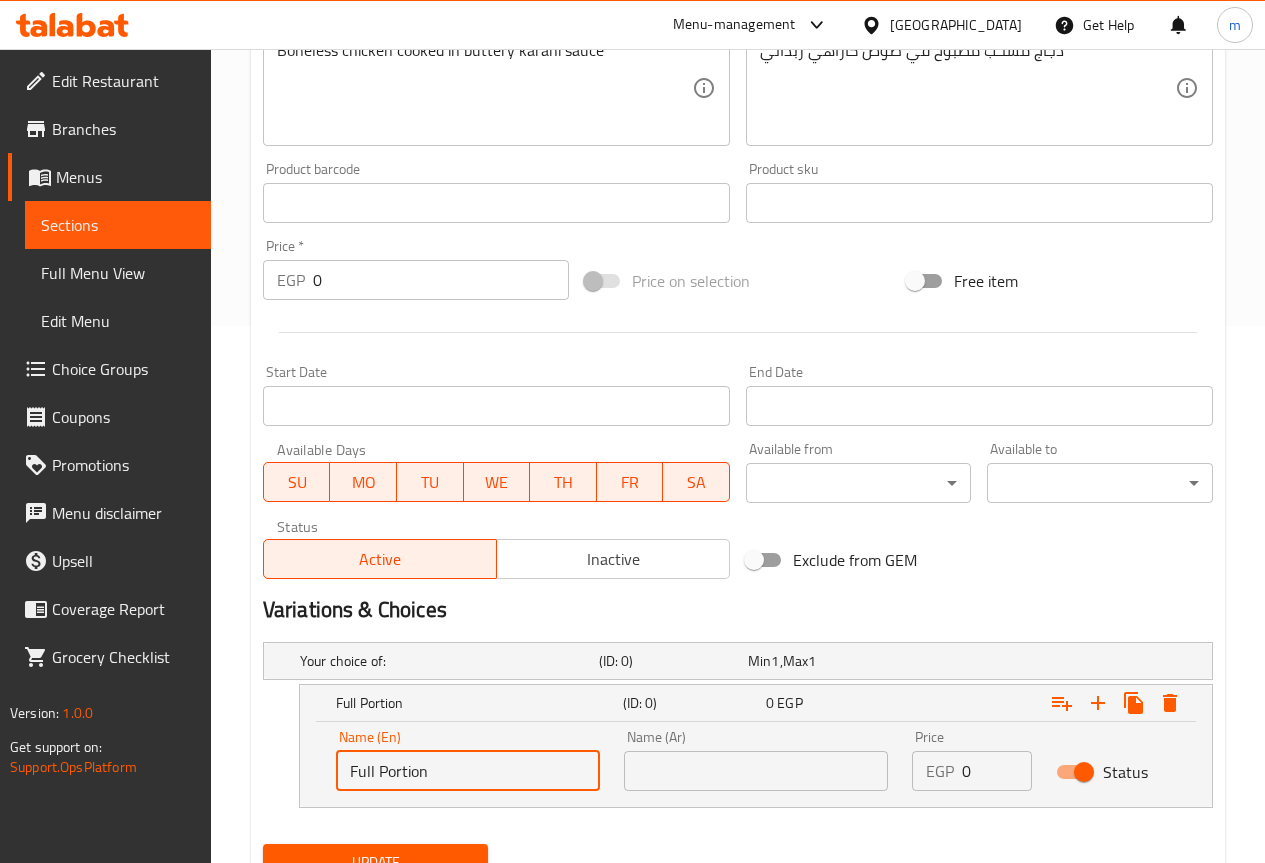 type on "Full Portion" 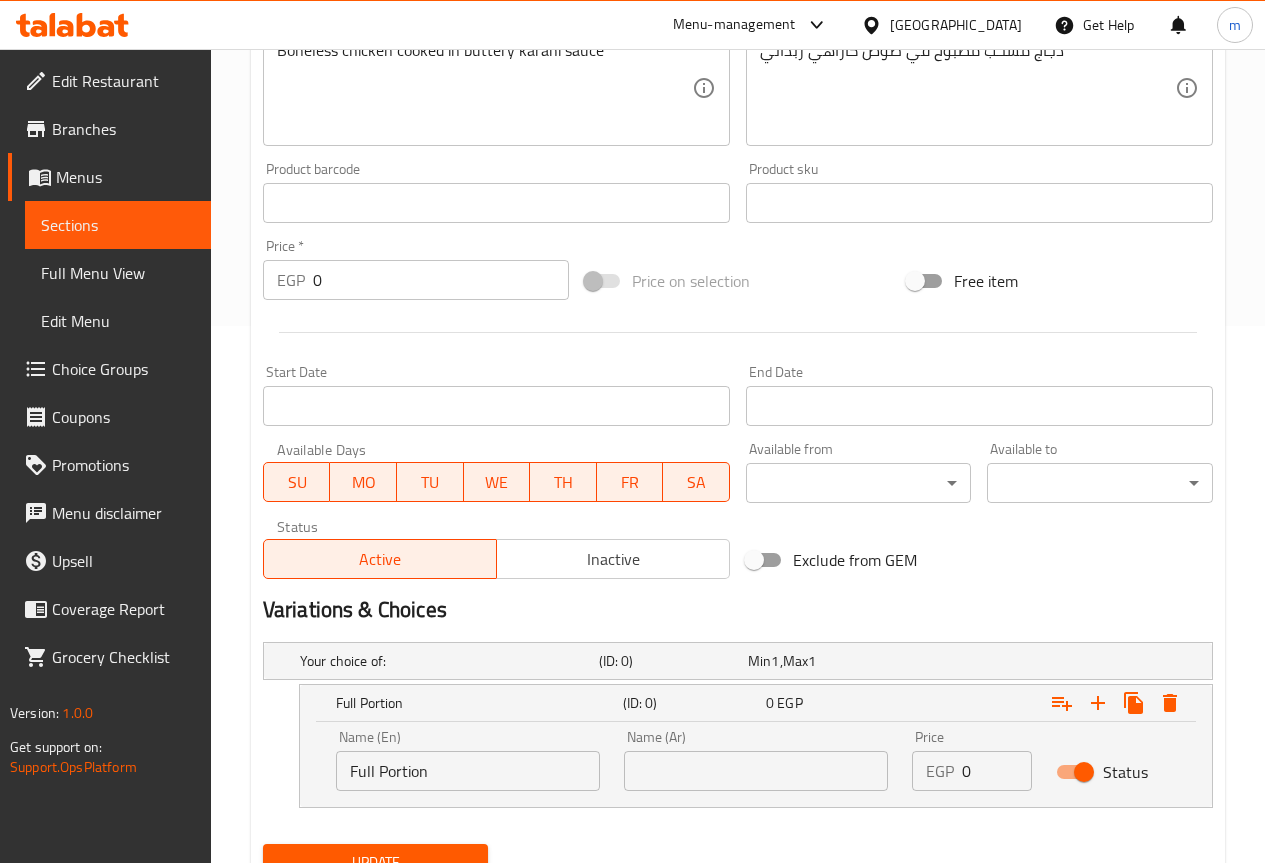 click at bounding box center (756, 771) 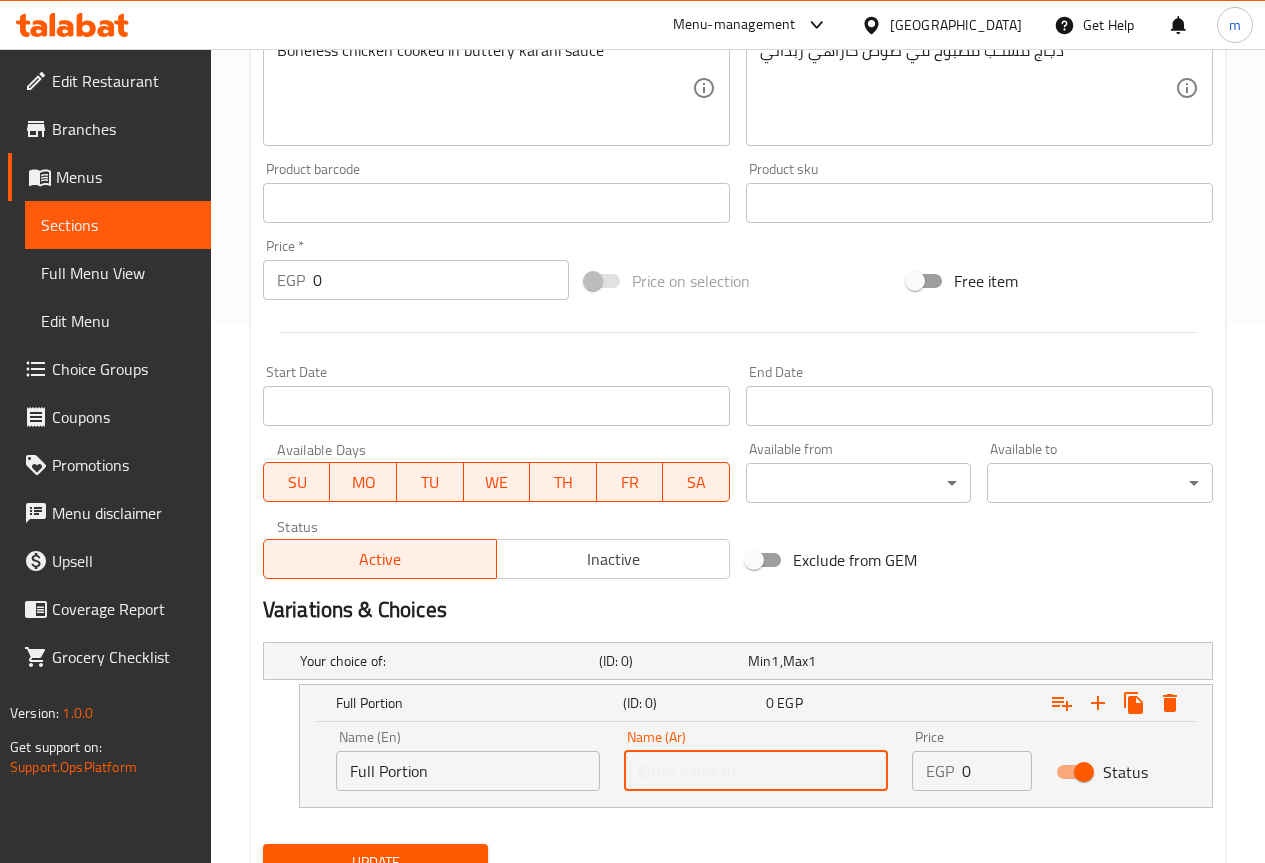 type on "كمية كاملة" 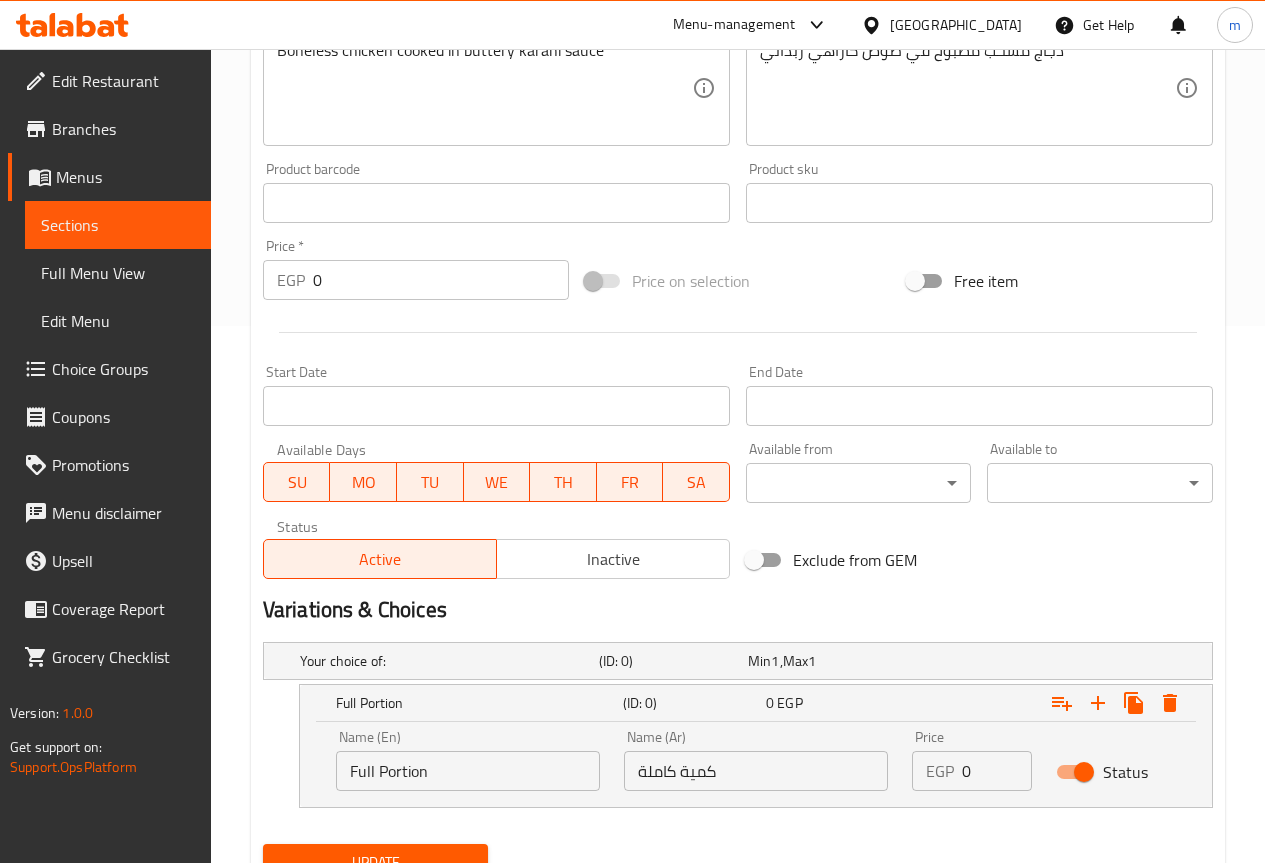 click on "0" at bounding box center (997, 771) 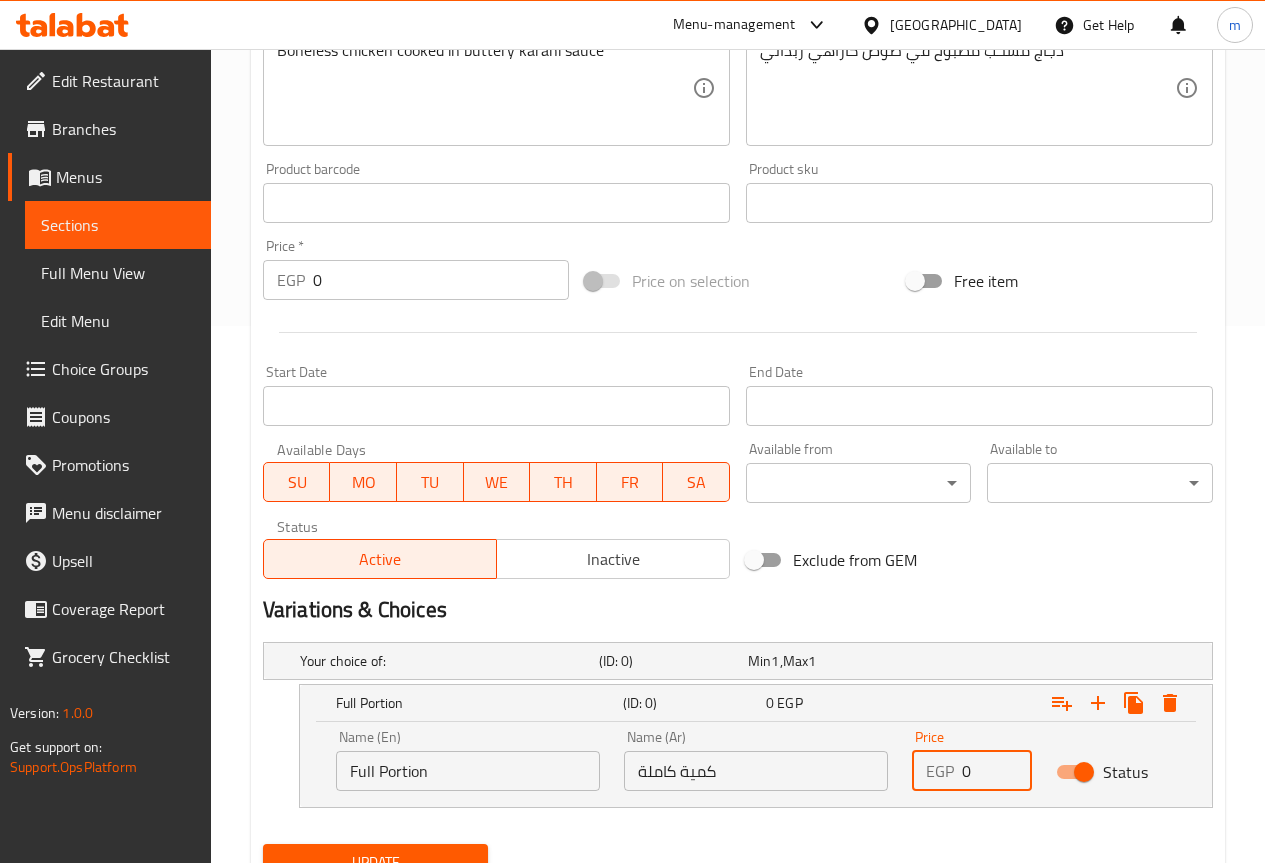 click on "0" at bounding box center [997, 771] 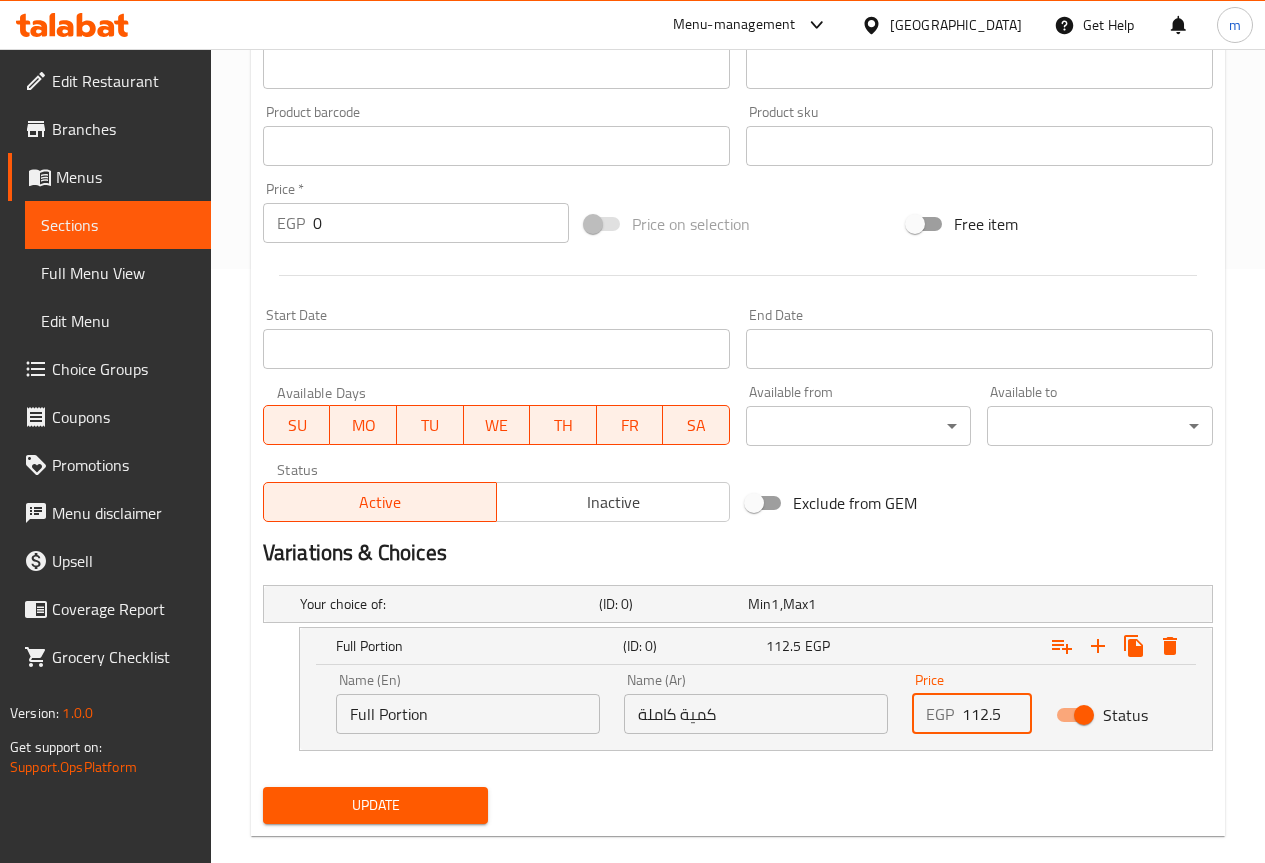 scroll, scrollTop: 623, scrollLeft: 0, axis: vertical 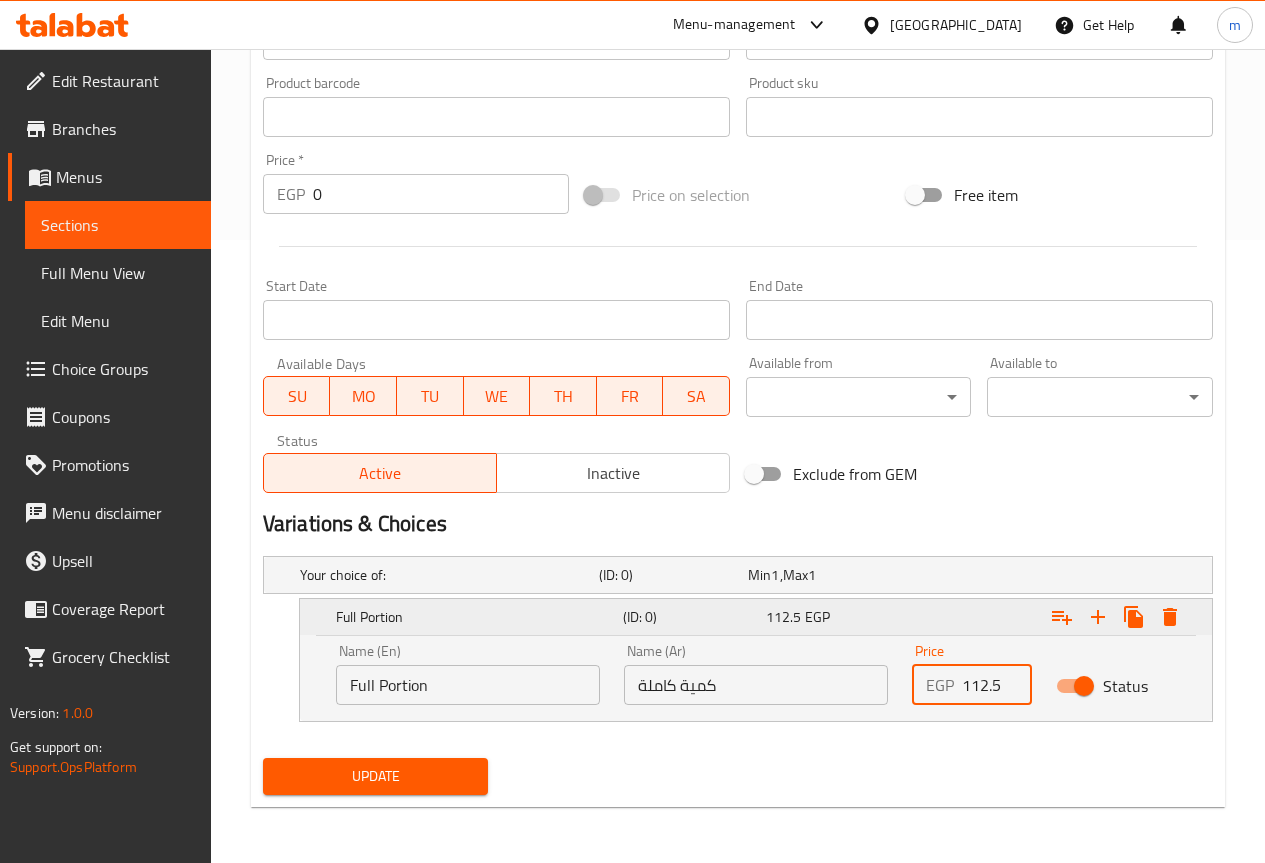 type on "112.5" 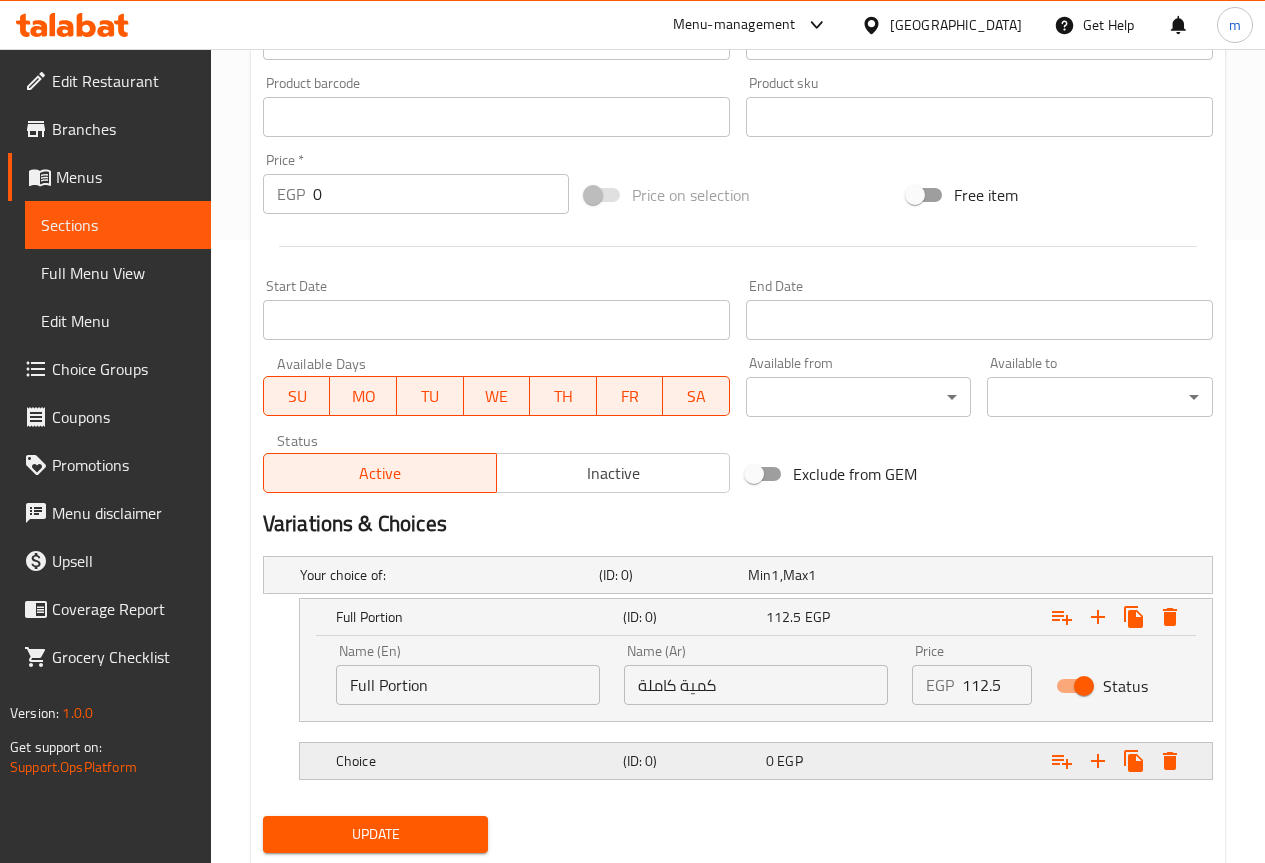 click on "Choice" at bounding box center (445, 575) 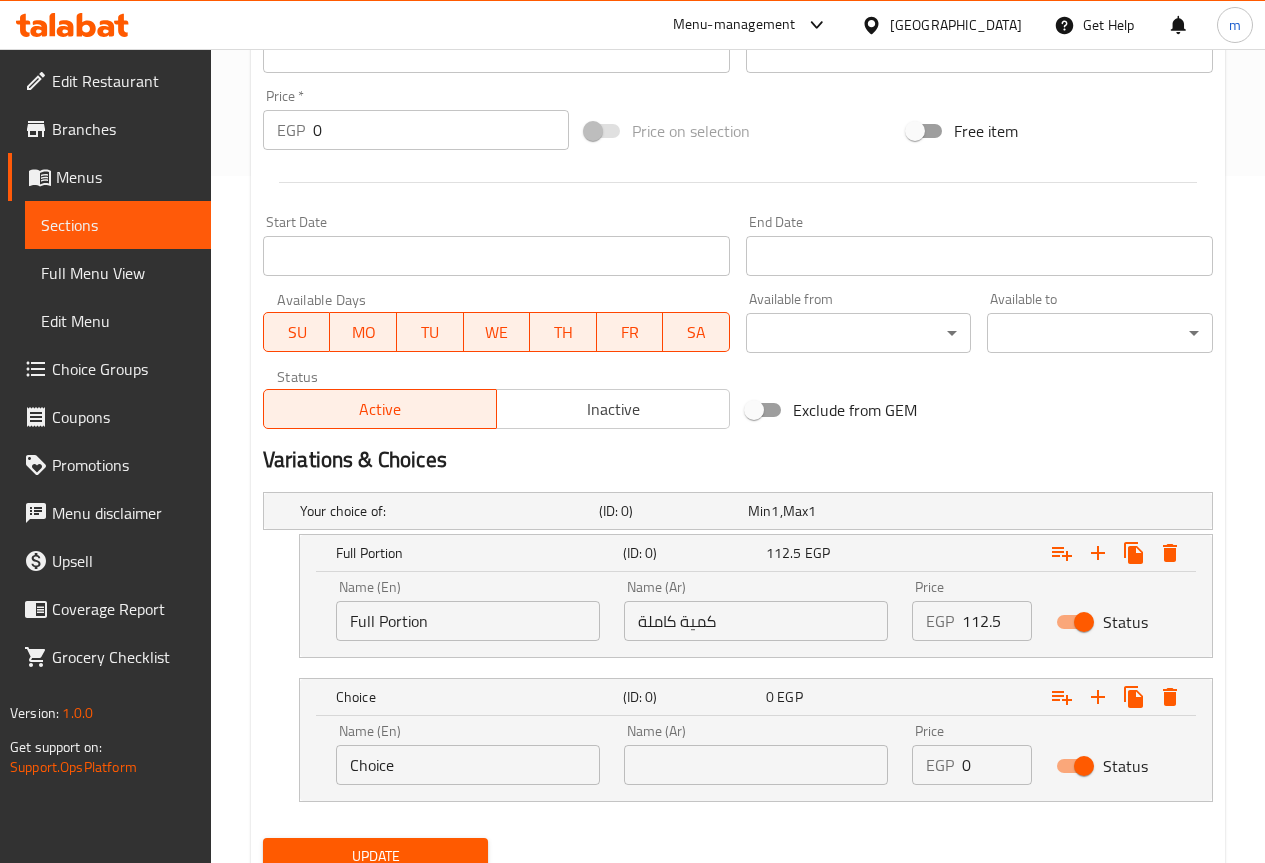 scroll, scrollTop: 723, scrollLeft: 0, axis: vertical 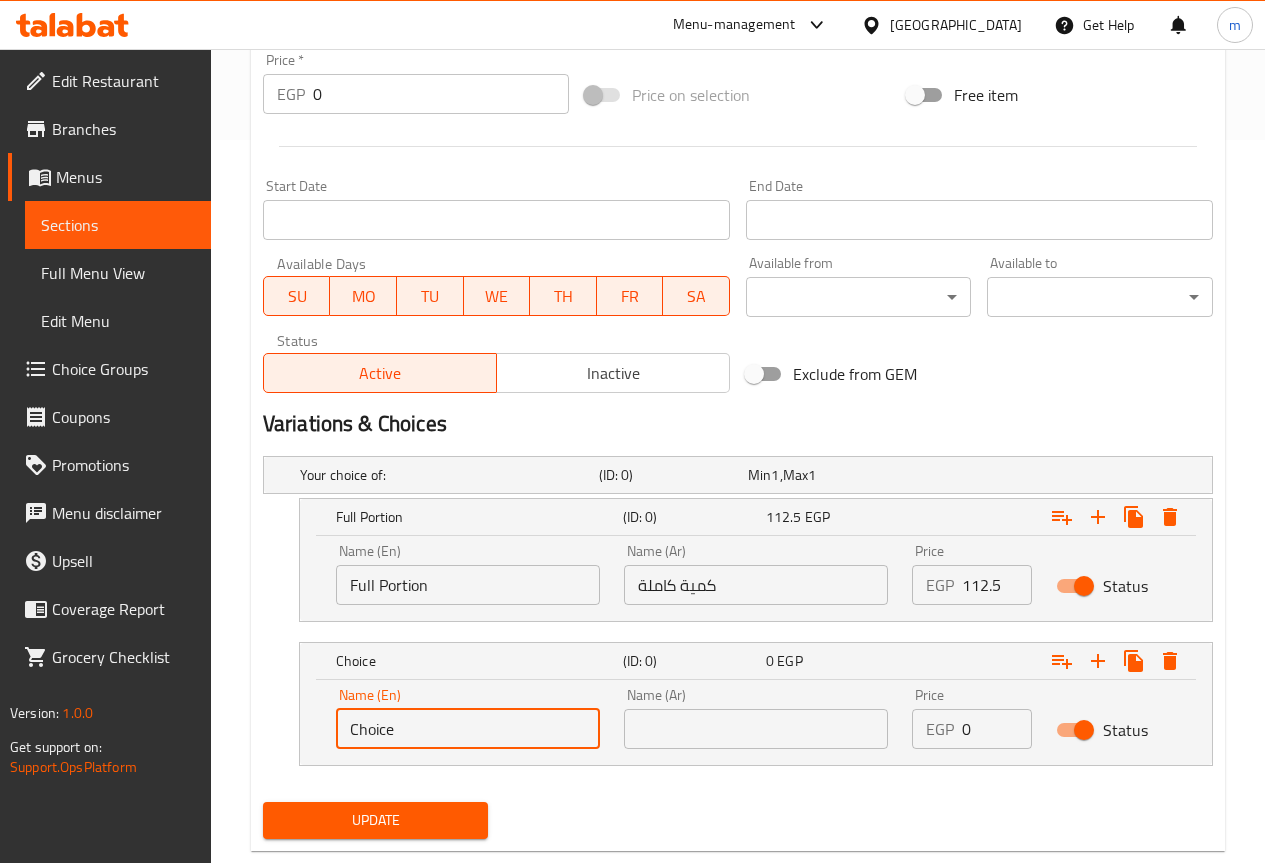 click on "Choice" at bounding box center [468, 729] 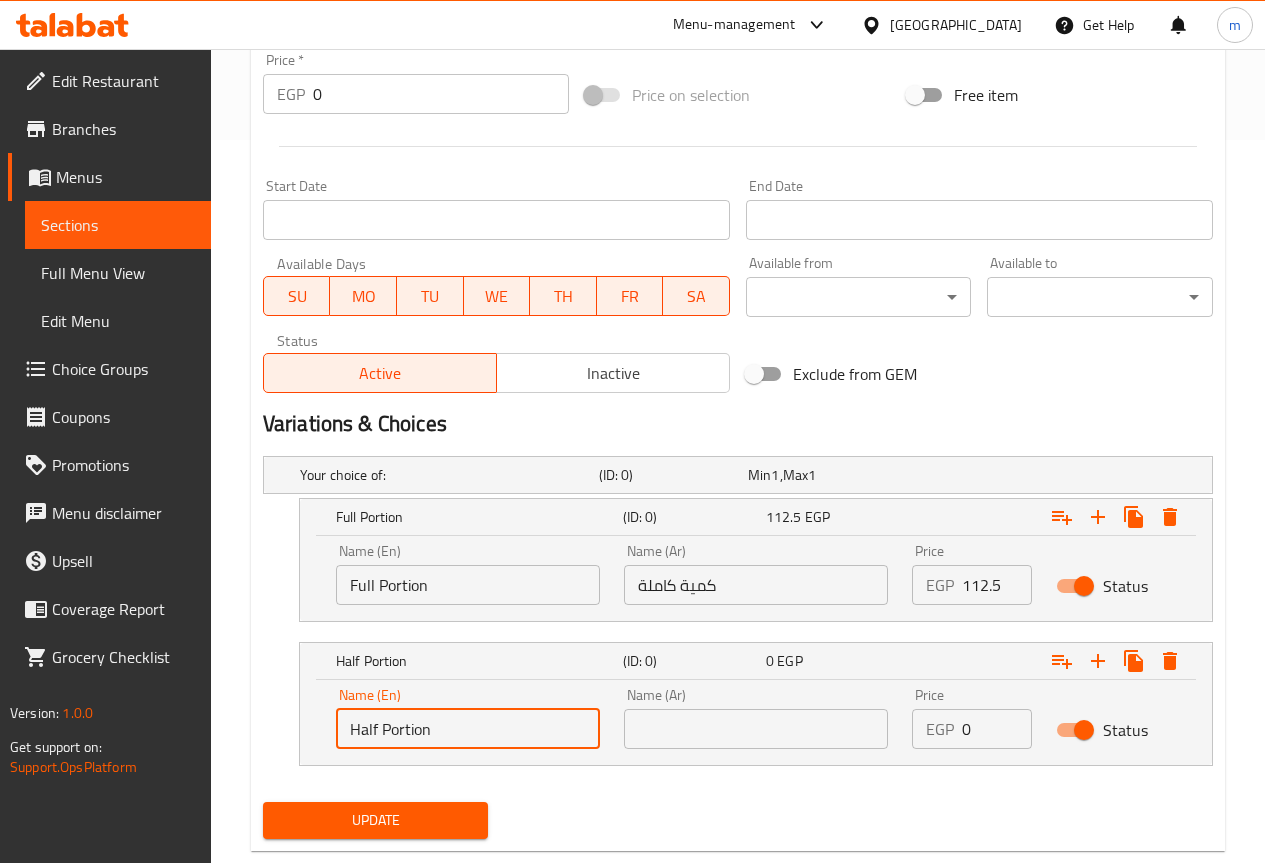 type on "Half Portion" 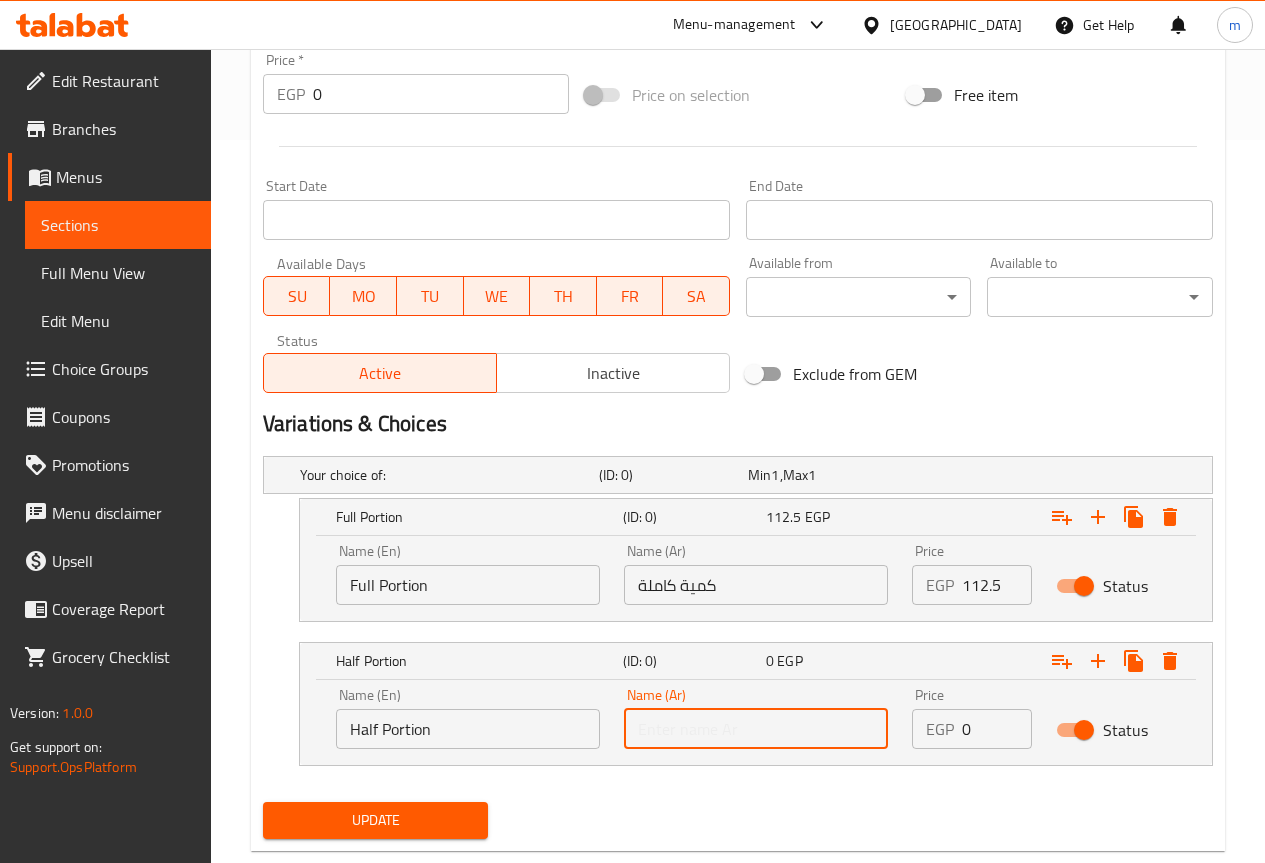 click at bounding box center (756, 729) 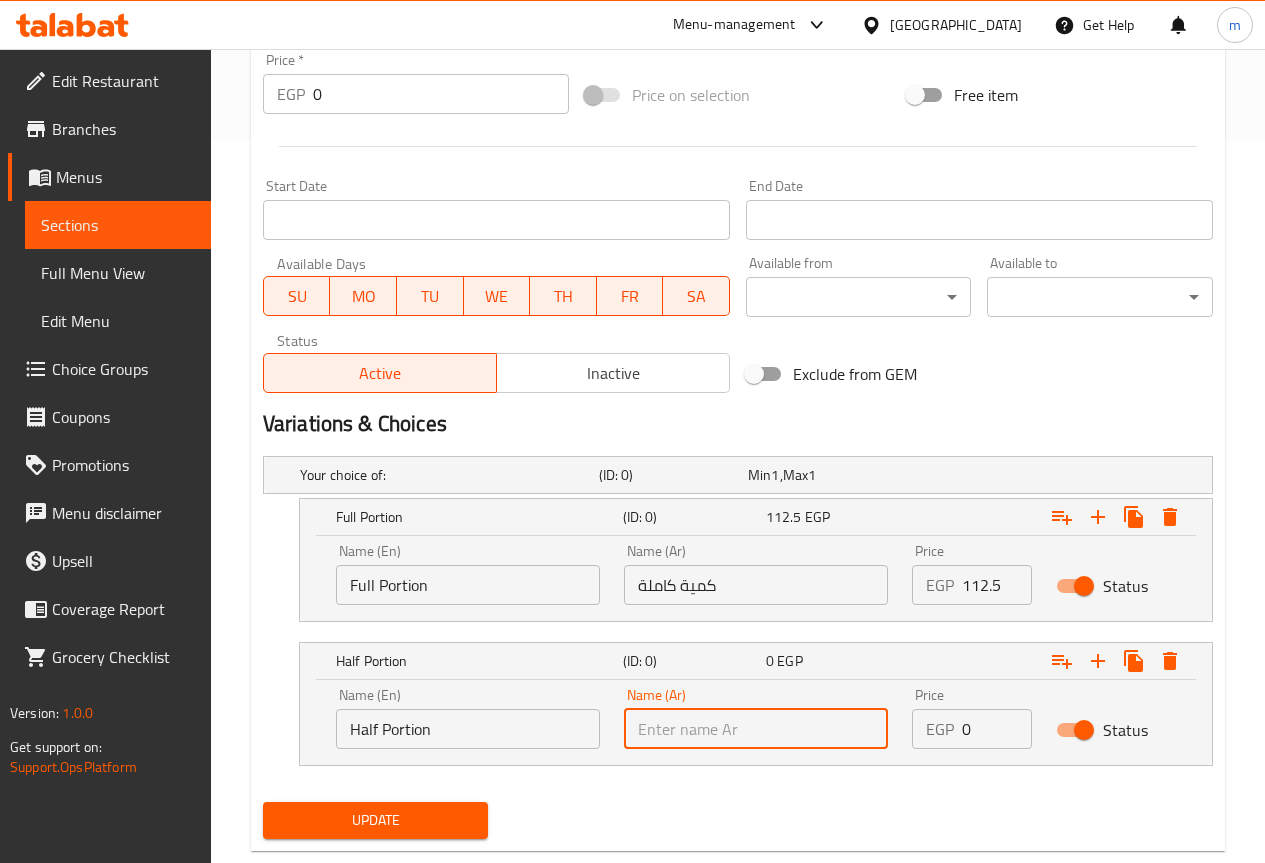 type on "نصف كمية" 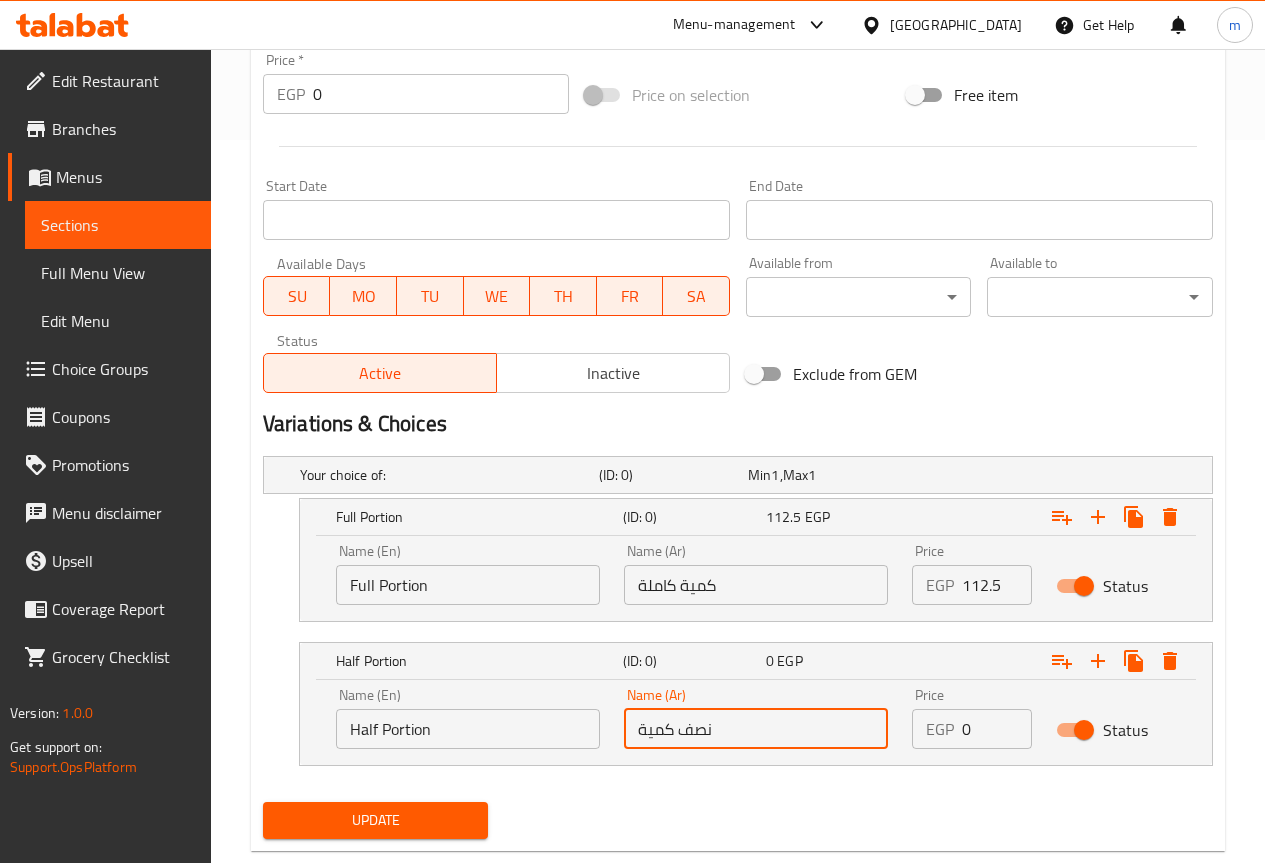 click on "0" at bounding box center (997, 729) 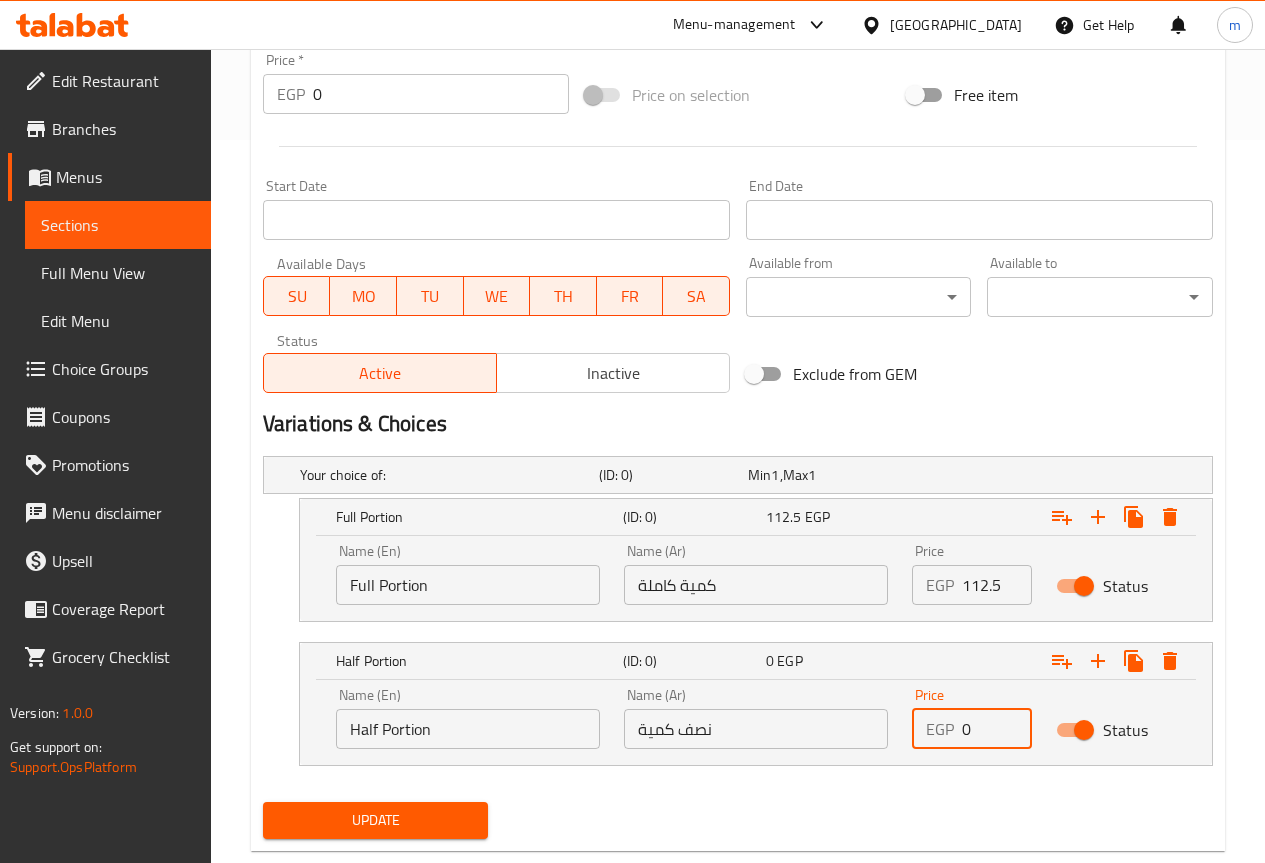 click on "0" at bounding box center (997, 729) 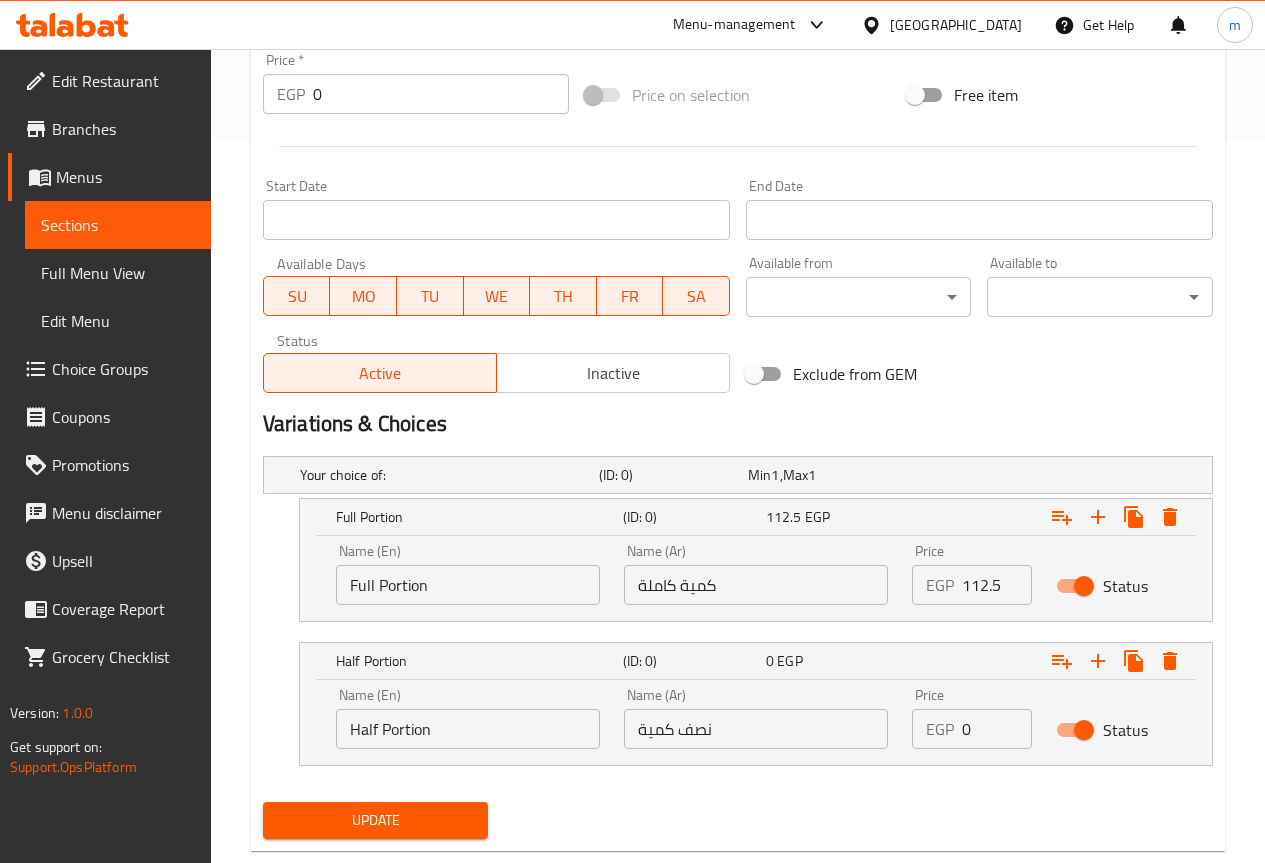 click on "EGP 0 Price" at bounding box center [972, 729] 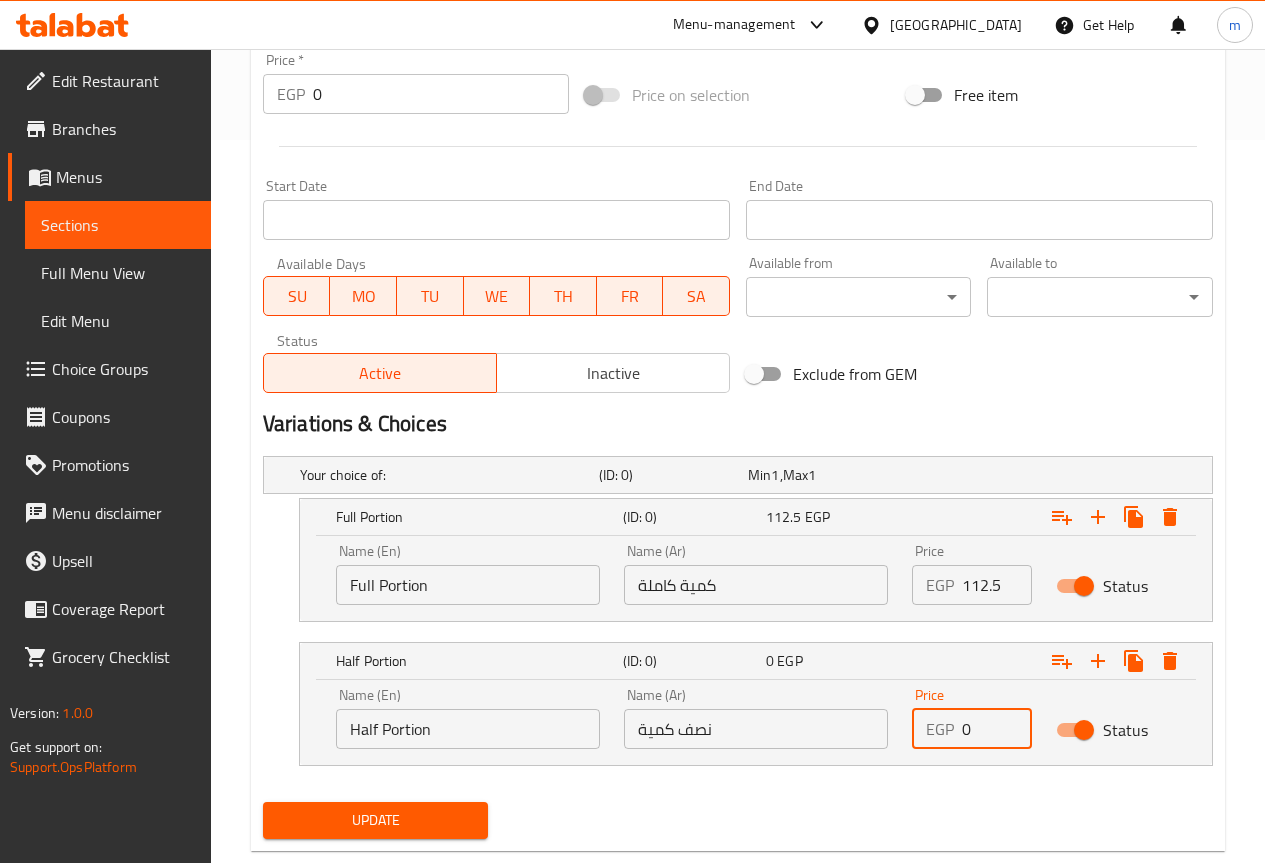 paste on "6" 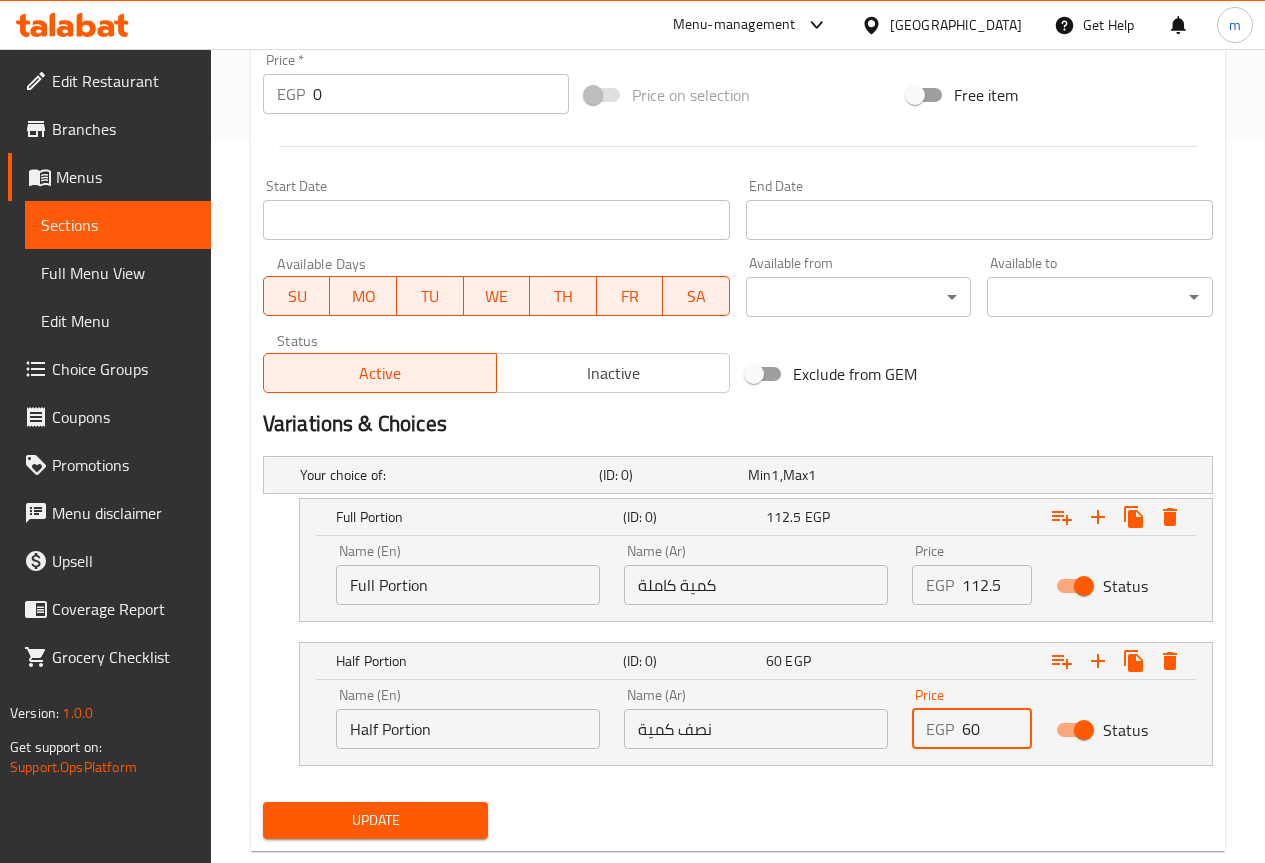 type on "60" 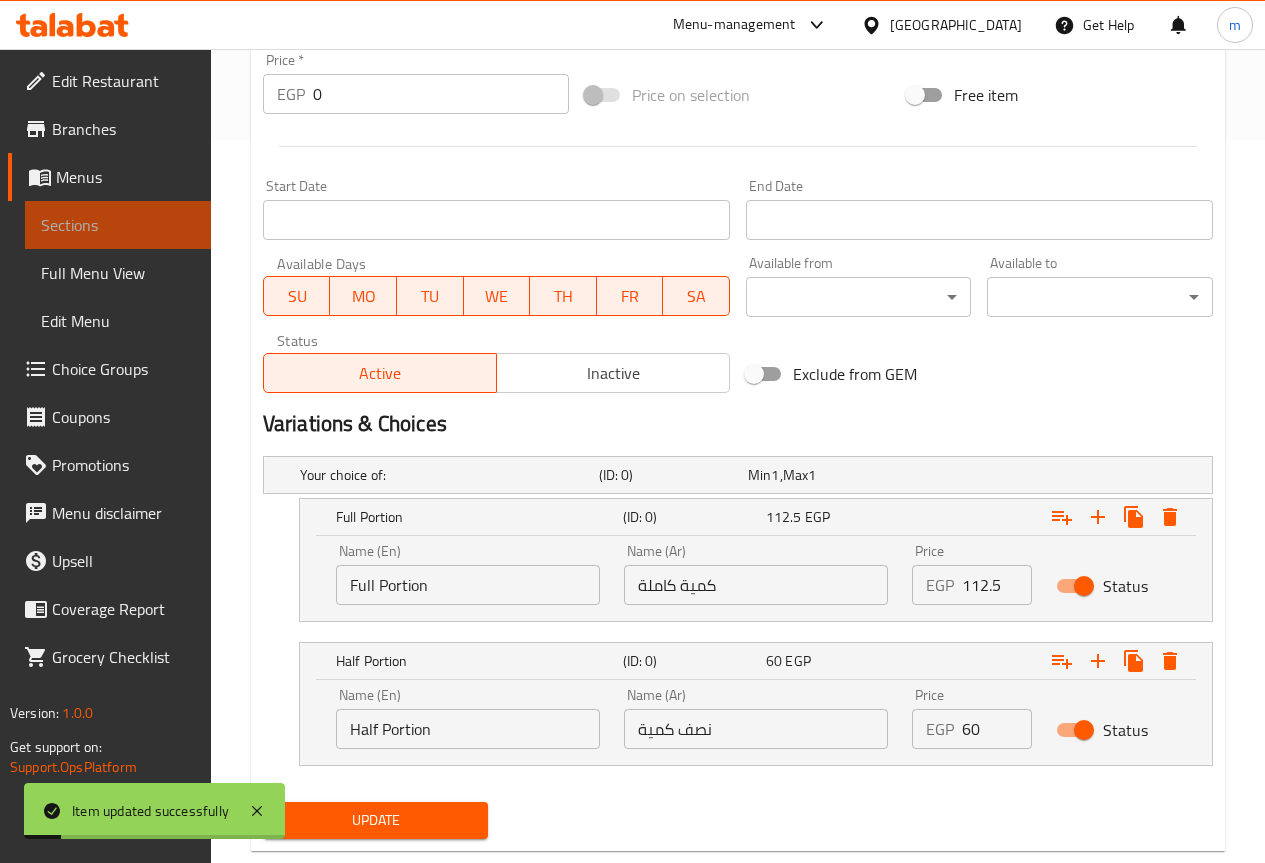 click on "Sections" at bounding box center [118, 225] 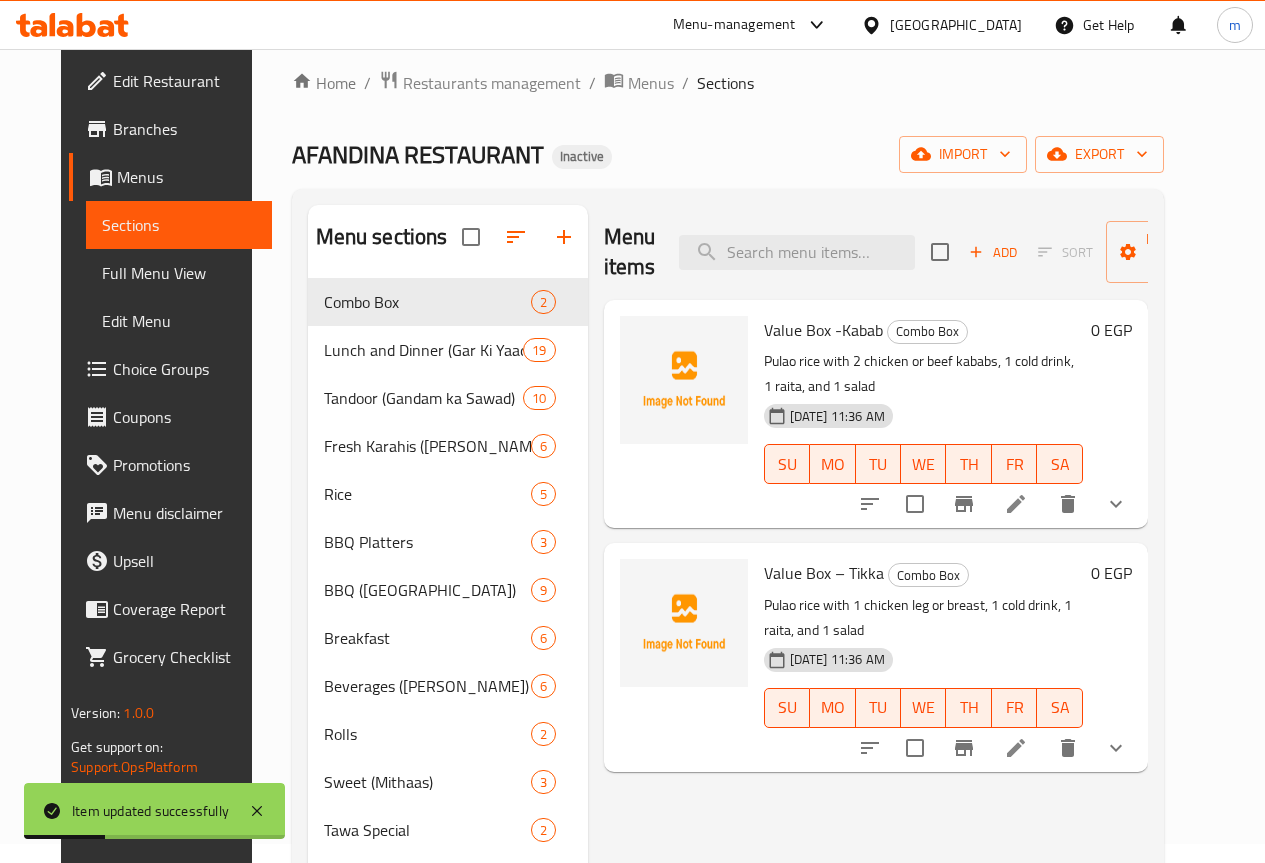 scroll, scrollTop: 0, scrollLeft: 0, axis: both 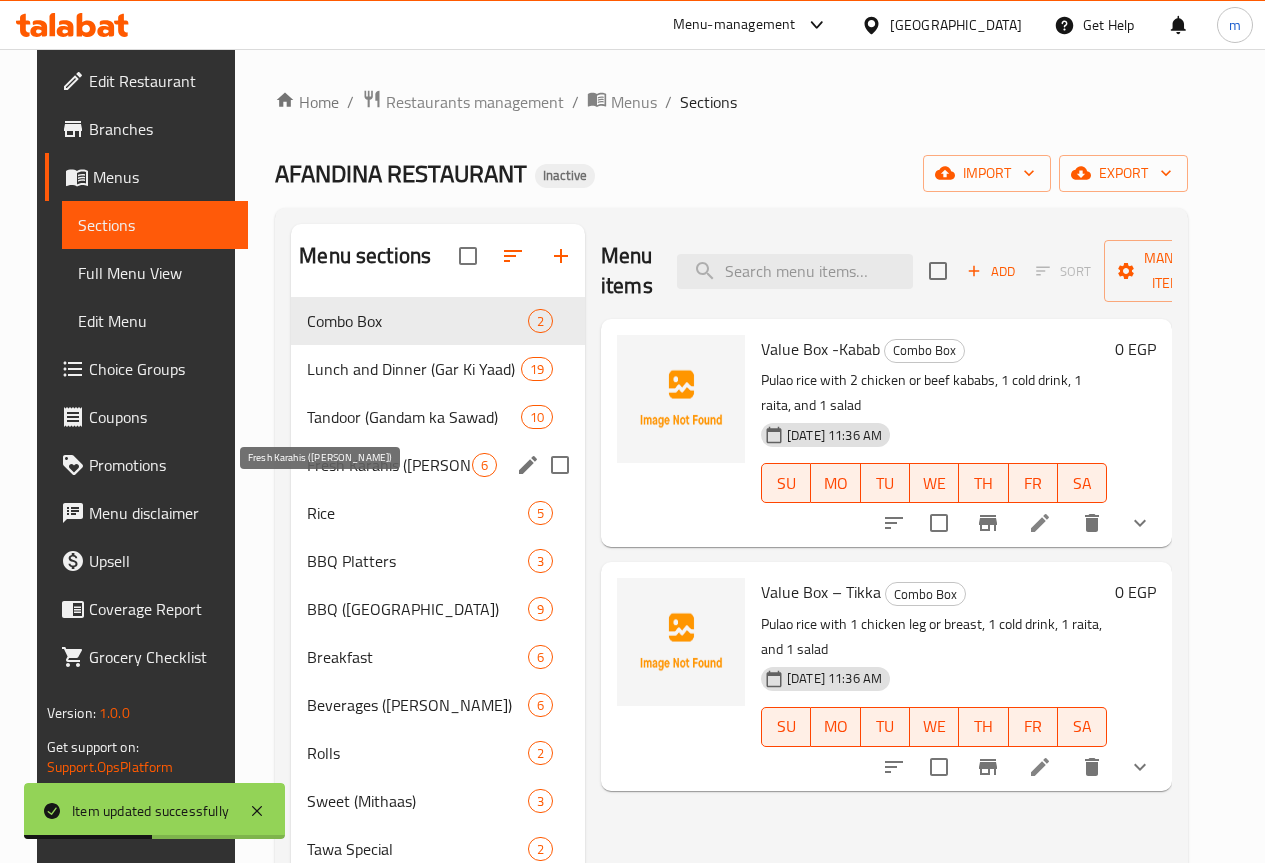 click on "Fresh Karahis (Qadeemi Lakshmi Chowk)" at bounding box center [389, 465] 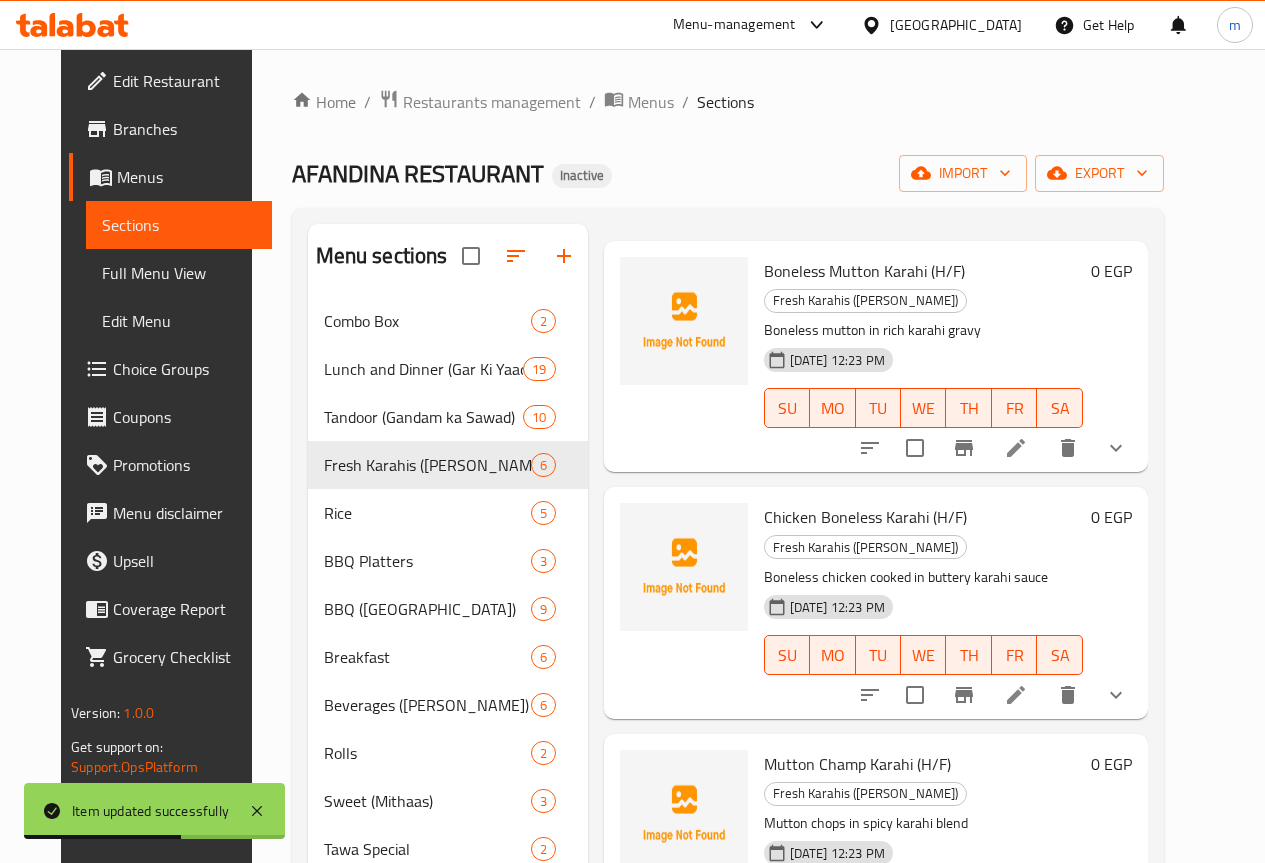 scroll, scrollTop: 200, scrollLeft: 0, axis: vertical 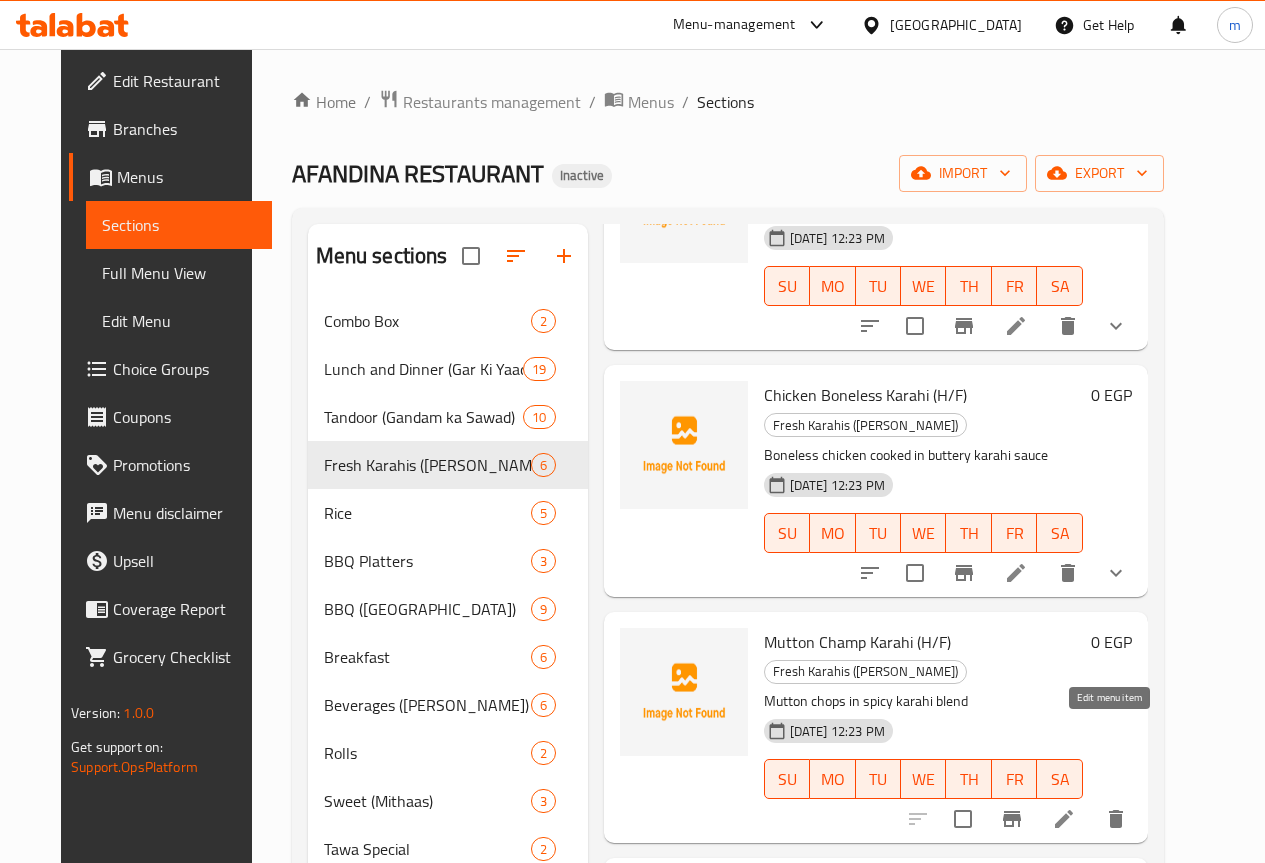 click 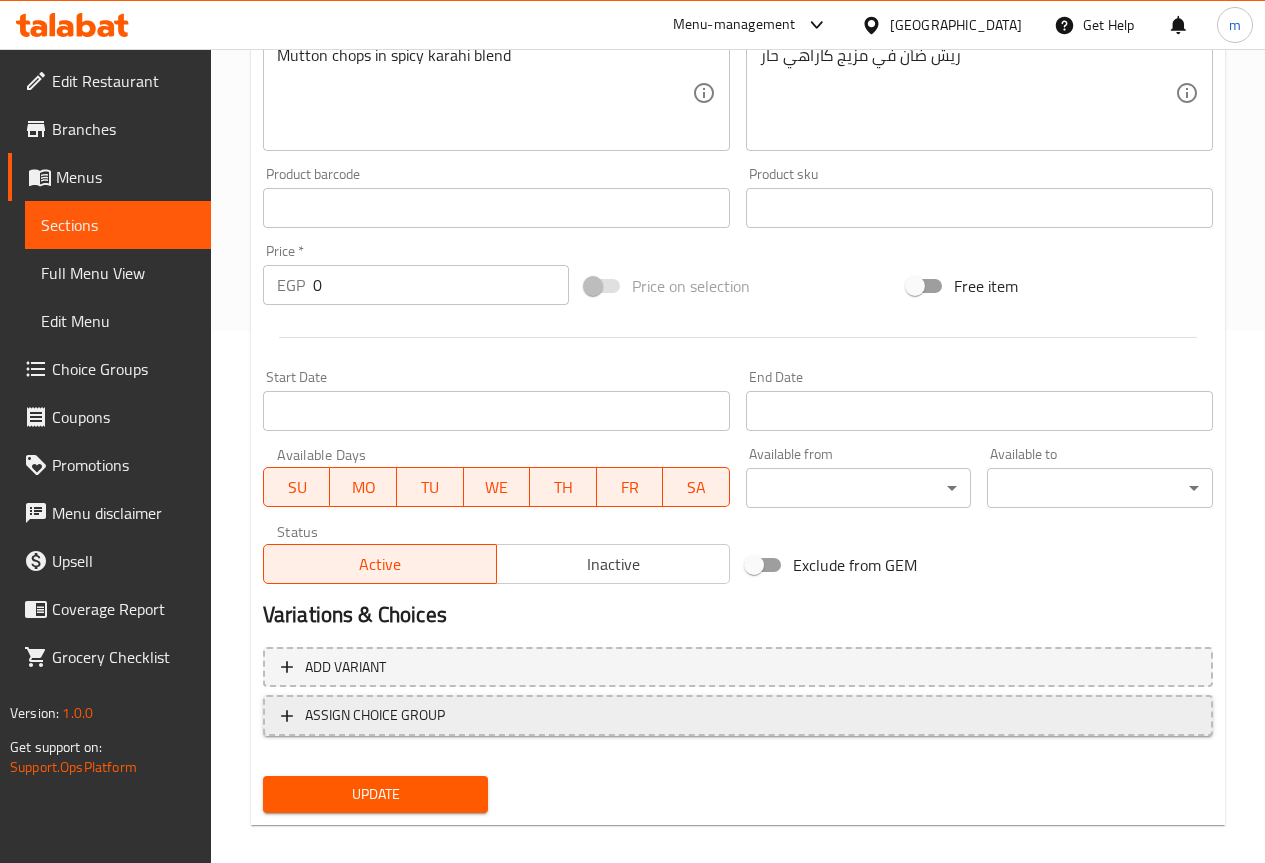 scroll, scrollTop: 550, scrollLeft: 0, axis: vertical 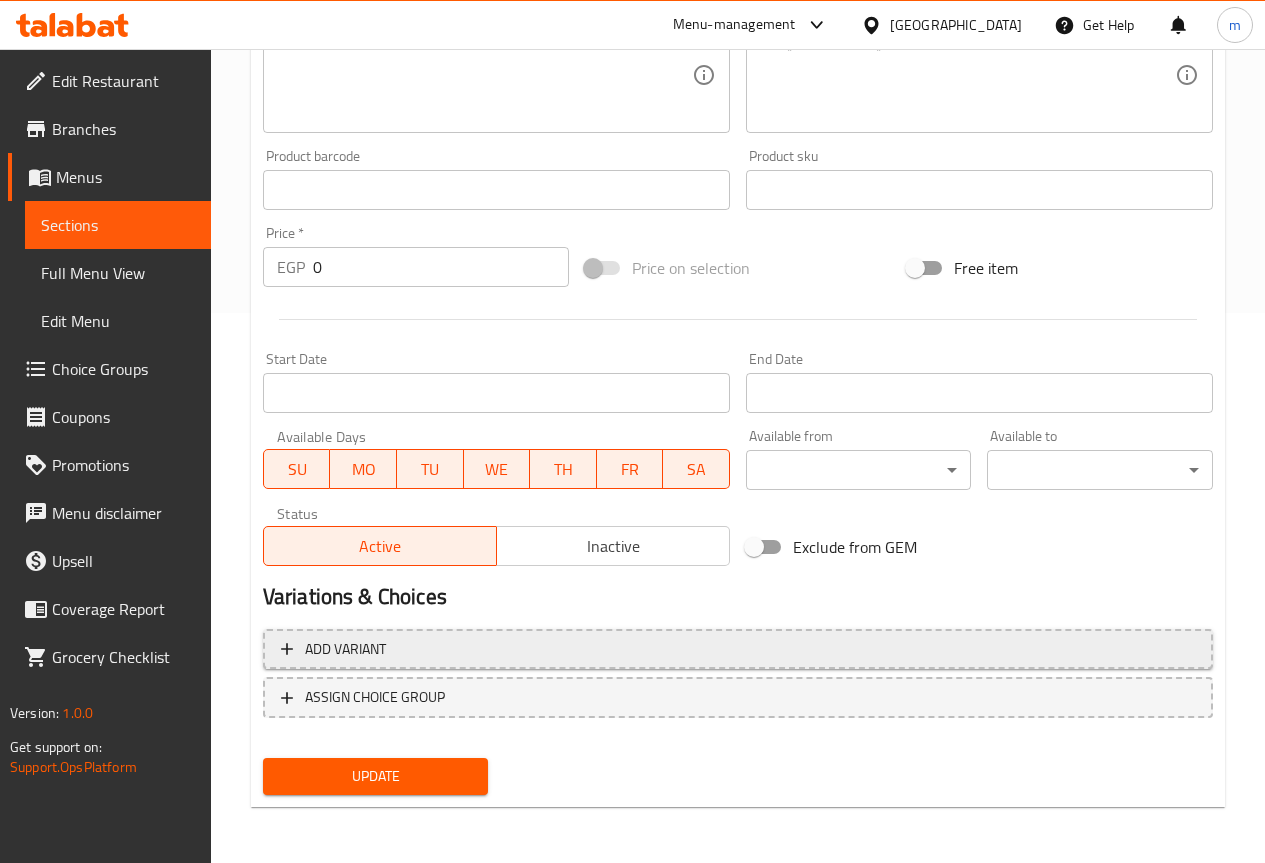 click on "Add variant" at bounding box center (738, 649) 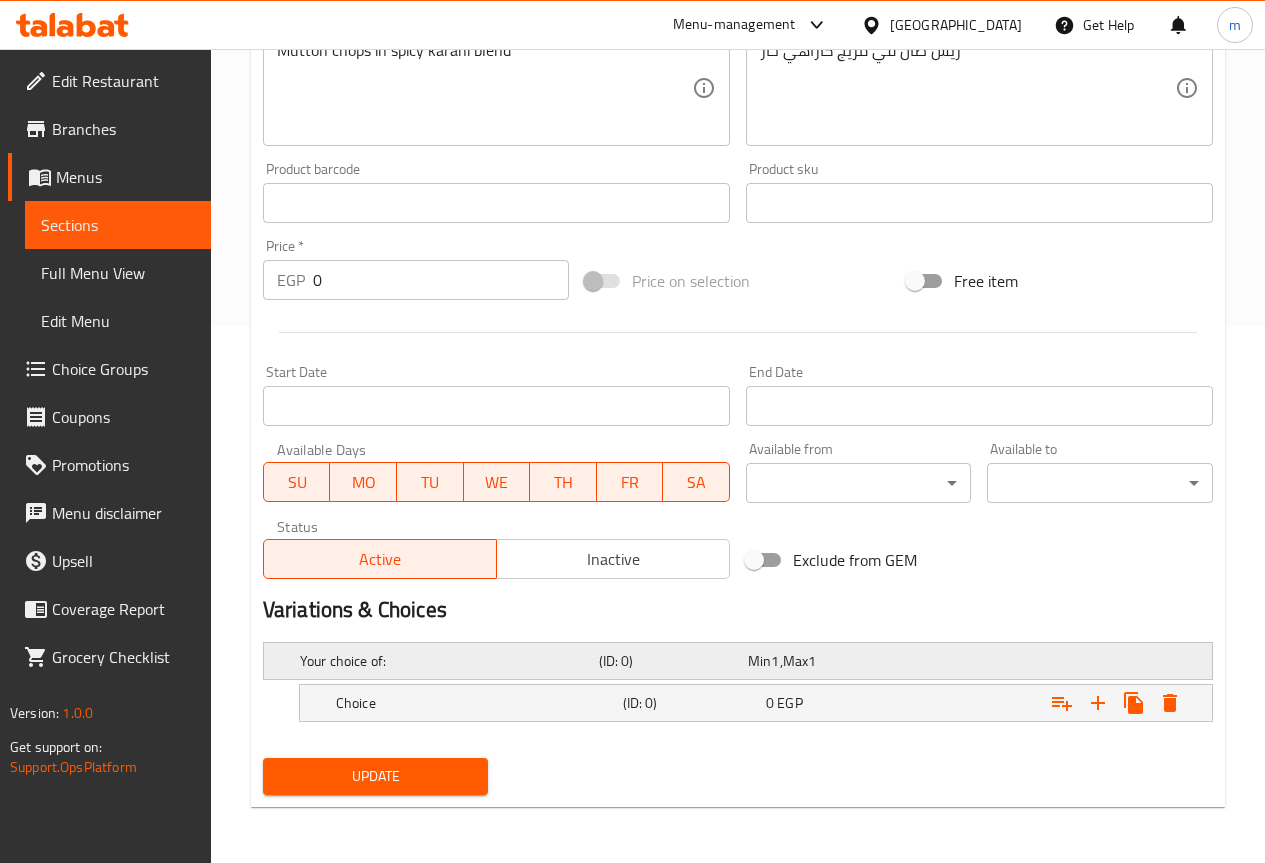 scroll, scrollTop: 537, scrollLeft: 0, axis: vertical 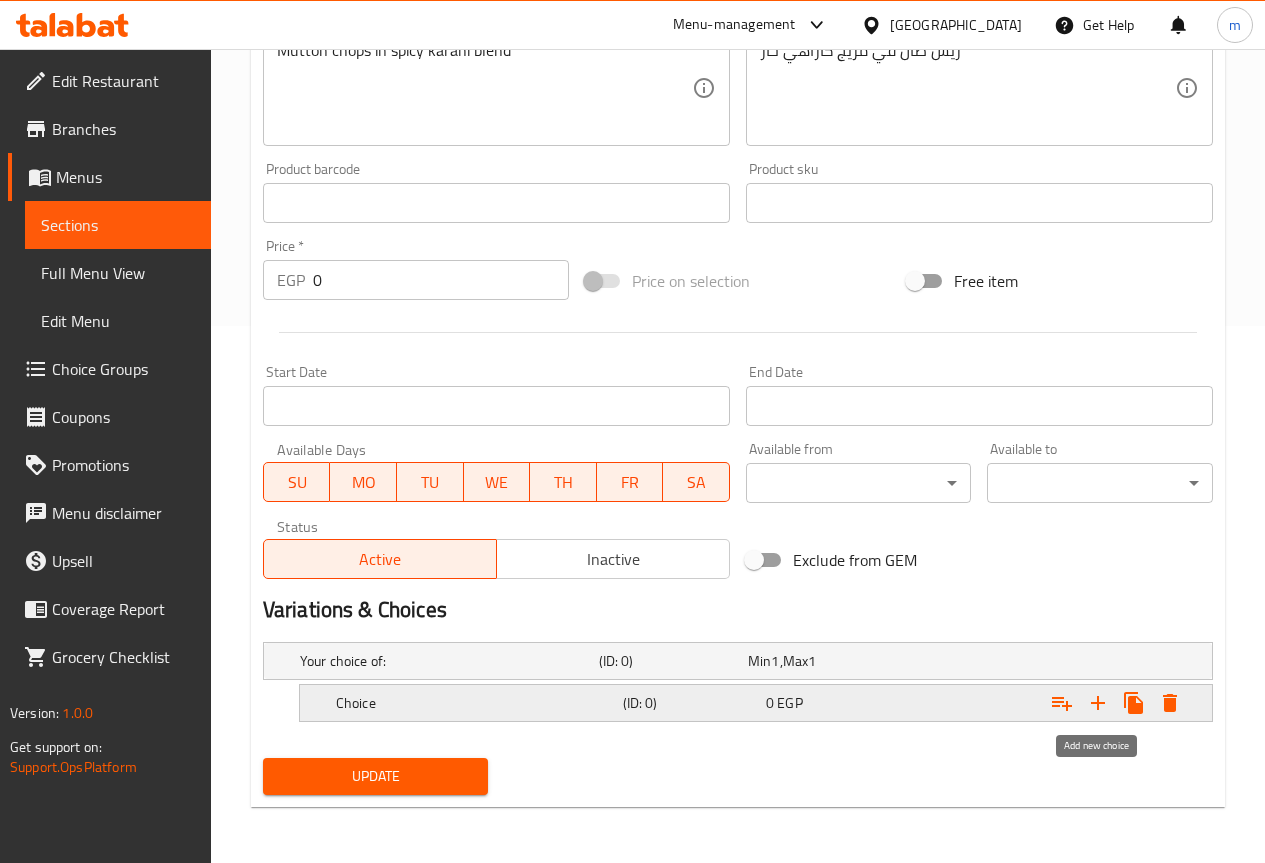 click 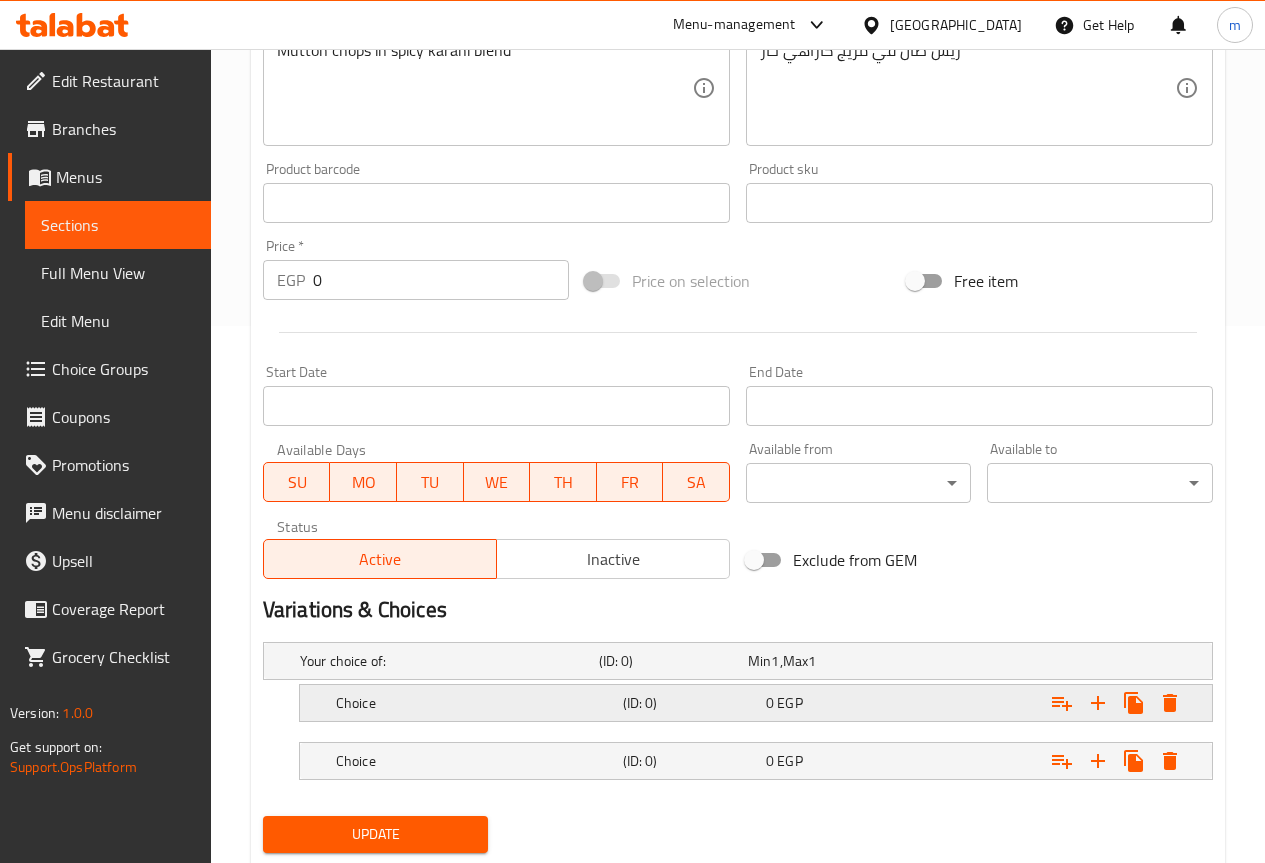 click on "Choice (ID: 0) 0   EGP" at bounding box center (744, 661) 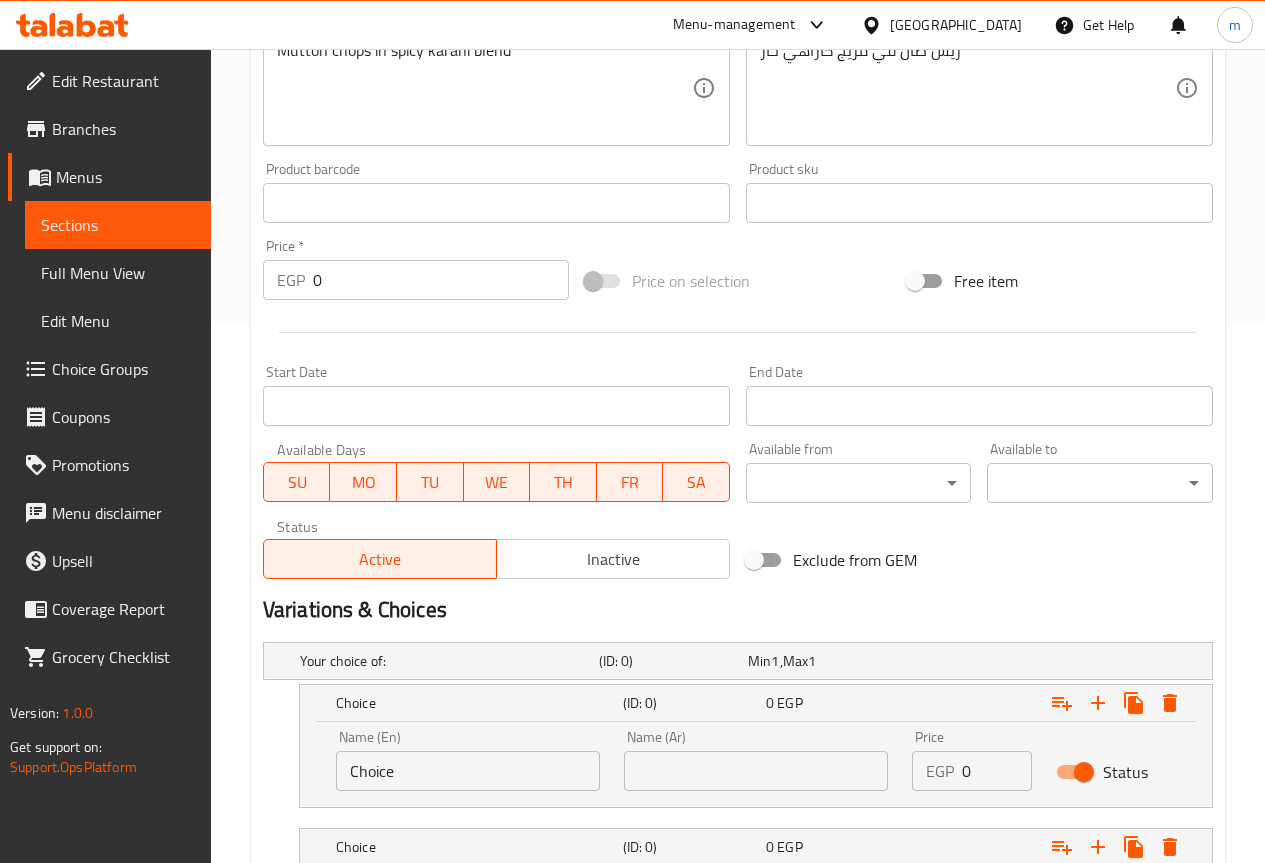 click on "Choice" at bounding box center [468, 771] 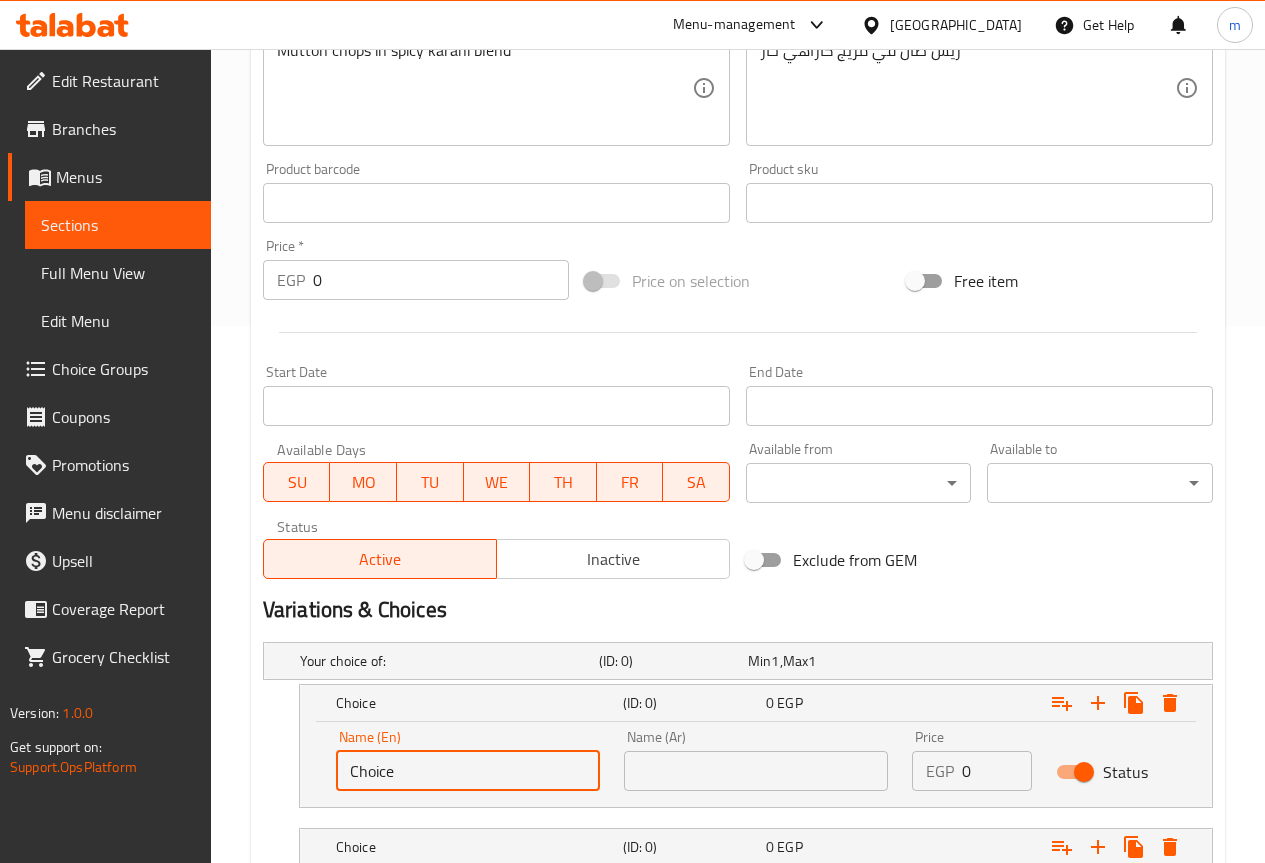 click on "Choice" at bounding box center [468, 771] 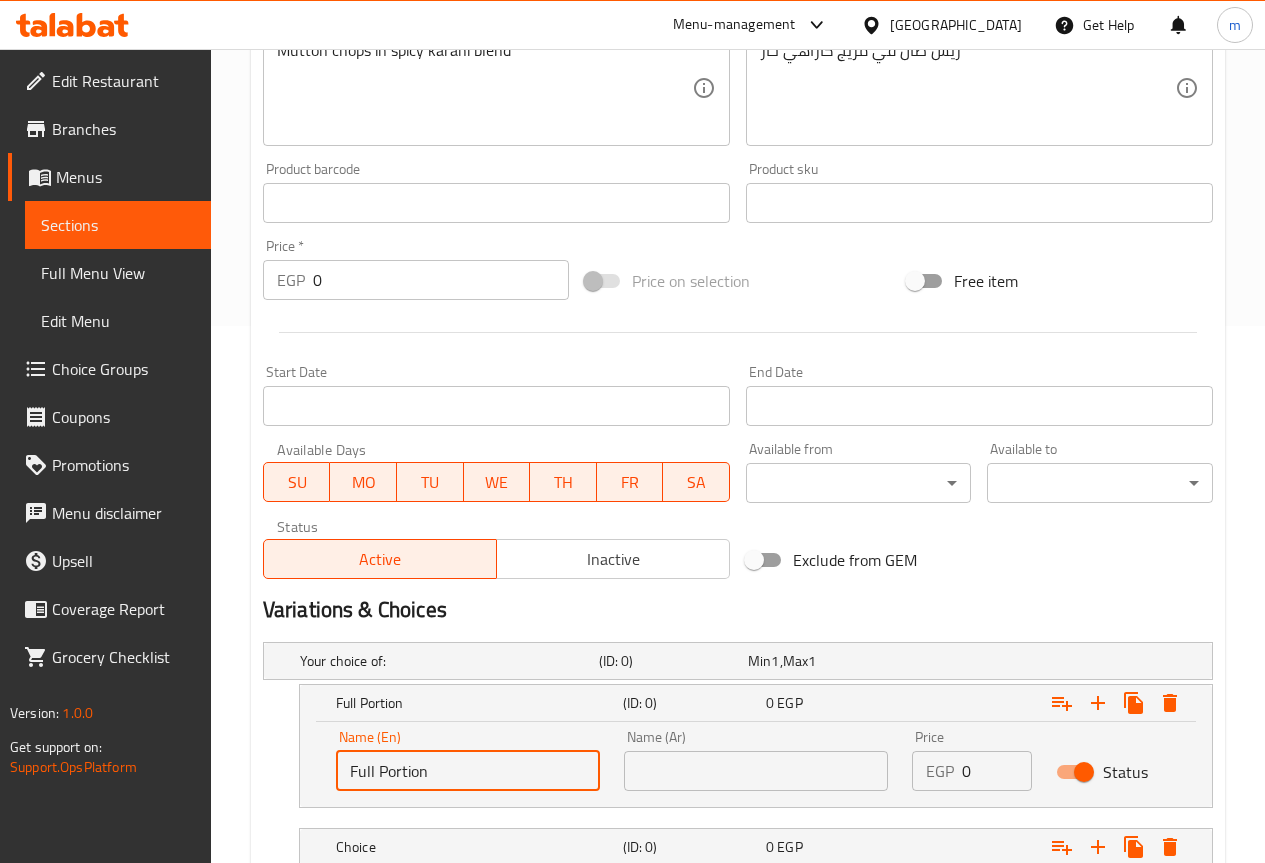 type on "Full Portion" 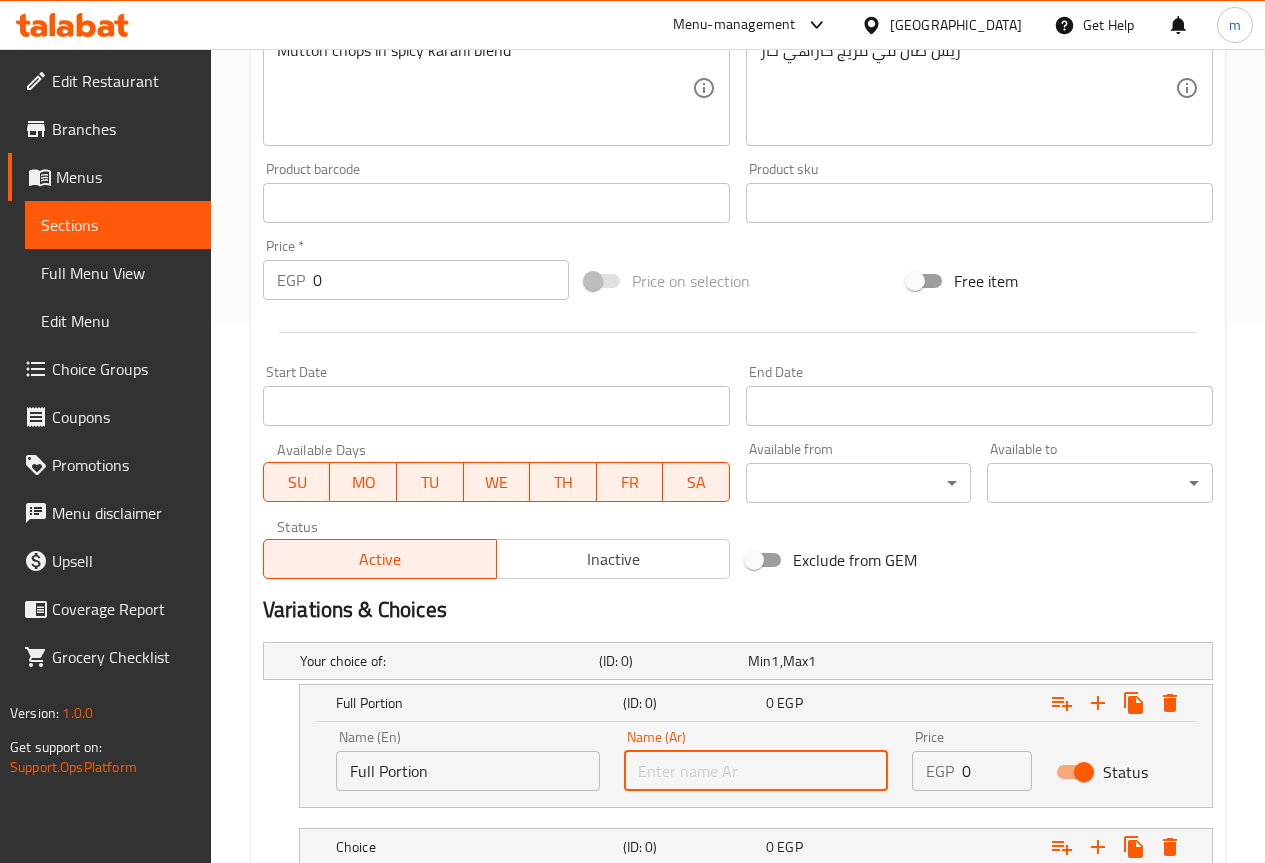 type on "كمية كاملة" 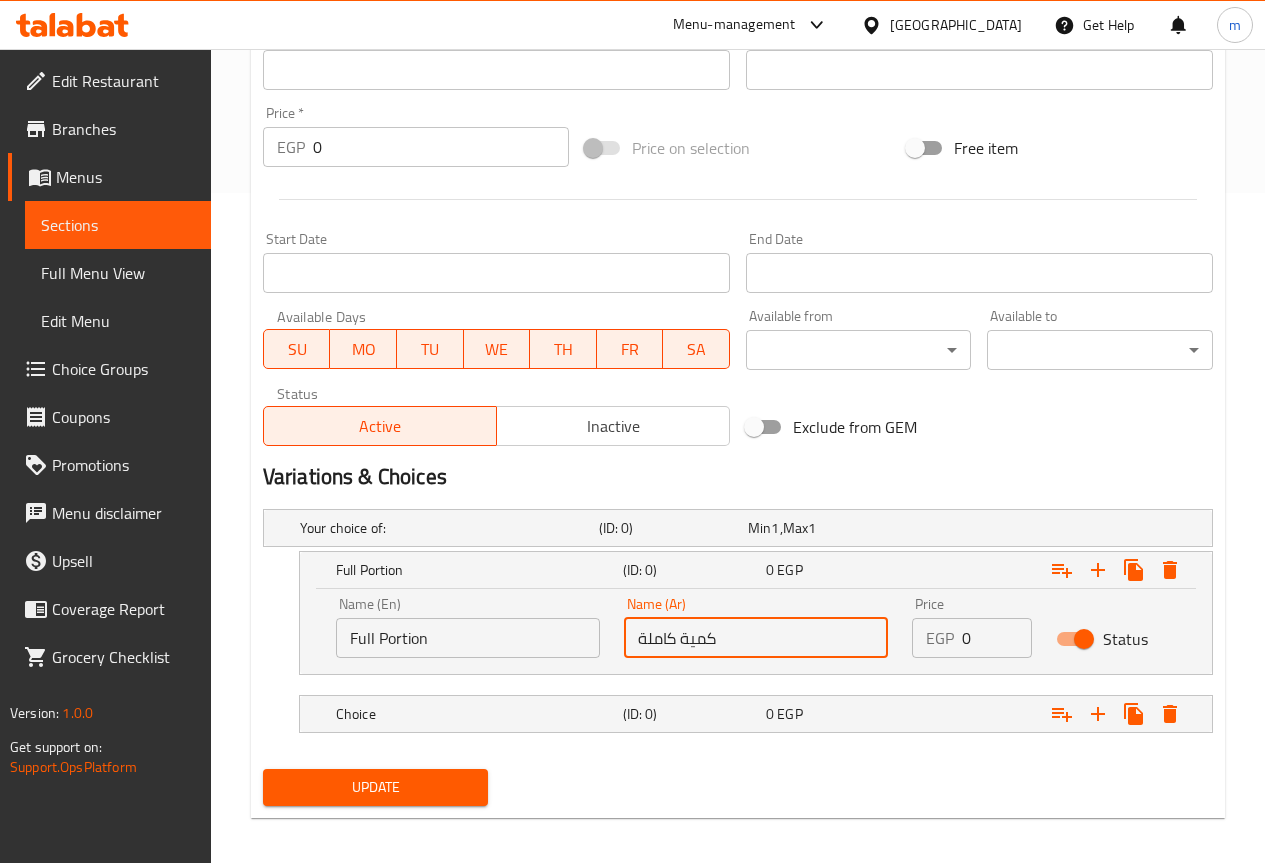 scroll, scrollTop: 681, scrollLeft: 0, axis: vertical 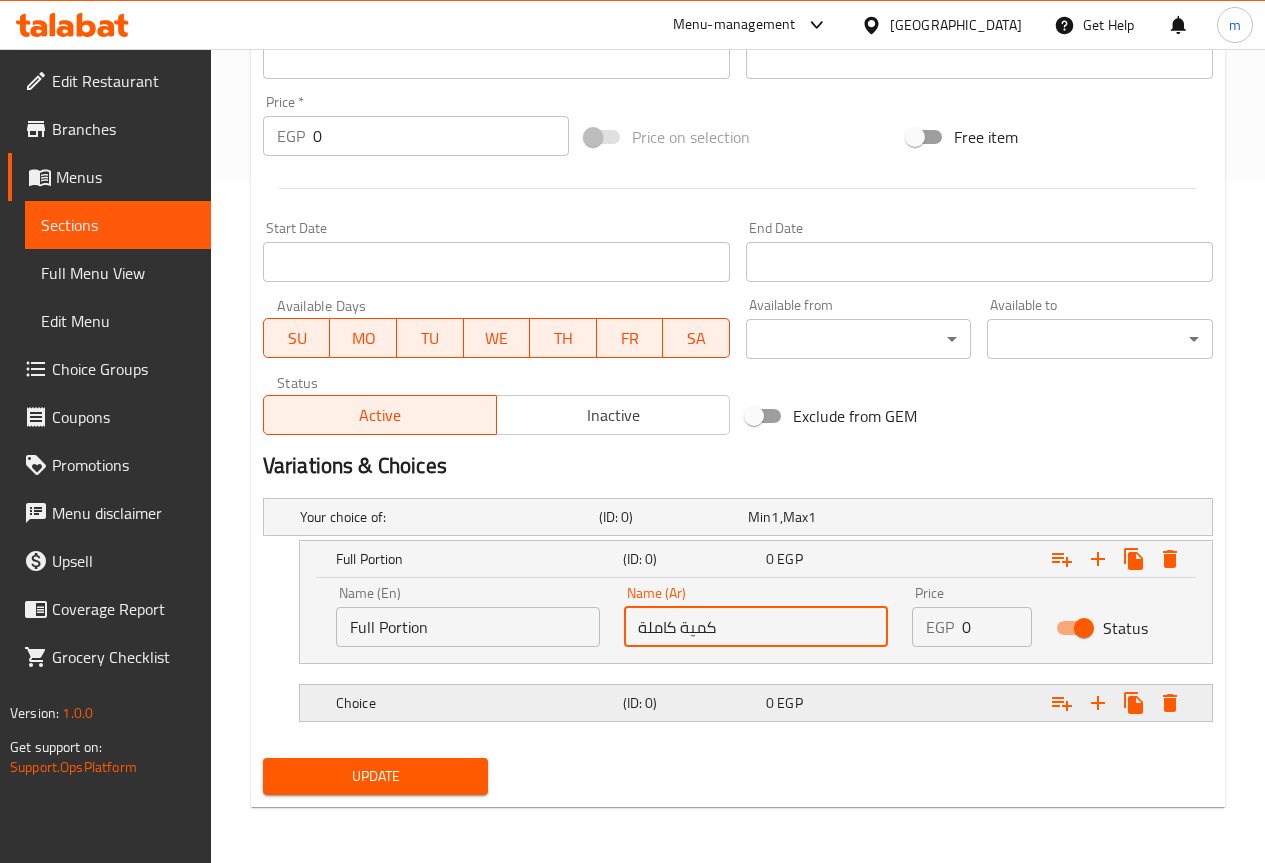 click on "Choice" at bounding box center (445, 517) 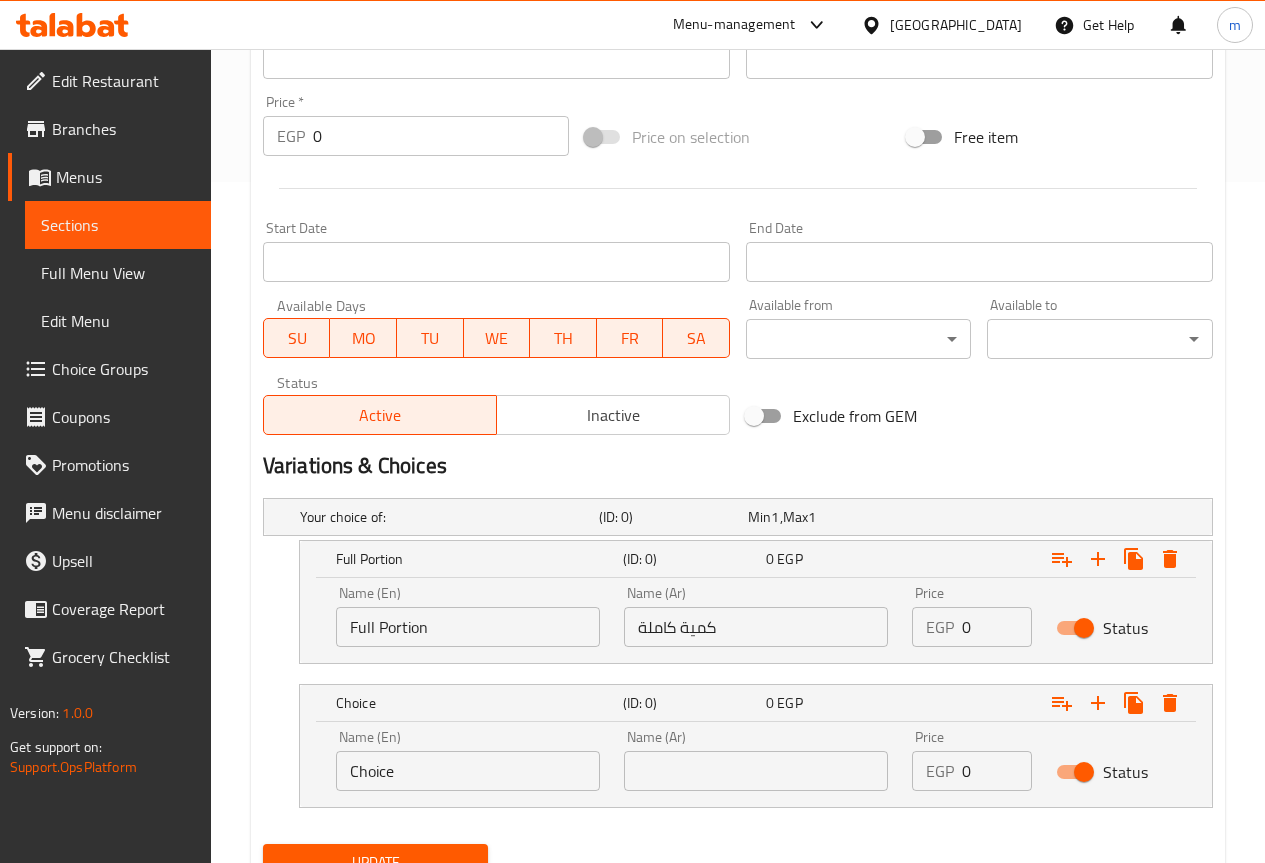 click on "Choice" at bounding box center (468, 771) 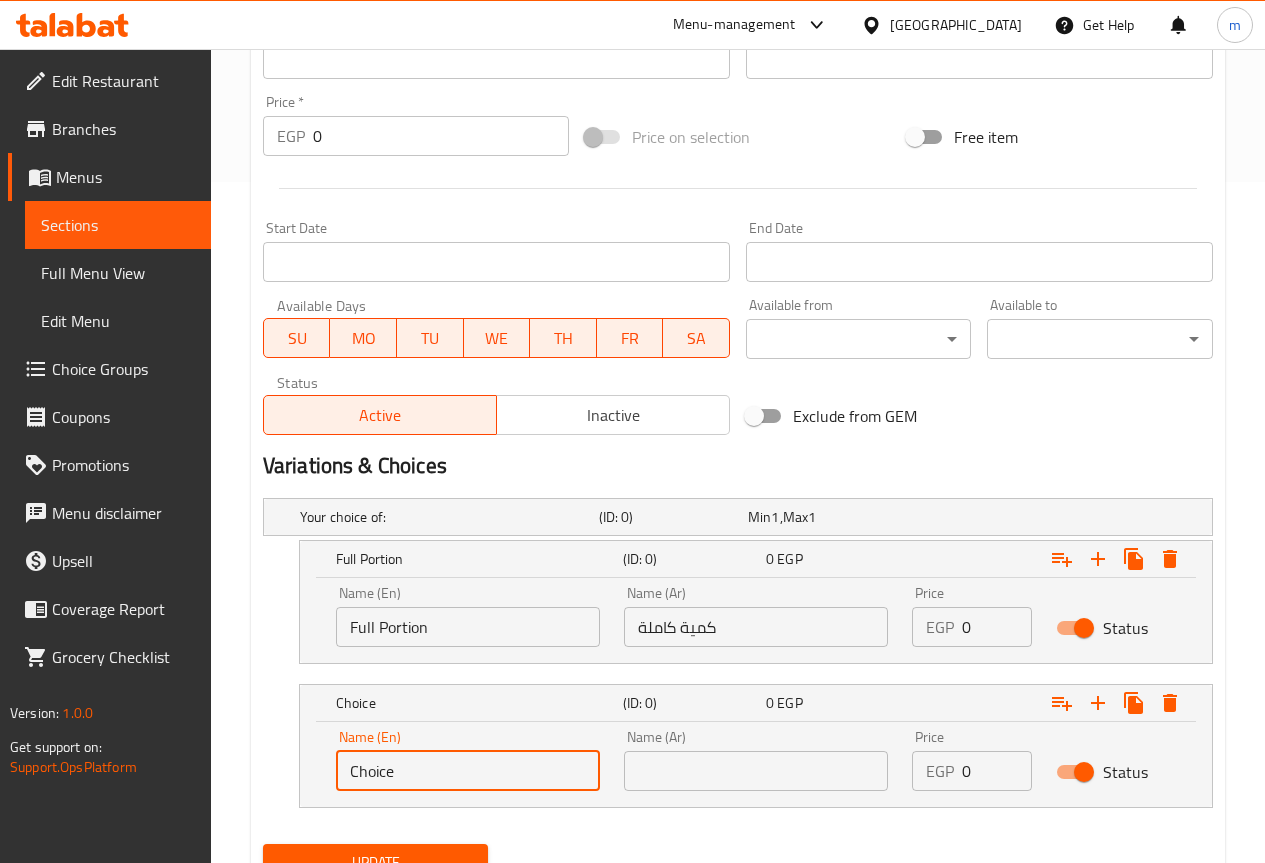 click on "Choice" at bounding box center (468, 771) 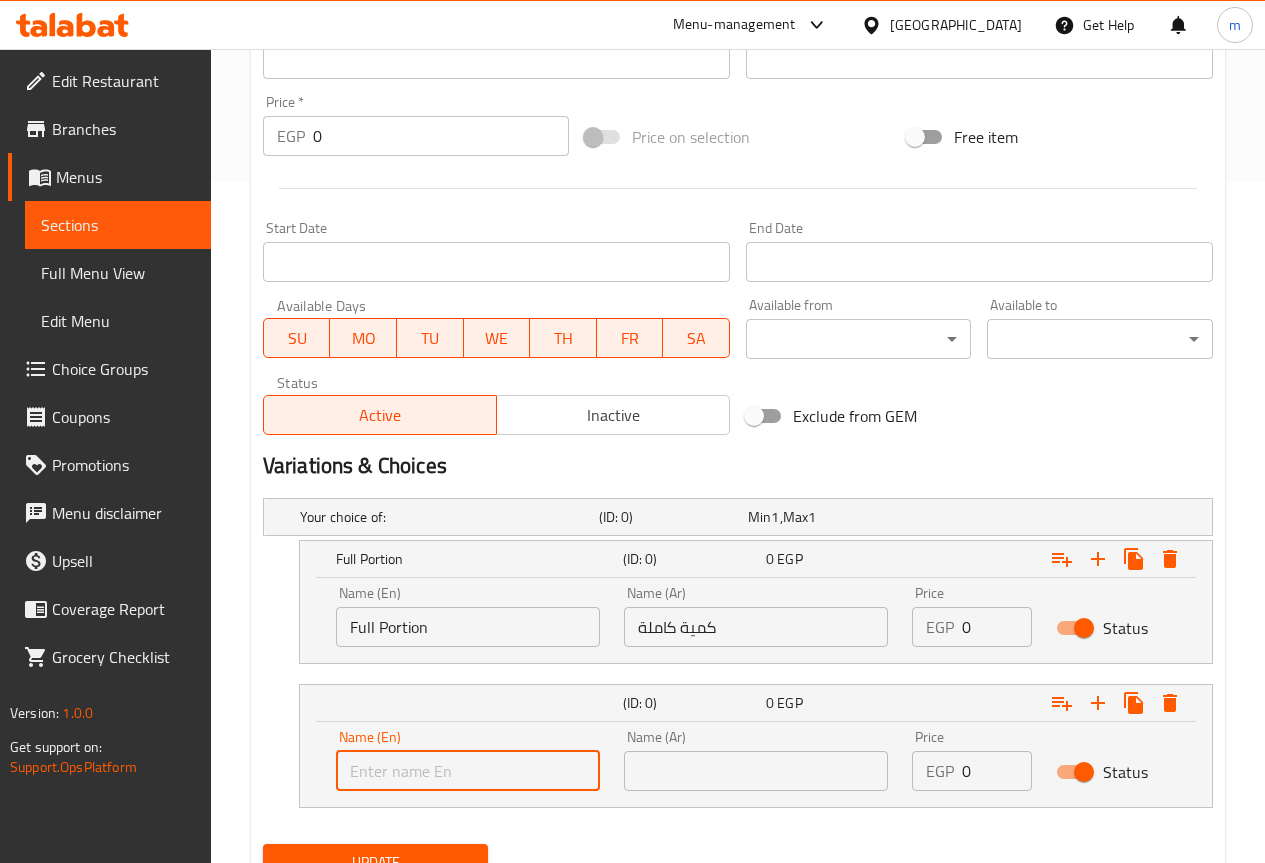 click at bounding box center (468, 771) 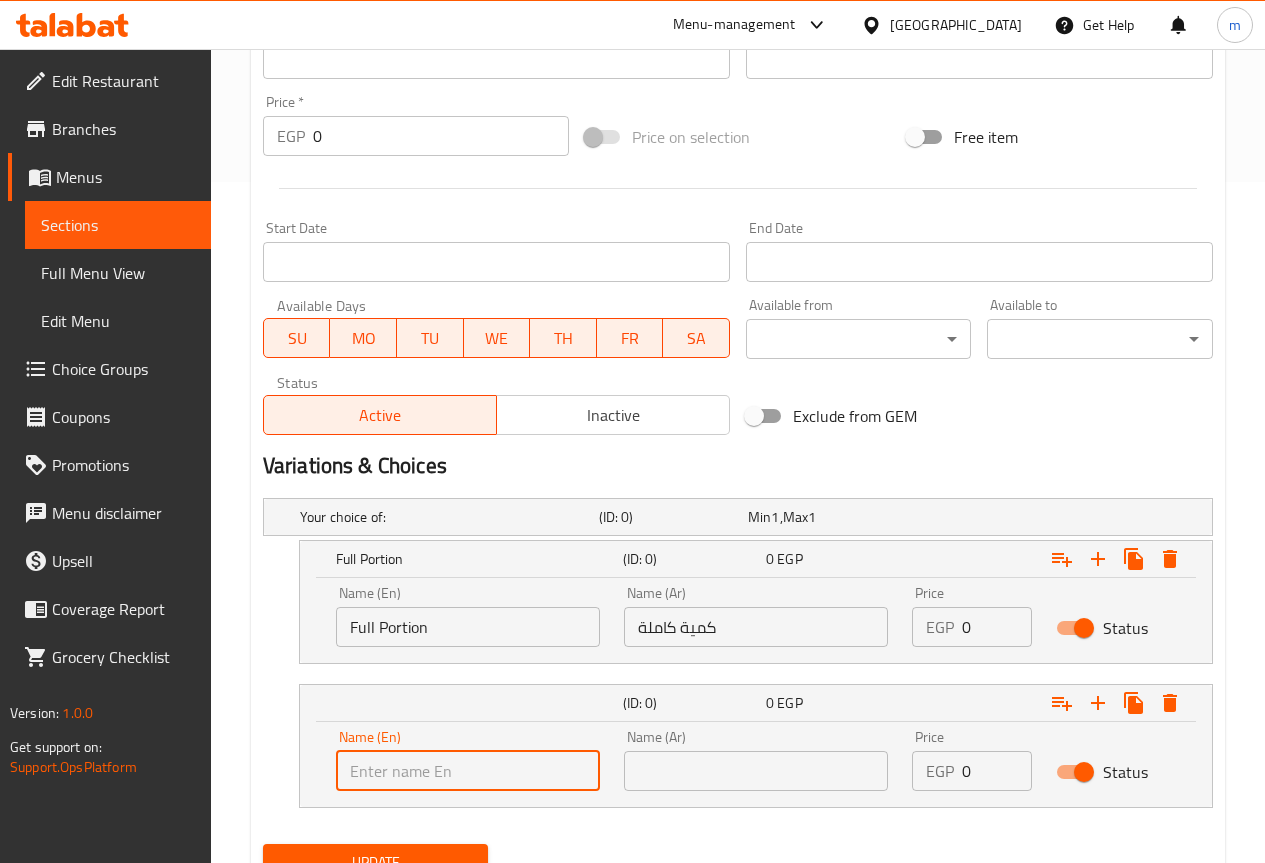 type on "Half Portion" 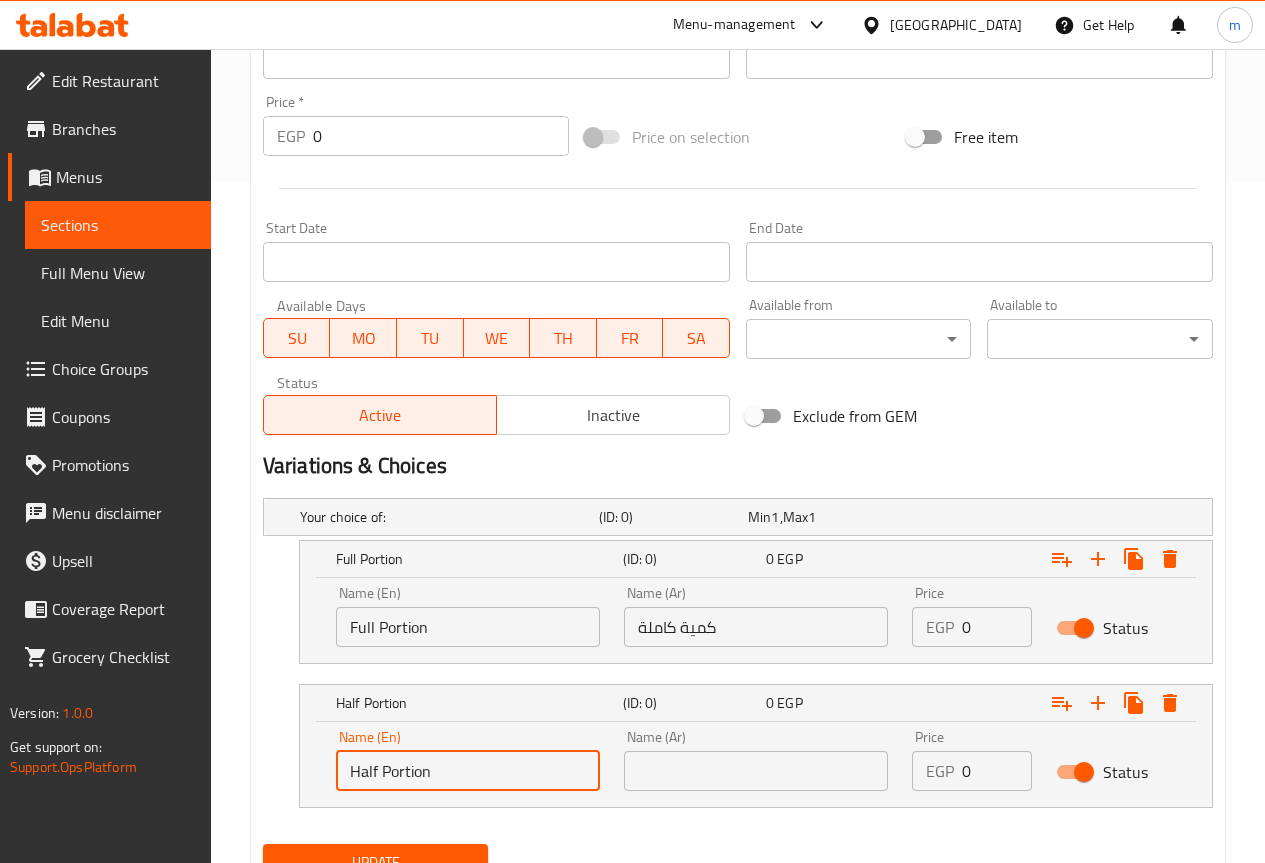 click at bounding box center (756, 771) 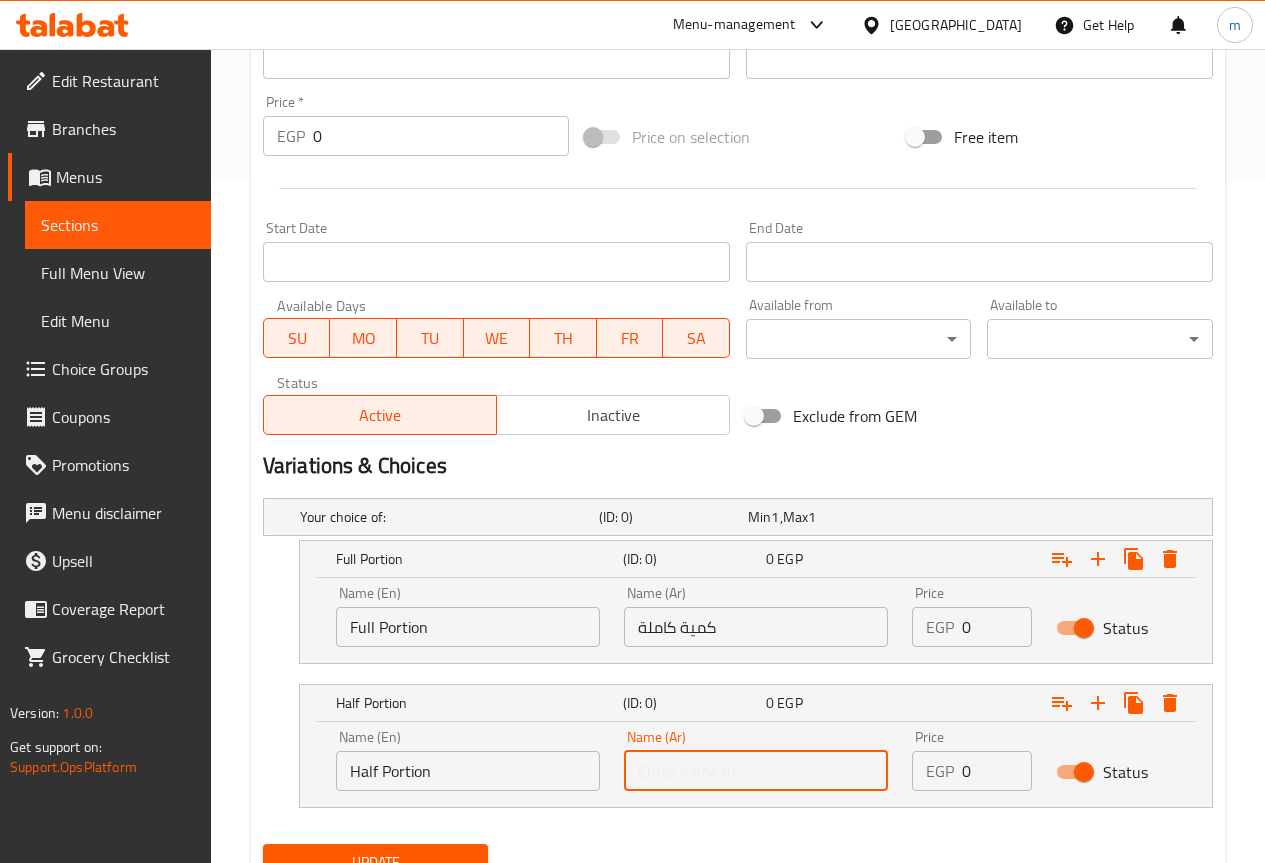 type on "نصف كمية" 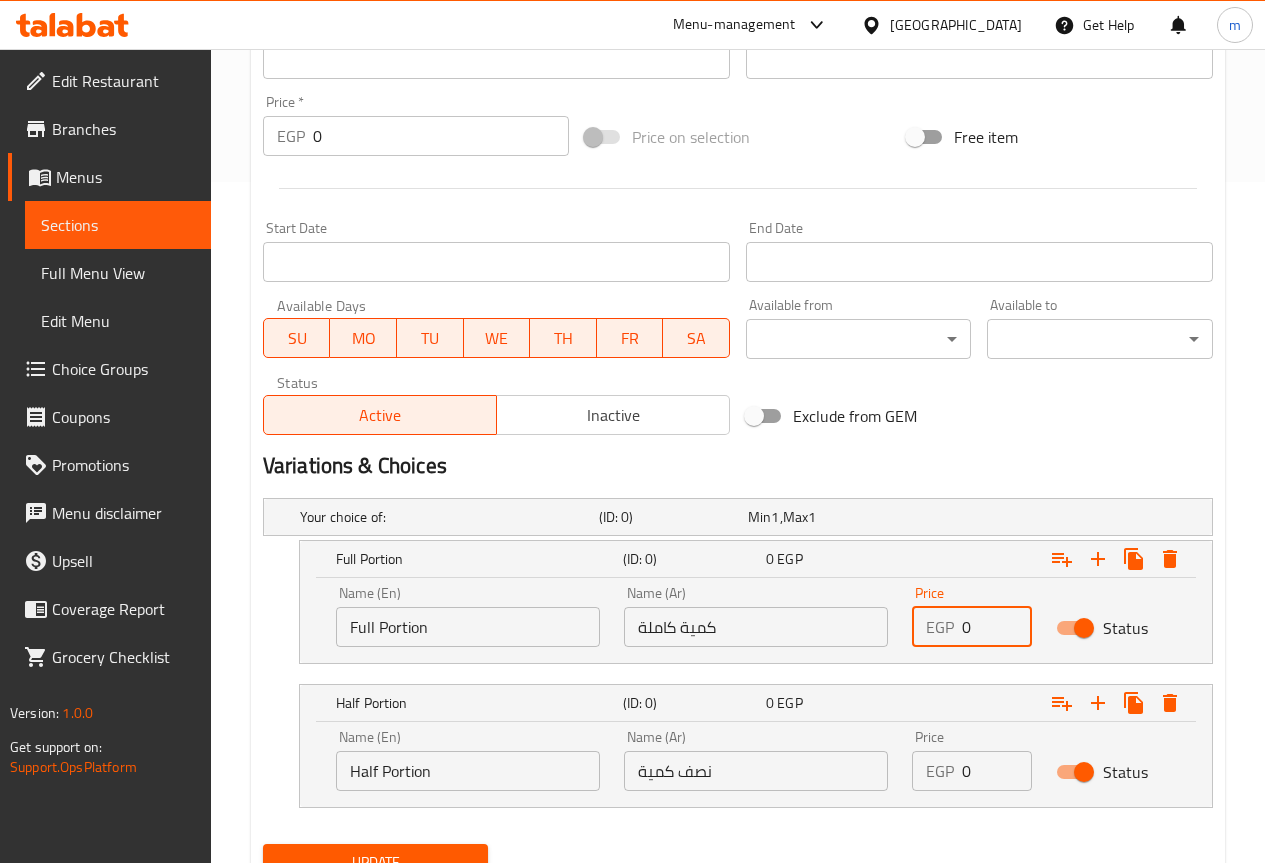 click on "0" at bounding box center [997, 627] 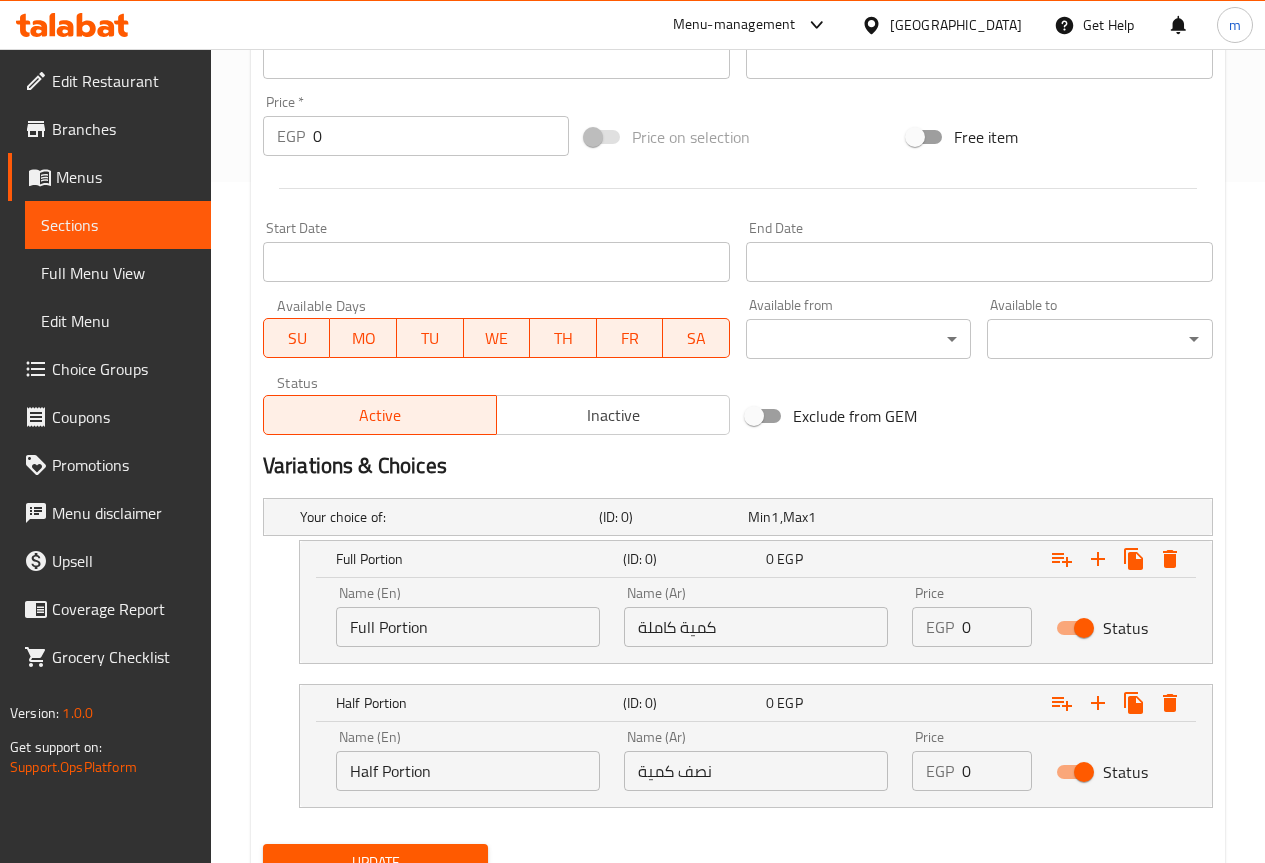 click on "0" at bounding box center (997, 627) 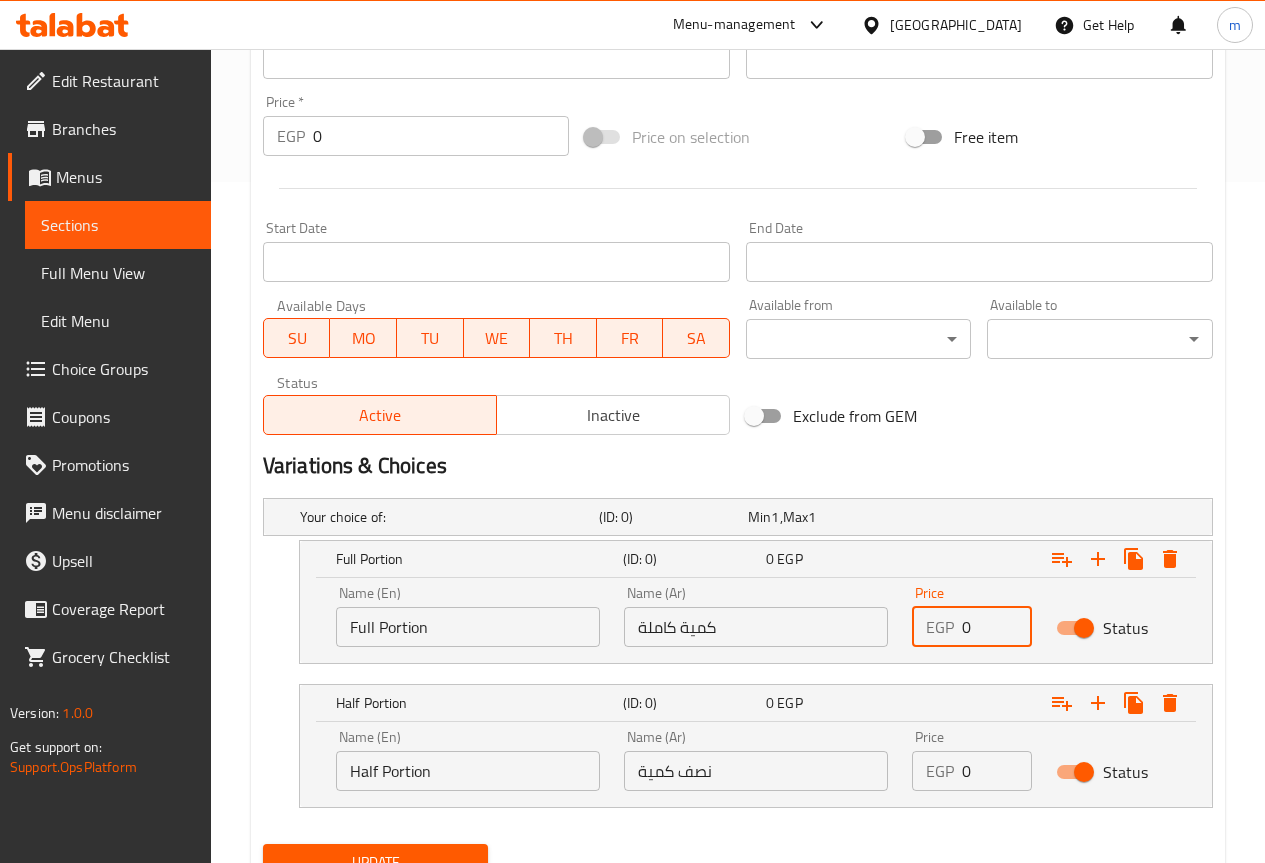 paste on "195" 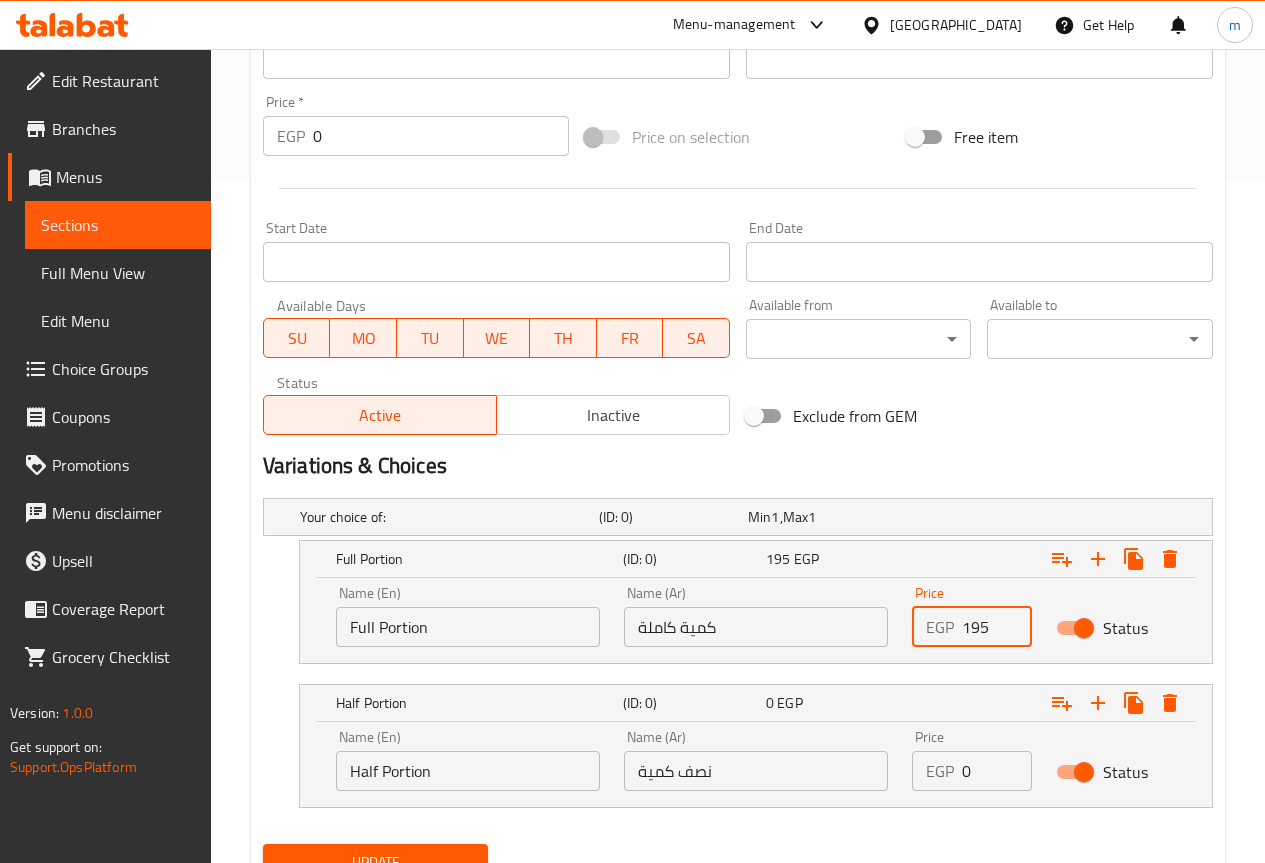 type on "195" 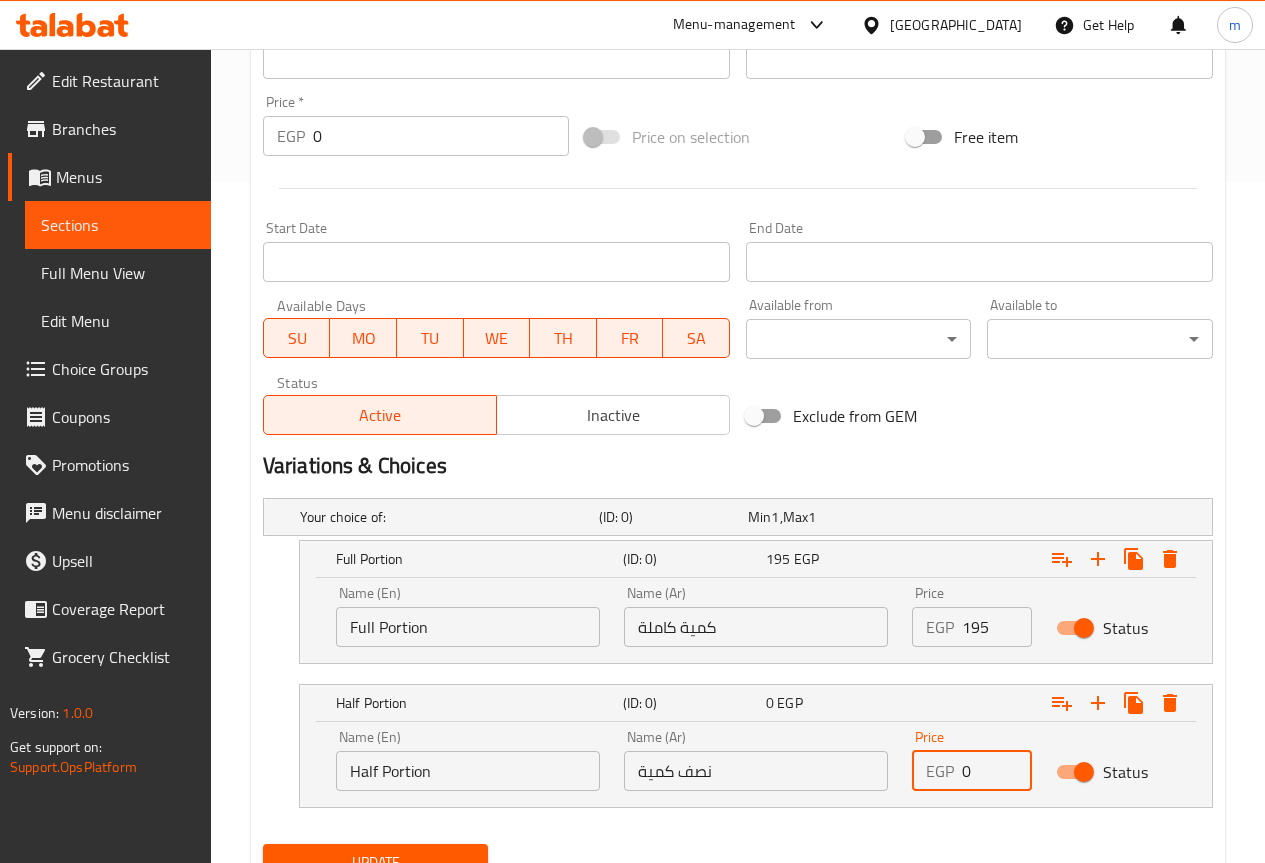 click on "0" at bounding box center [997, 771] 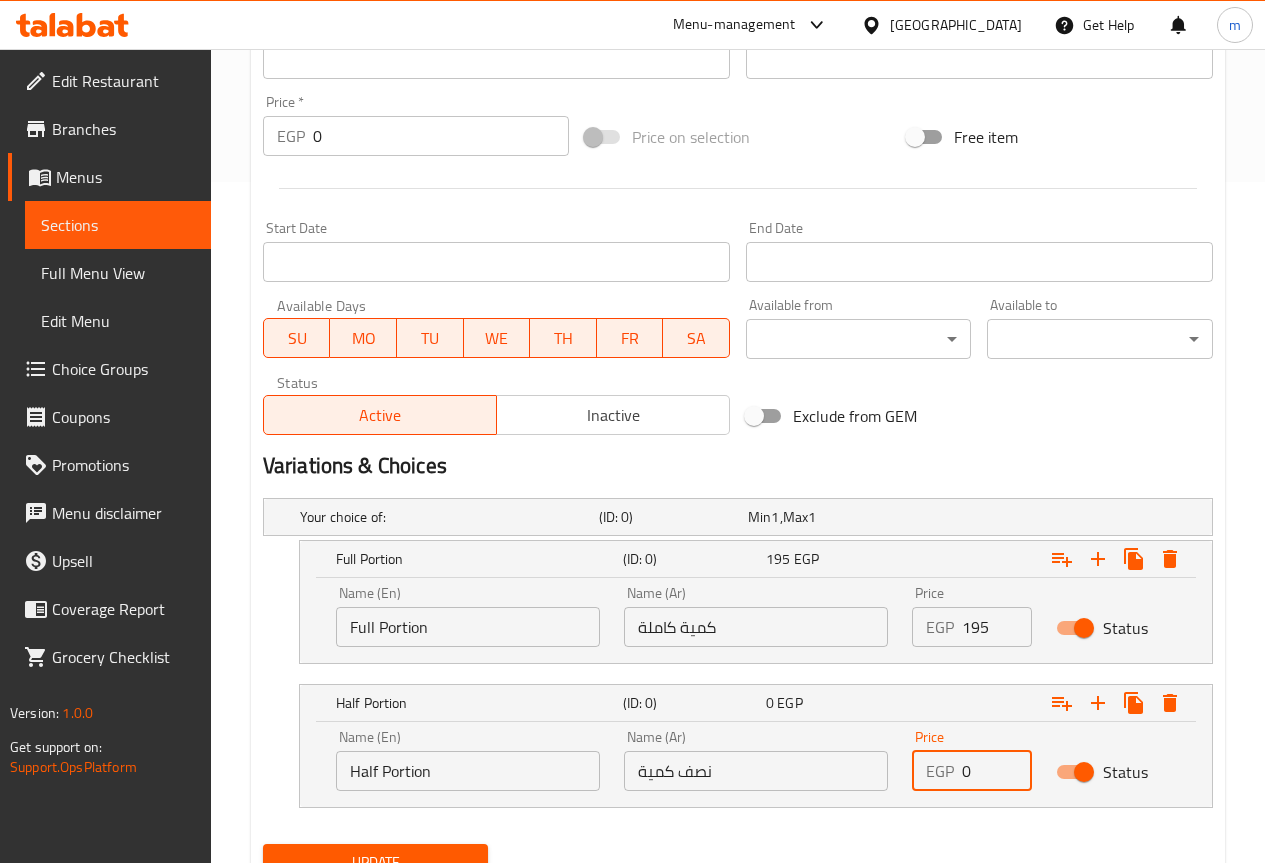 click on "0" at bounding box center (997, 771) 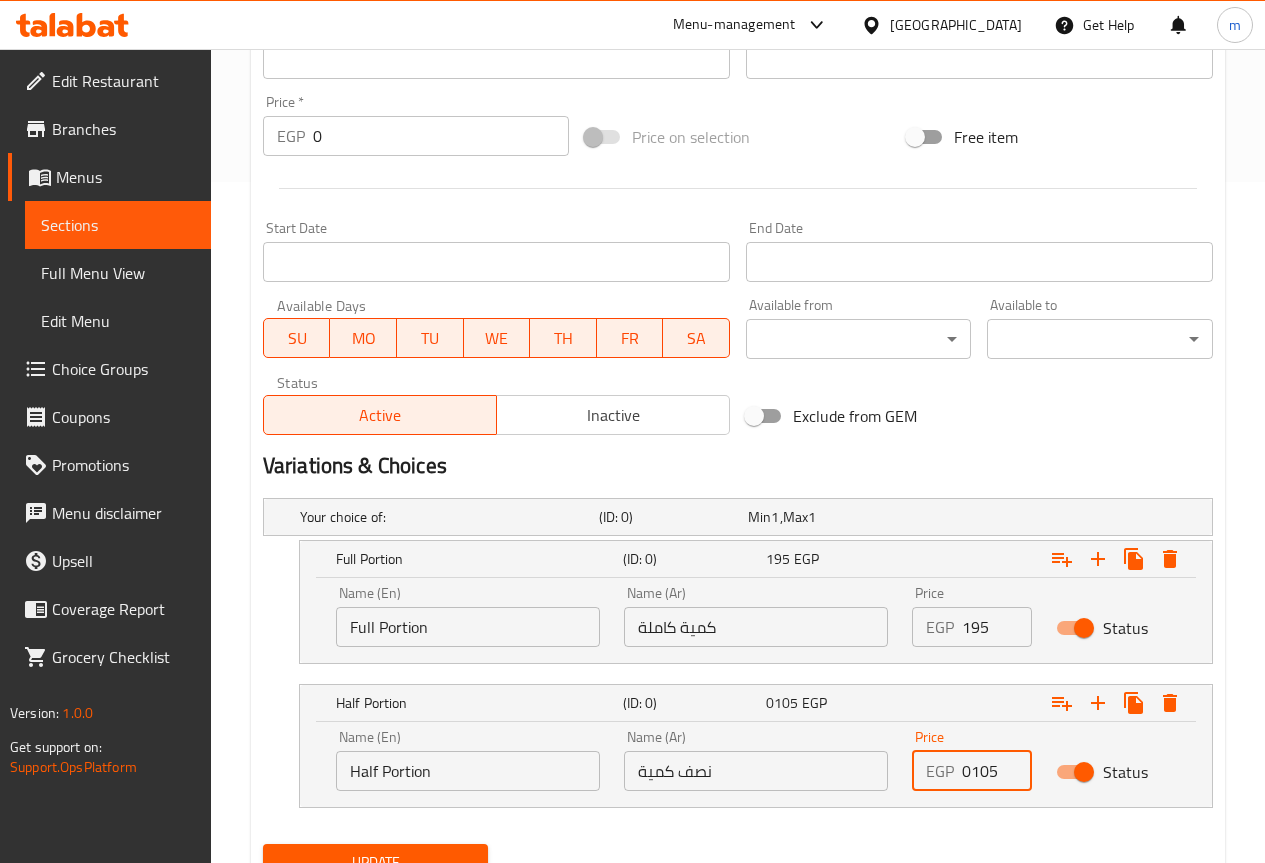 click on "0105" at bounding box center (997, 771) 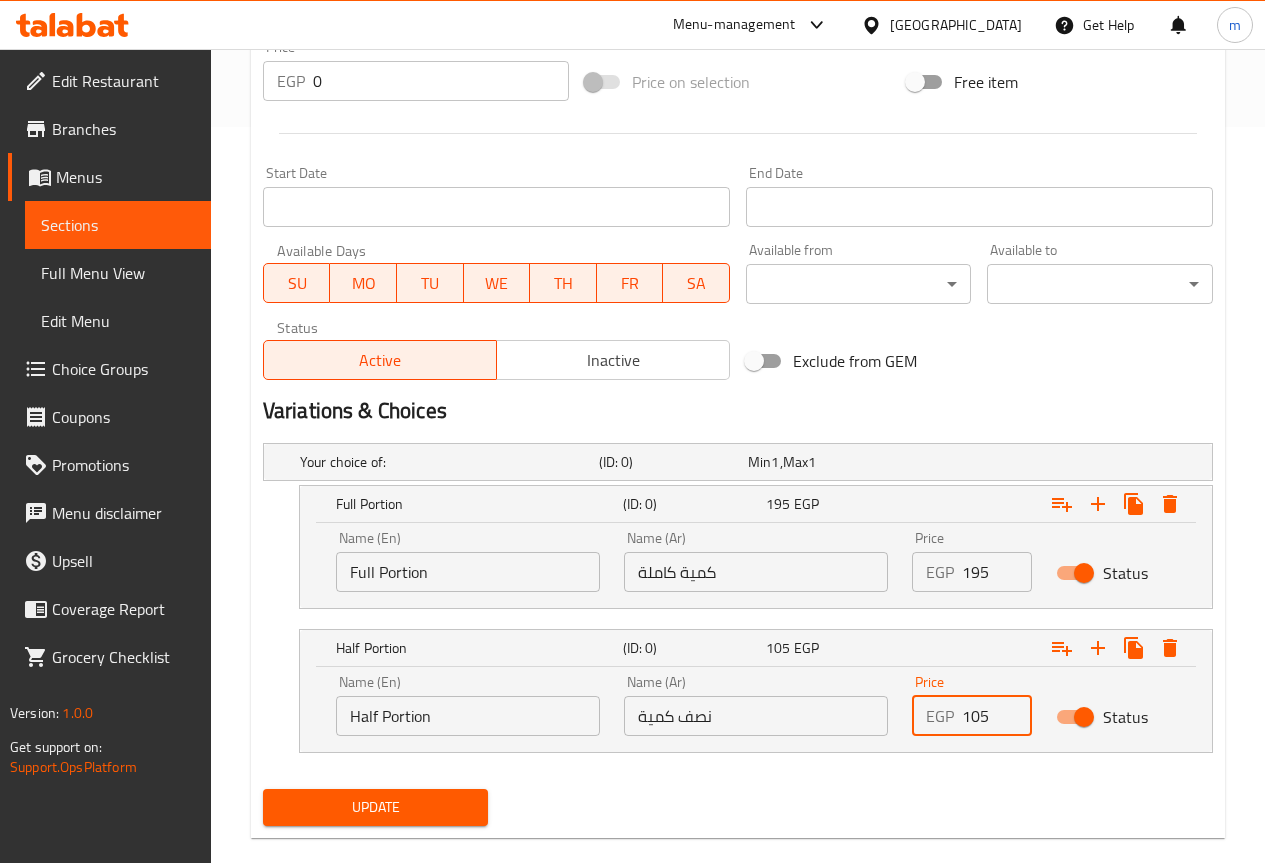 scroll, scrollTop: 767, scrollLeft: 0, axis: vertical 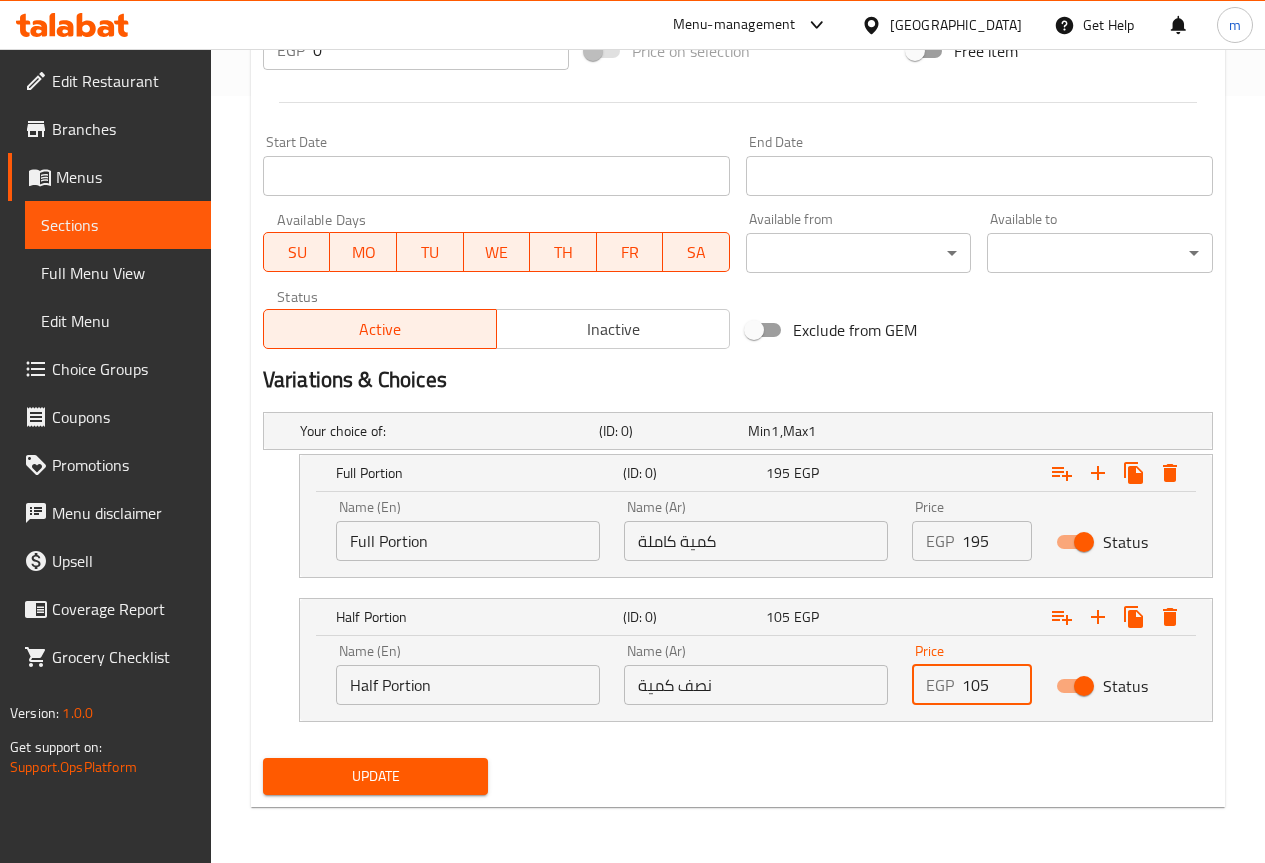 type on "105" 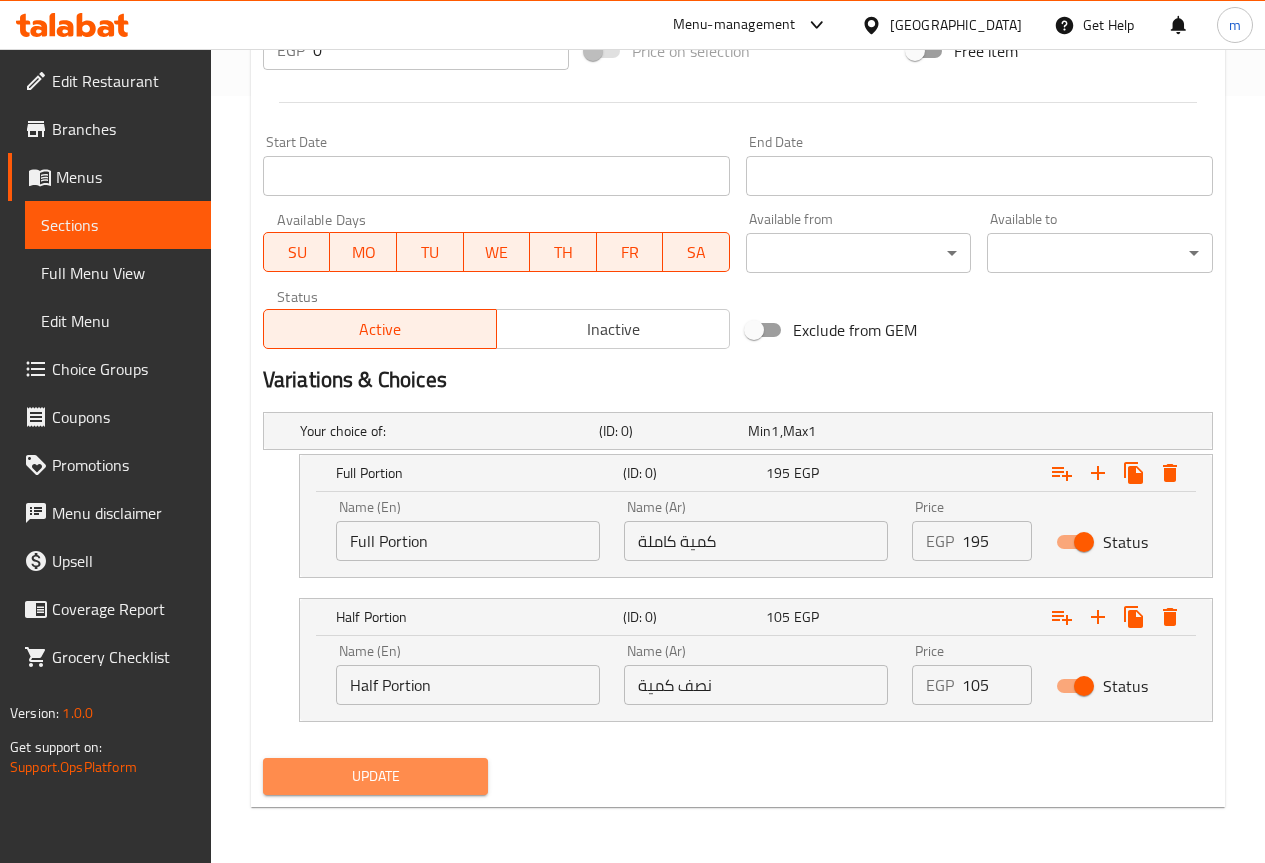 click on "Update" at bounding box center (376, 776) 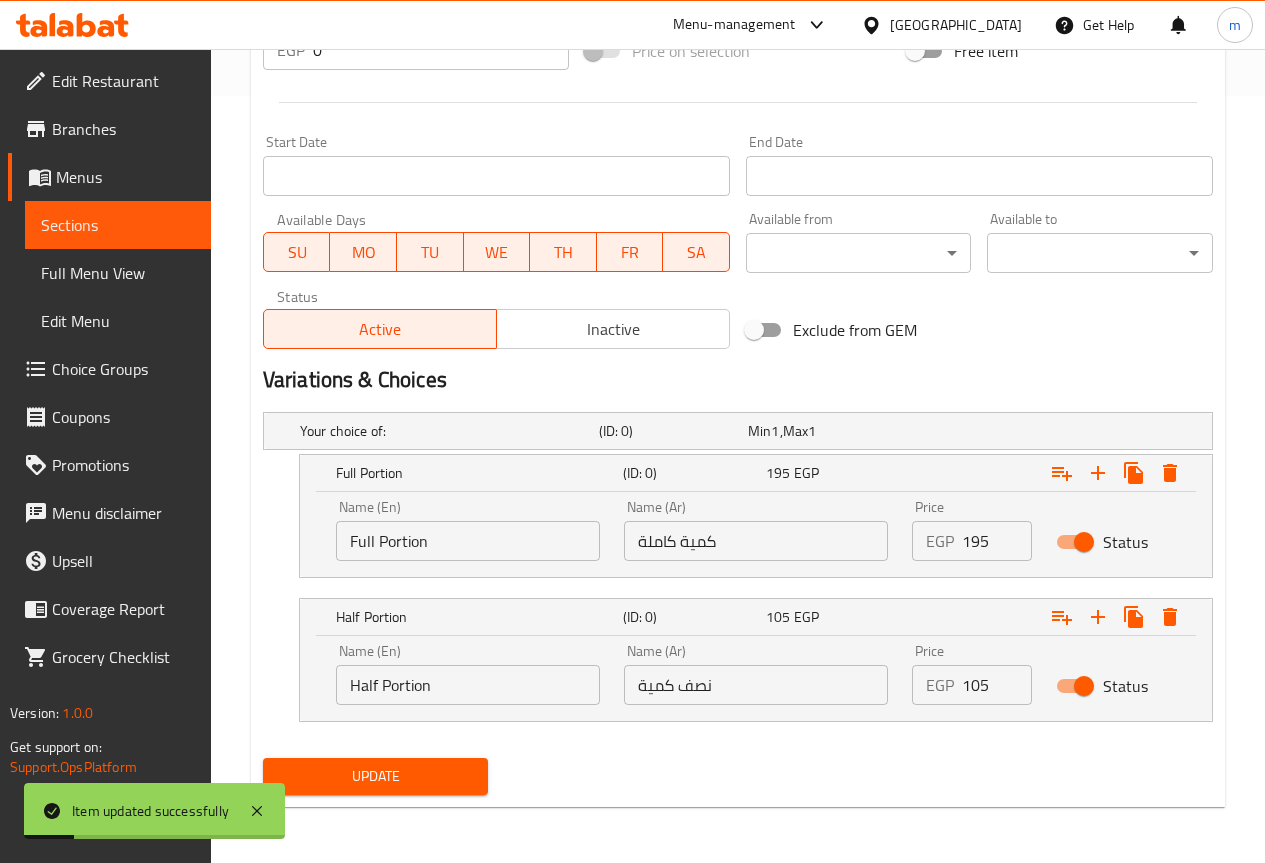 scroll, scrollTop: 367, scrollLeft: 0, axis: vertical 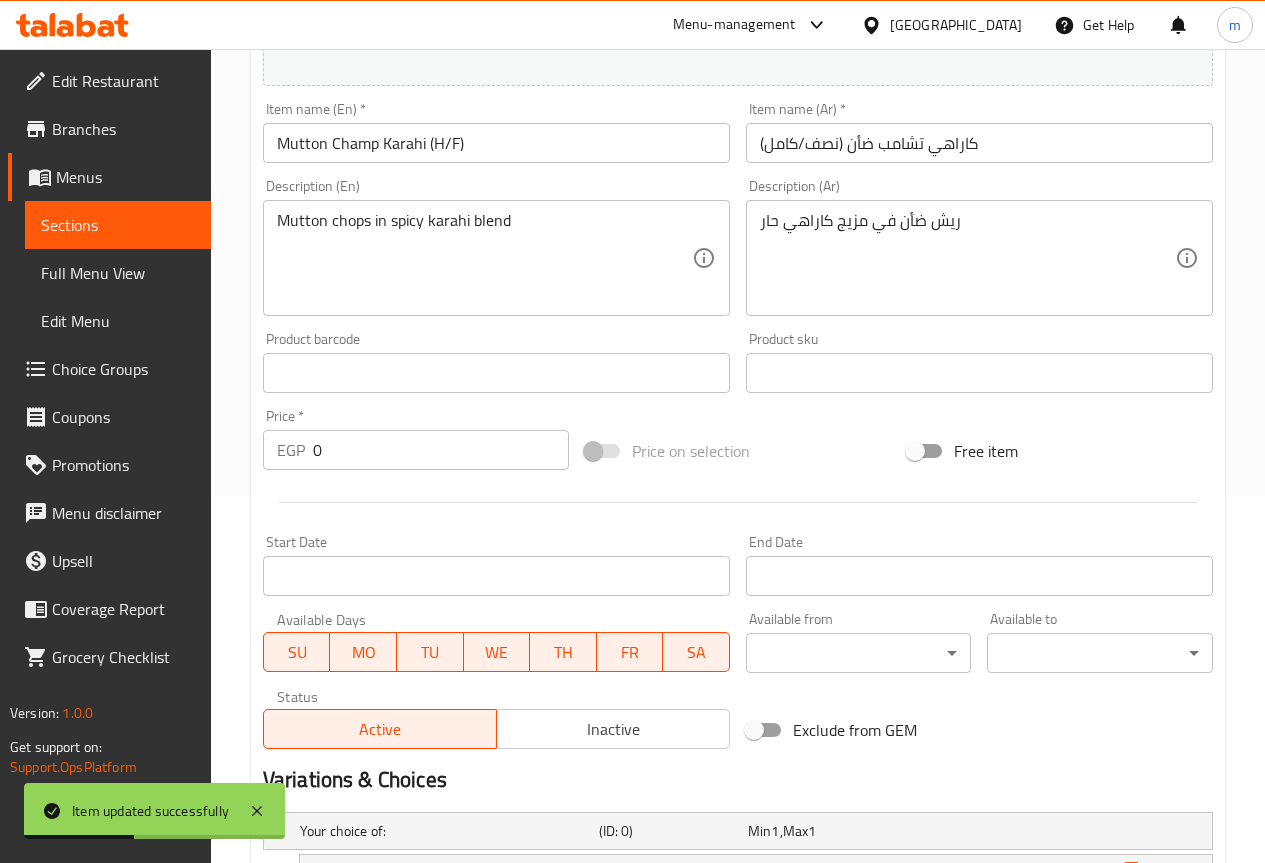 click on "Sections" at bounding box center [118, 225] 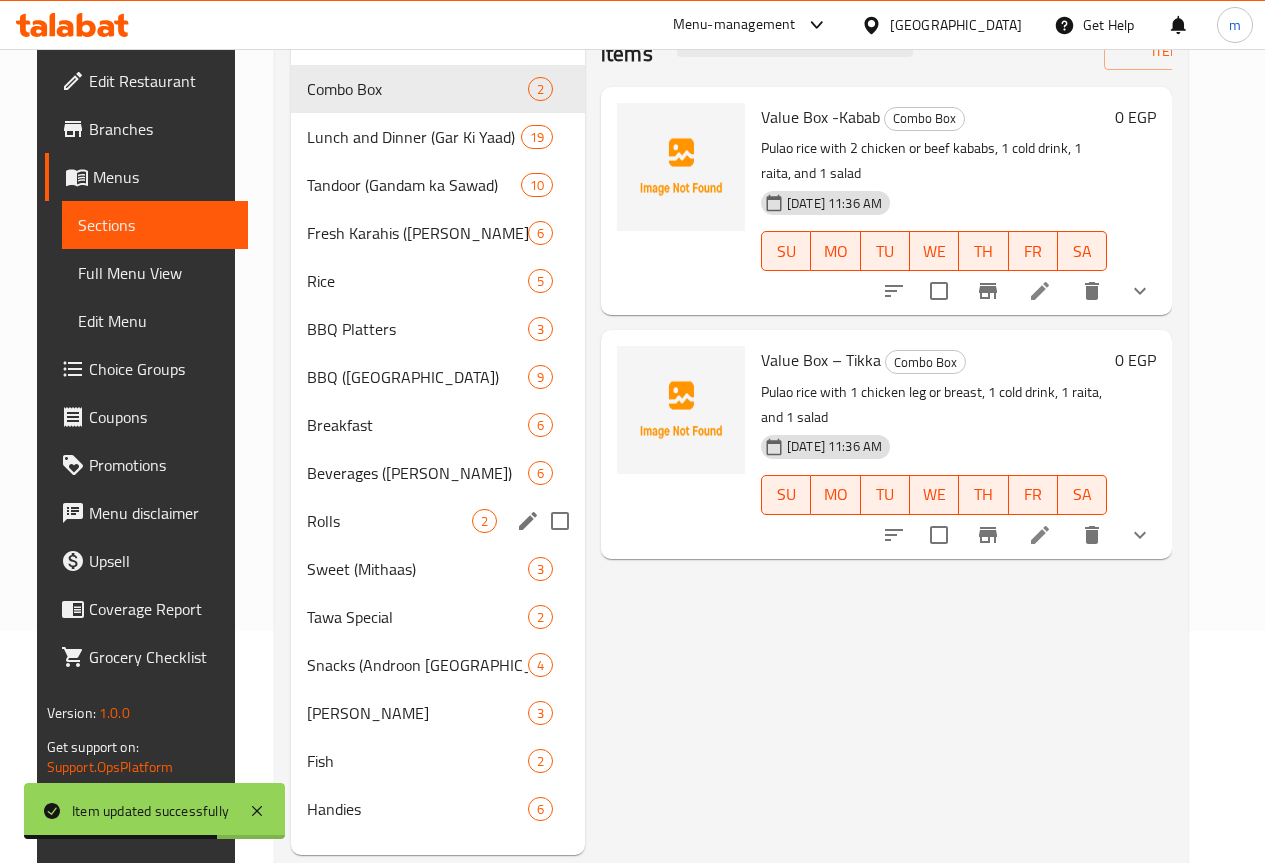 scroll, scrollTop: 196, scrollLeft: 0, axis: vertical 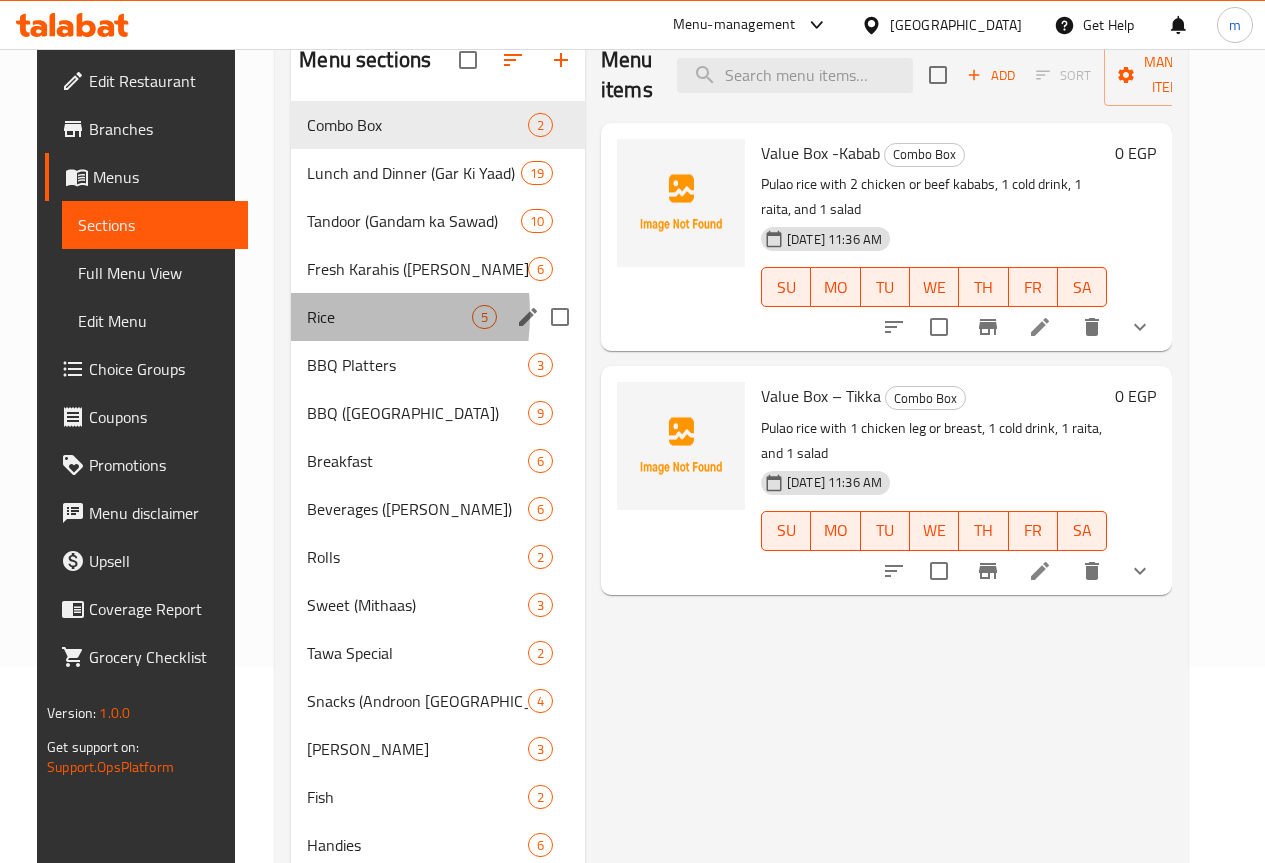 click on "Rice 5" at bounding box center [438, 317] 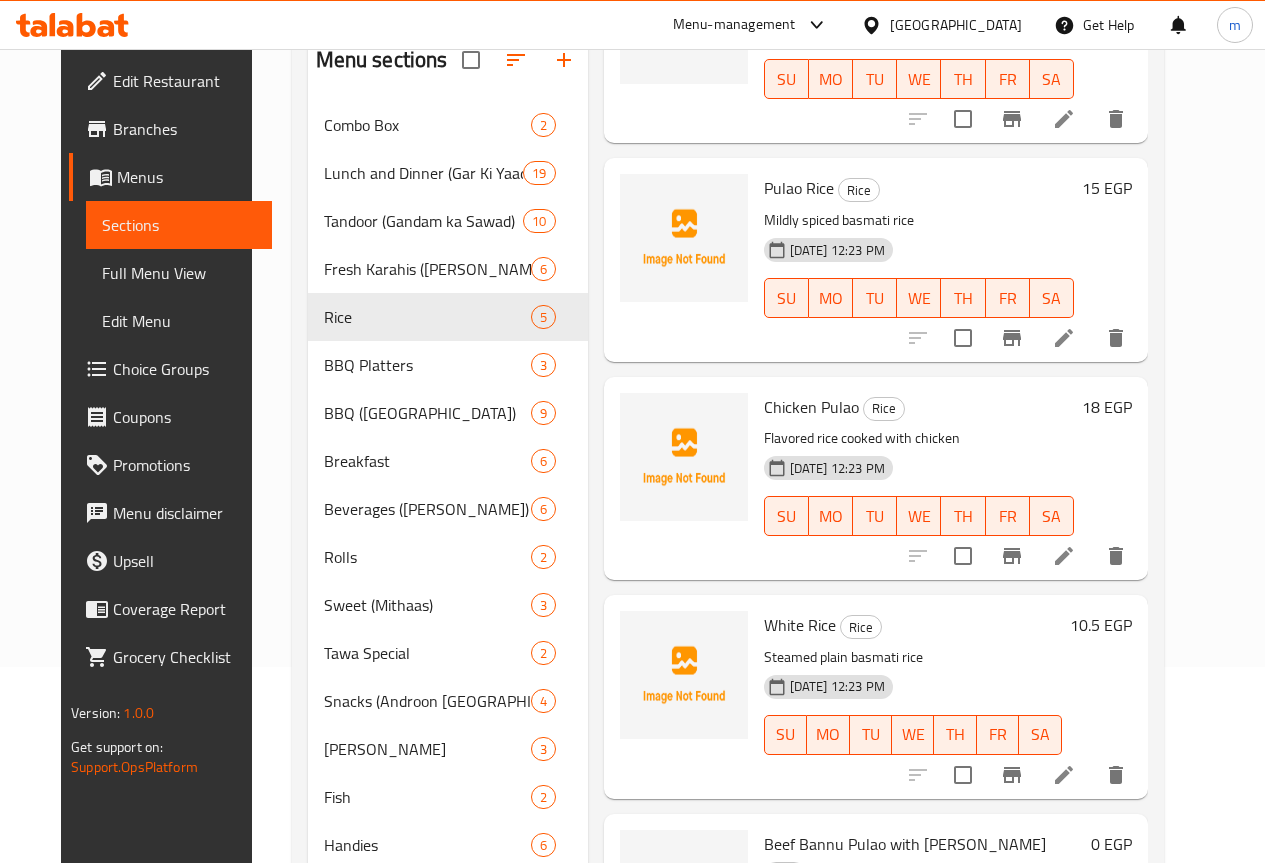 scroll, scrollTop: 293, scrollLeft: 0, axis: vertical 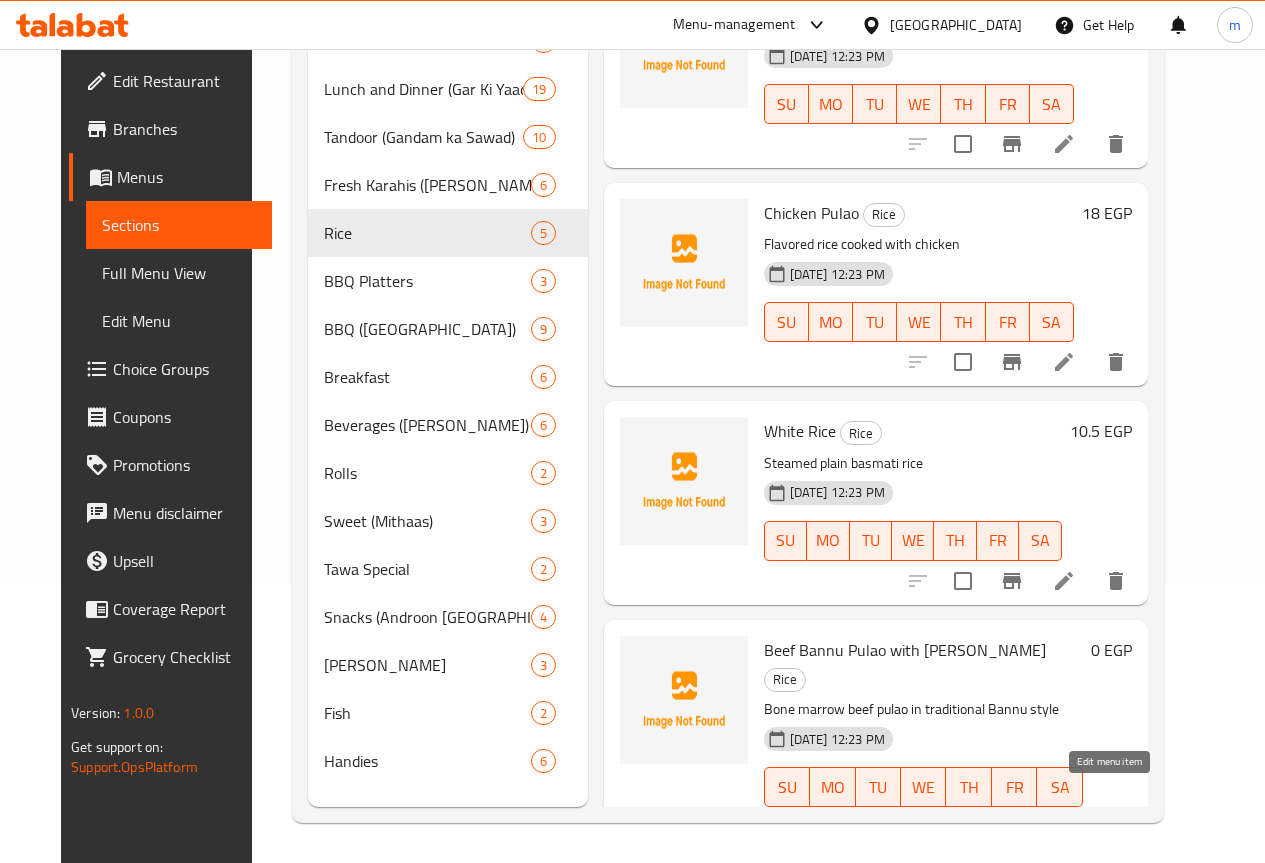 click 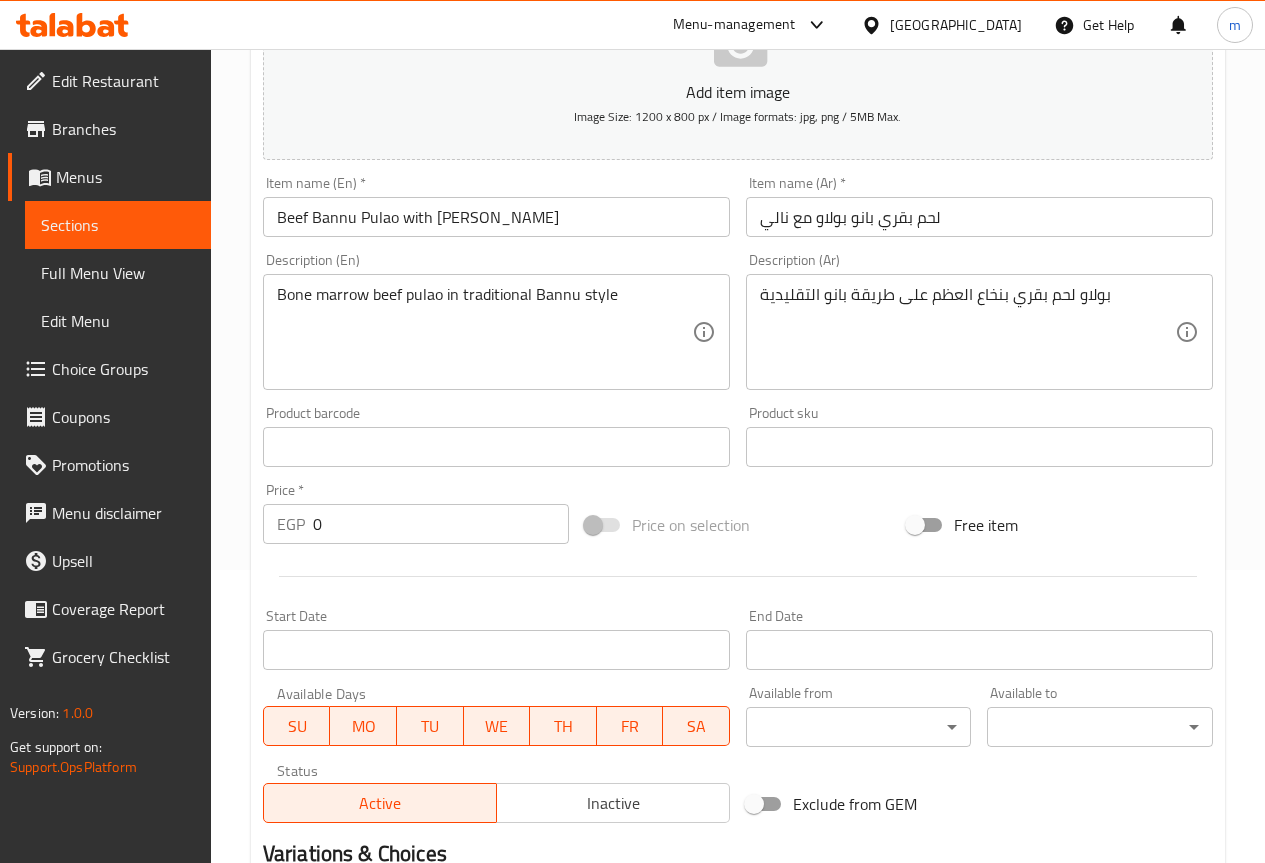 scroll, scrollTop: 500, scrollLeft: 0, axis: vertical 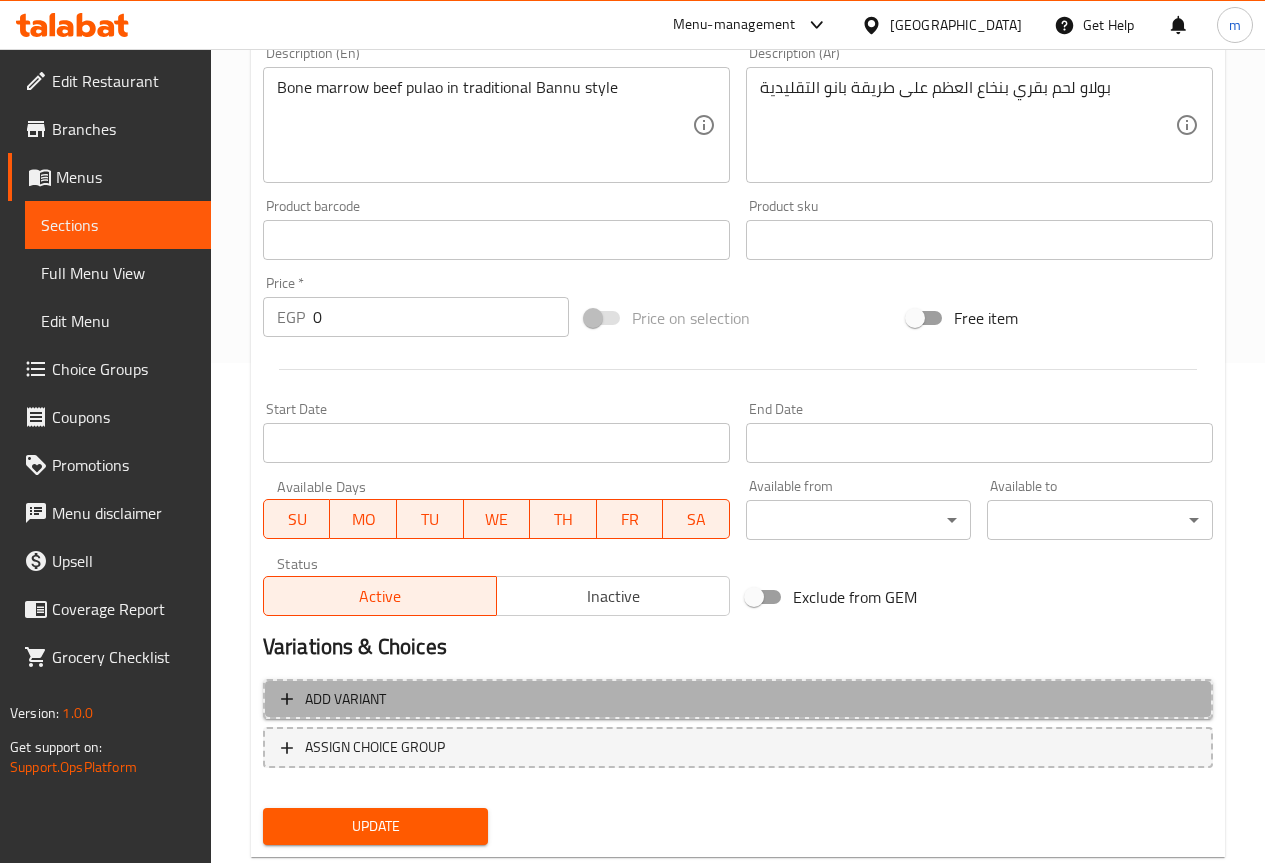 click on "Add variant" at bounding box center [738, 699] 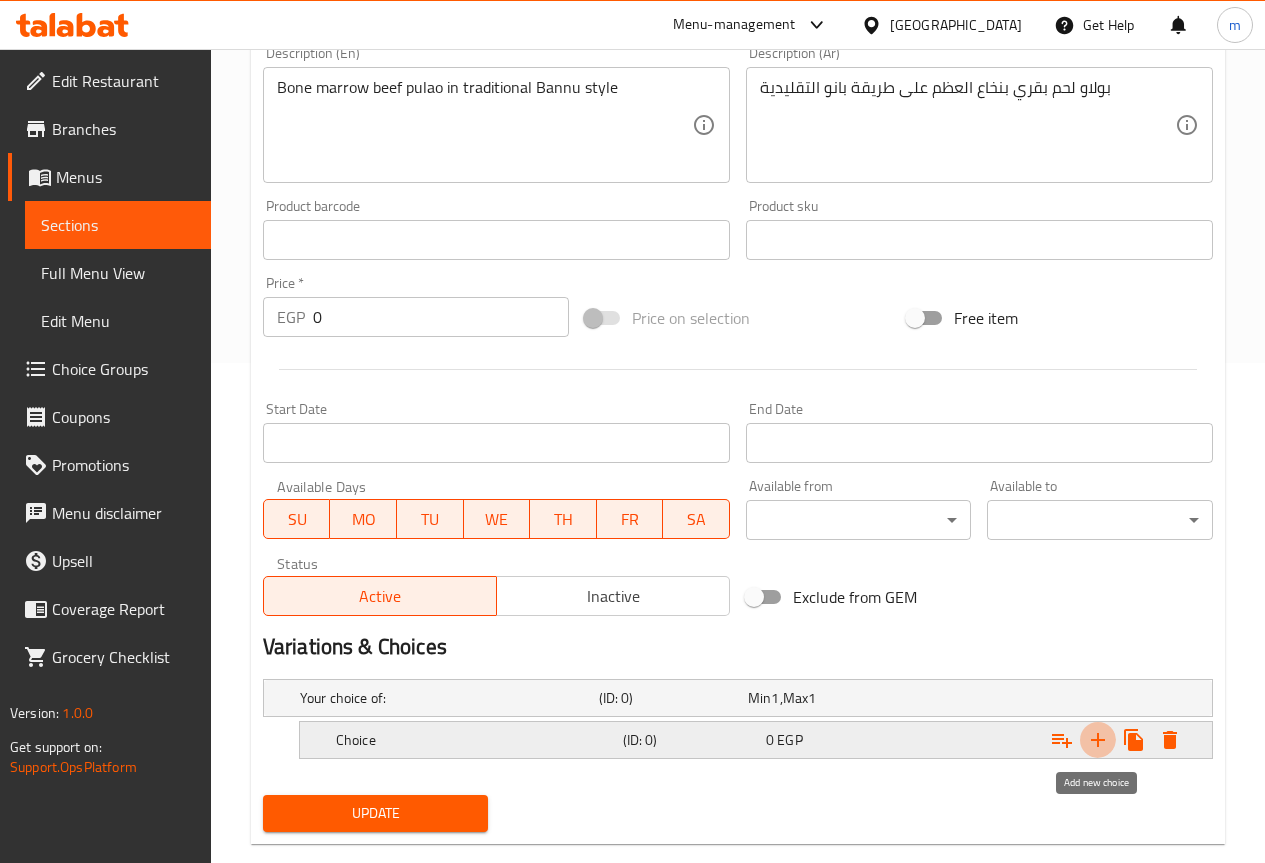 click 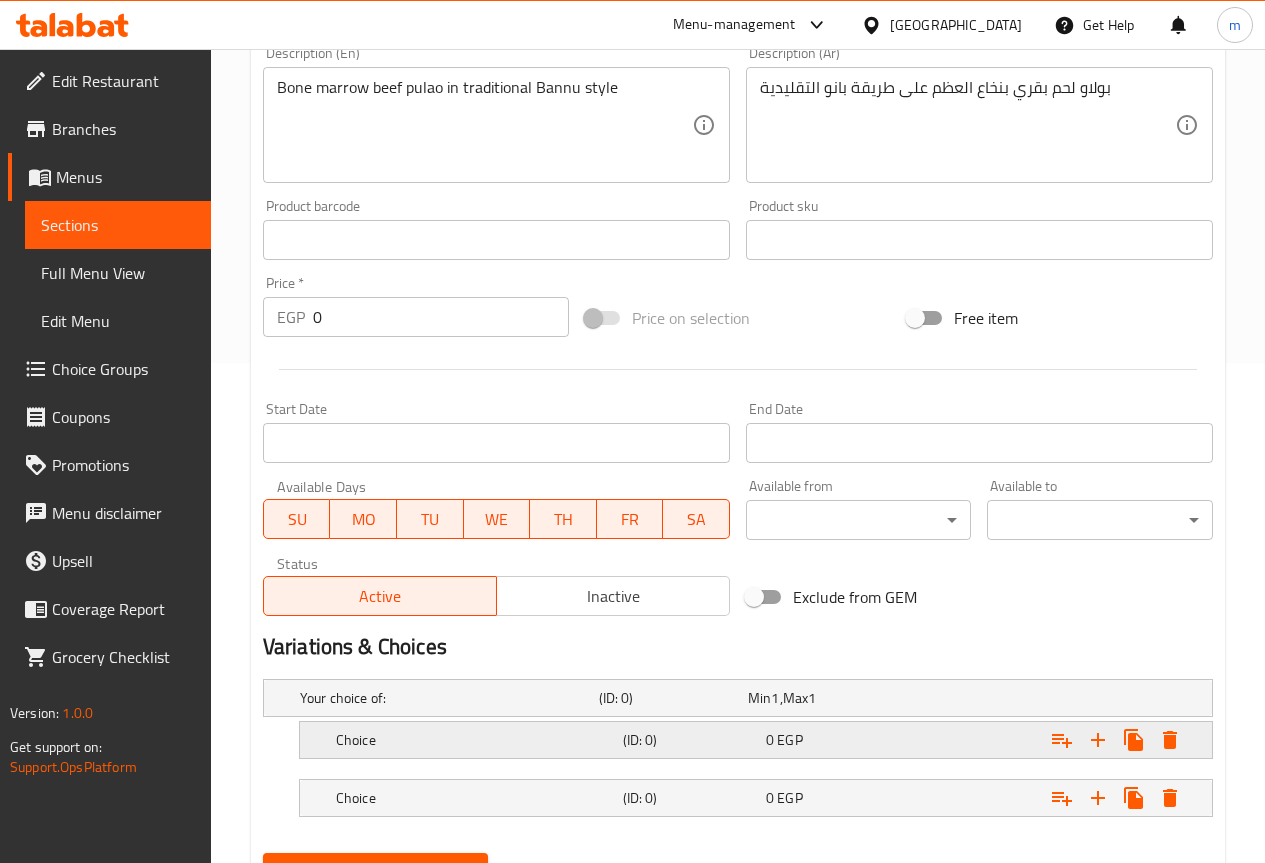 click on "Choice (ID: 0) 0   EGP" at bounding box center [744, 698] 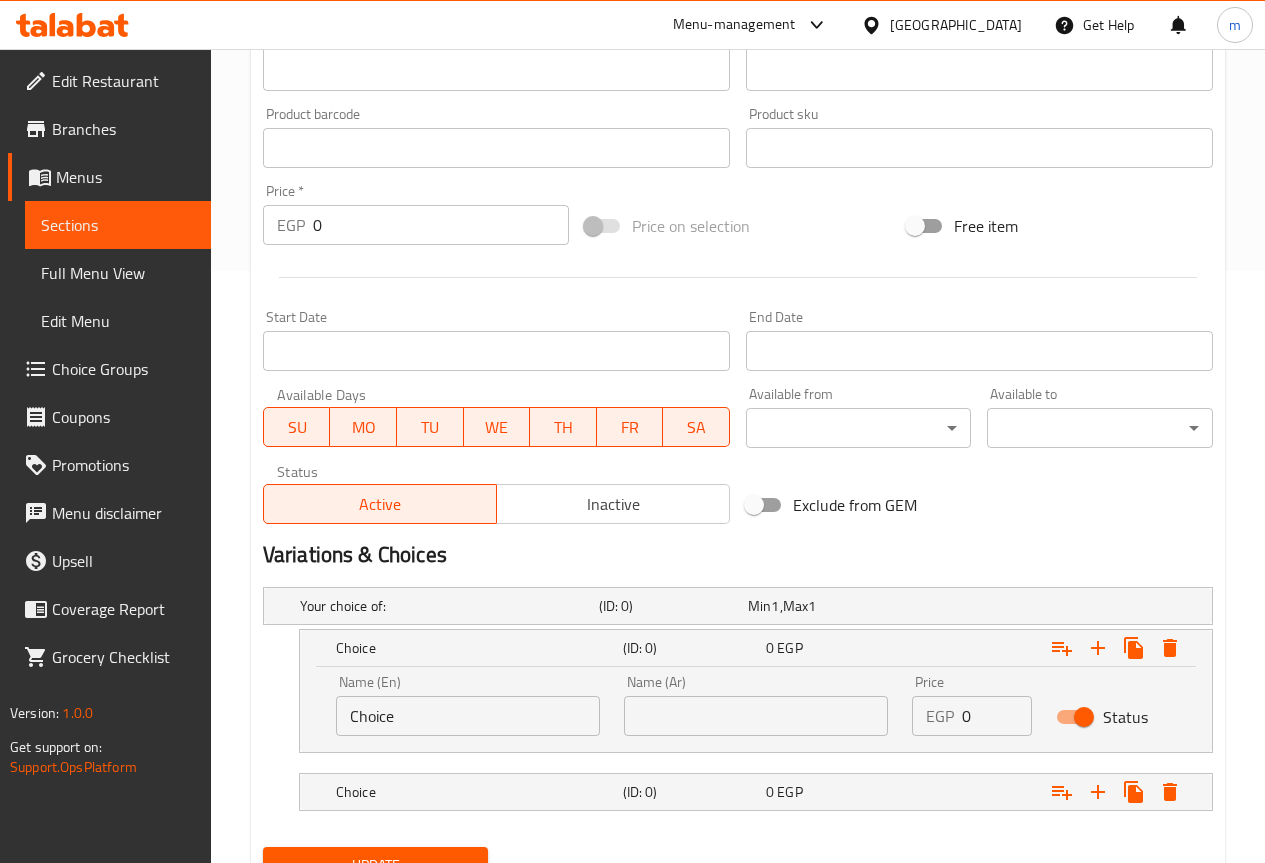 scroll, scrollTop: 681, scrollLeft: 0, axis: vertical 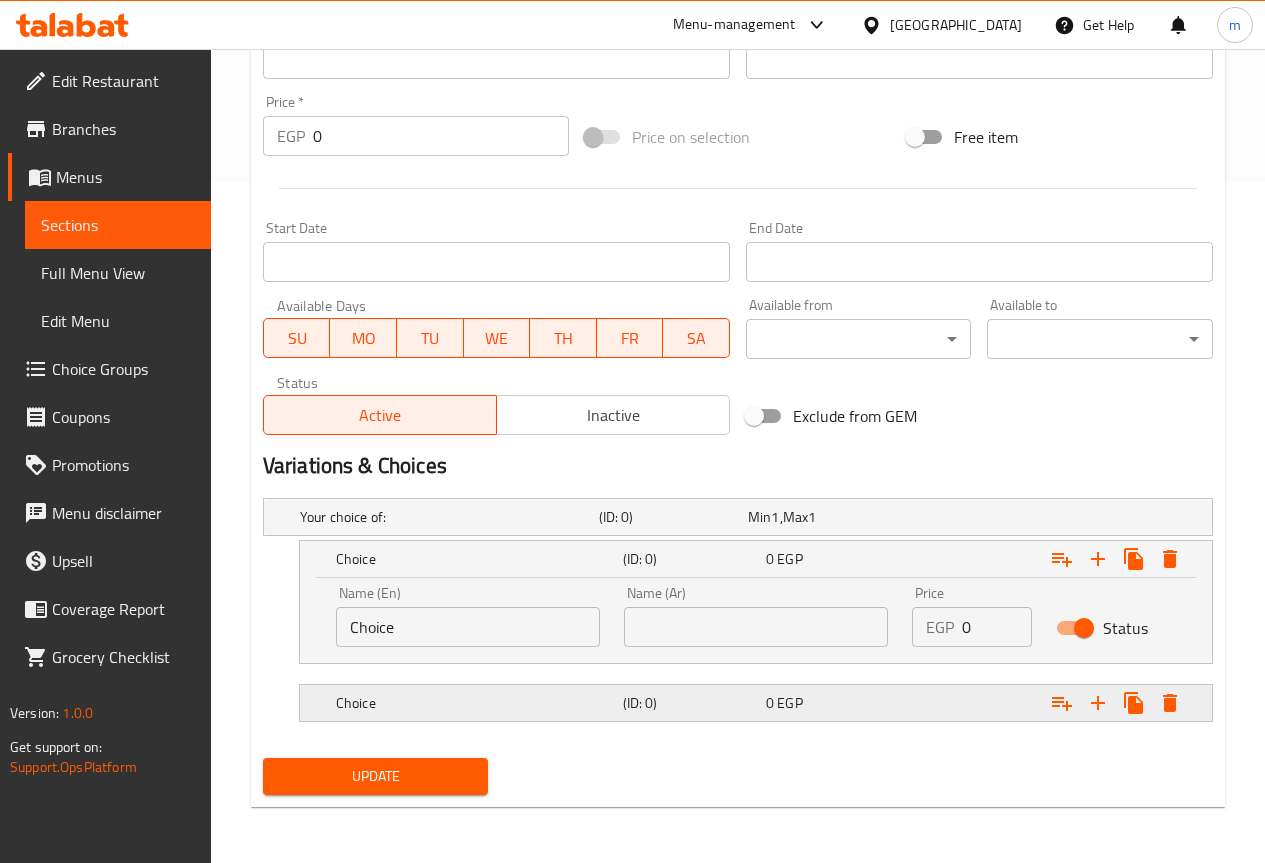 click on "0" at bounding box center [759, 517] 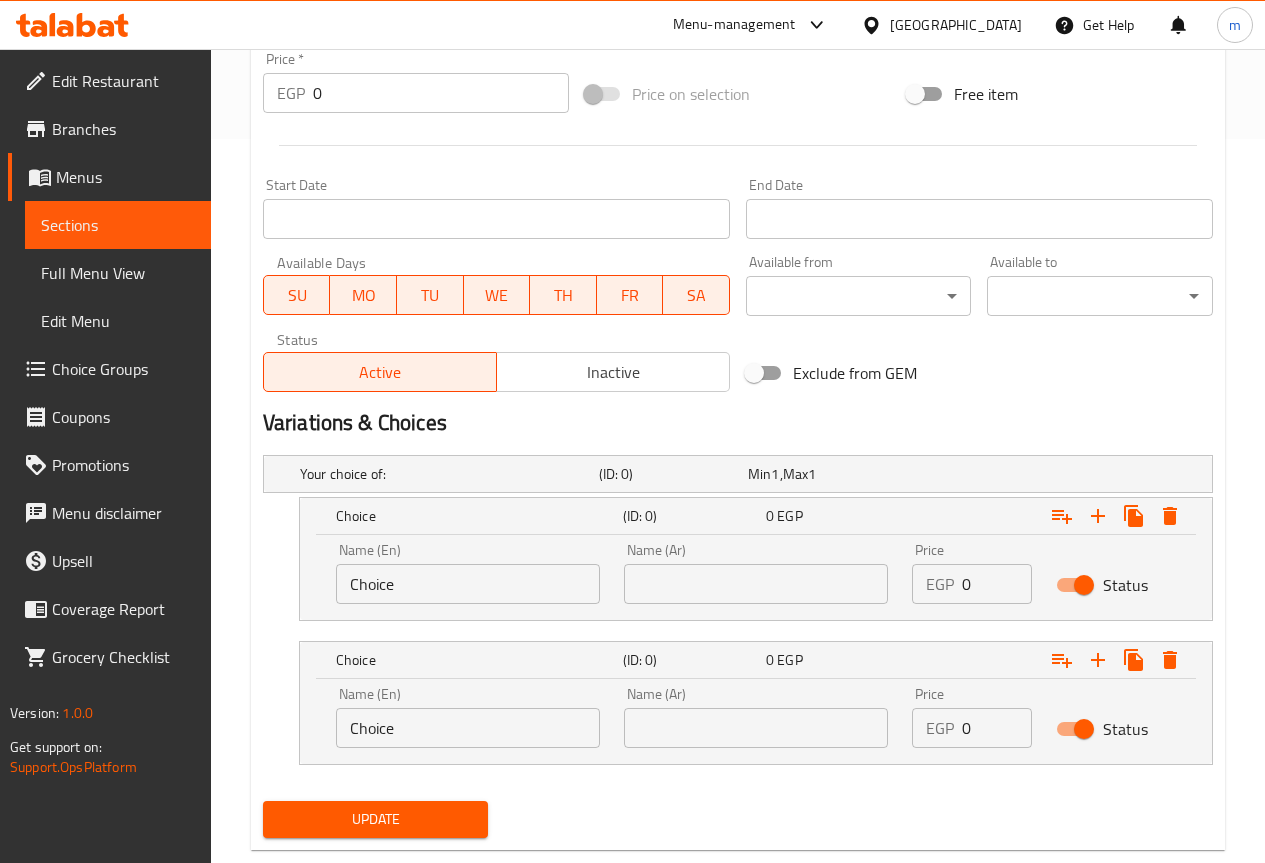 scroll, scrollTop: 767, scrollLeft: 0, axis: vertical 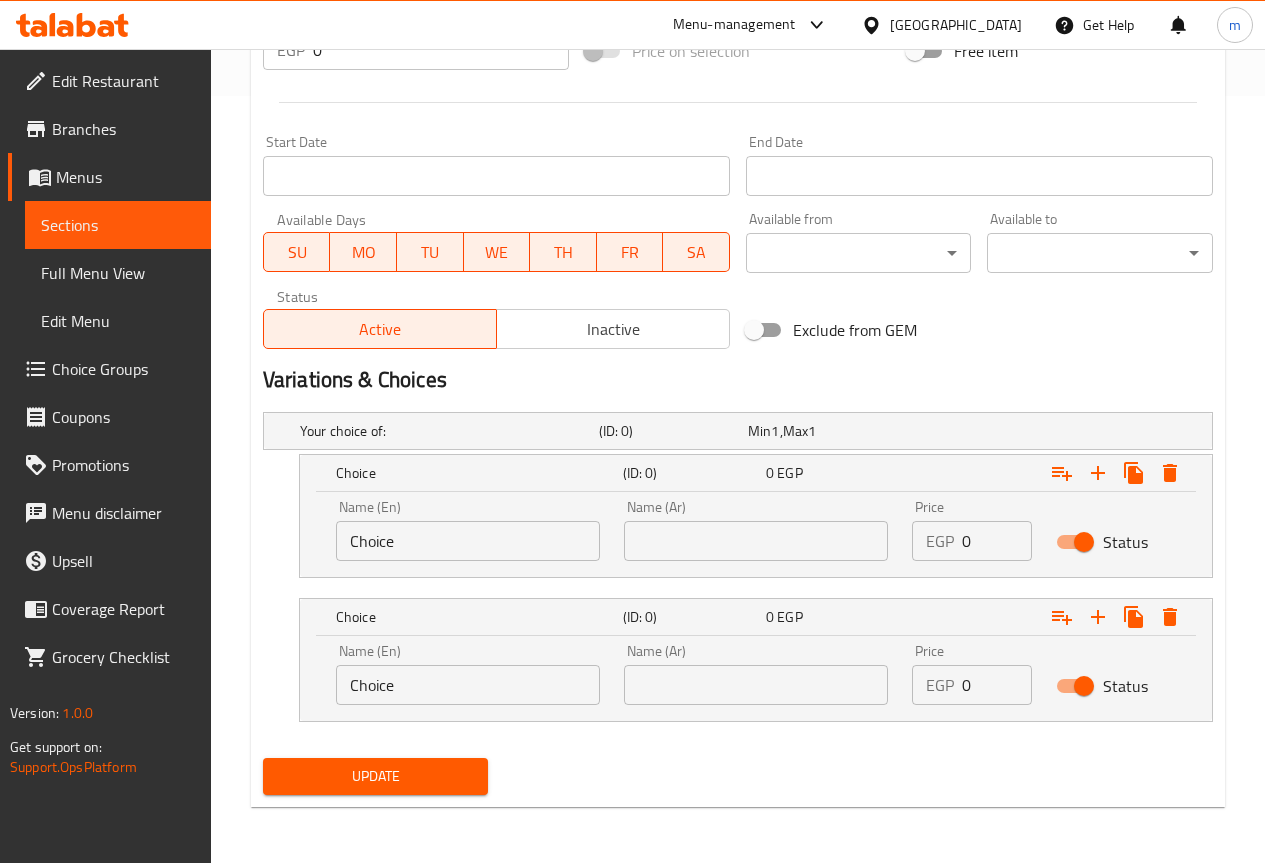 click on "Choice" at bounding box center (468, 541) 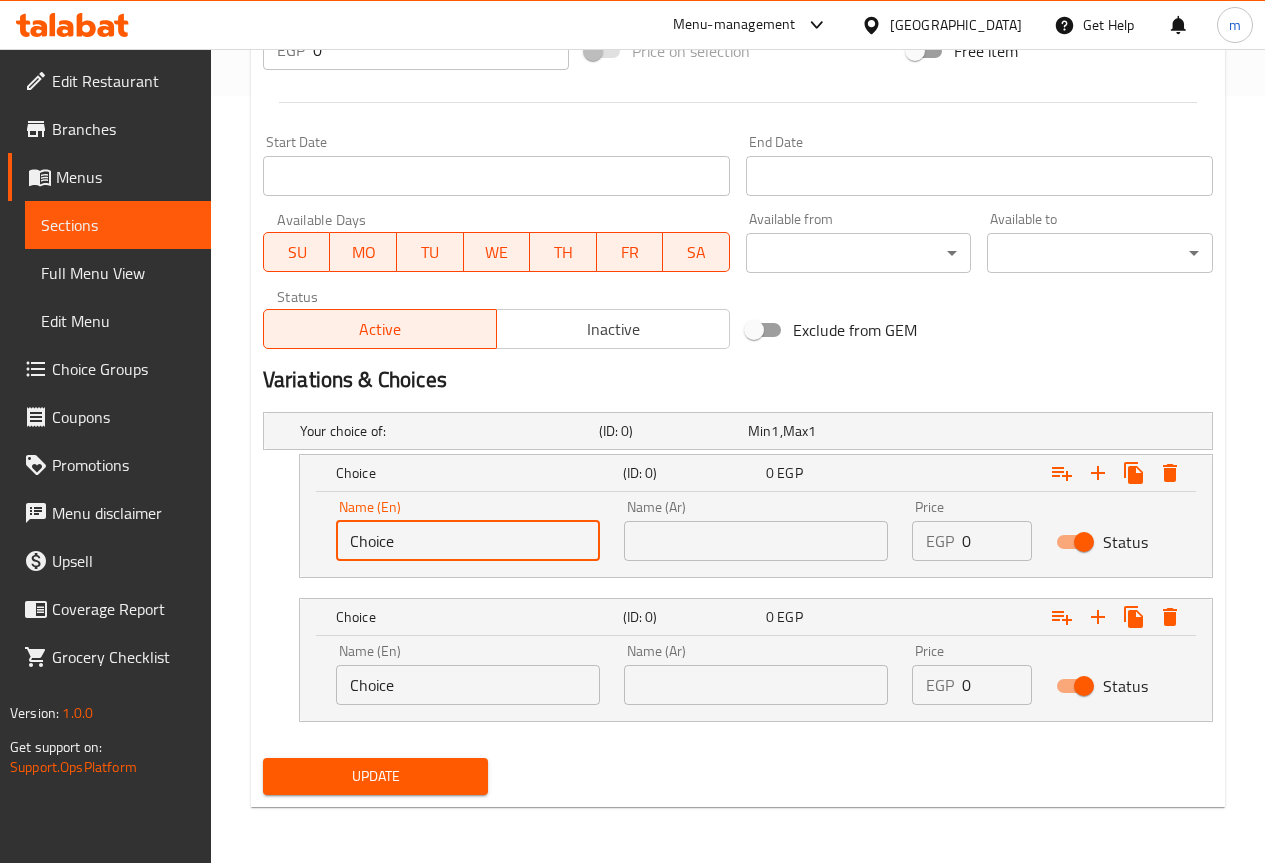 click on "Choice" at bounding box center [468, 541] 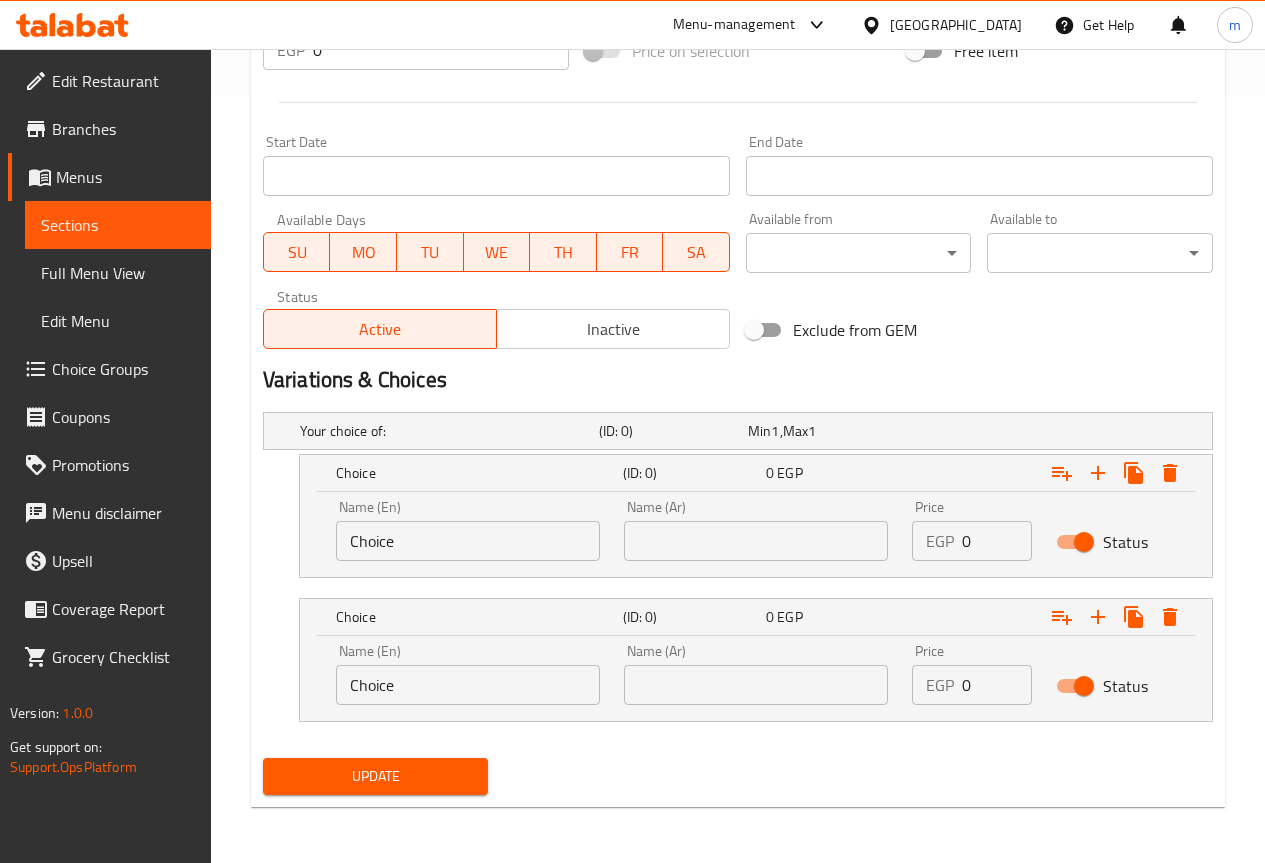 click on "Choice" at bounding box center (468, 541) 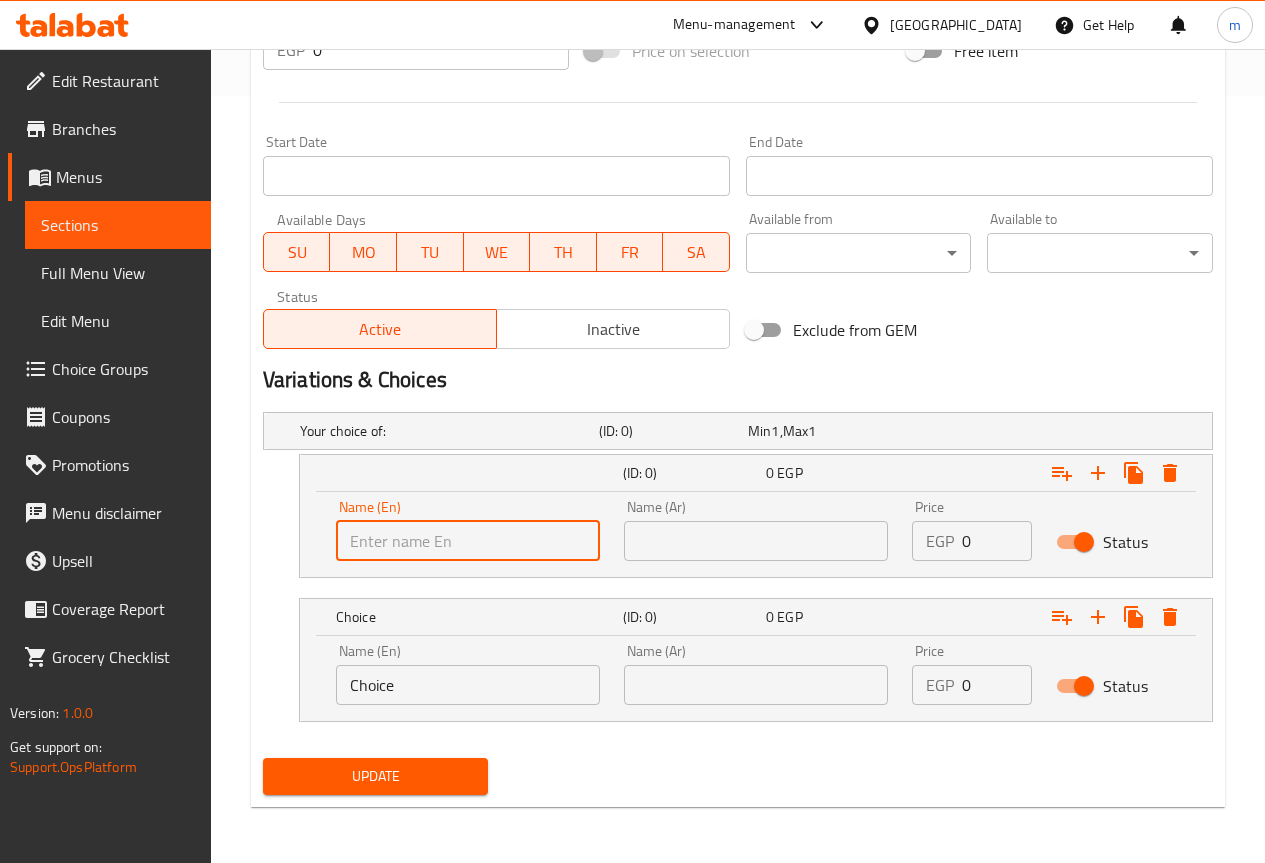 click at bounding box center (468, 541) 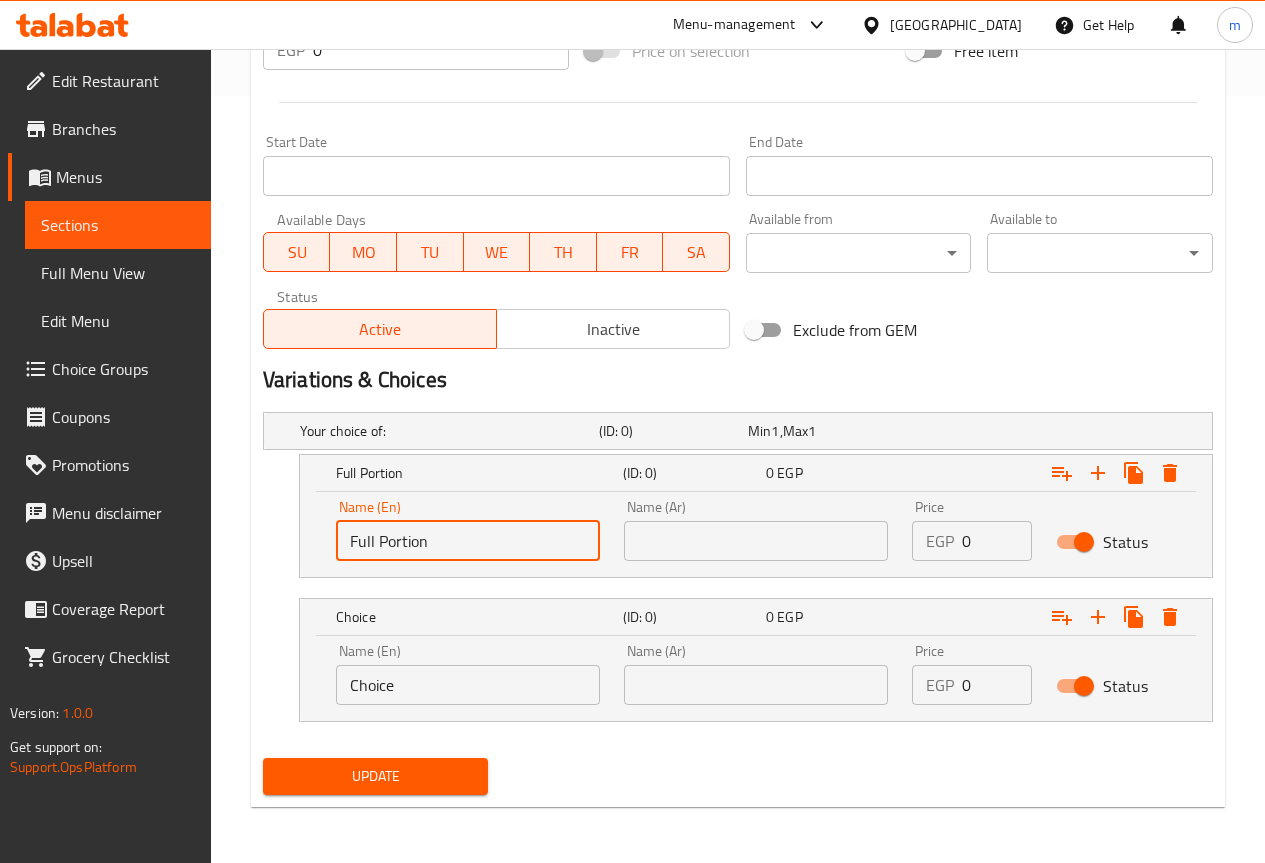 click at bounding box center (756, 541) 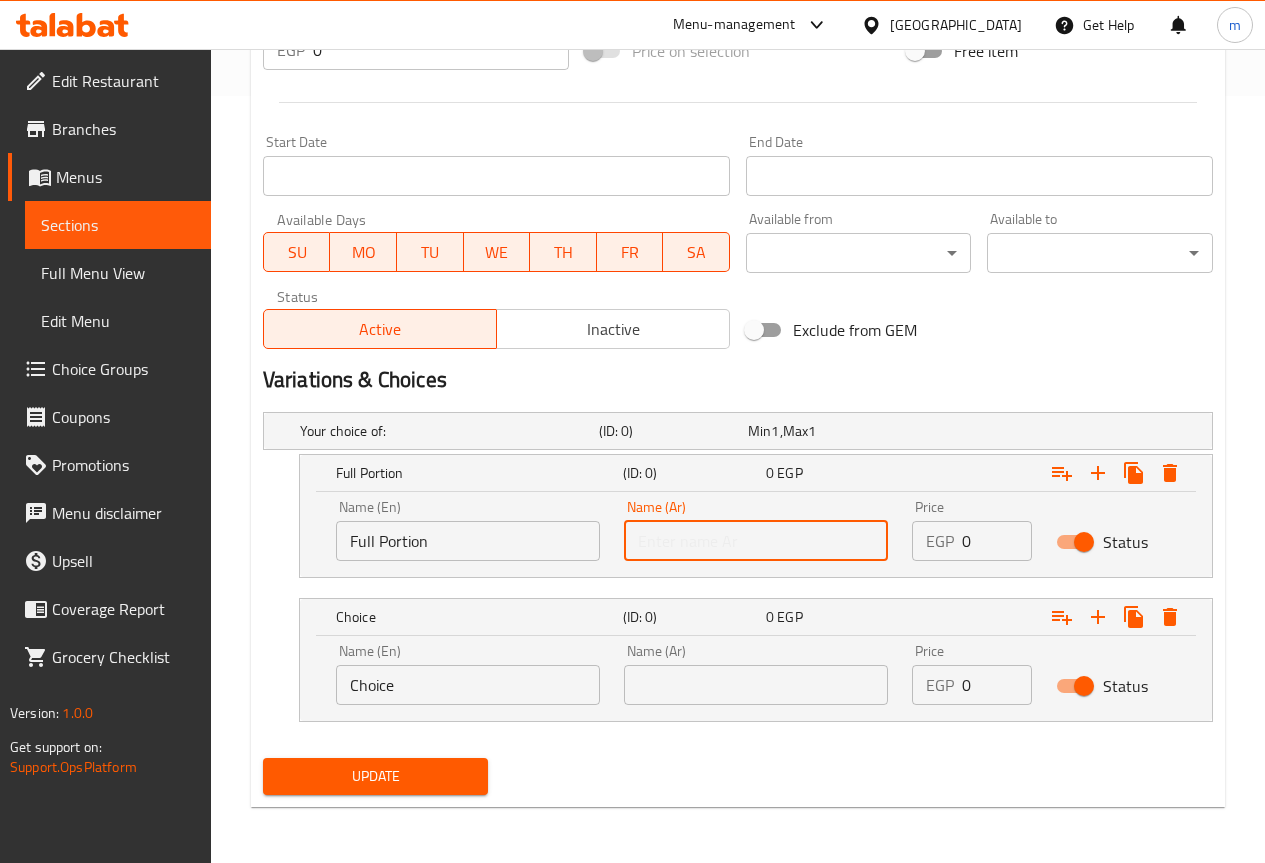 type on "كمية كاملة" 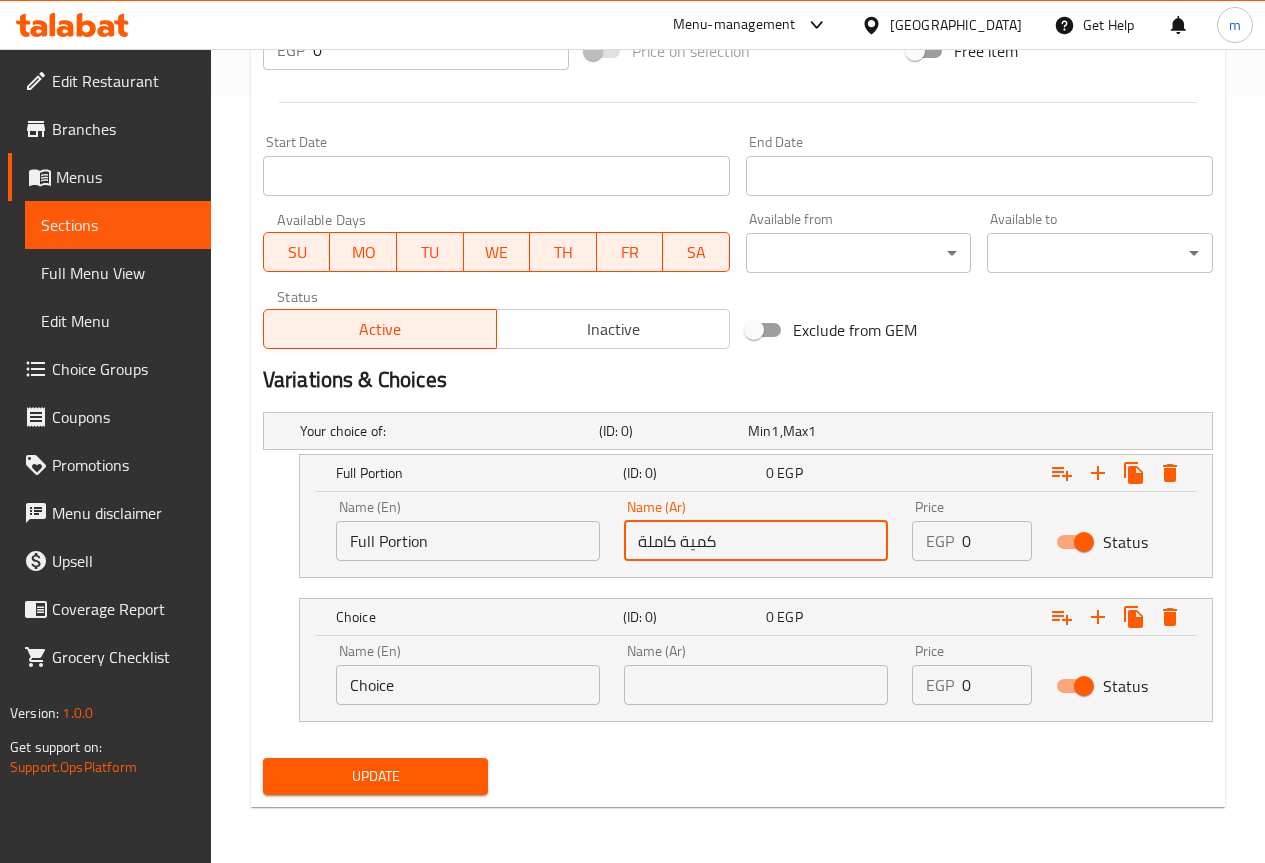 click on "Choice" at bounding box center [468, 685] 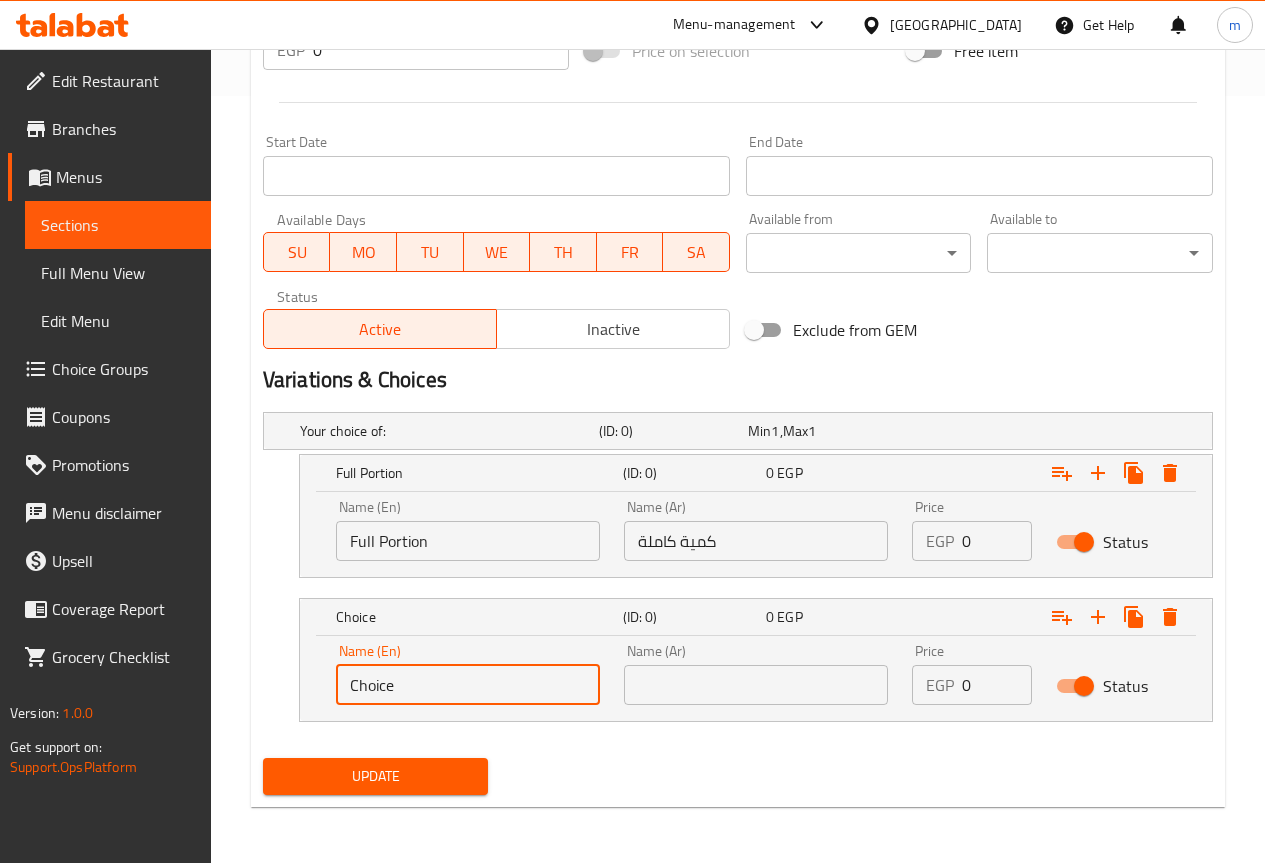 click on "Choice" at bounding box center [468, 685] 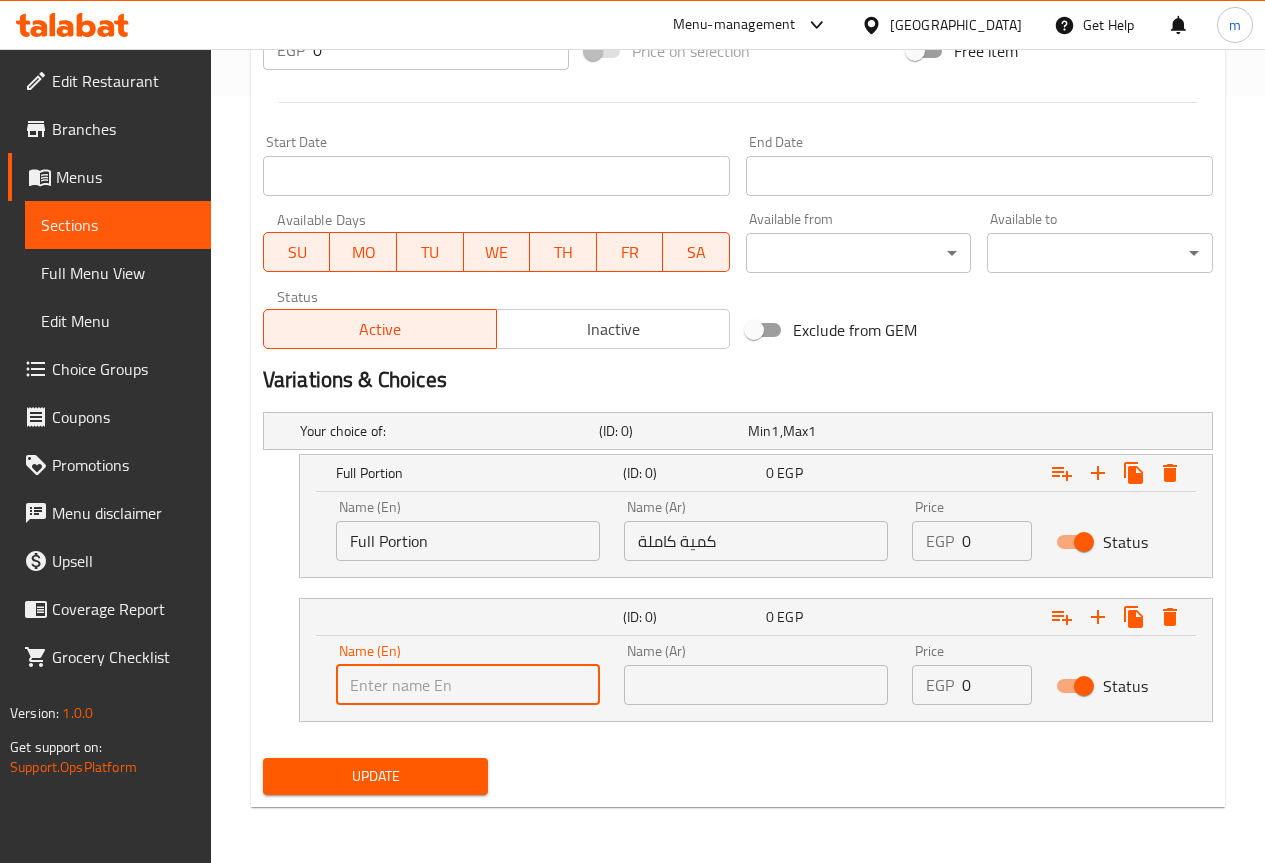 click at bounding box center [468, 685] 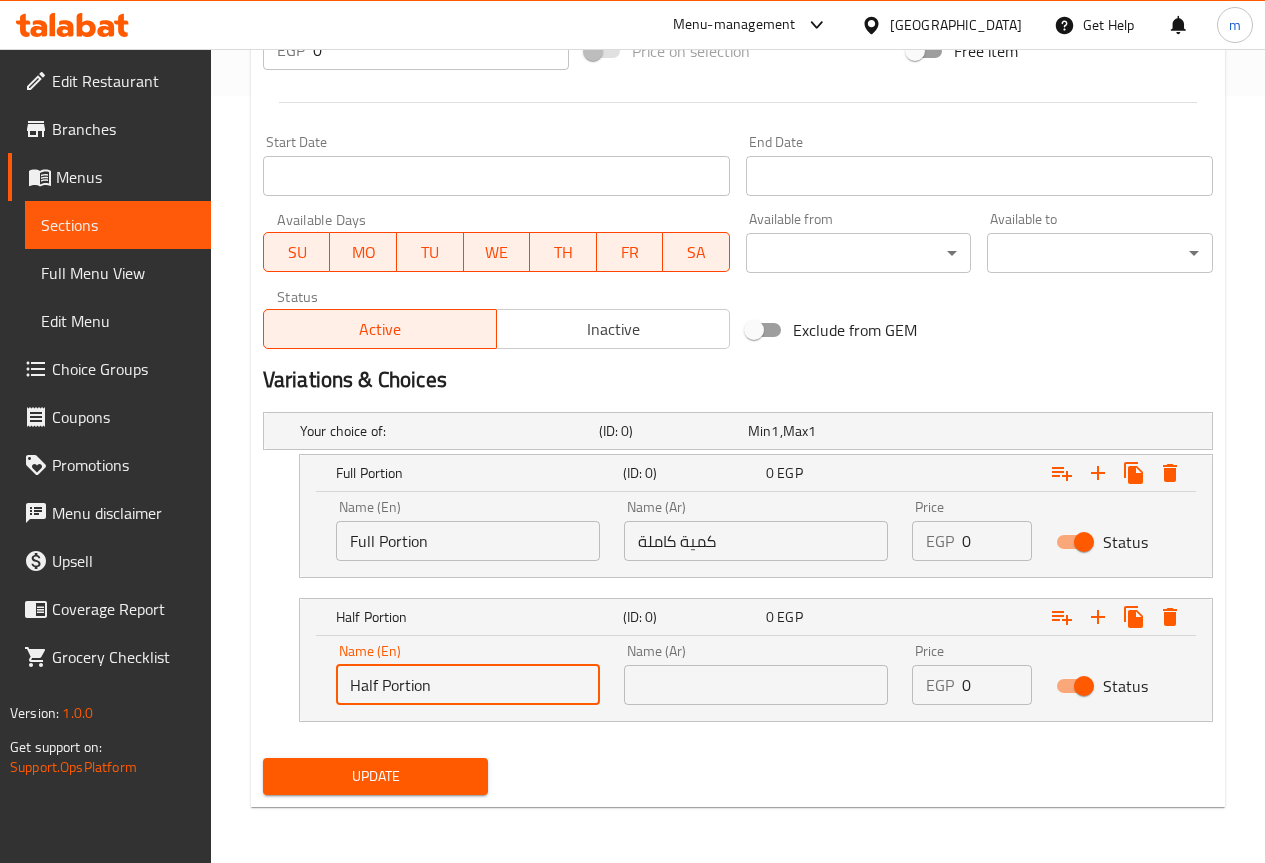 click at bounding box center [756, 685] 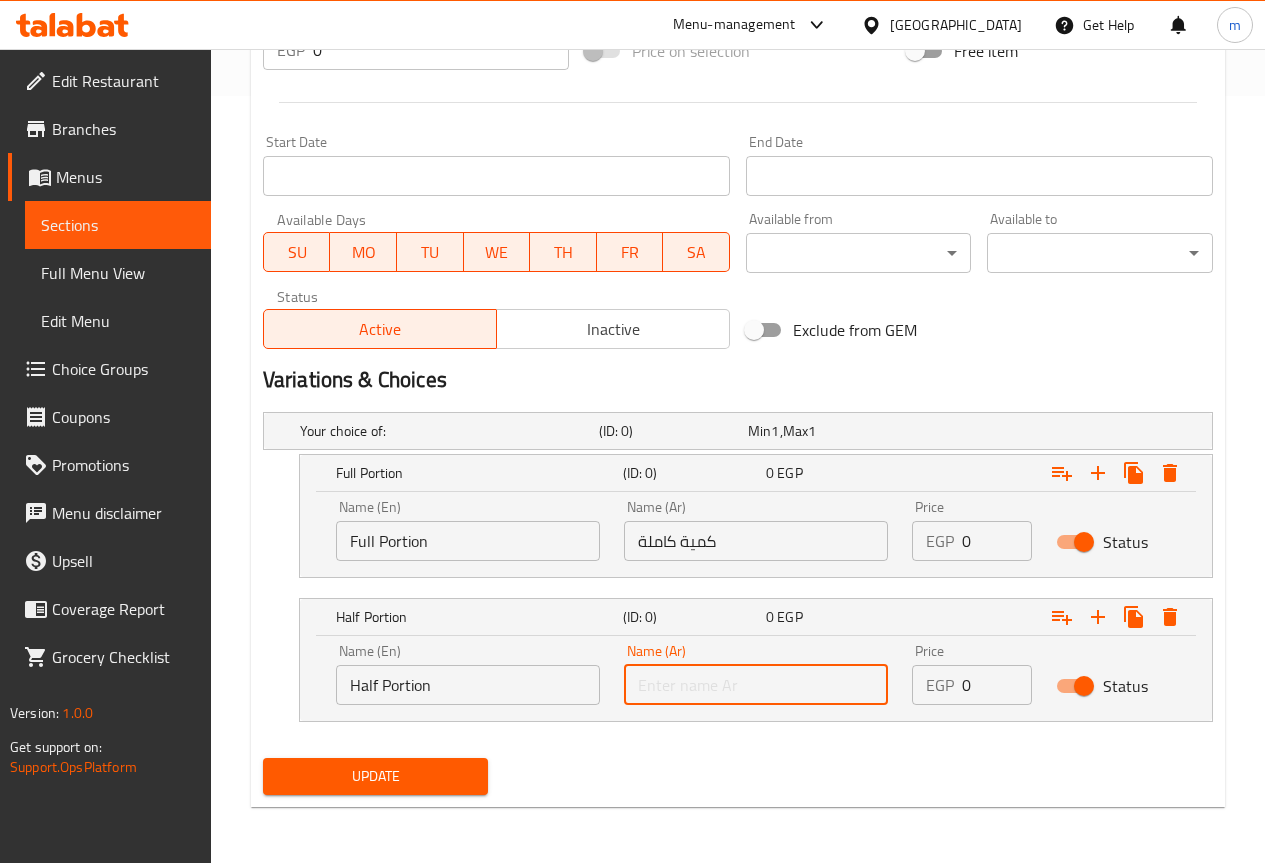 type on "نصف كمية" 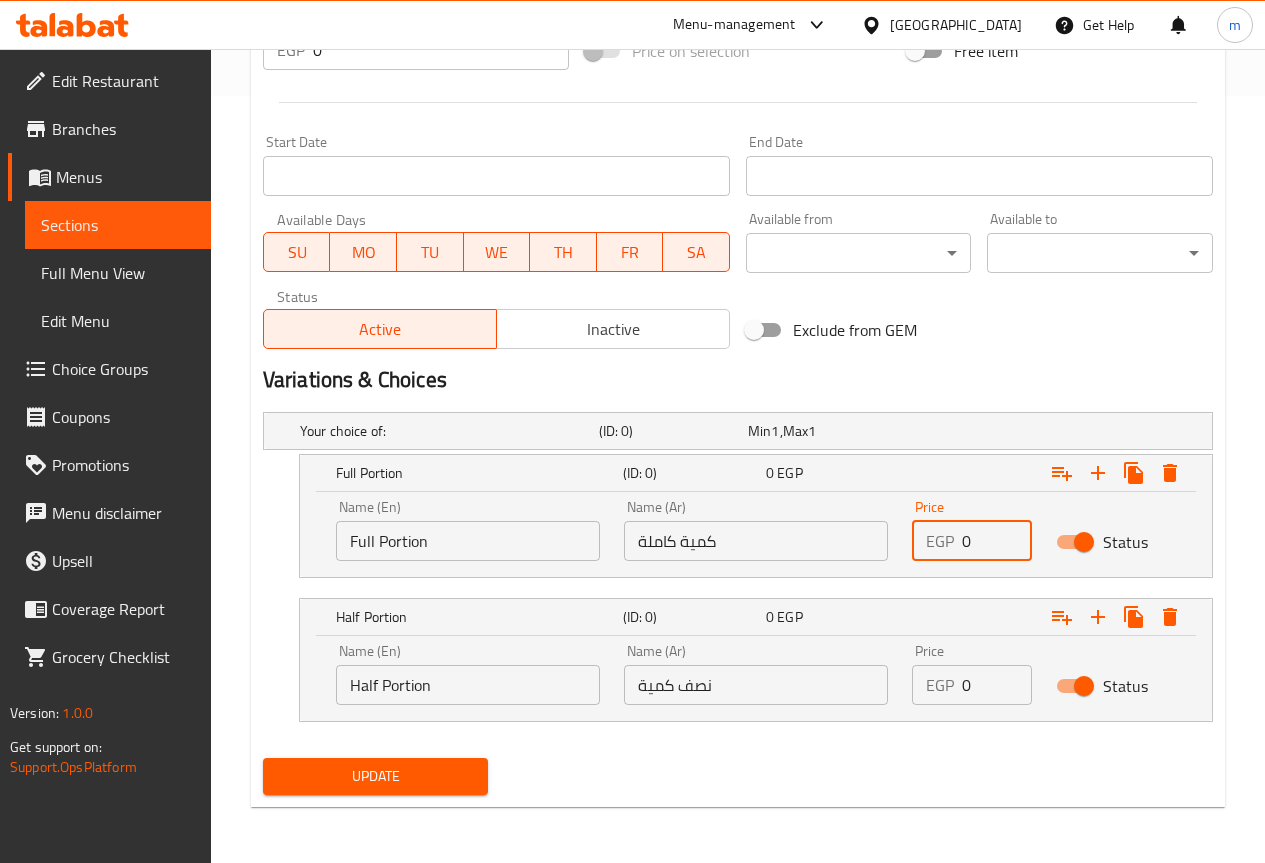 click on "0" at bounding box center [997, 541] 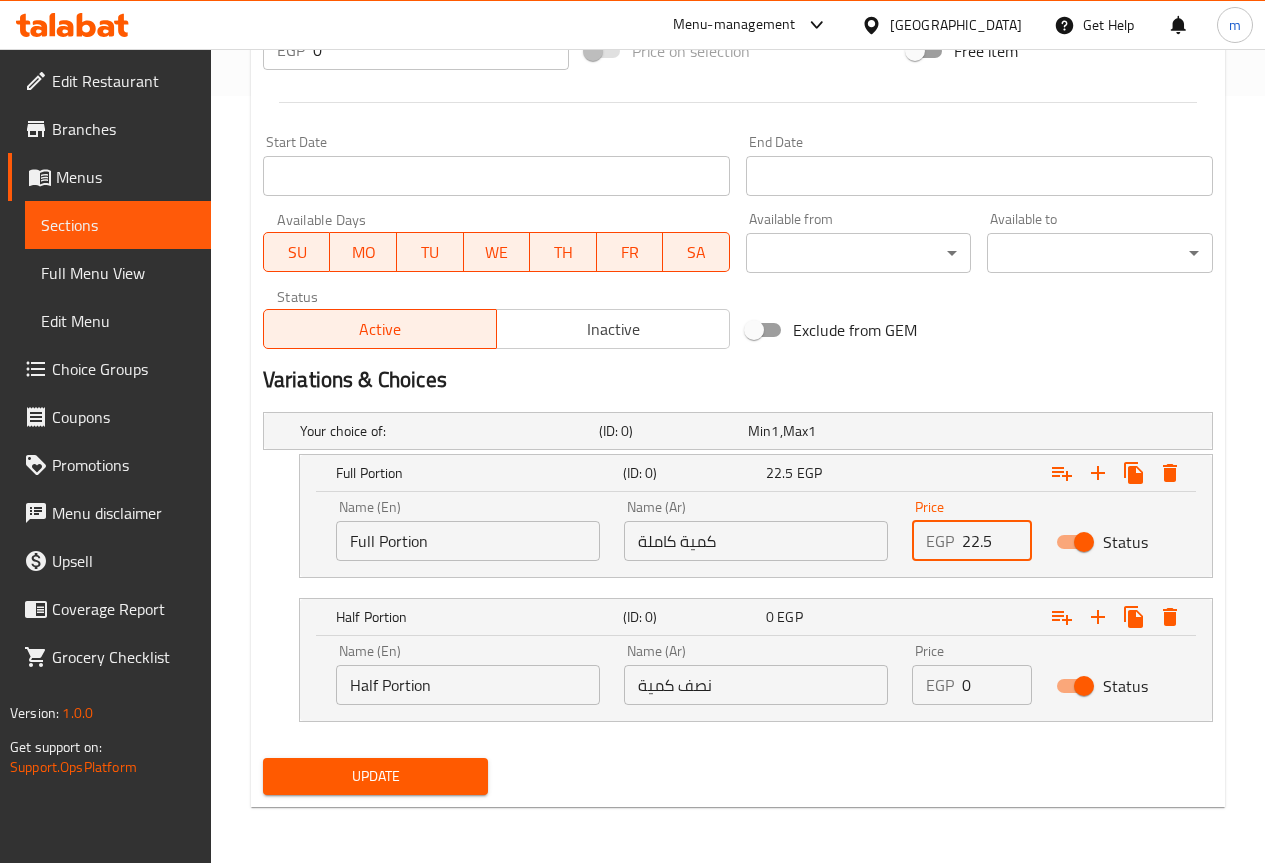 type on "22.5" 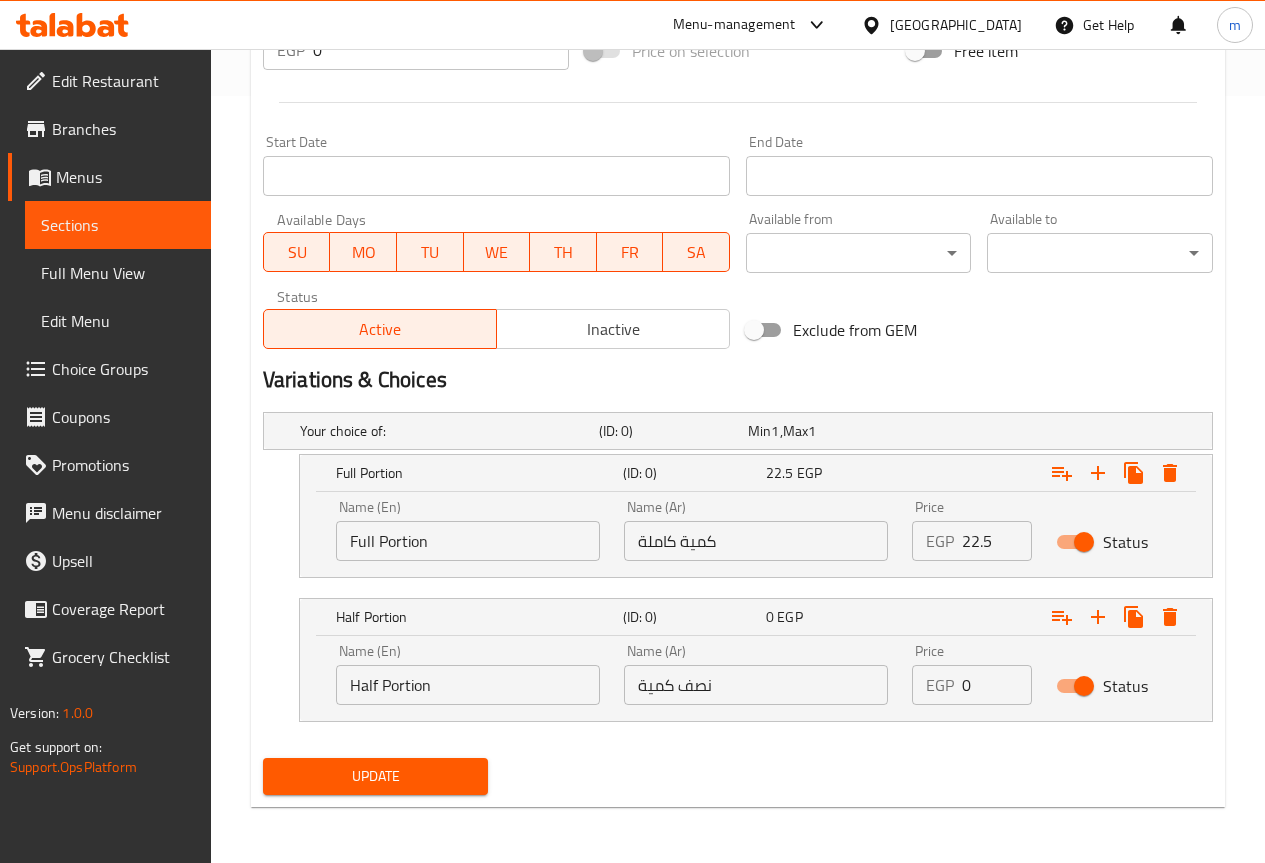 click on "EGP 0 Price" at bounding box center (972, 685) 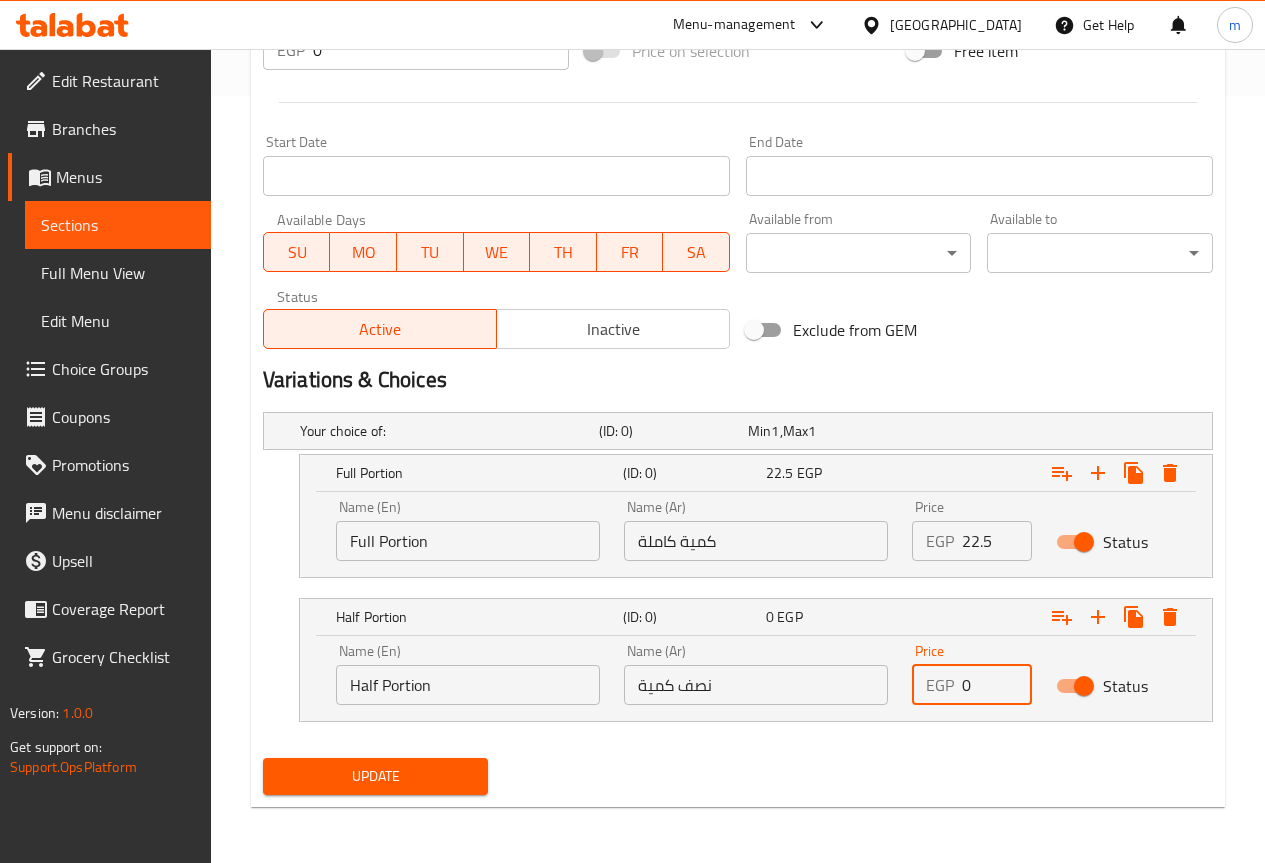 click on "0" at bounding box center (997, 685) 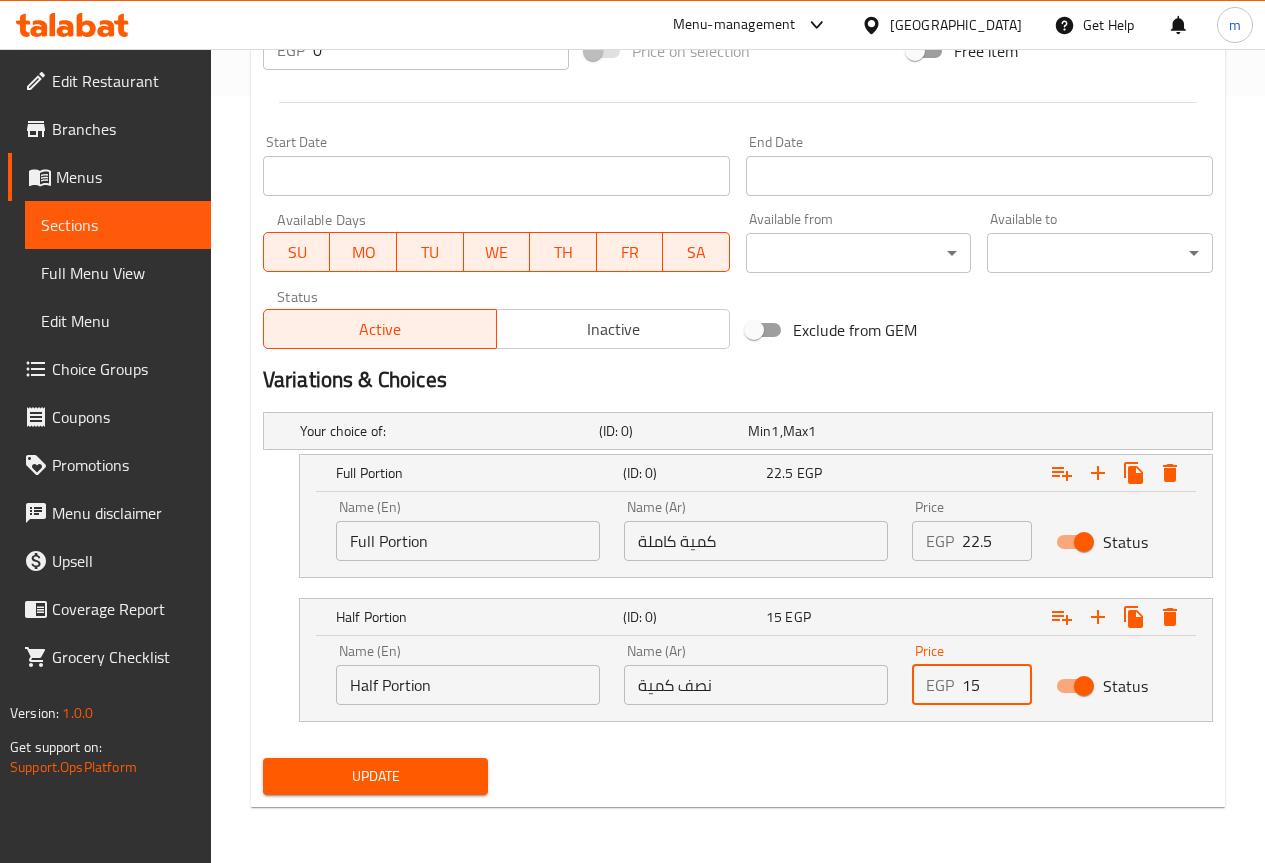 type on "15" 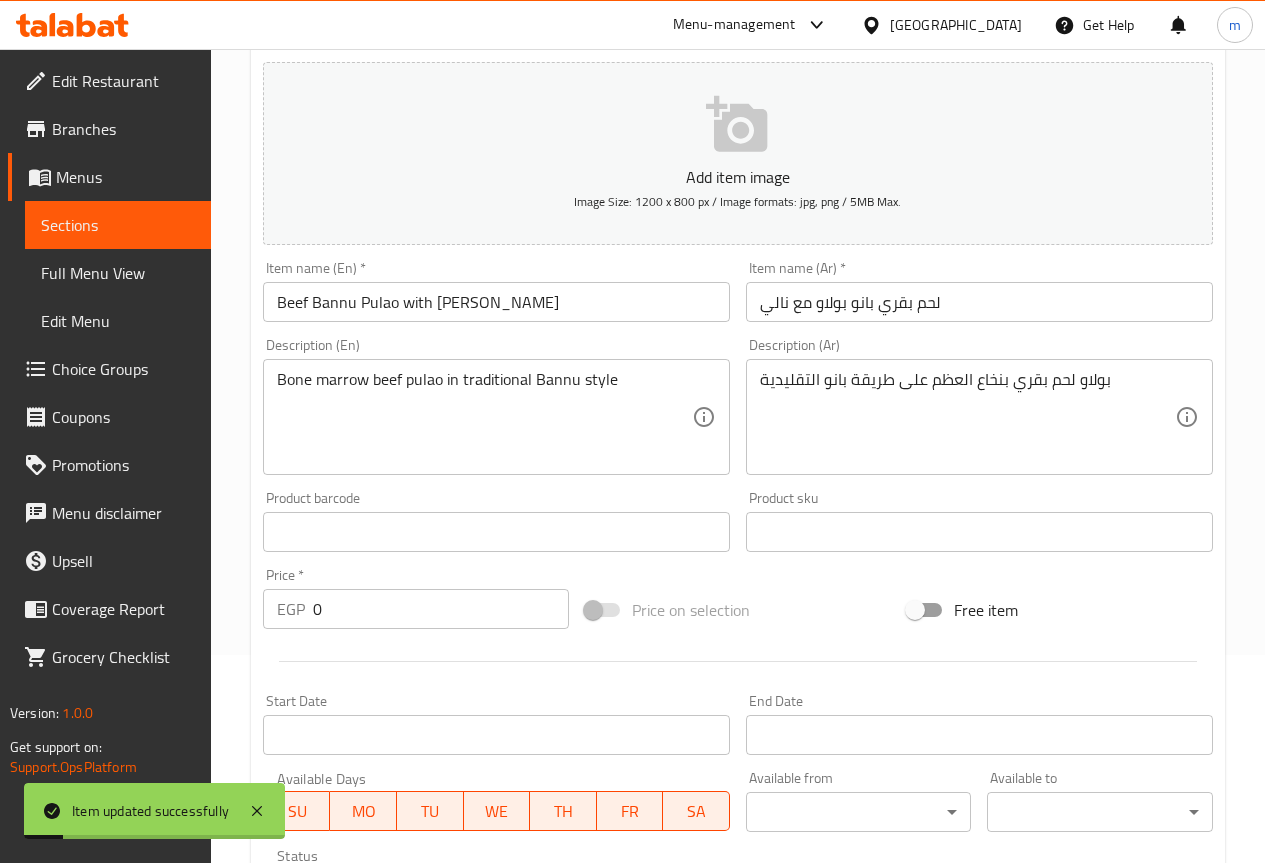 scroll, scrollTop: 67, scrollLeft: 0, axis: vertical 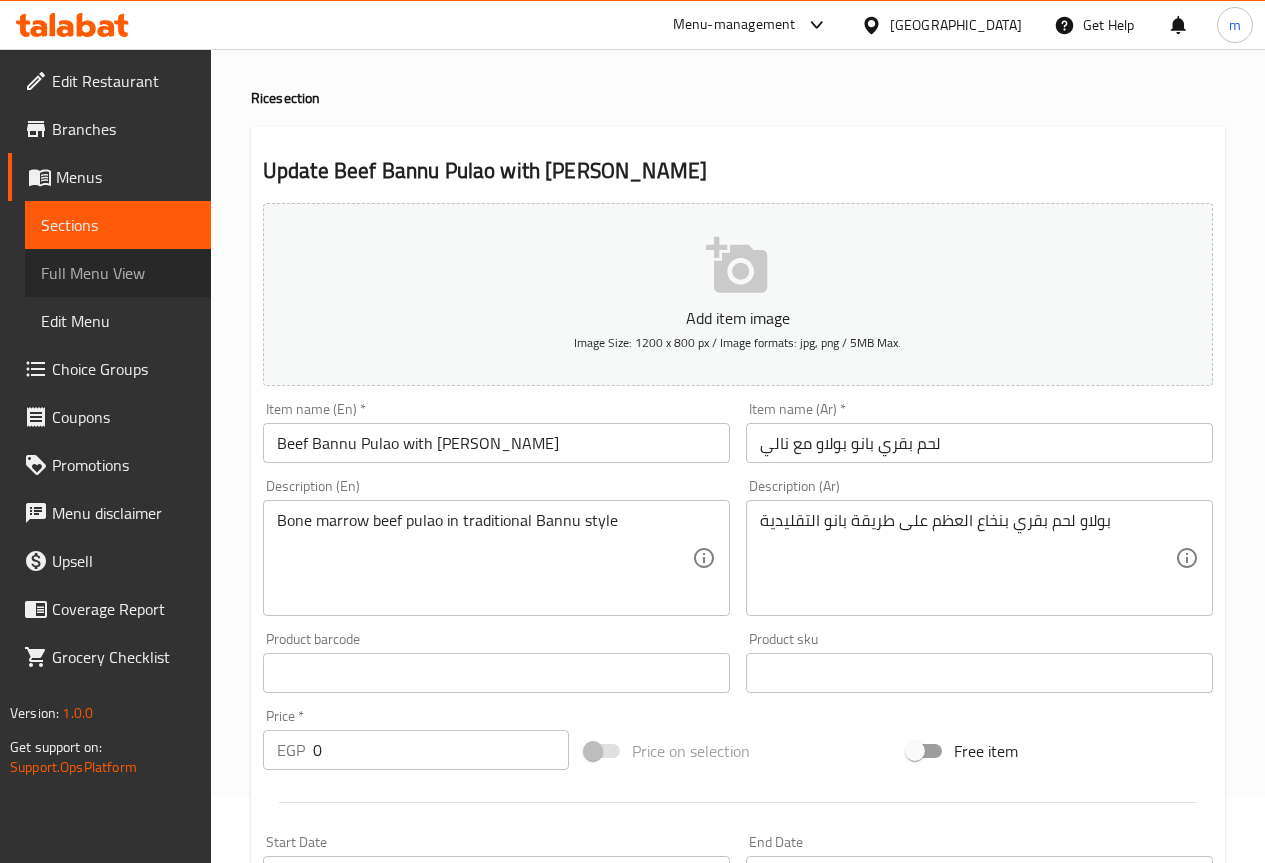 click on "Full Menu View" at bounding box center [118, 273] 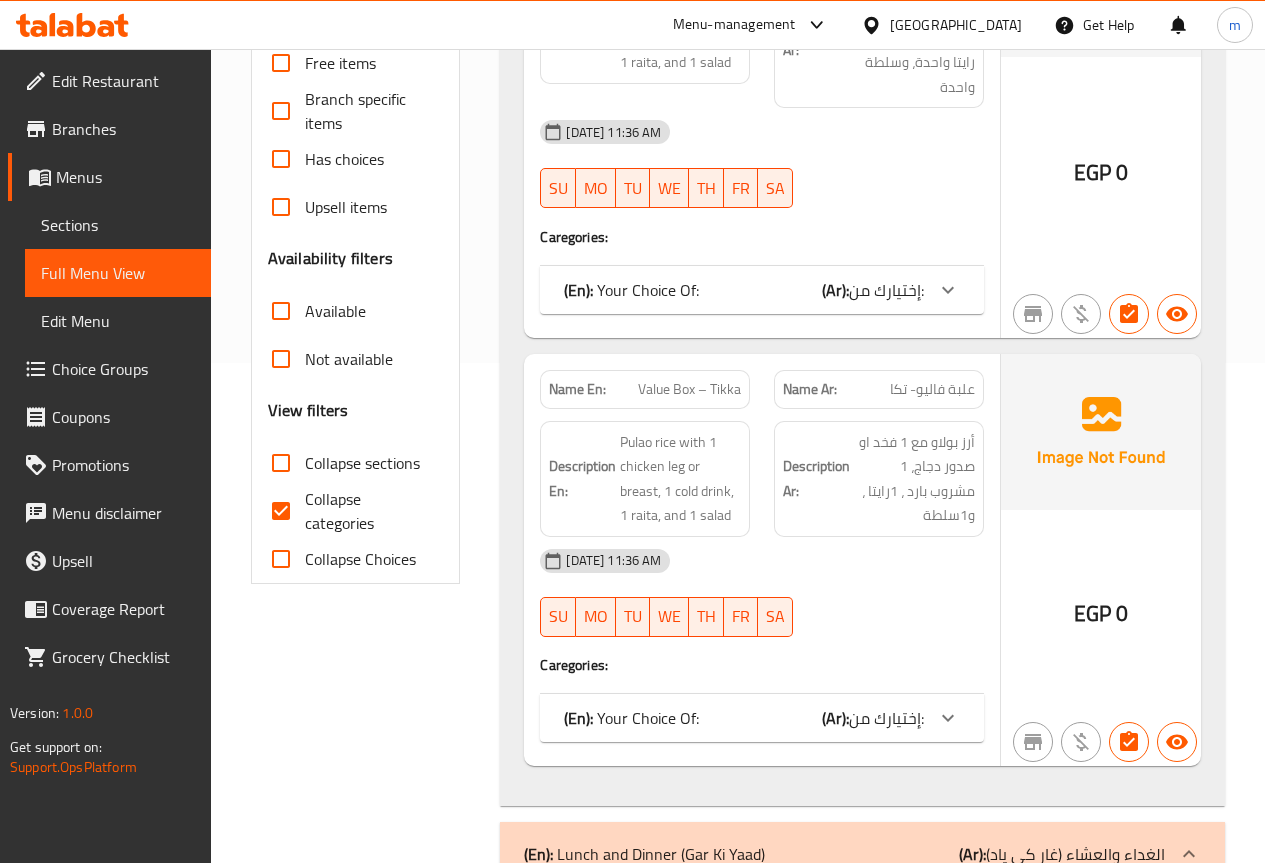 scroll, scrollTop: 500, scrollLeft: 0, axis: vertical 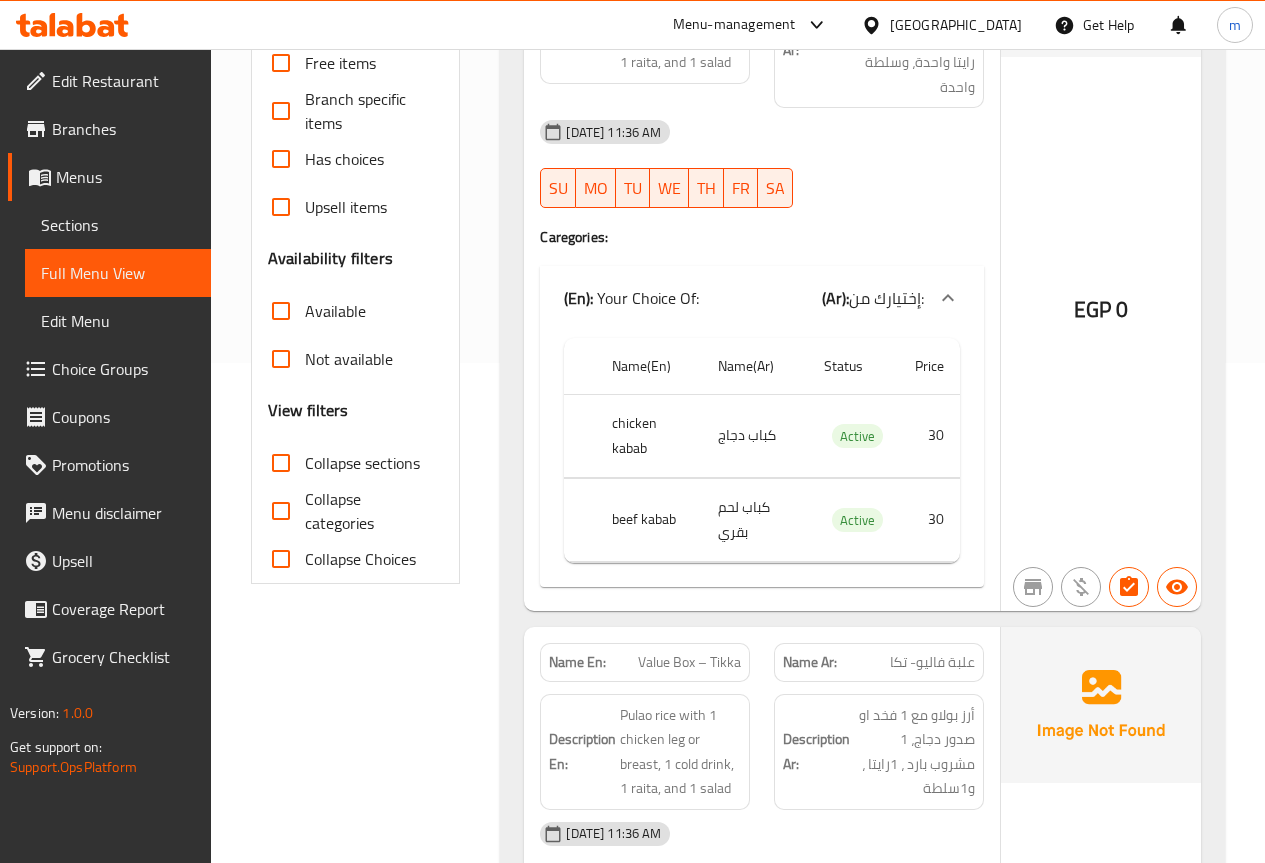 click on "Collapse sections" at bounding box center [362, 463] 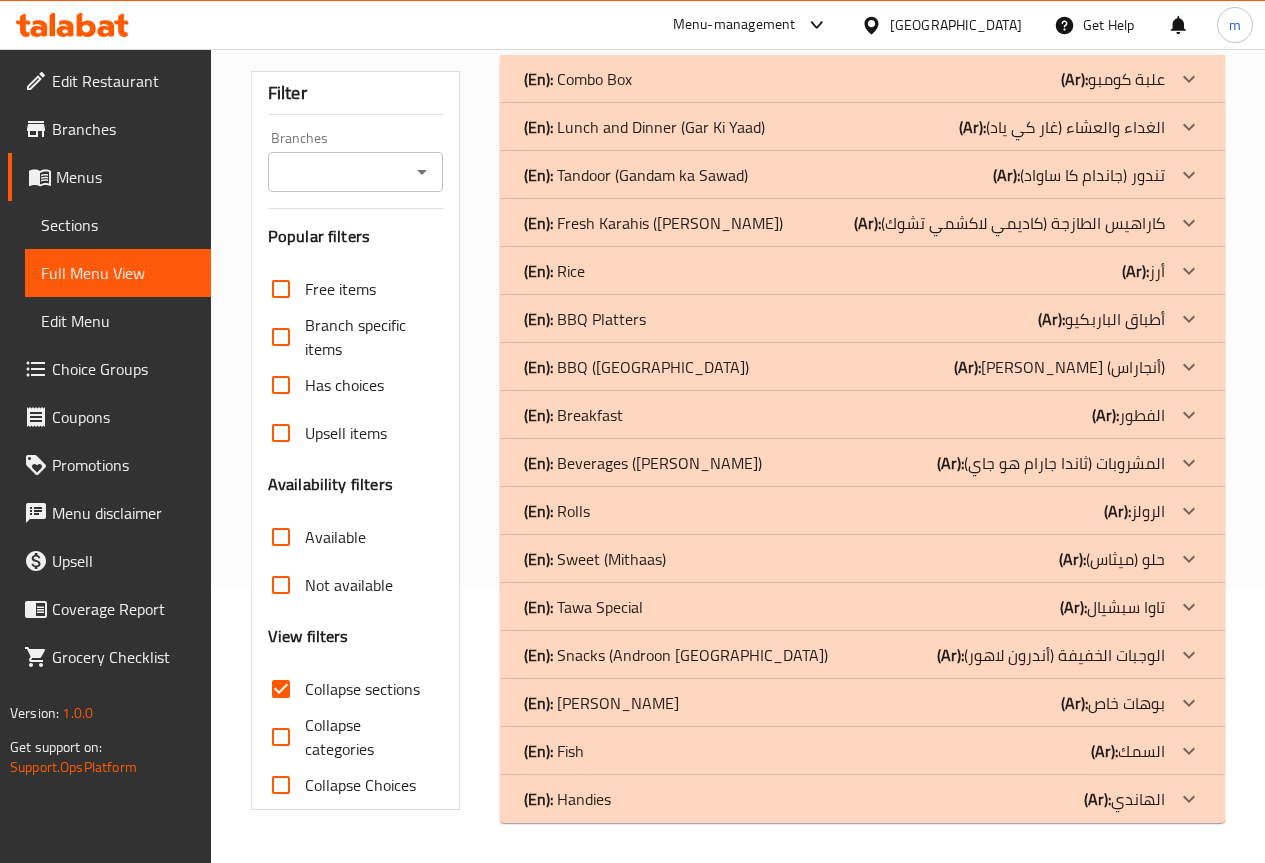 click on "Collapse categories" at bounding box center [366, 737] 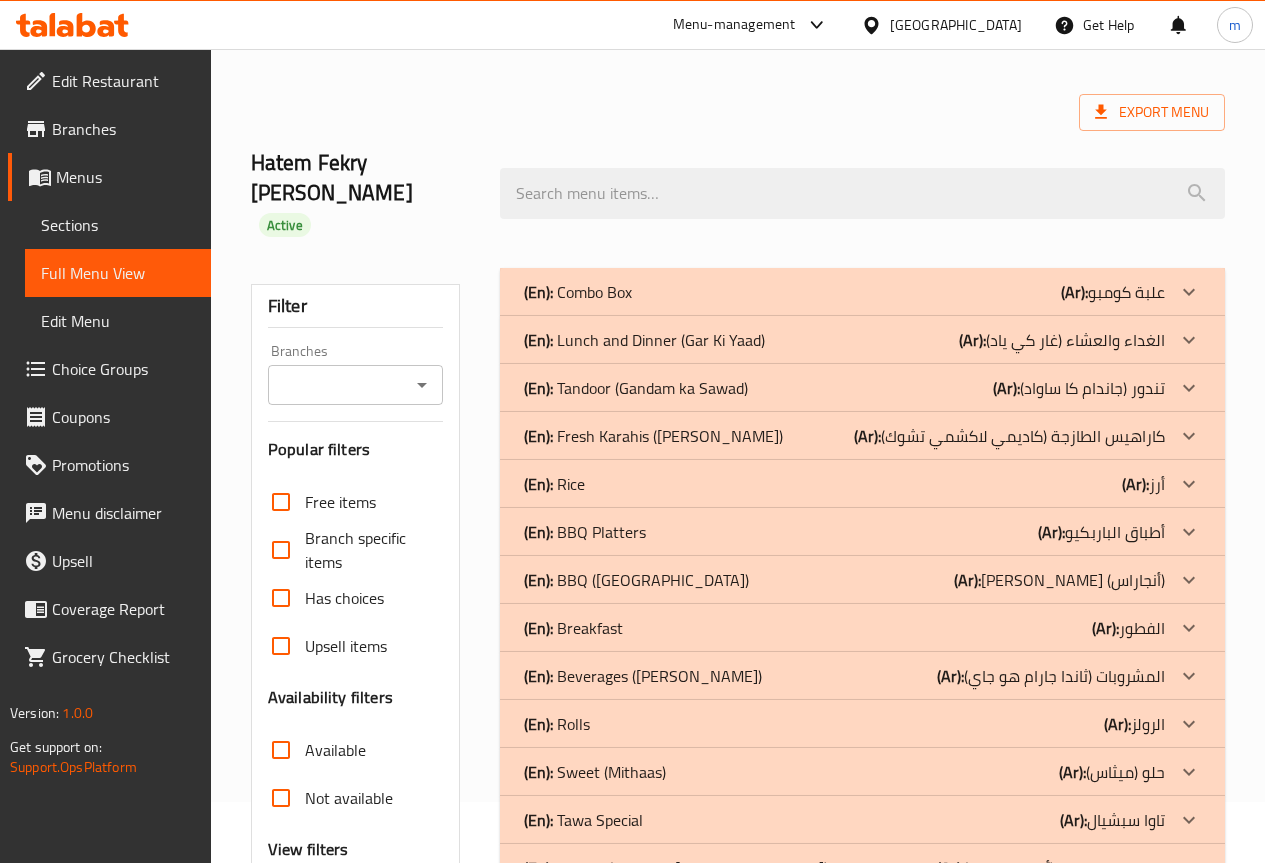 scroll, scrollTop: 200, scrollLeft: 0, axis: vertical 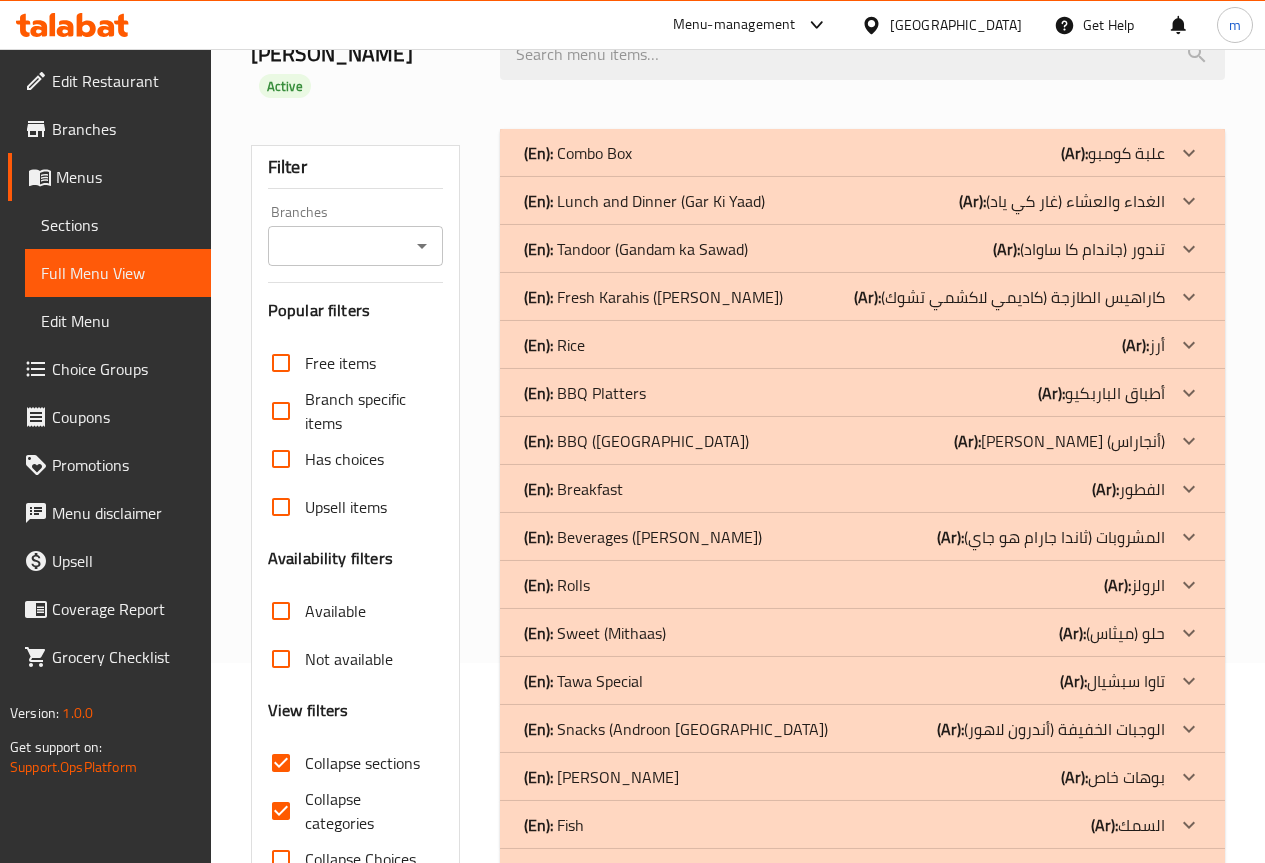 click on "(Ar): كاراهيس الطازجة (كاديمي لاكشمي تشوك)" at bounding box center [1113, 153] 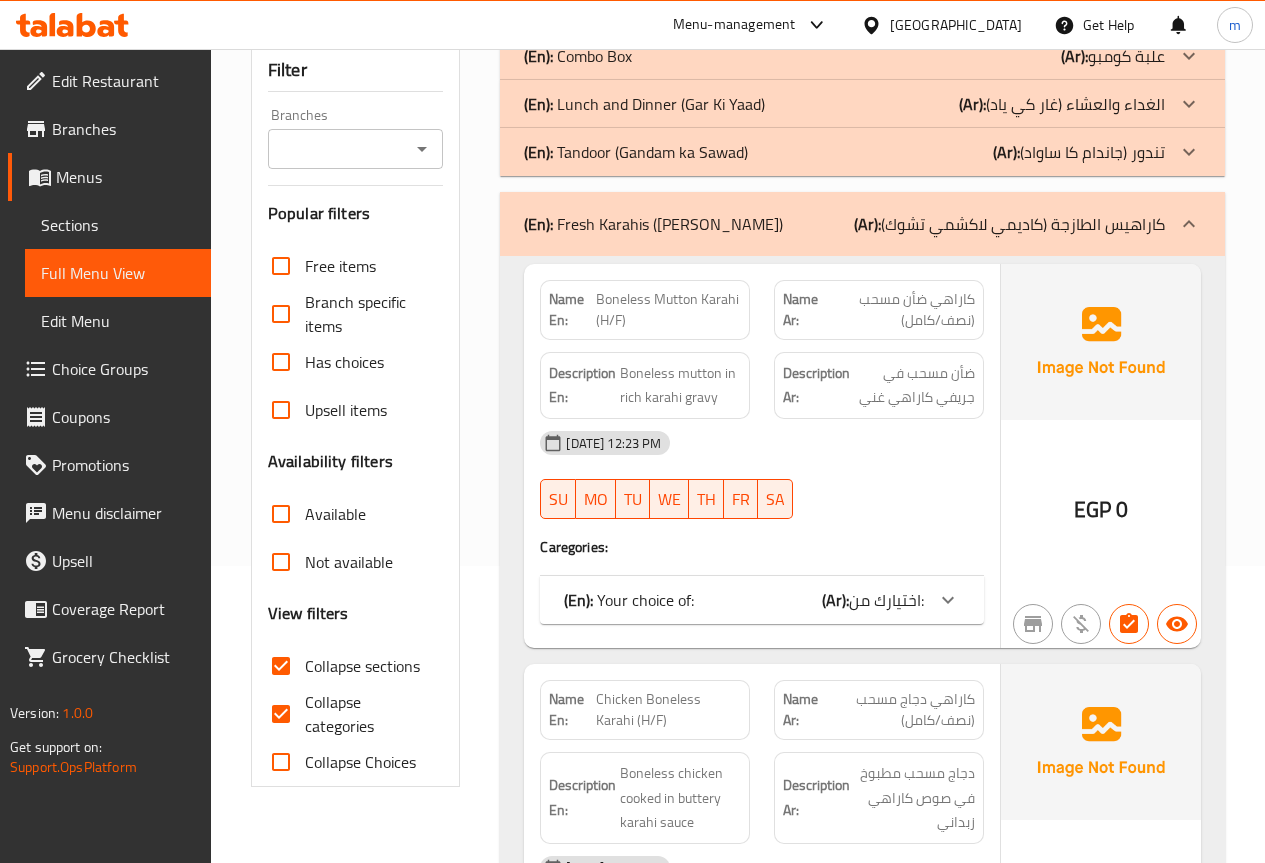 scroll, scrollTop: 300, scrollLeft: 0, axis: vertical 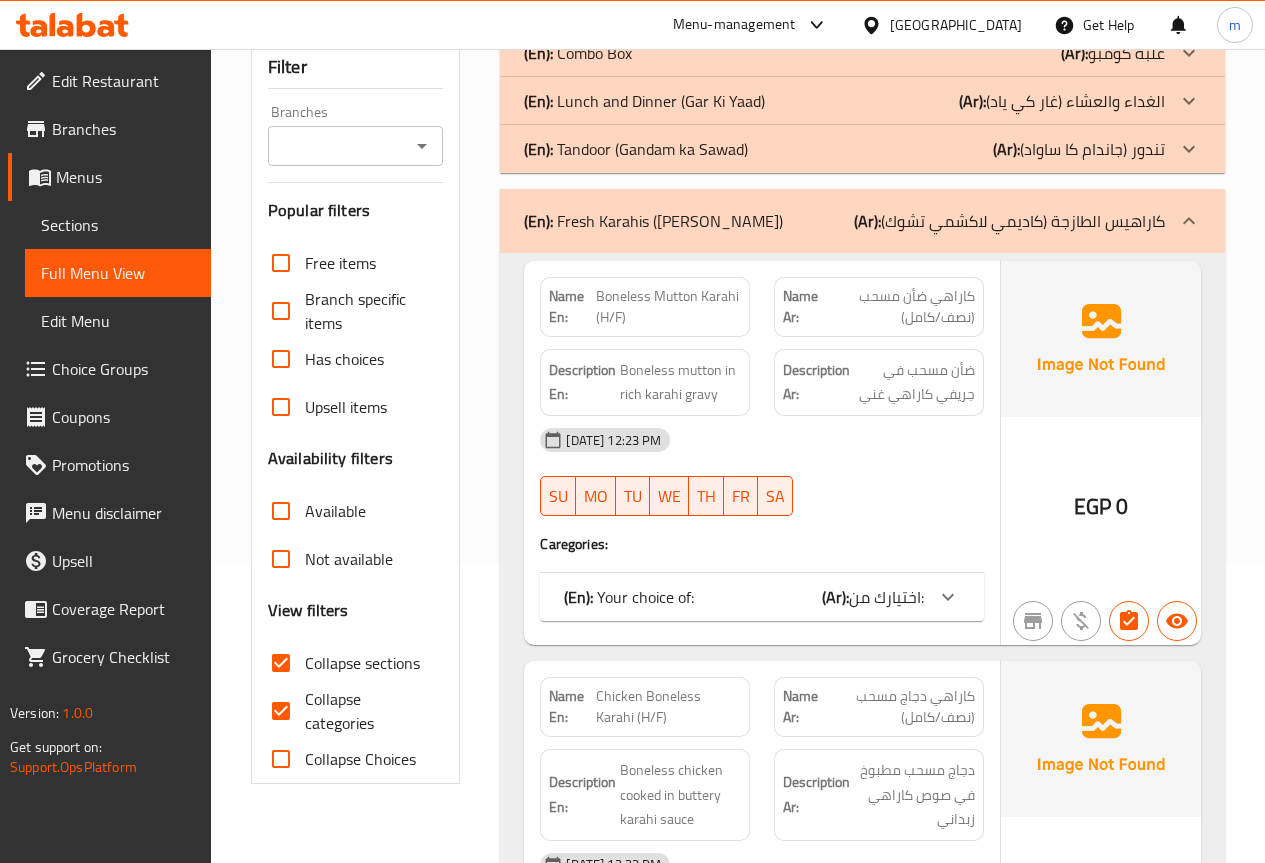 click on "(En):   Your choice of: (Ar): اختيارك من: Name(En) Name(Ar) Status Price Full Portion كمية كاملة Active 165 Half Portion نصف كمية Active 90" at bounding box center (762, 597) 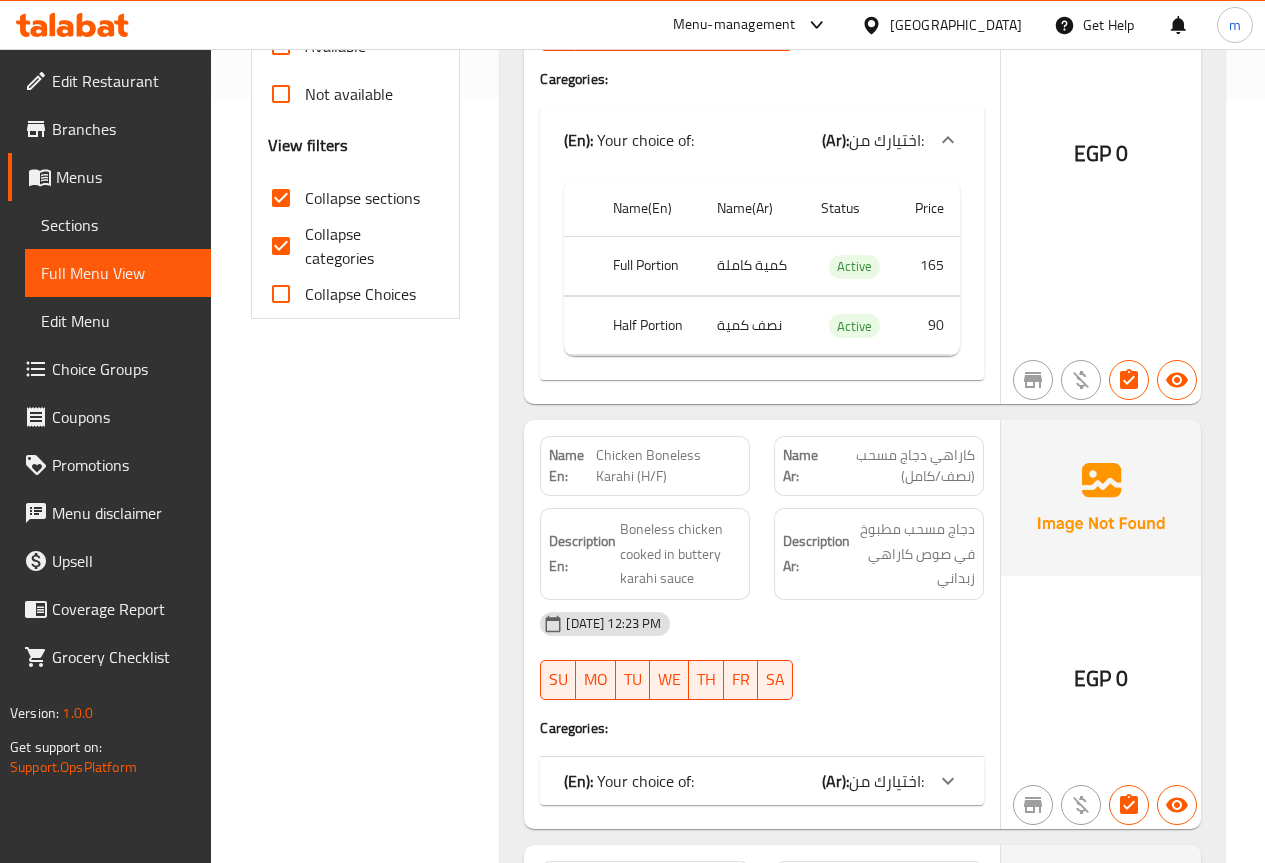 scroll, scrollTop: 800, scrollLeft: 0, axis: vertical 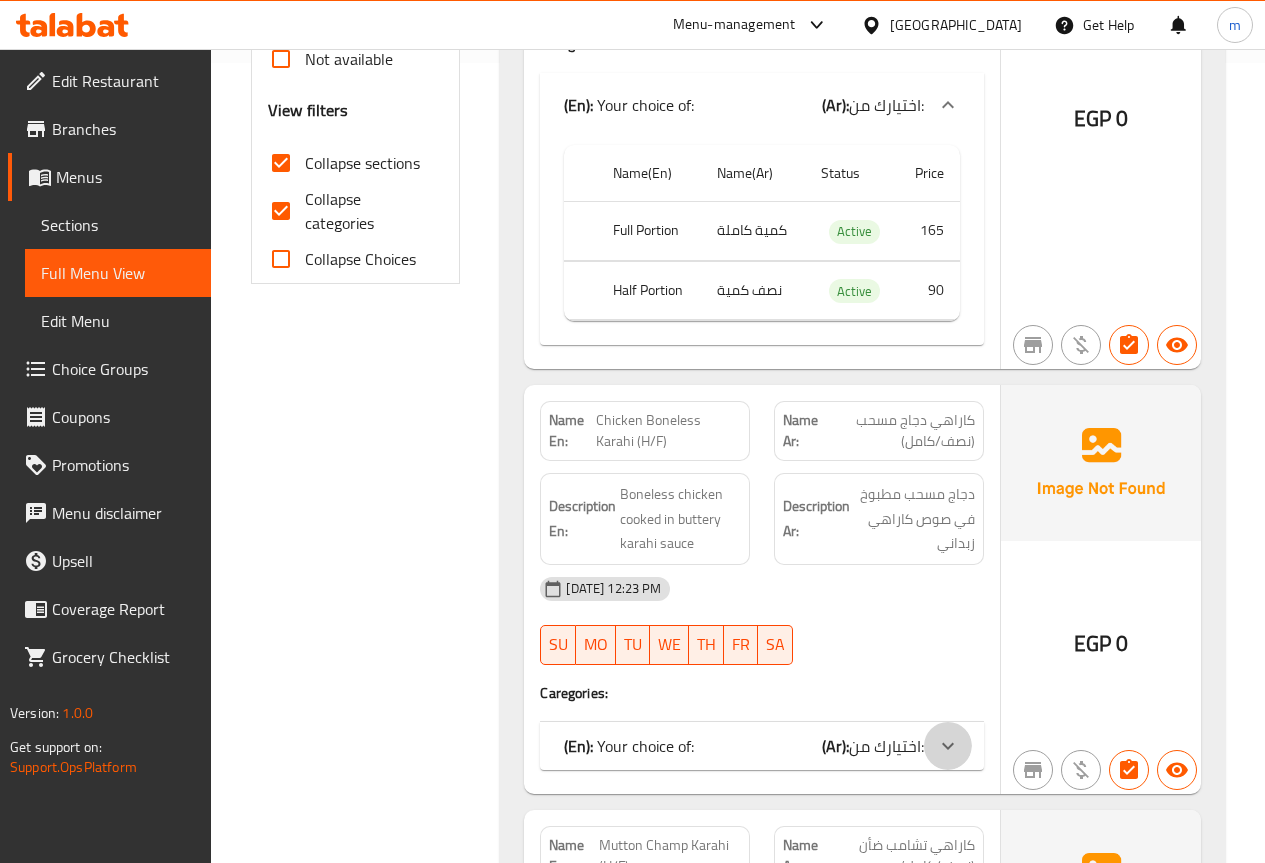 click at bounding box center [948, 105] 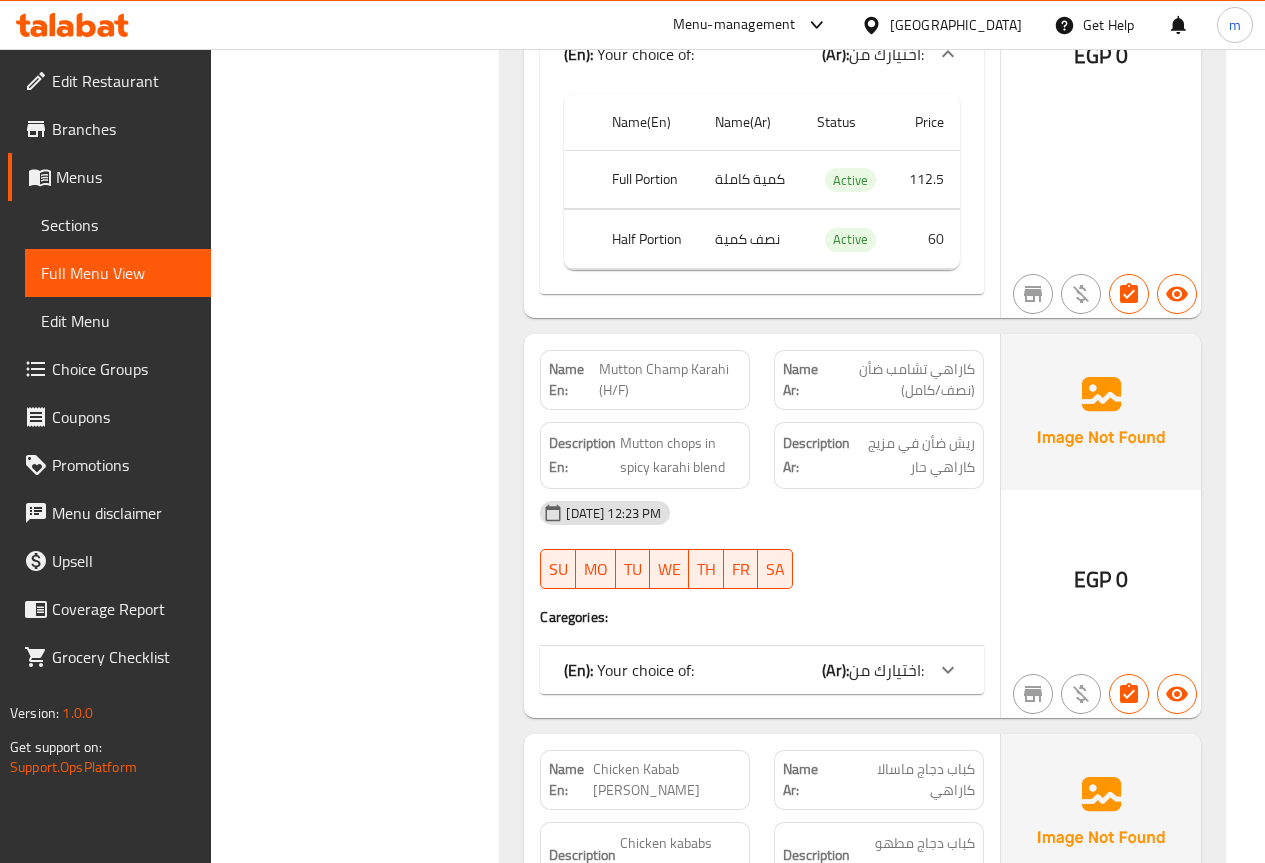 scroll, scrollTop: 1600, scrollLeft: 0, axis: vertical 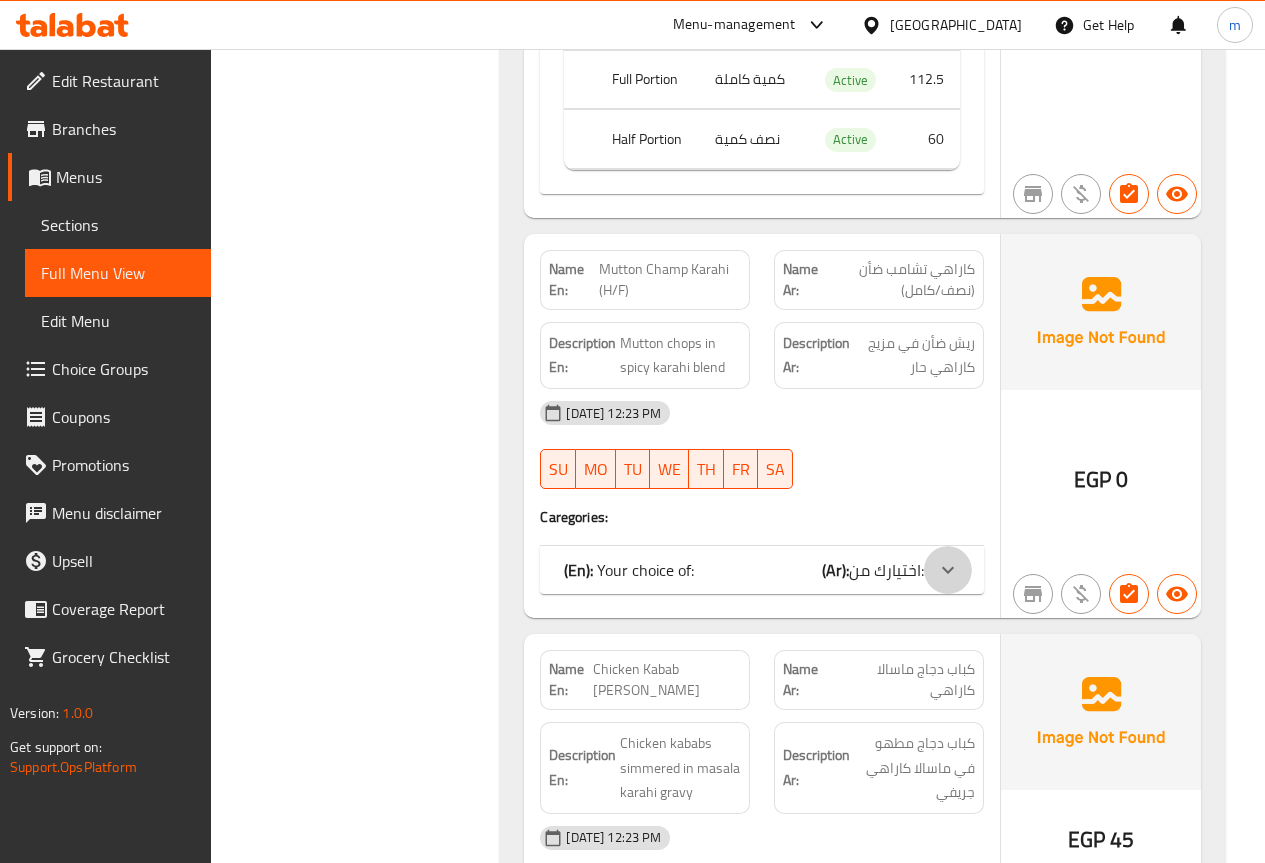 click at bounding box center [948, -695] 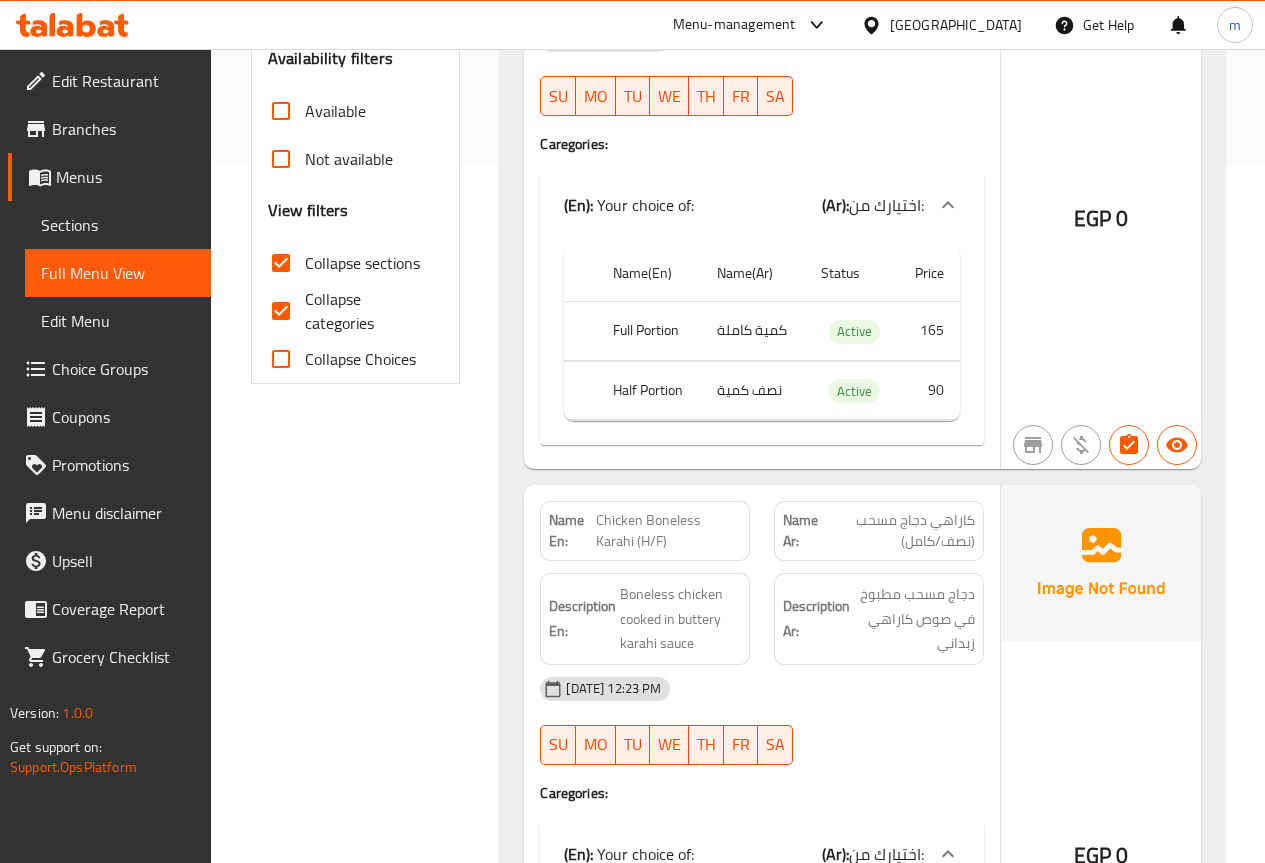 scroll, scrollTop: 0, scrollLeft: 0, axis: both 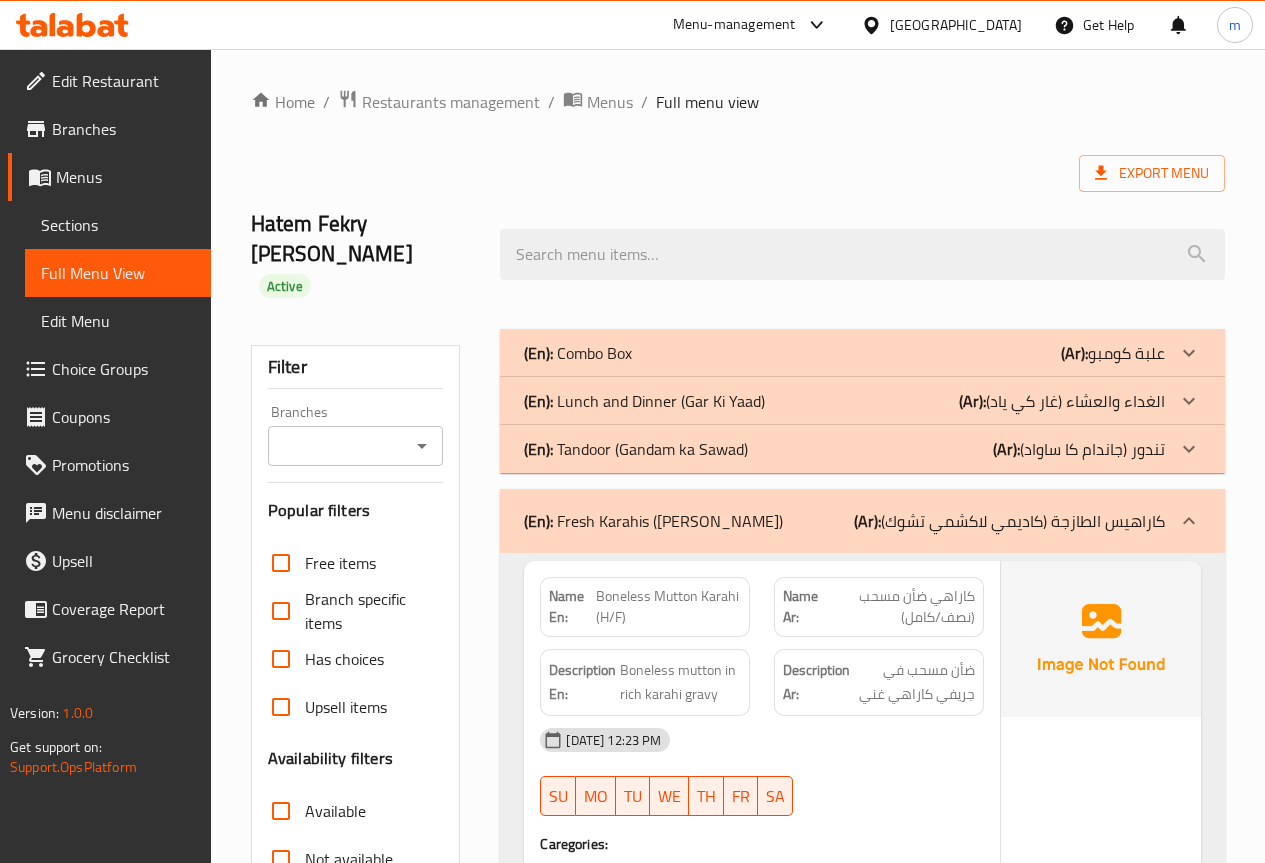 click on "(En):   Fresh Karahis (Qadeemi Lakshmi Chowk) (Ar): كاراهيس الطازجة (كاديمي لاكشمي تشوك)" at bounding box center [862, 521] 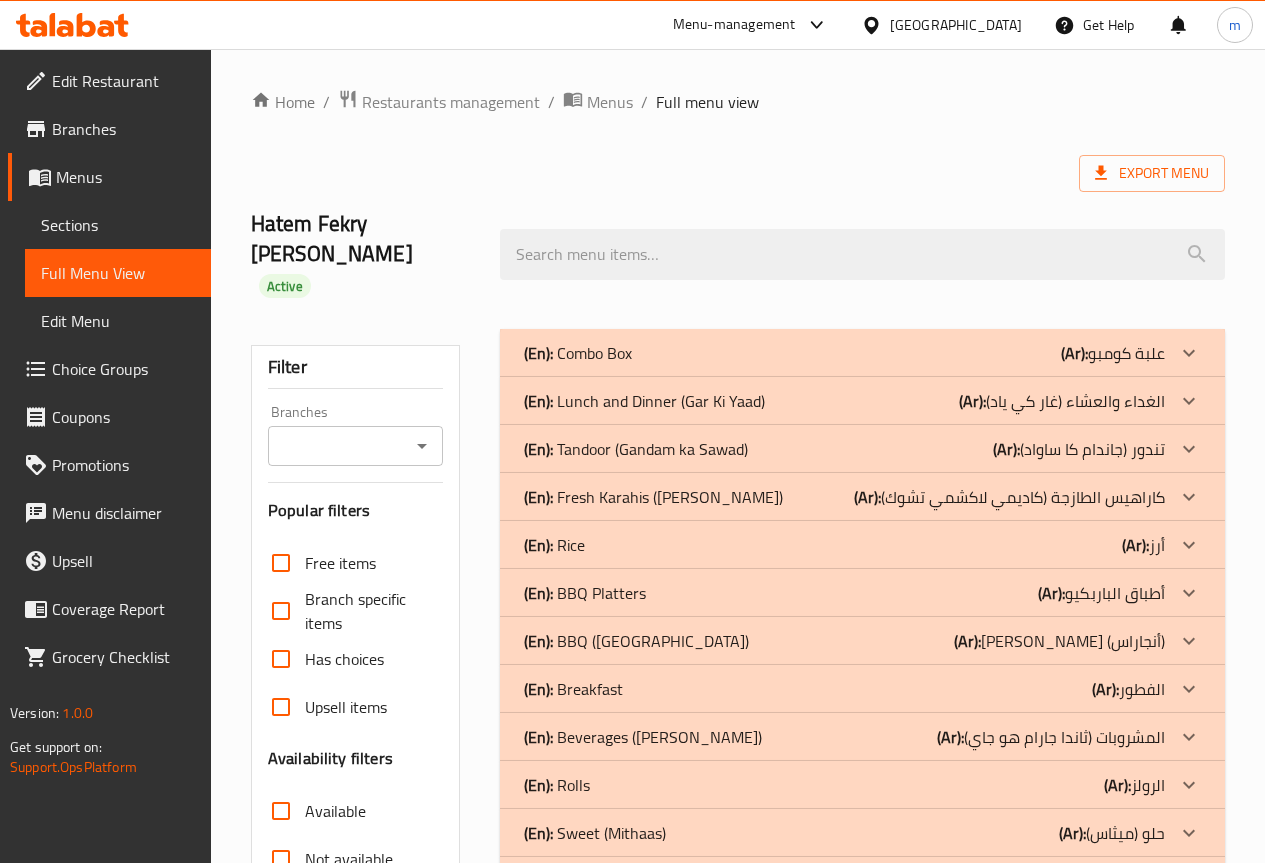 click on "(Ar):" at bounding box center (1074, 353) 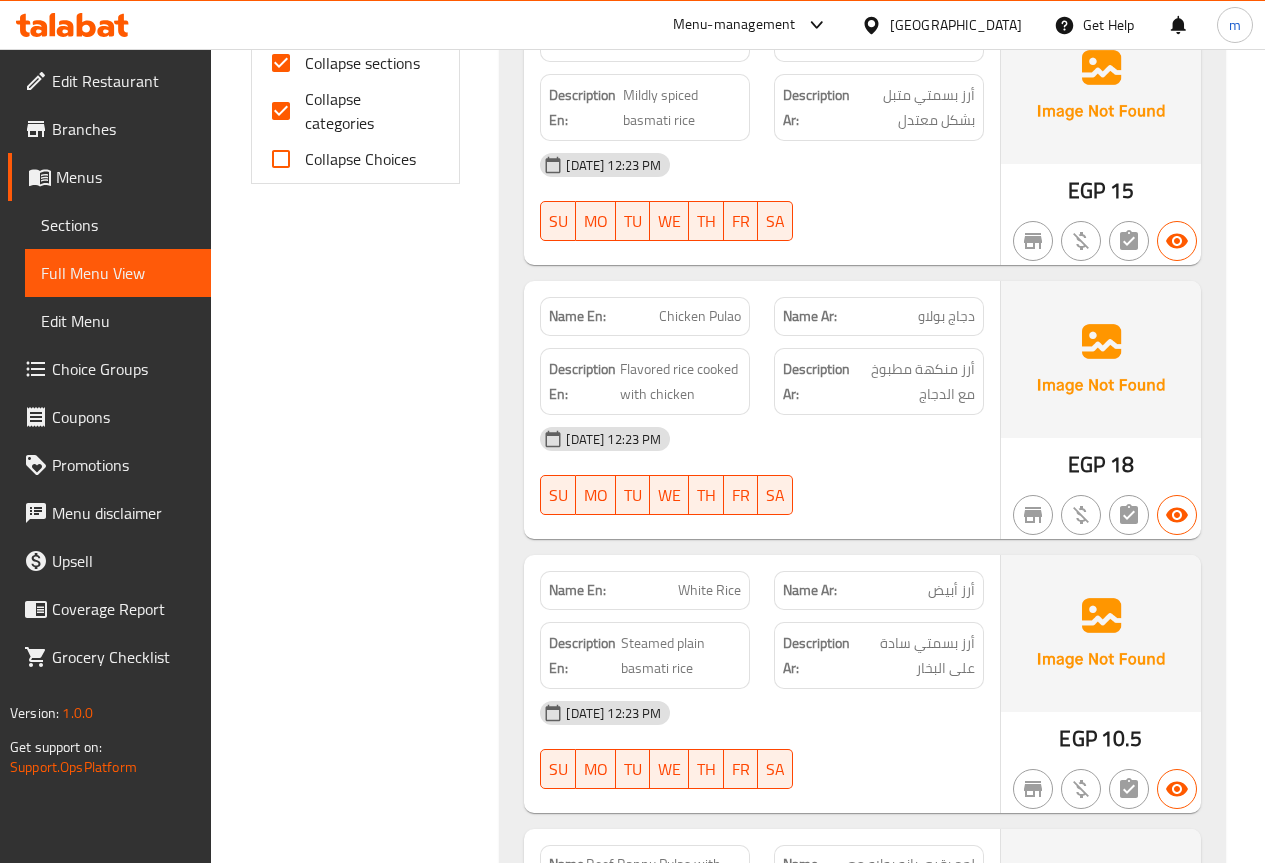 scroll, scrollTop: 1600, scrollLeft: 0, axis: vertical 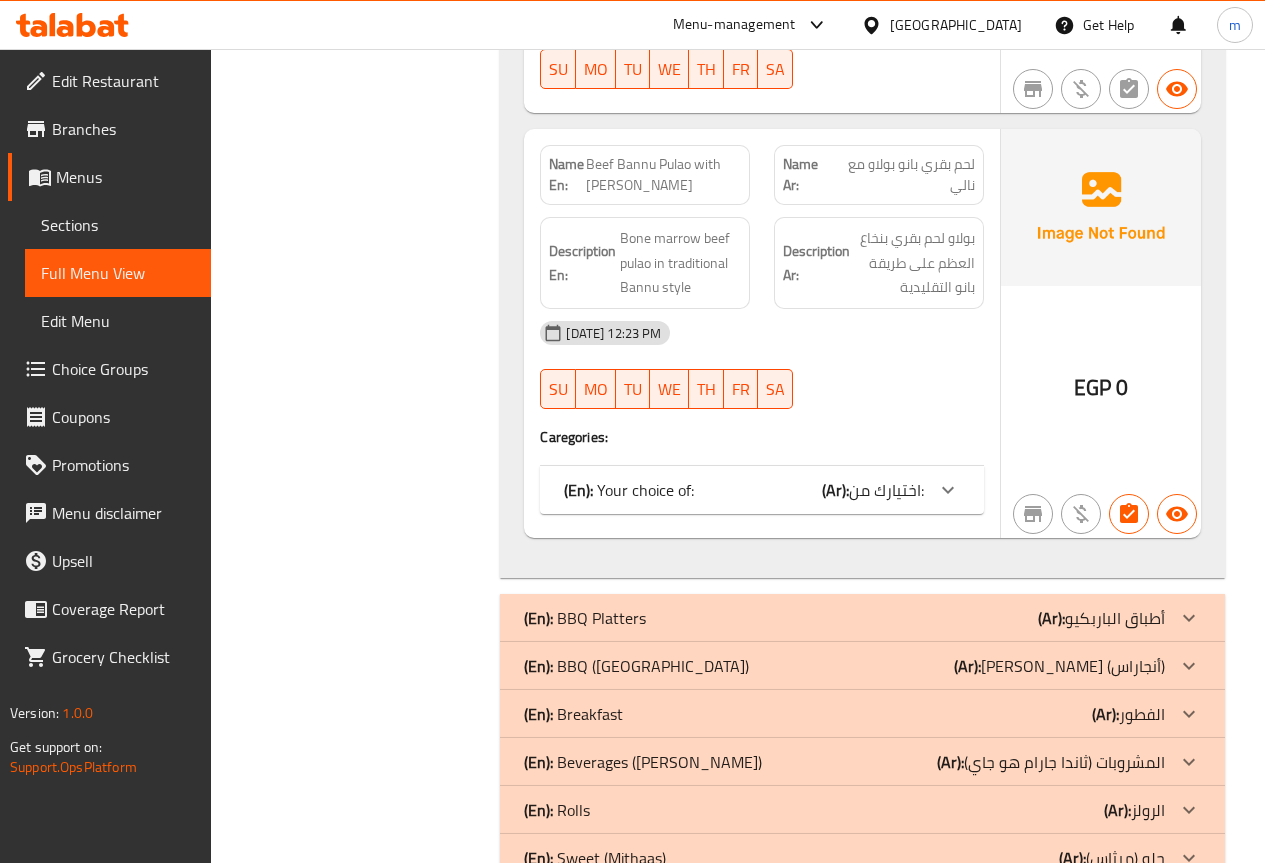 click at bounding box center (948, 490) 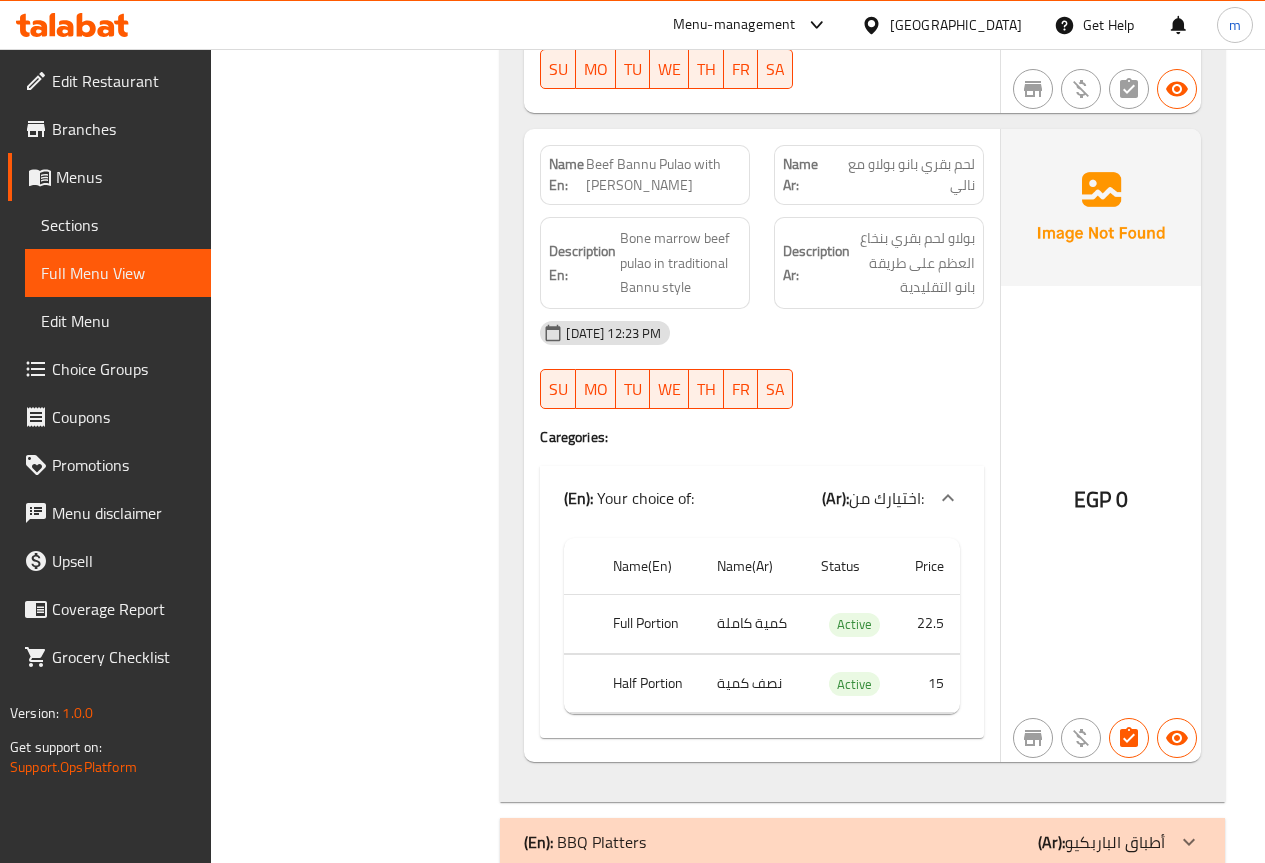 click on "اختيارك من:" at bounding box center [886, 498] 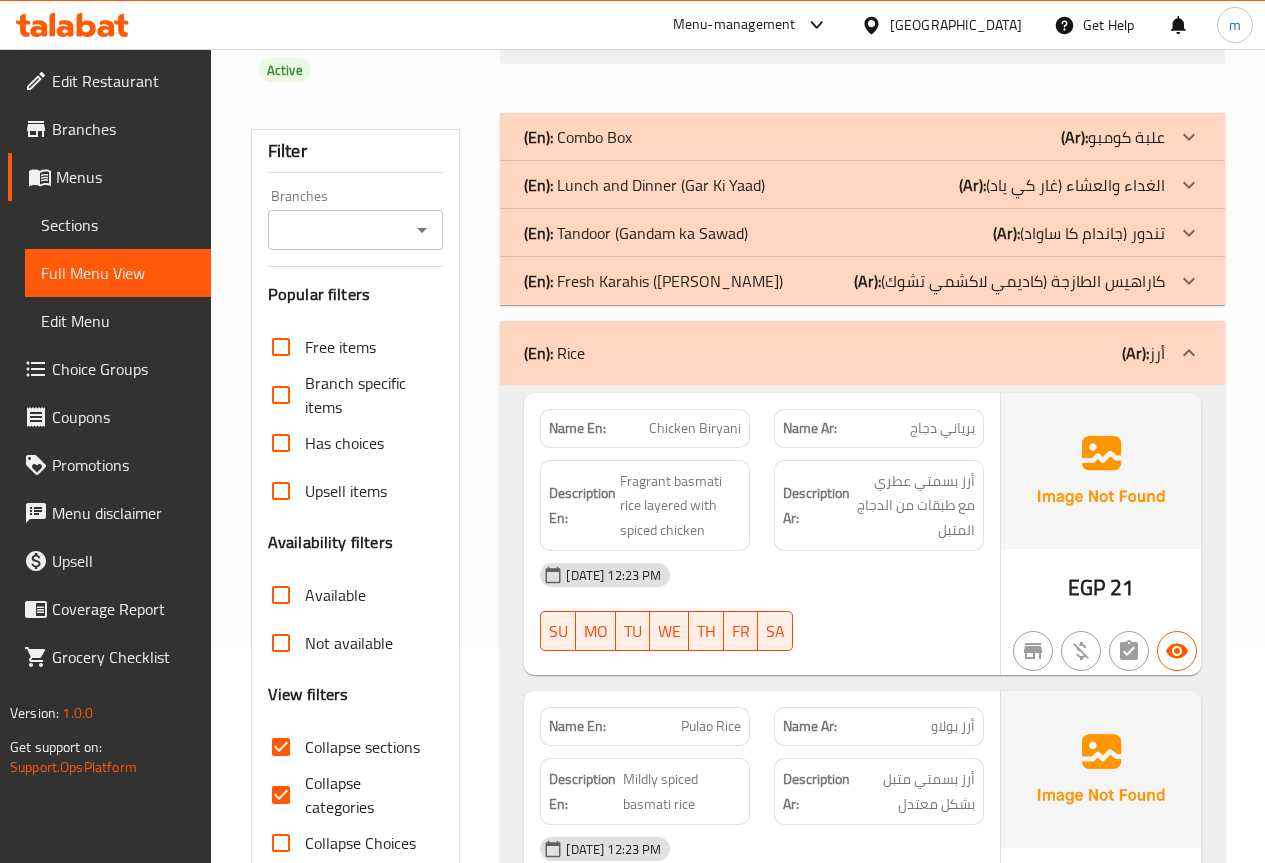 scroll, scrollTop: 200, scrollLeft: 0, axis: vertical 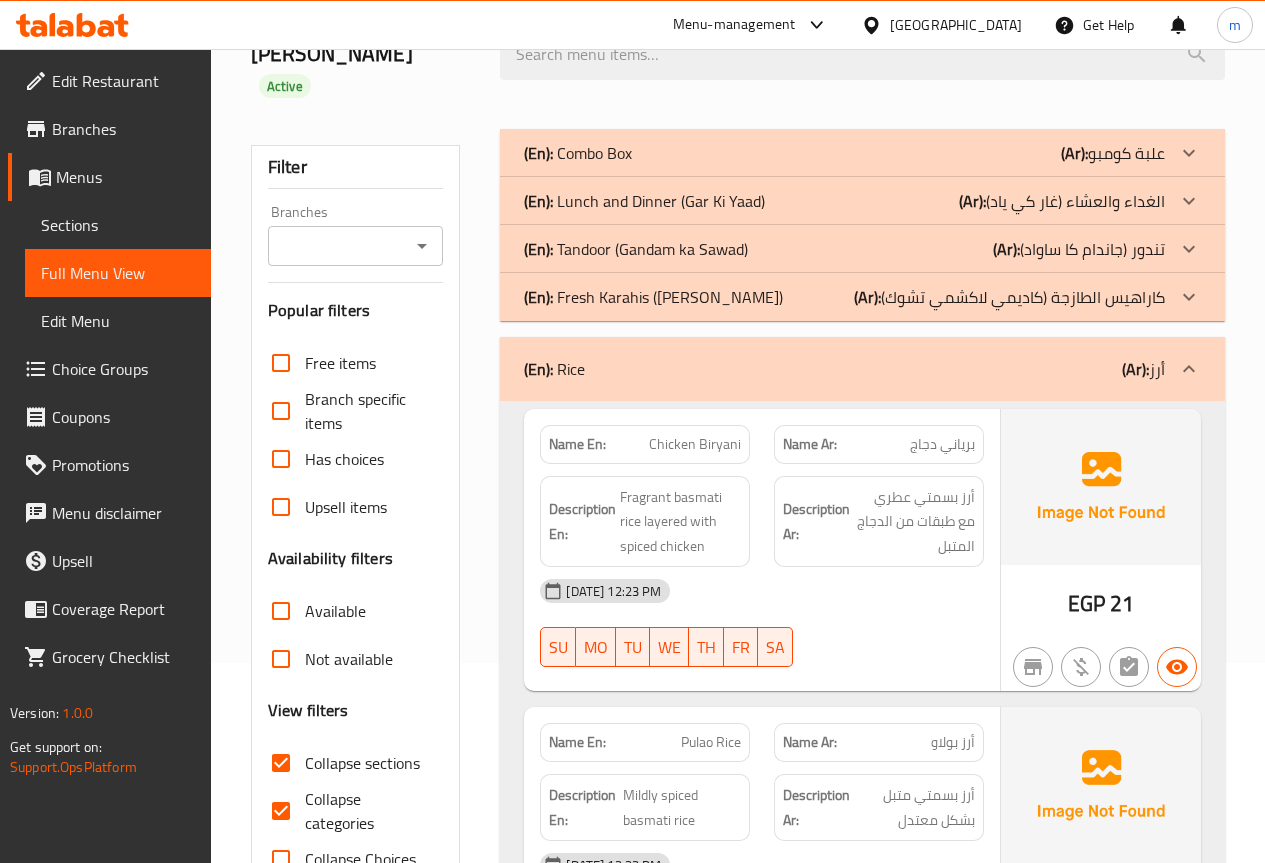 click on "(En):   Combo Box (Ar): علبة كومبو Name En: Value Box -Kabab Name Ar: علبة فاليو- كباب Description En: Pulao rice with 2 chicken or beef kababs, 1 cold drink, 1 raita, and 1 salad Description Ar: أرز بولاو مع 2 كباب دجاج أو لحم بقري، مشروب بارد واحد، رايتا واحدة، وسلطة واحدة 15-07-2025 11:36 AM SU MO TU WE TH FR SA Caregories: (En):   Your Choice Of: (Ar): إختيارك من: Name(En) Name(Ar) Status Price chicken kabab كباب دجاج Active 30 beef kabab كباب لحم بقري Active 30 EGP 0 Name En: Value Box – Tikka Name Ar: علبة فاليو- تكا Description En: Pulao rice with 1 chicken leg or breast, 1 cold drink, 1 raita, and 1 salad Description Ar: أرز بولاو مع 1 فخد او صدور دجاج، 1 مشروب بارد ، 1رايتا ، و1سلطة 15-07-2025 11:36 AM SU MO TU WE TH FR SA Caregories: (En):   Your Choice Of: (Ar): إختيارك من: Name(En) Name(Ar) Status Price chicken leg 30 0" at bounding box center [862, 1325] 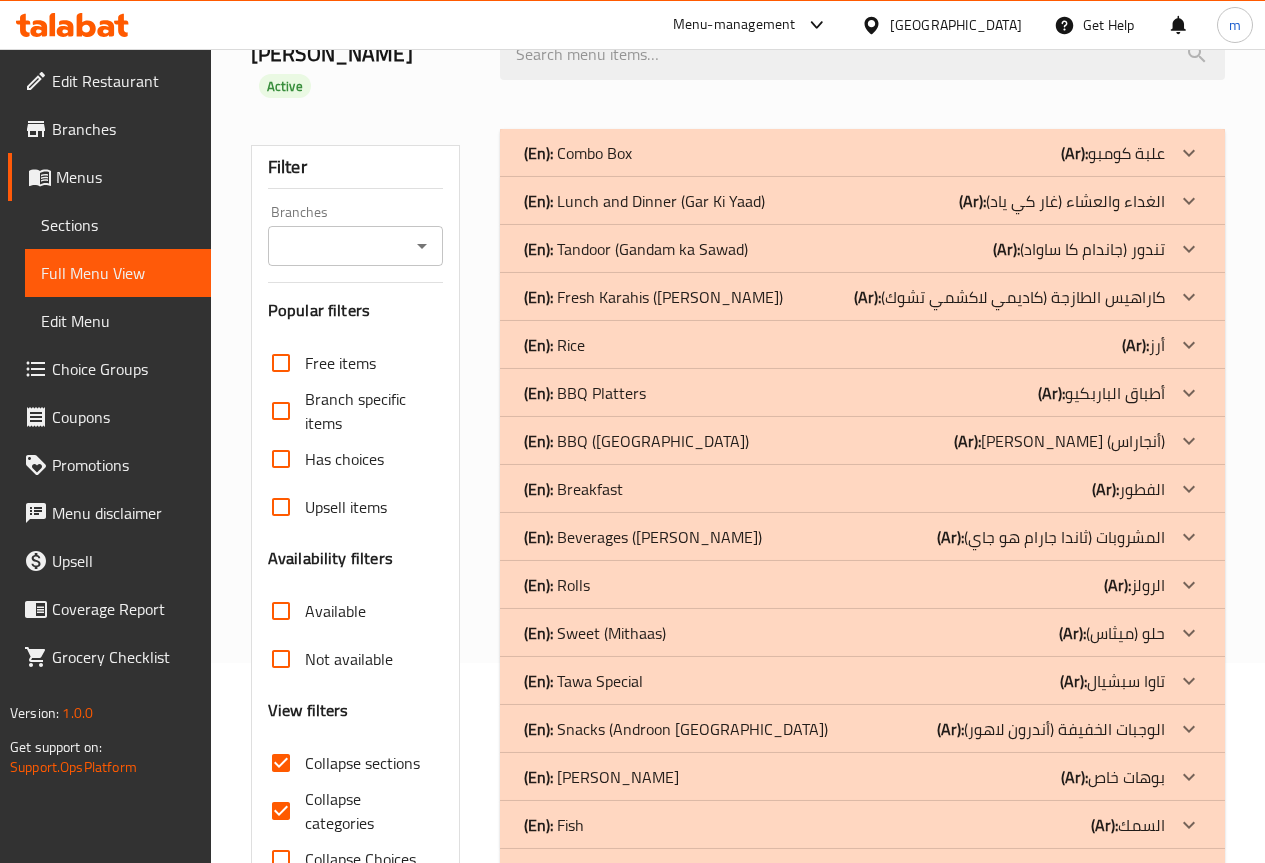 click on "Sections" at bounding box center [118, 225] 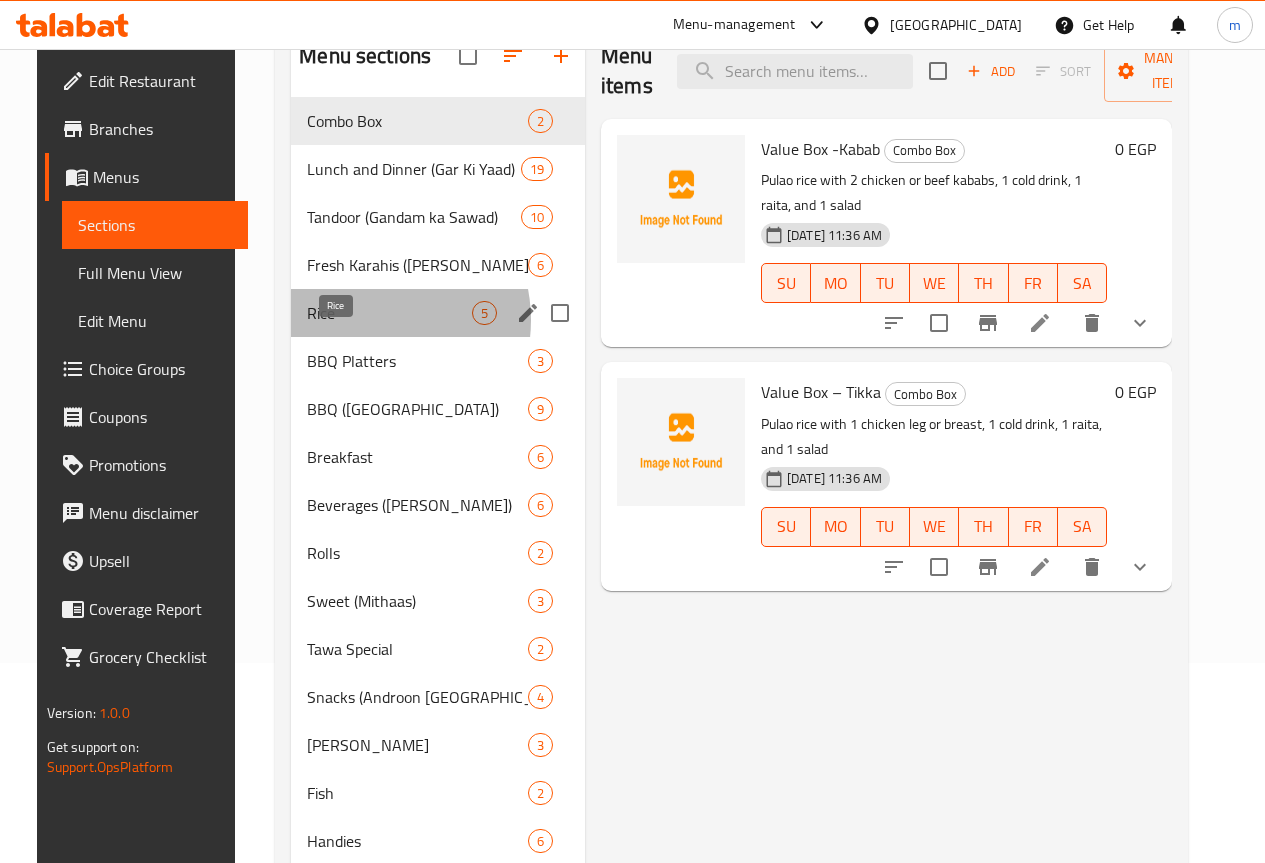 click on "Rice" at bounding box center [389, 313] 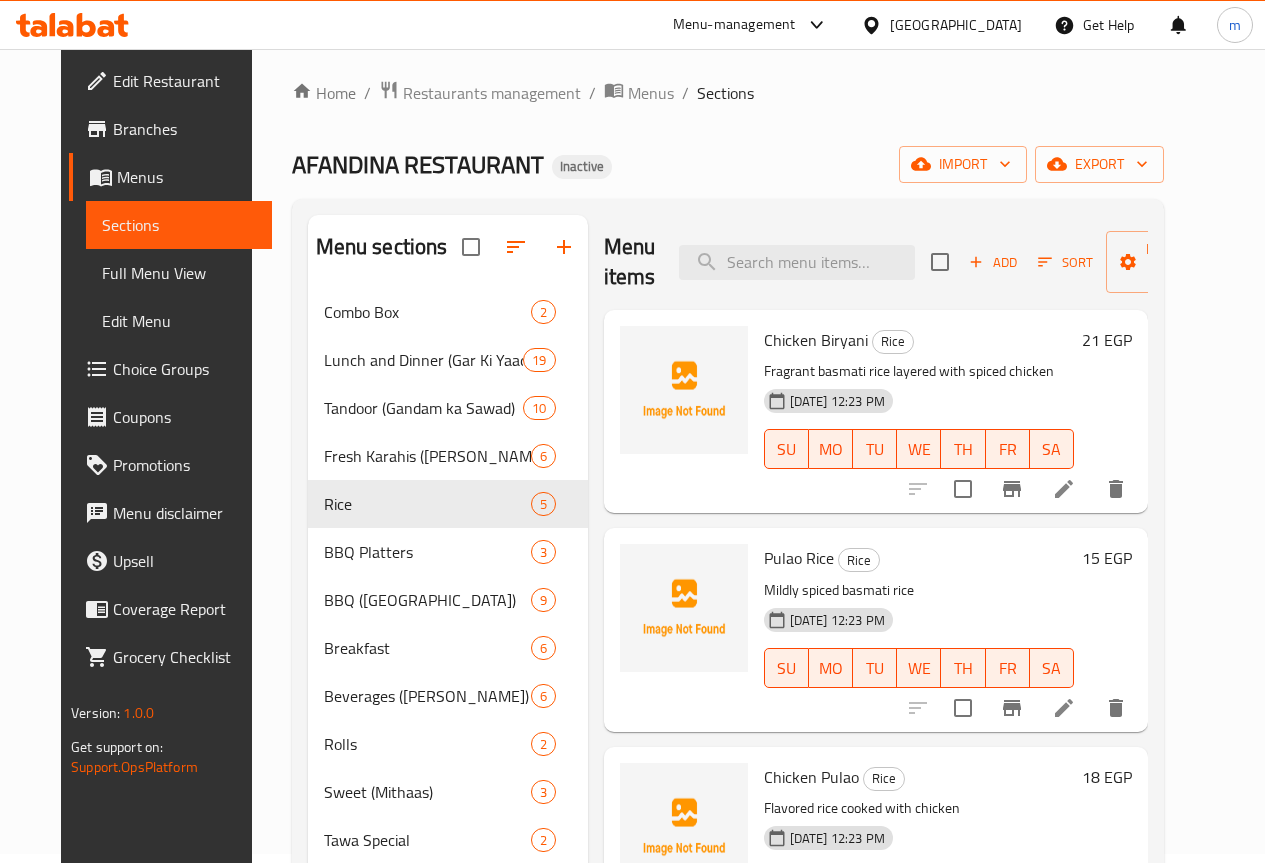 scroll, scrollTop: 0, scrollLeft: 0, axis: both 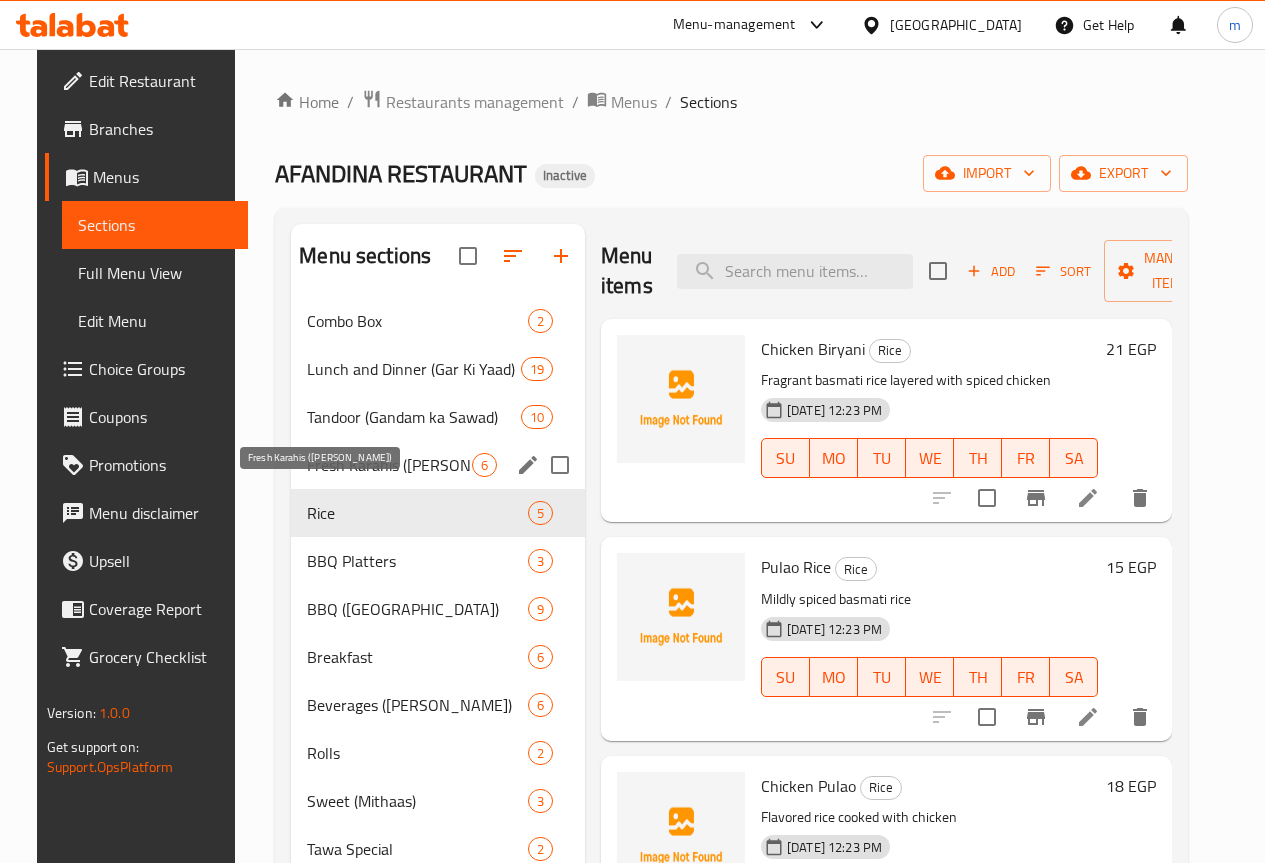 click on "Fresh Karahis (Qadeemi Lakshmi Chowk)" at bounding box center (389, 465) 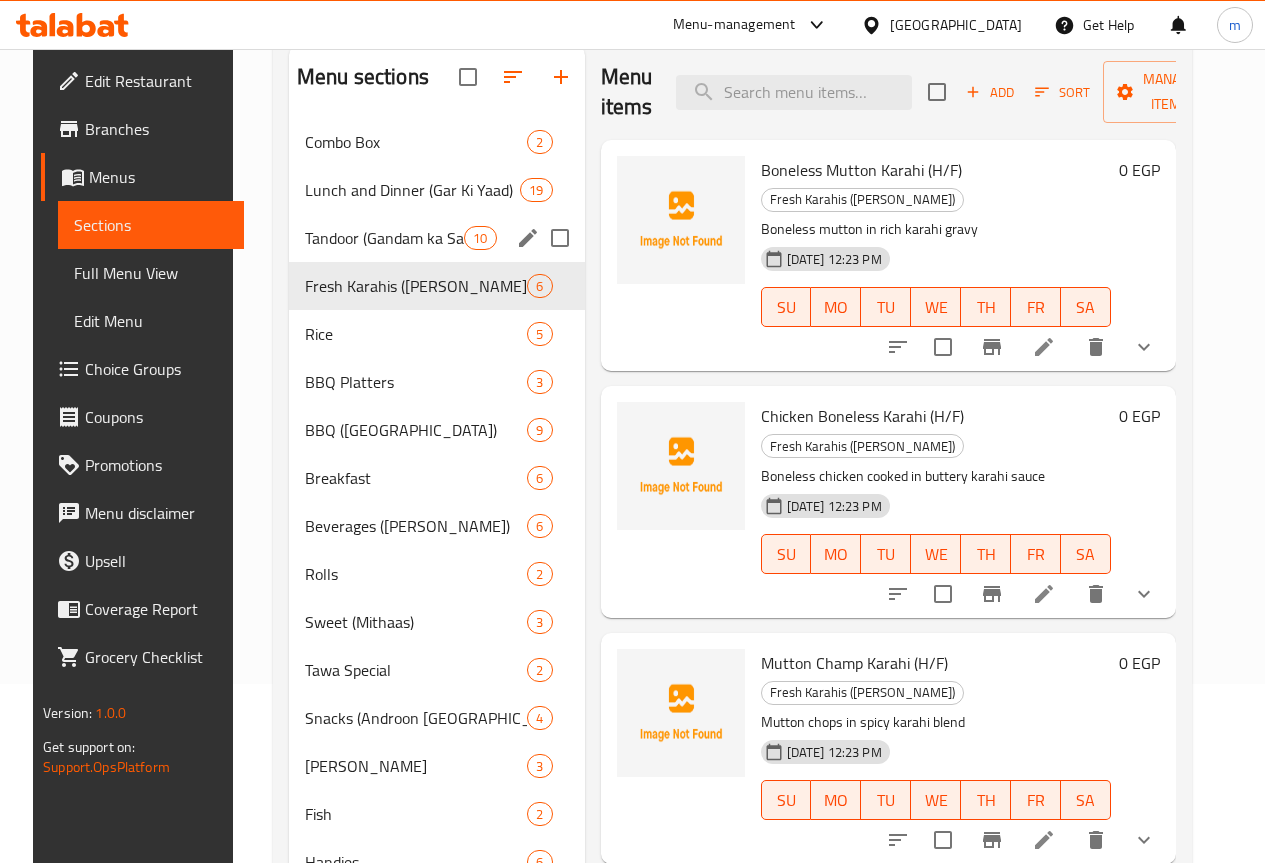 scroll, scrollTop: 200, scrollLeft: 0, axis: vertical 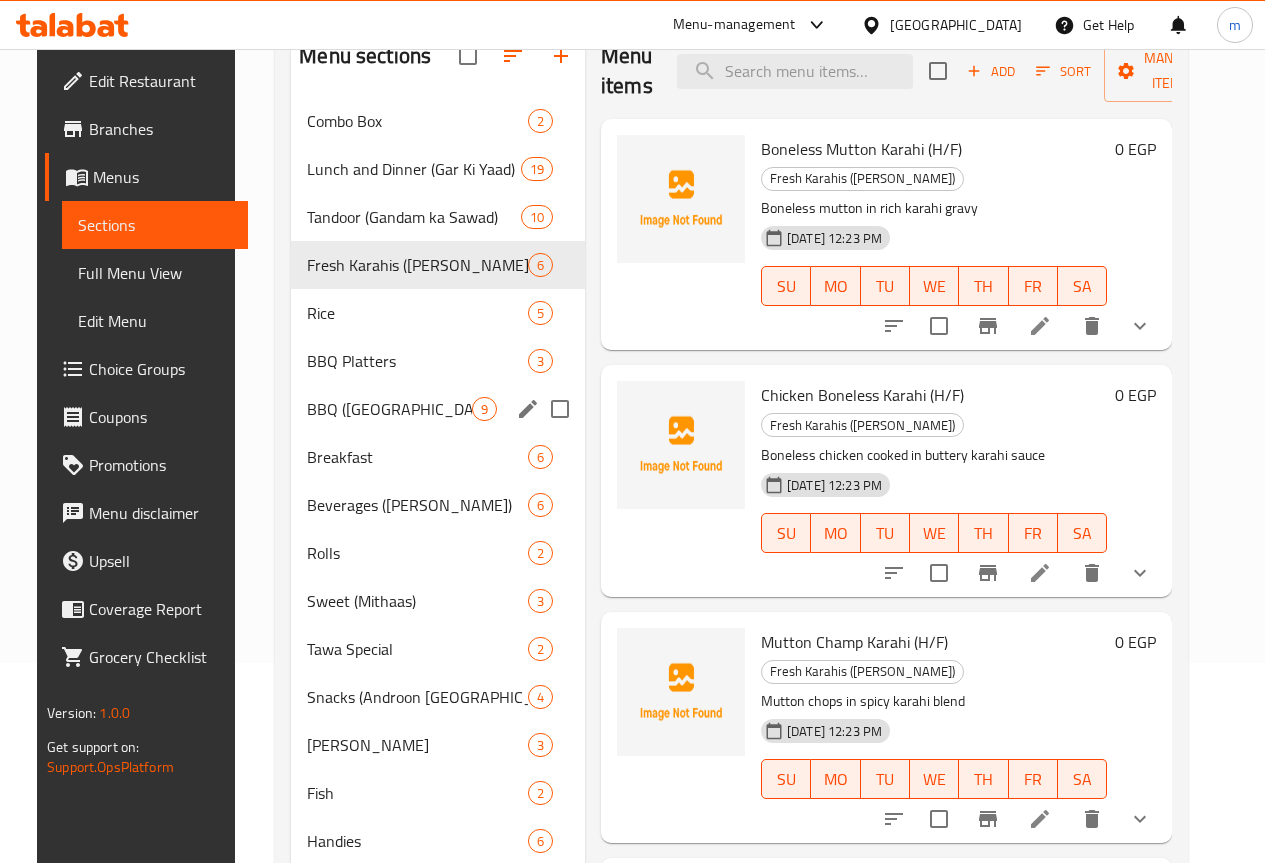 click on "BBQ (Angaras) 9" at bounding box center [438, 409] 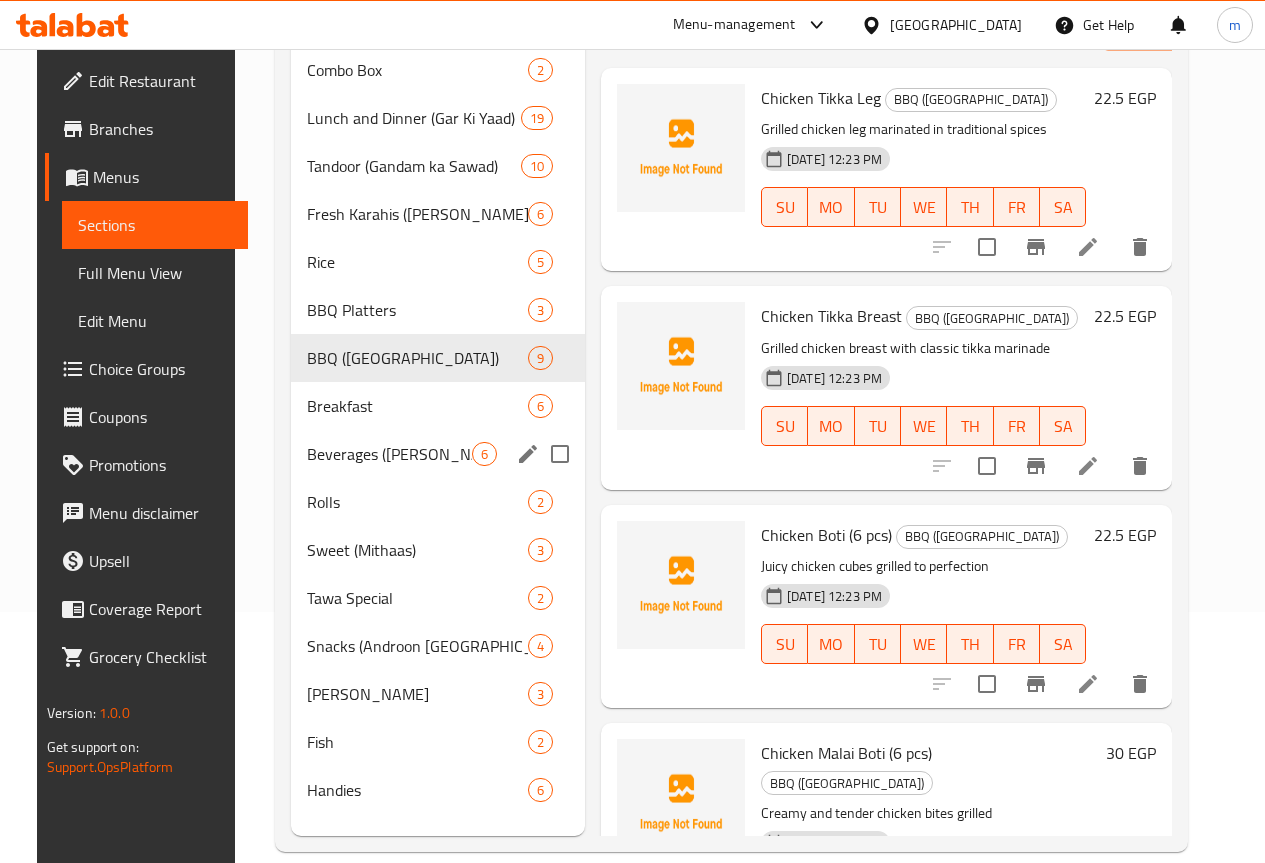 scroll, scrollTop: 296, scrollLeft: 0, axis: vertical 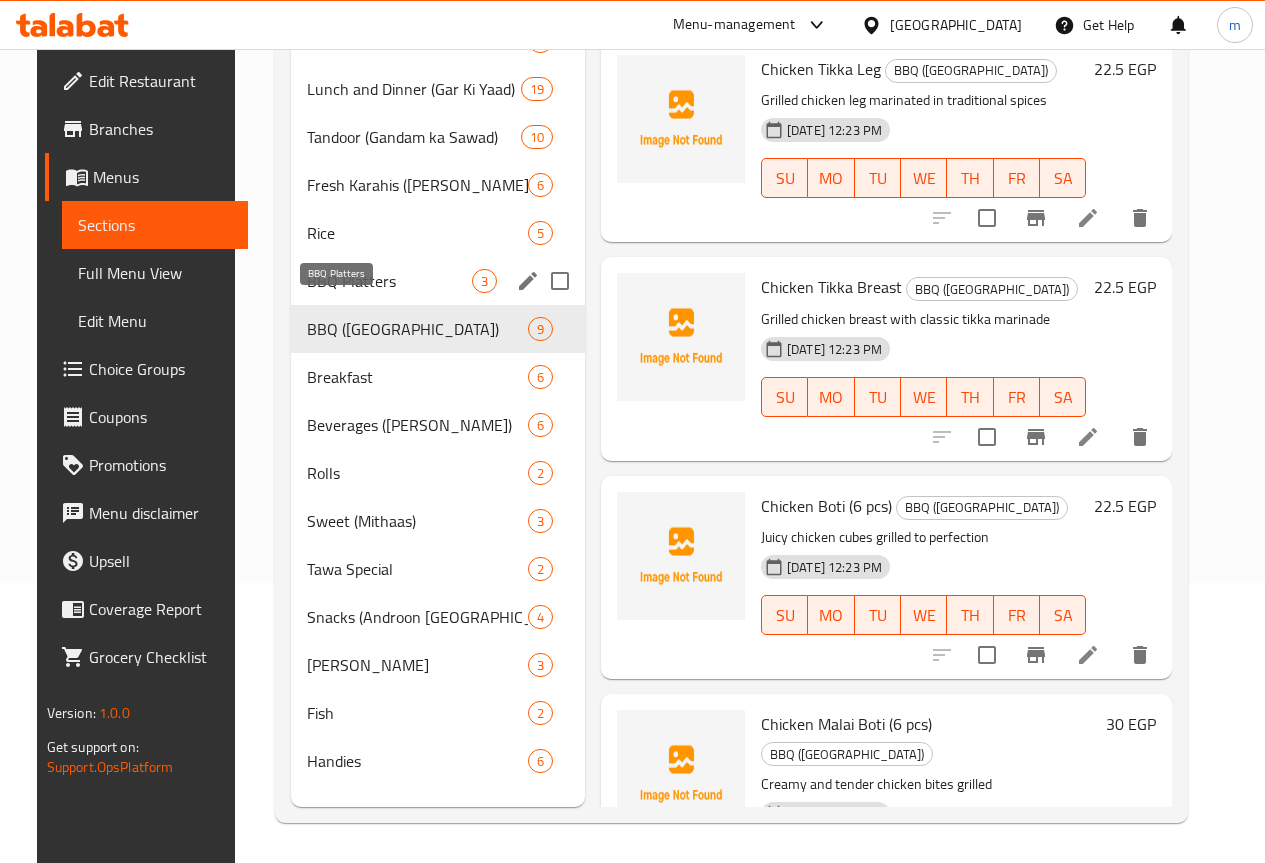 click on "BBQ Platters" at bounding box center (389, 281) 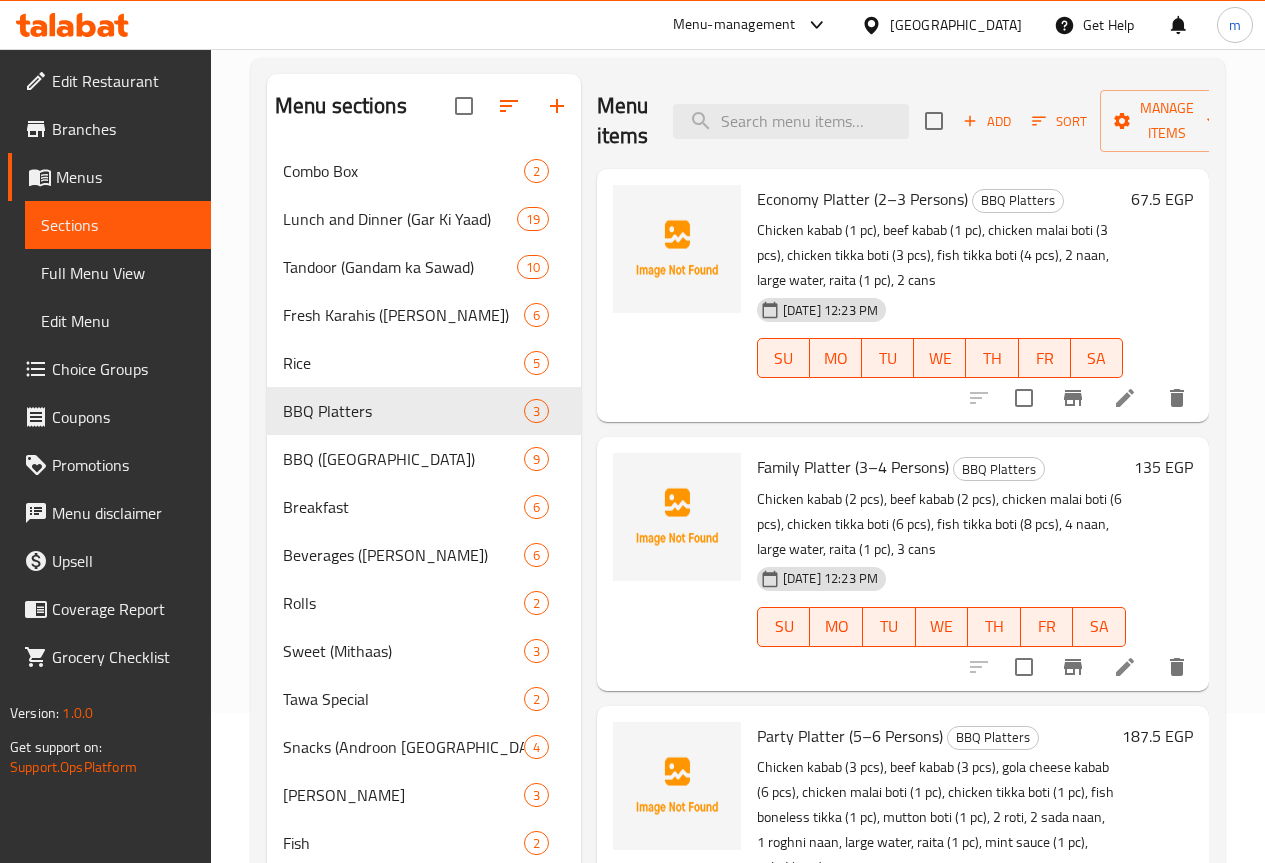 scroll, scrollTop: 296, scrollLeft: 0, axis: vertical 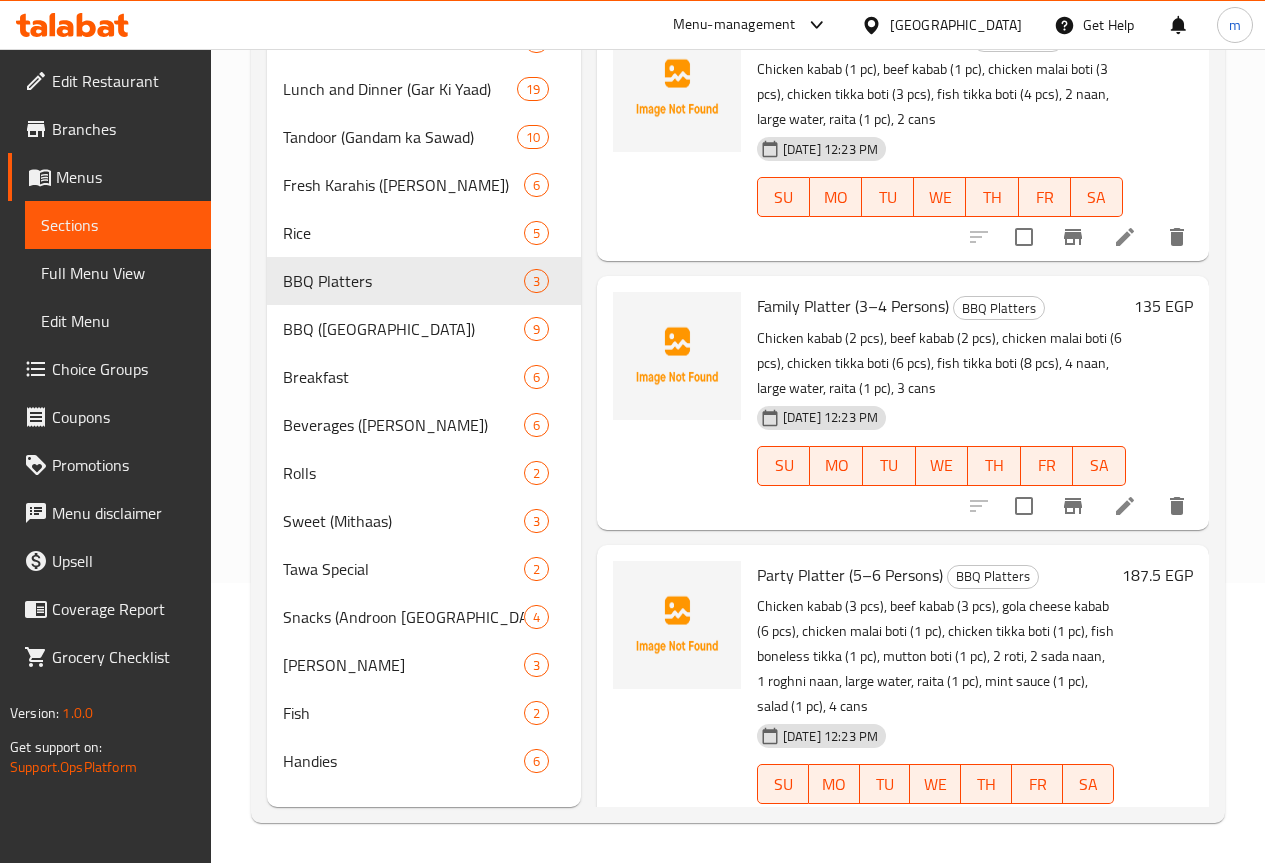 click 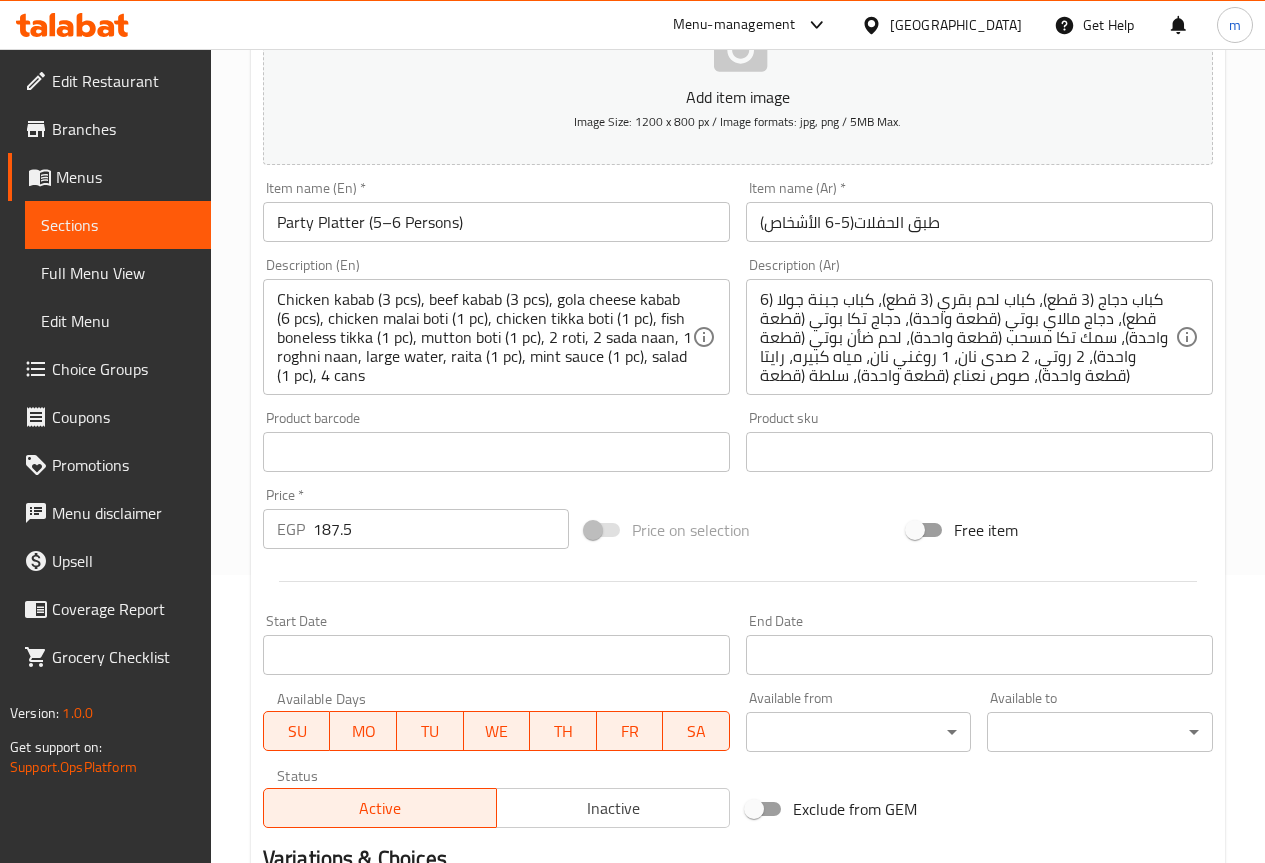 scroll, scrollTop: 550, scrollLeft: 0, axis: vertical 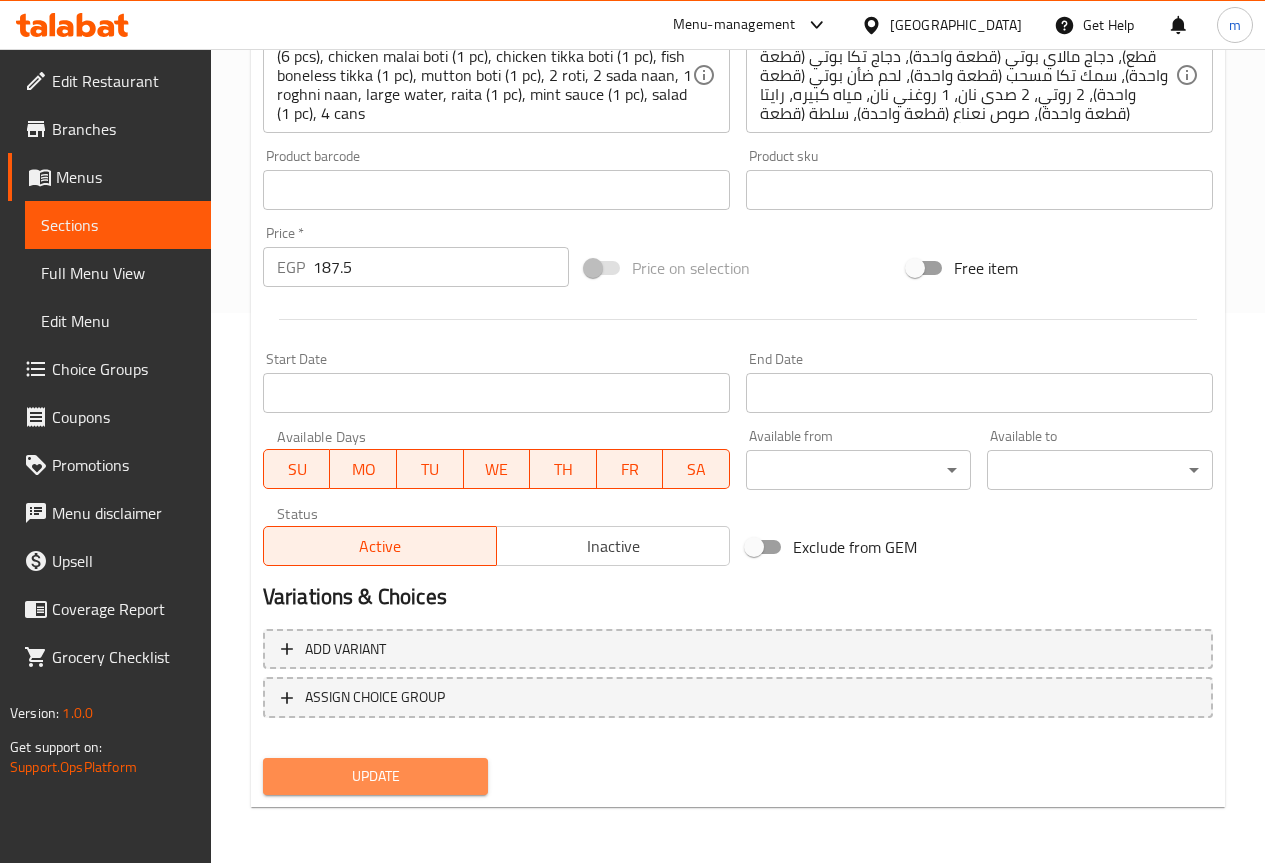 drag, startPoint x: 399, startPoint y: 777, endPoint x: 409, endPoint y: 775, distance: 10.198039 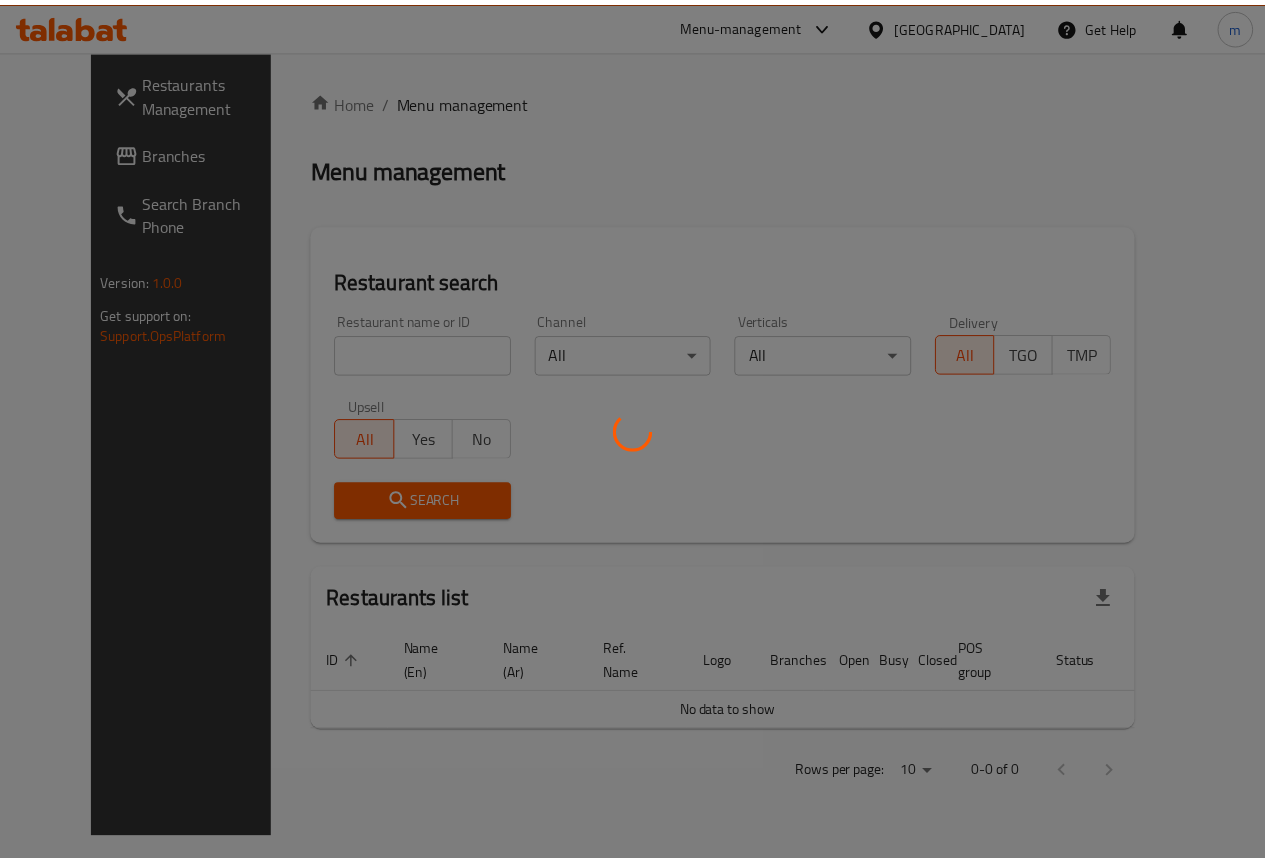 scroll, scrollTop: 0, scrollLeft: 0, axis: both 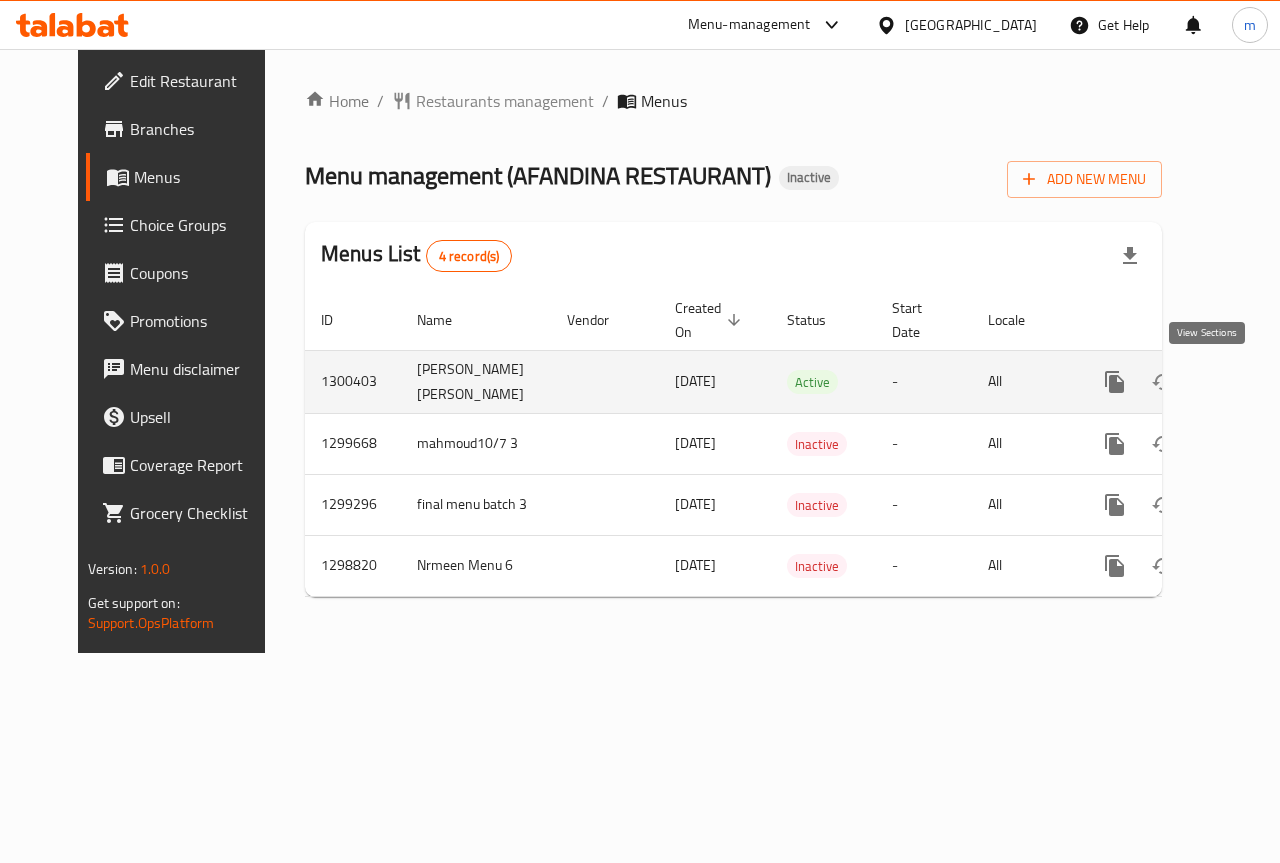 click at bounding box center (1259, 382) 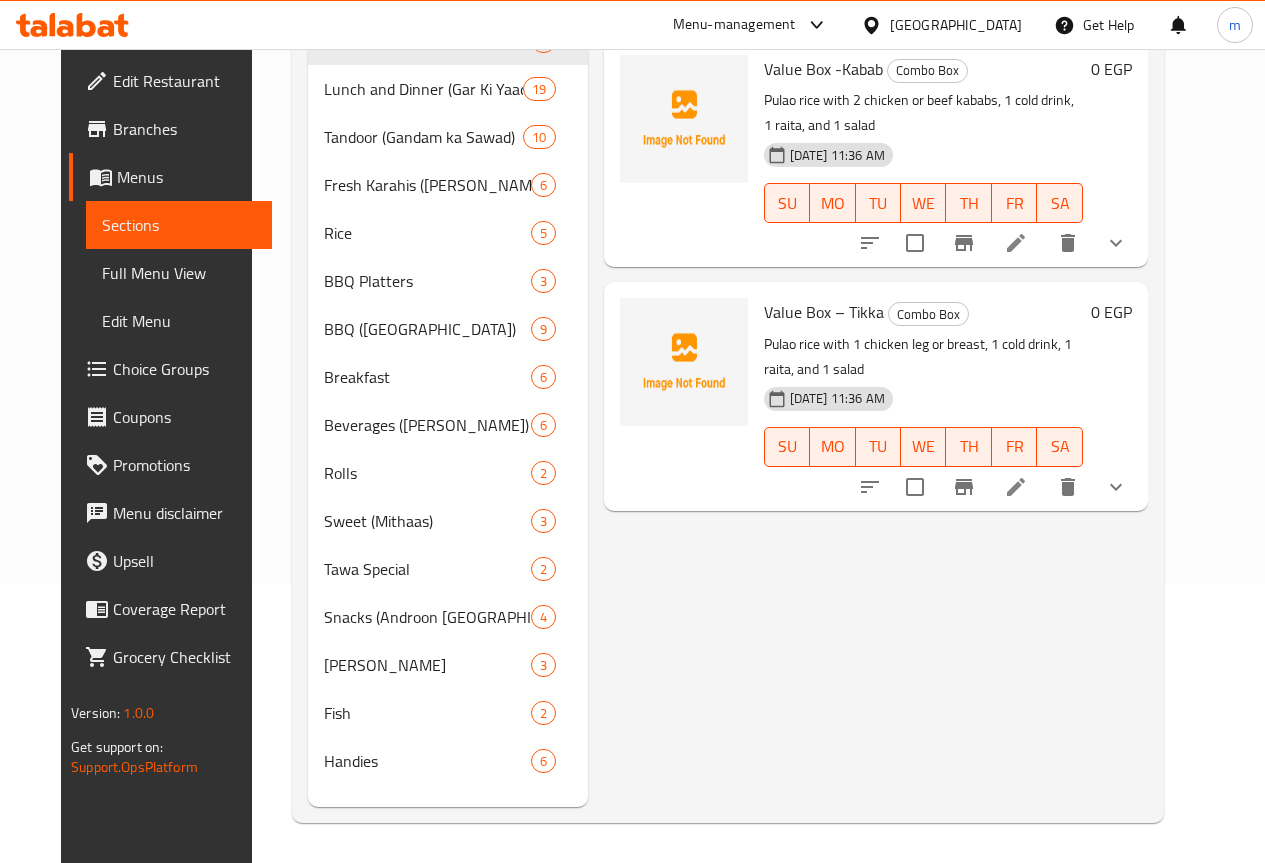 scroll, scrollTop: 296, scrollLeft: 0, axis: vertical 